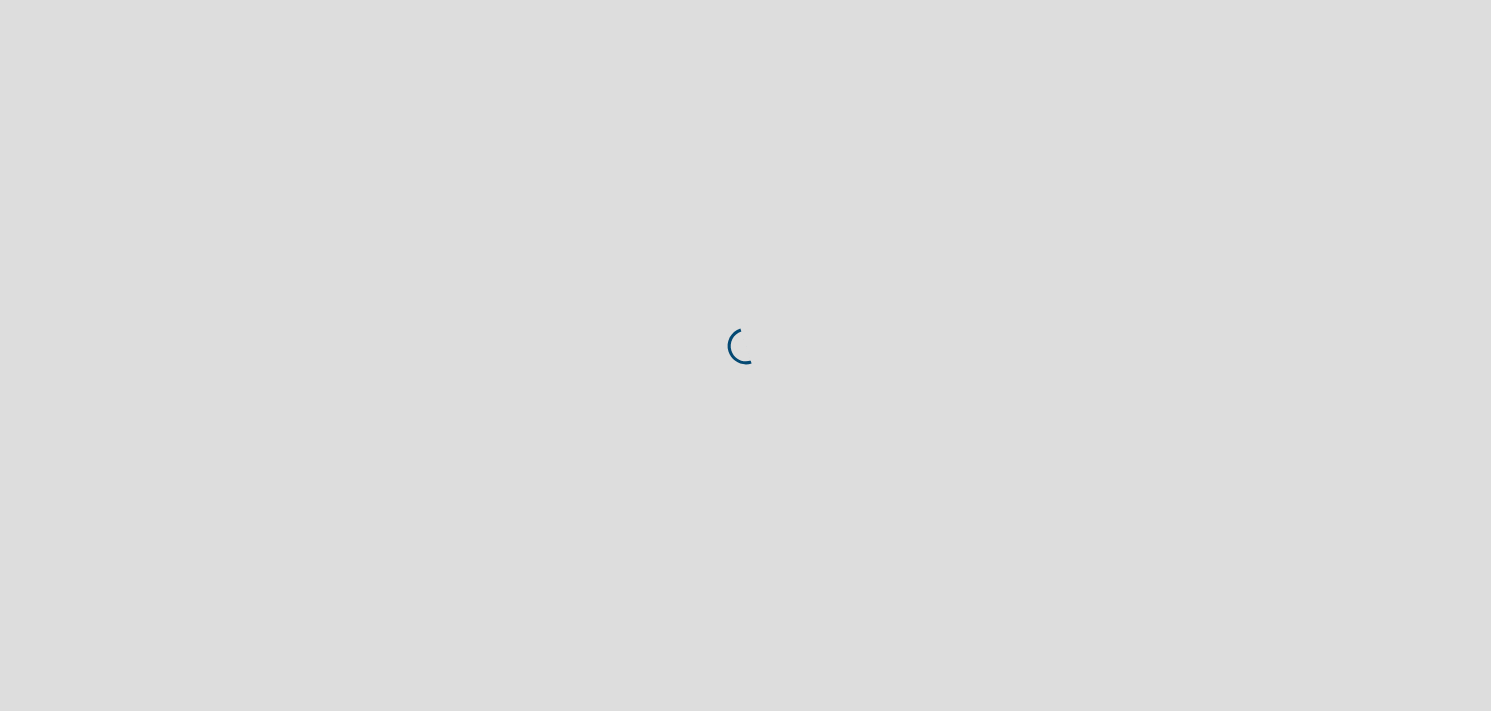 scroll, scrollTop: 0, scrollLeft: 0, axis: both 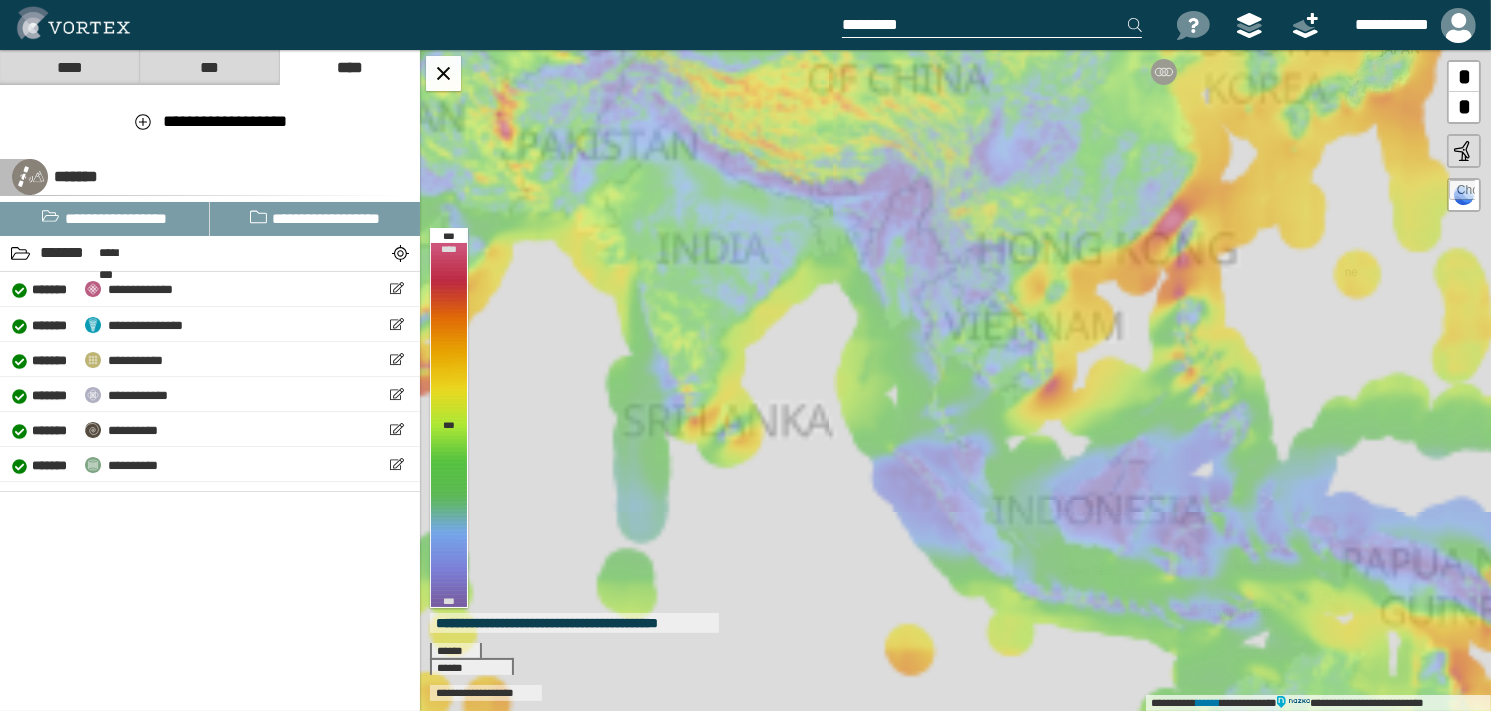 drag, startPoint x: 1189, startPoint y: 468, endPoint x: 1151, endPoint y: 489, distance: 43.416588 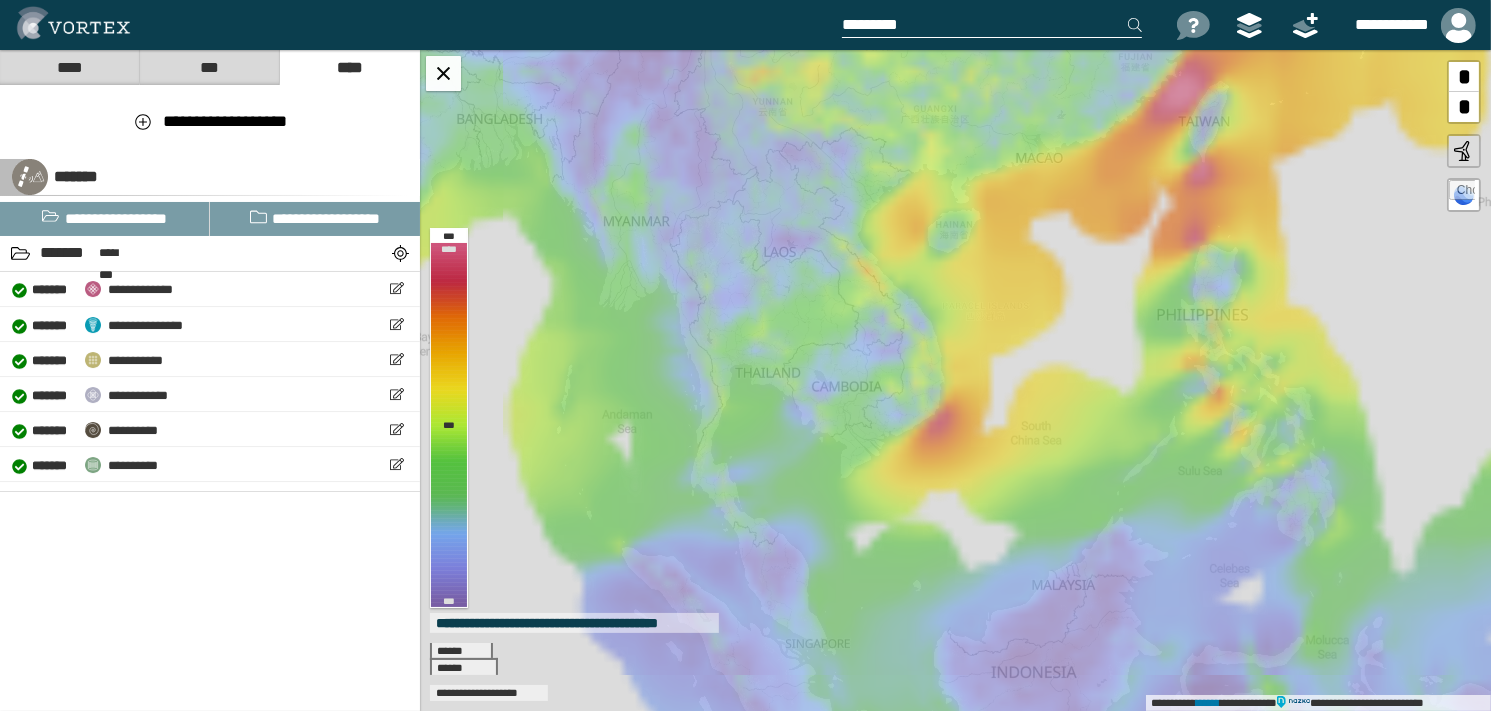 drag, startPoint x: 1090, startPoint y: 329, endPoint x: 1011, endPoint y: 313, distance: 80.60397 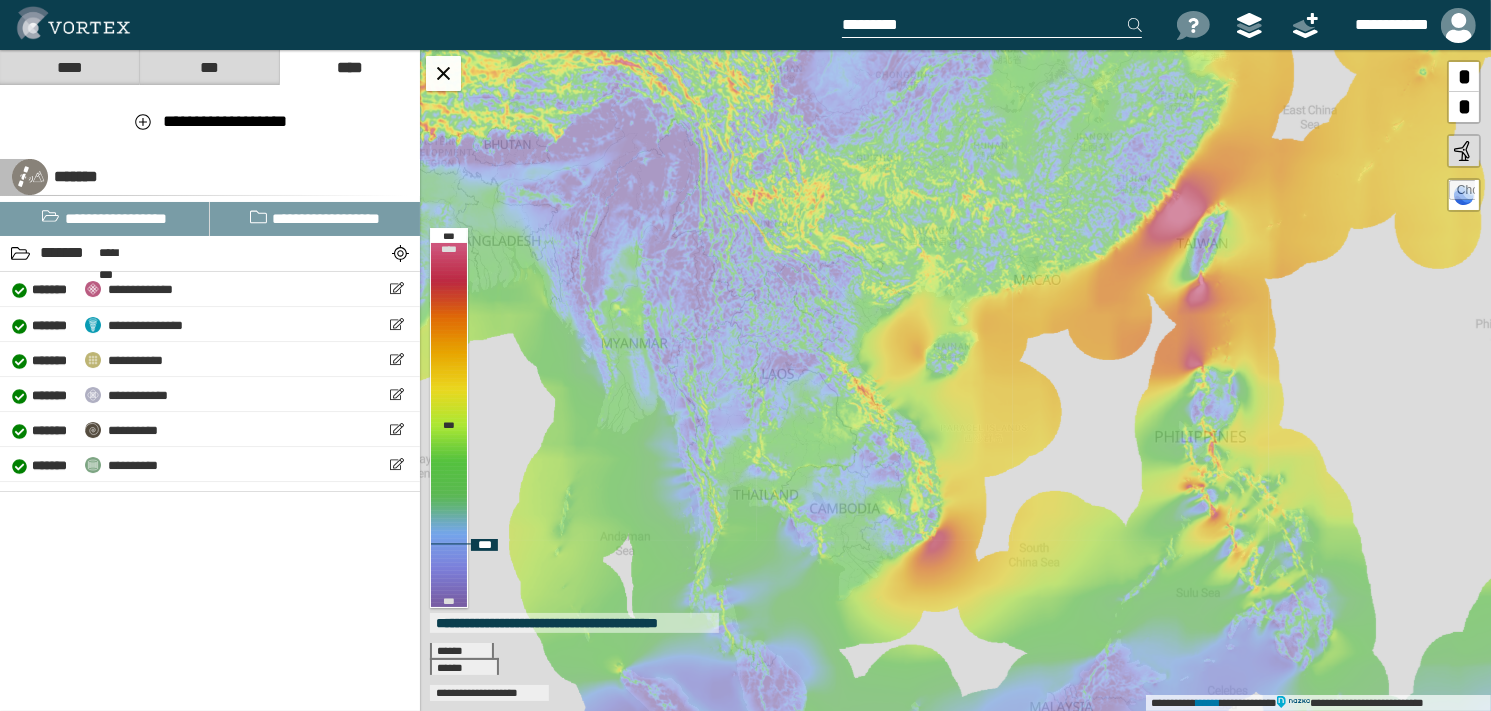 drag, startPoint x: 851, startPoint y: 217, endPoint x: 843, endPoint y: 357, distance: 140.22838 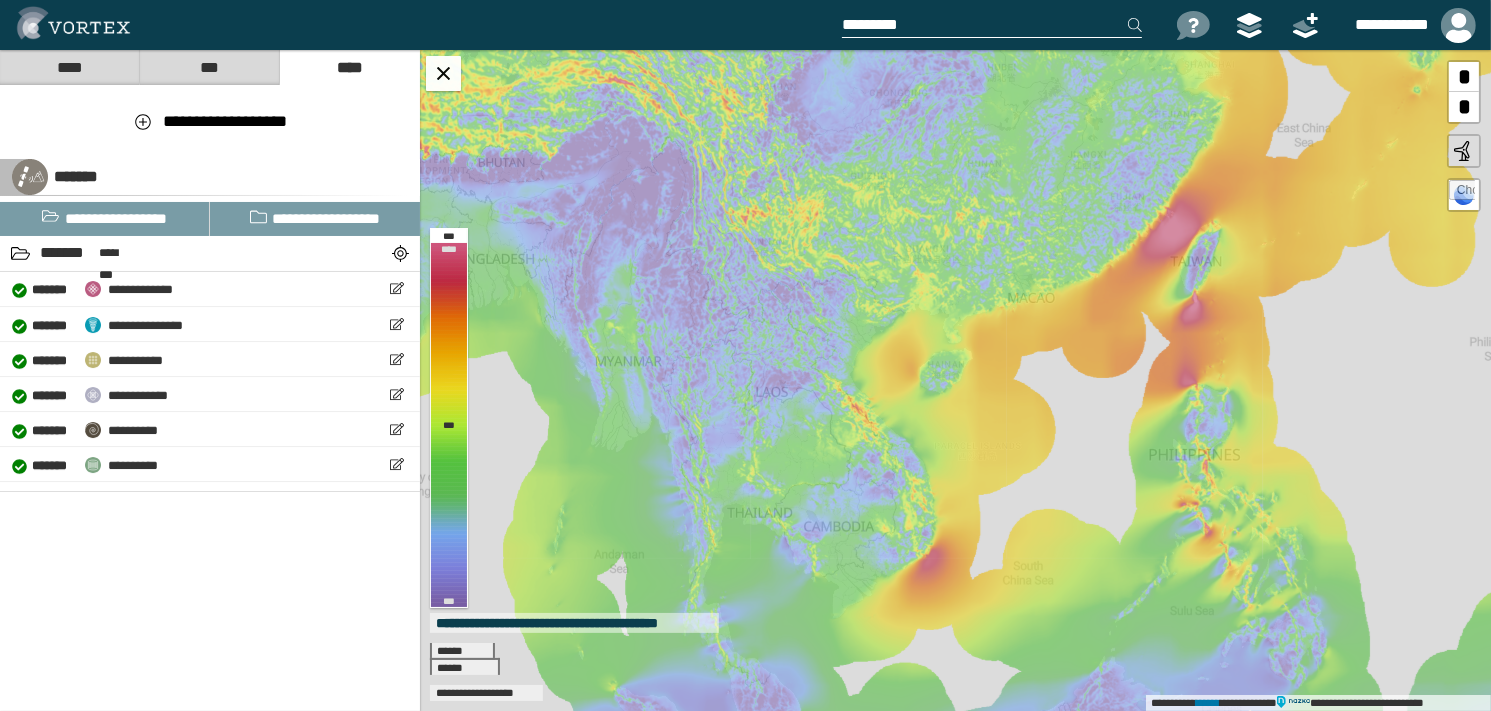 click at bounding box center [992, 25] 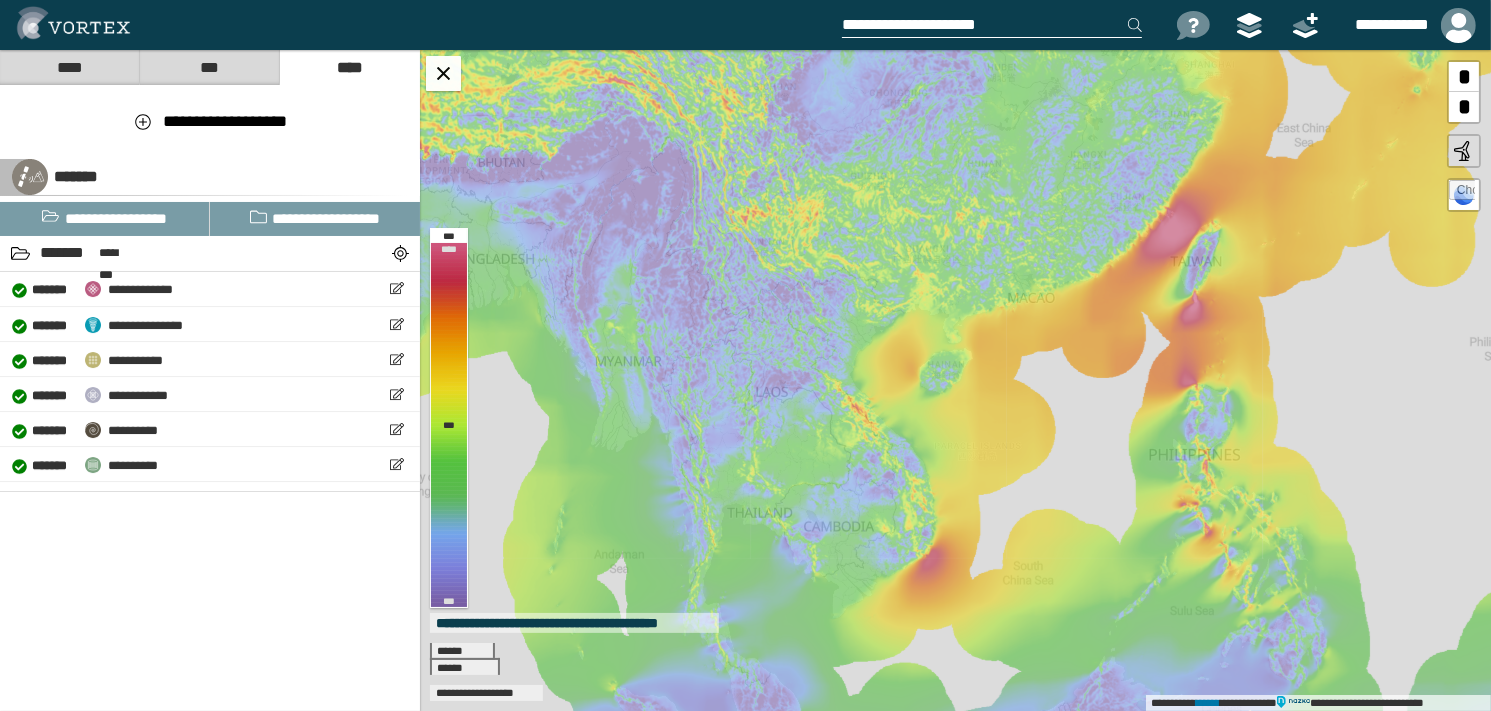click on "**********" at bounding box center (992, 25) 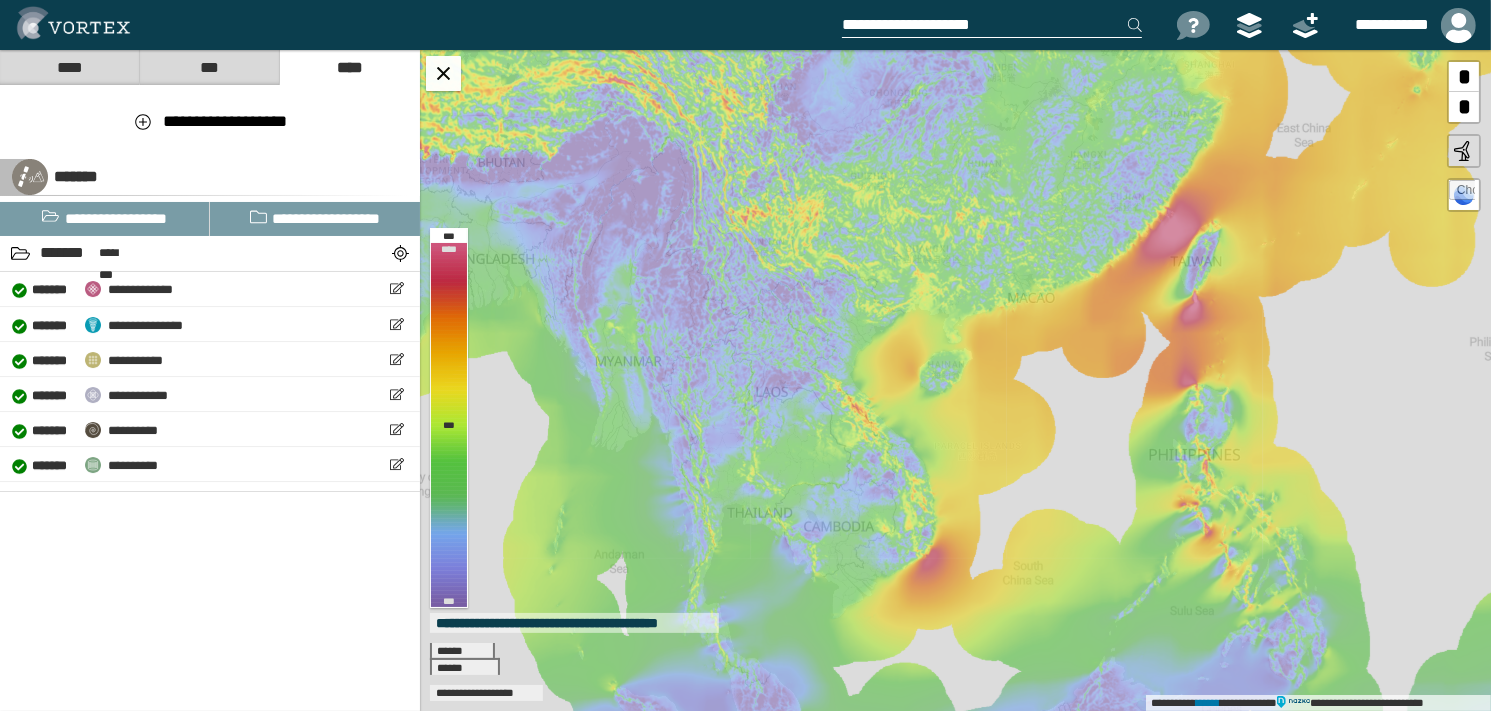 click on "**********" at bounding box center [992, 25] 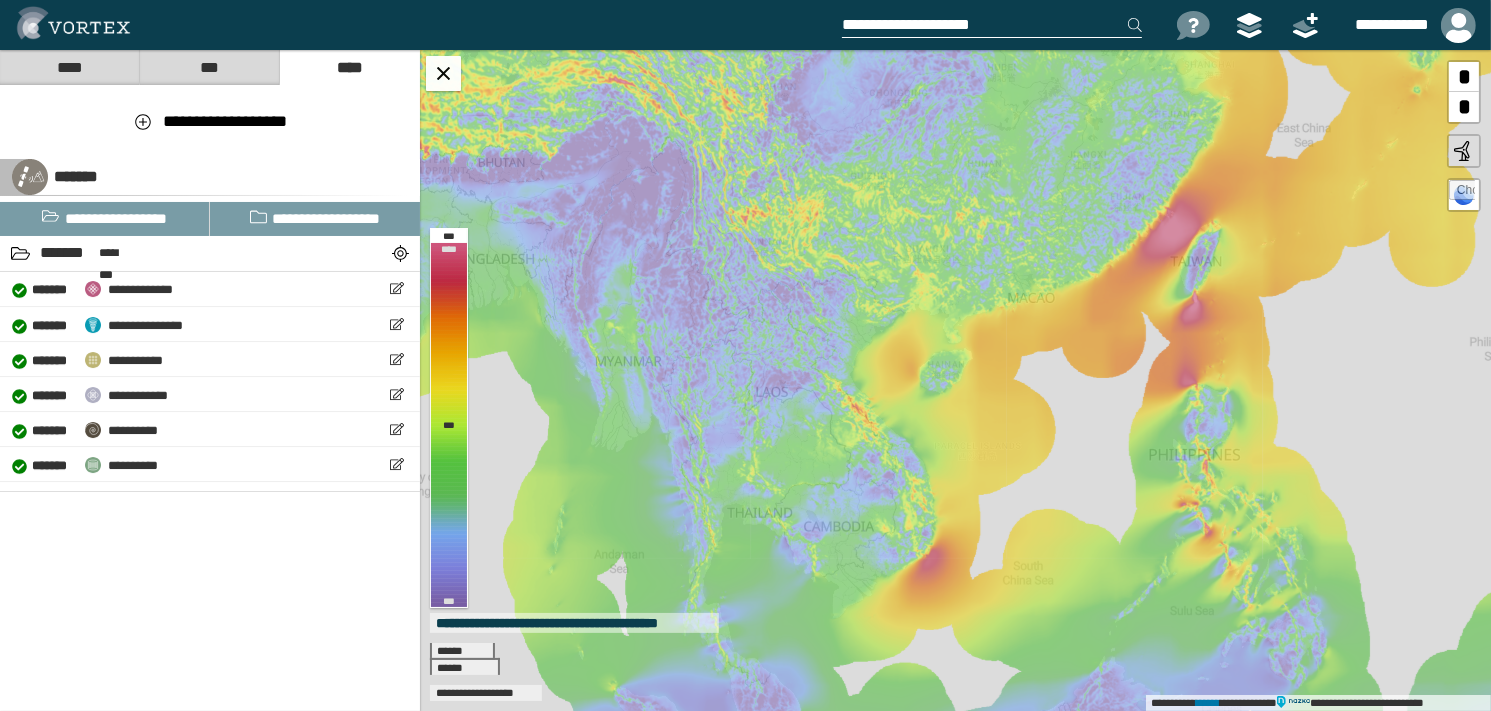 click on "**********" at bounding box center [992, 25] 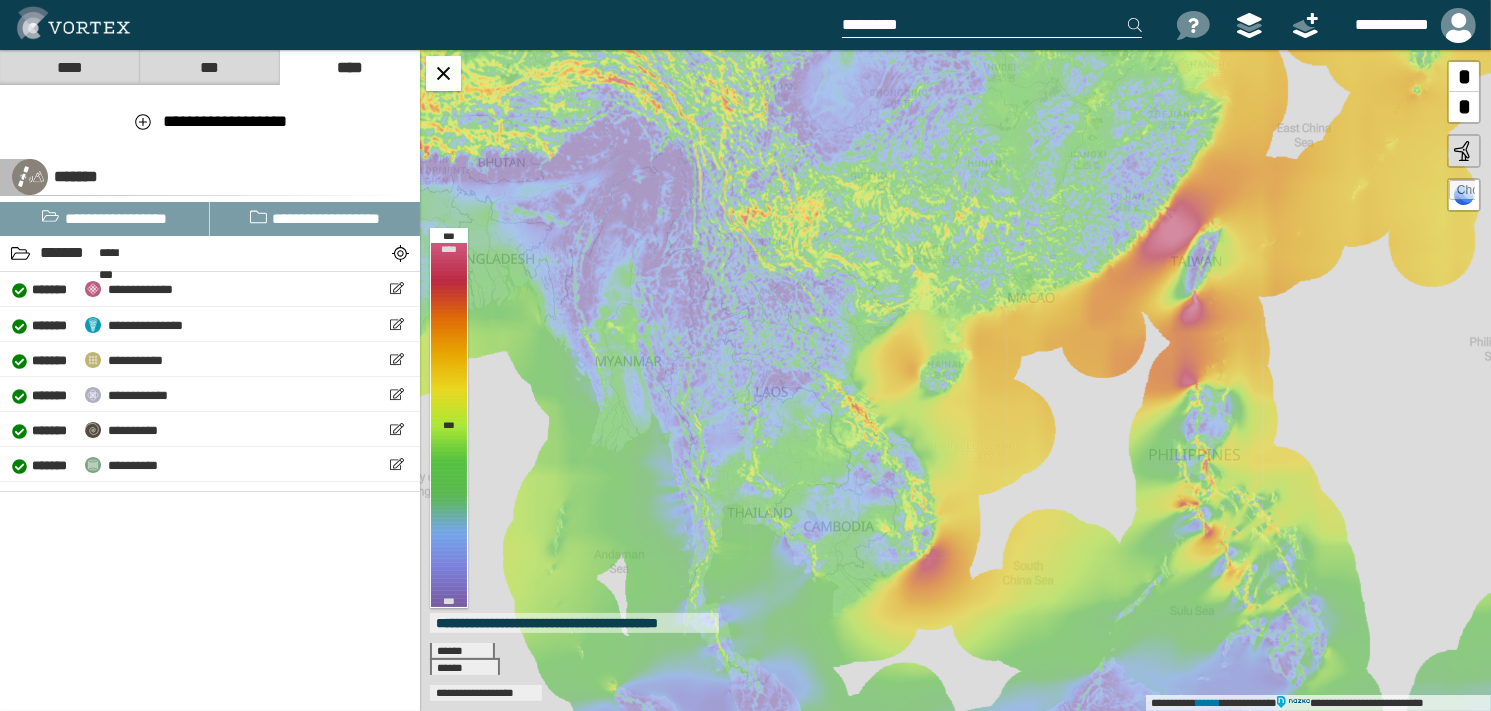 click at bounding box center (1005, 25) 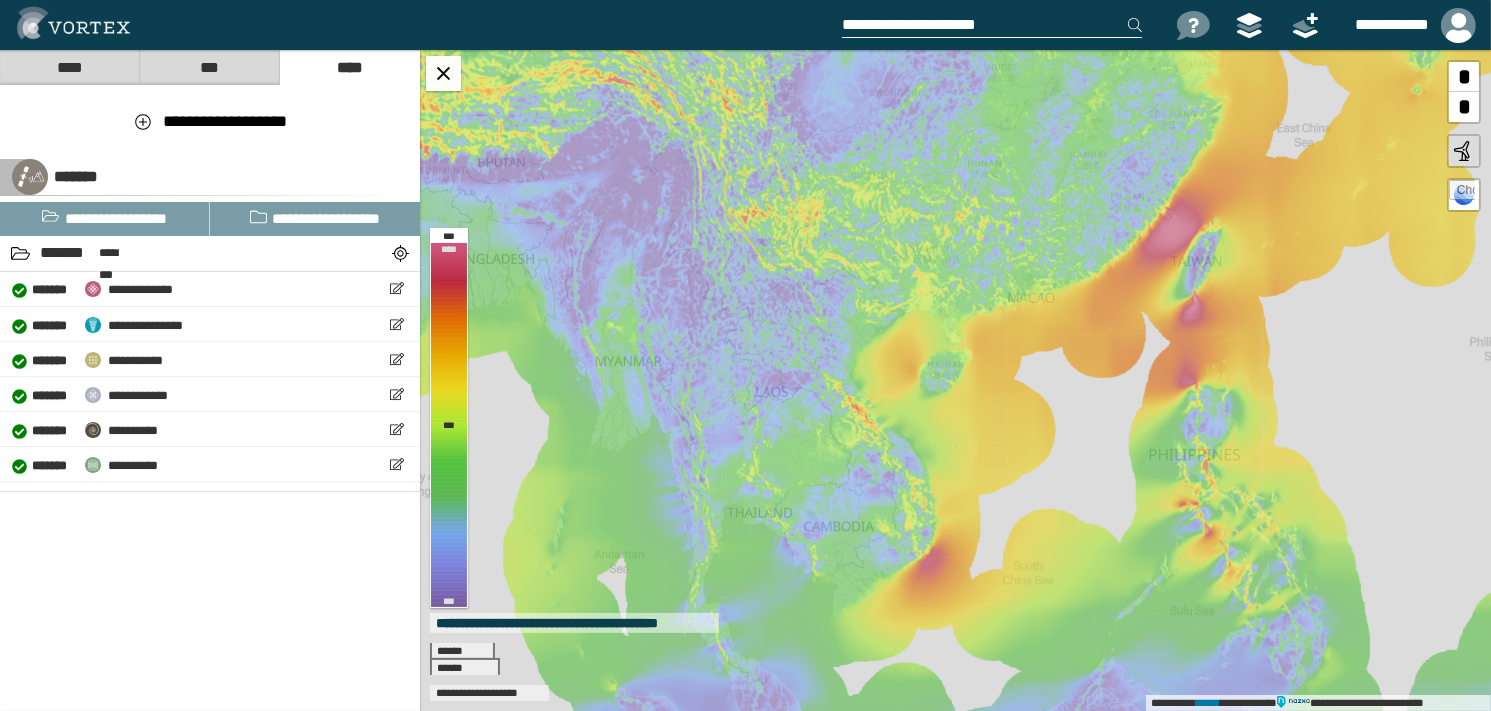 click on "**********" at bounding box center [992, 25] 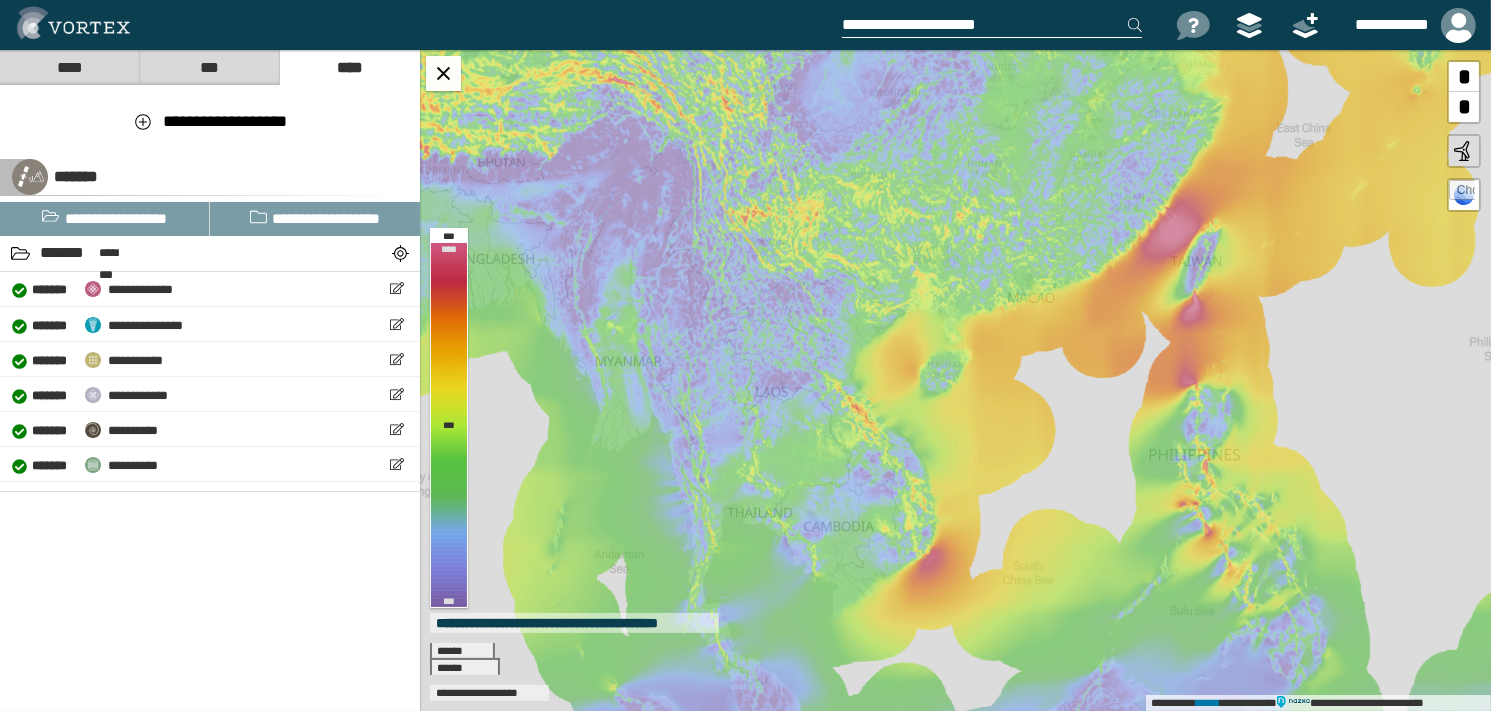 type on "**********" 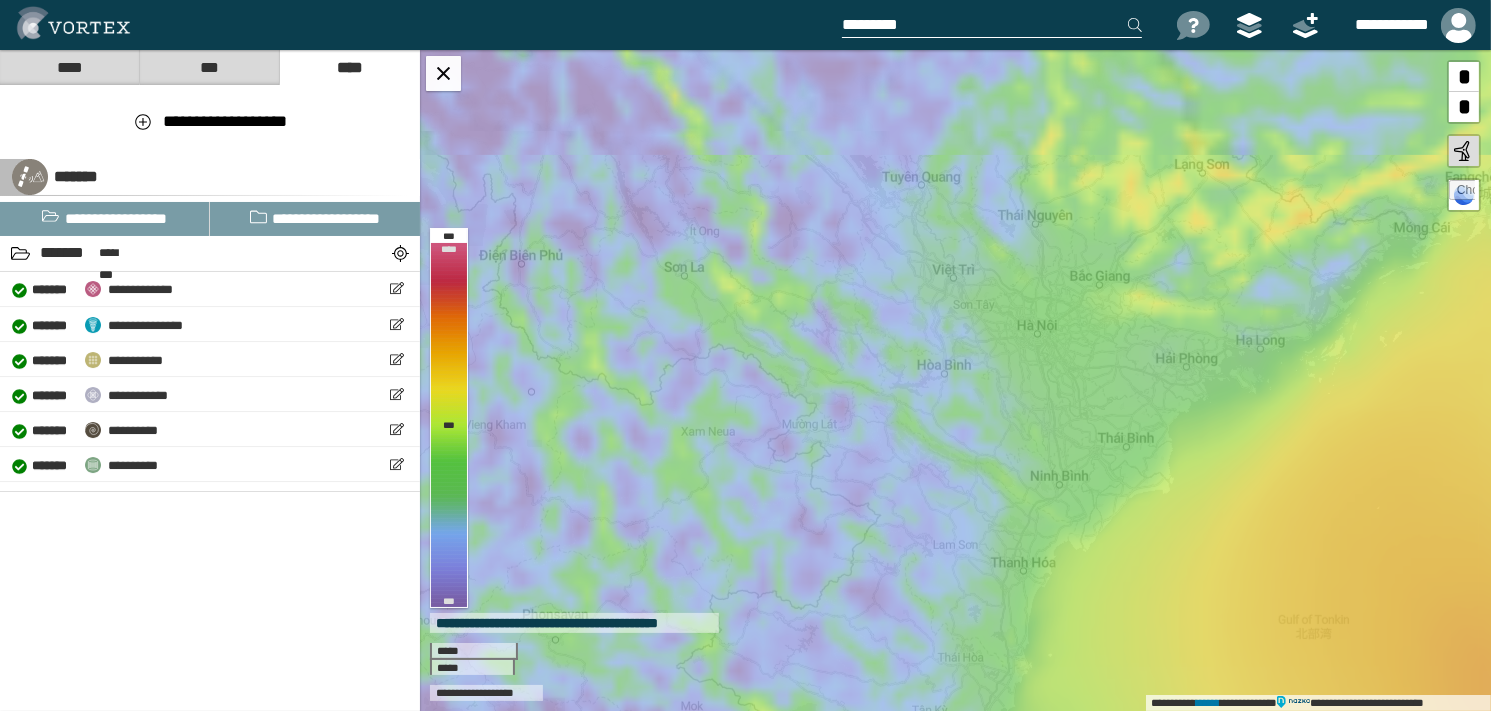 drag, startPoint x: 806, startPoint y: 307, endPoint x: 989, endPoint y: 362, distance: 191.08636 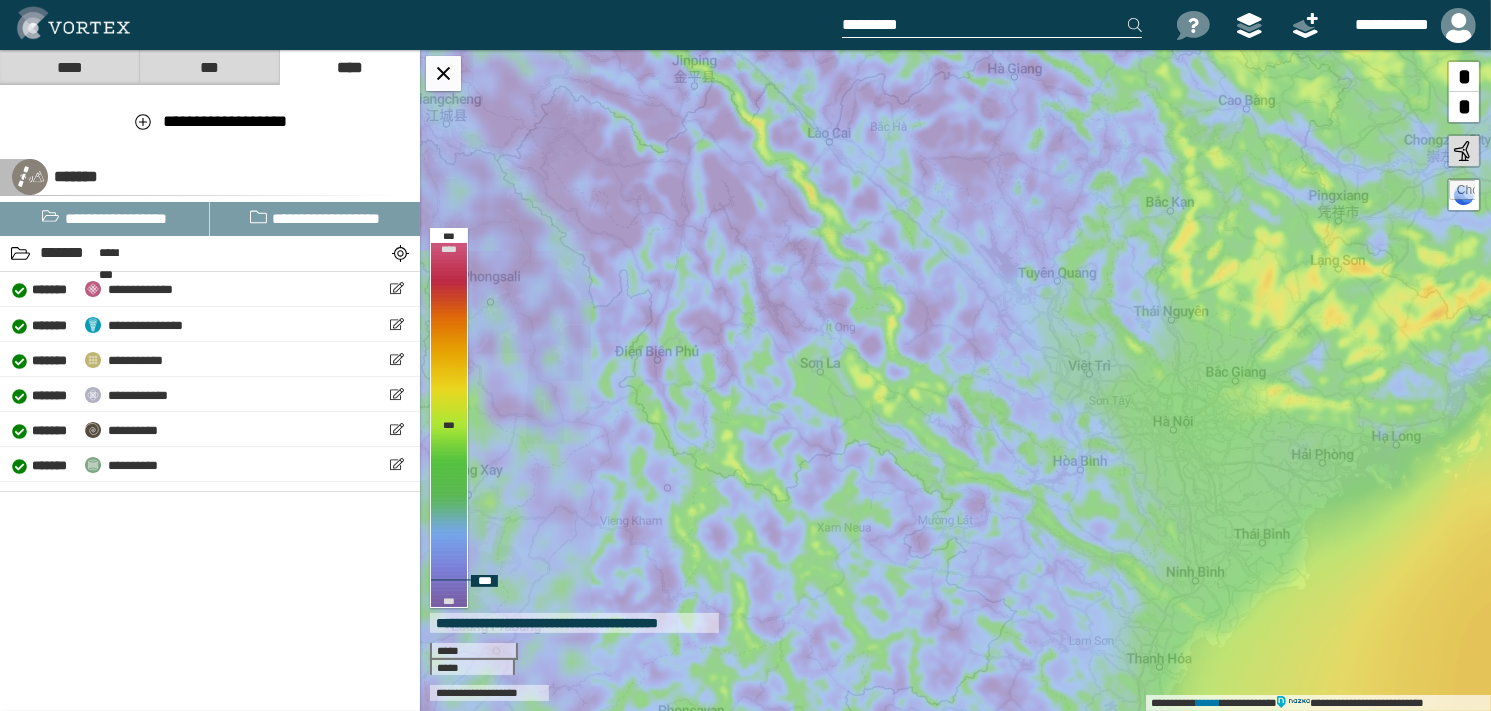 drag, startPoint x: 800, startPoint y: 240, endPoint x: 907, endPoint y: 348, distance: 152.0296 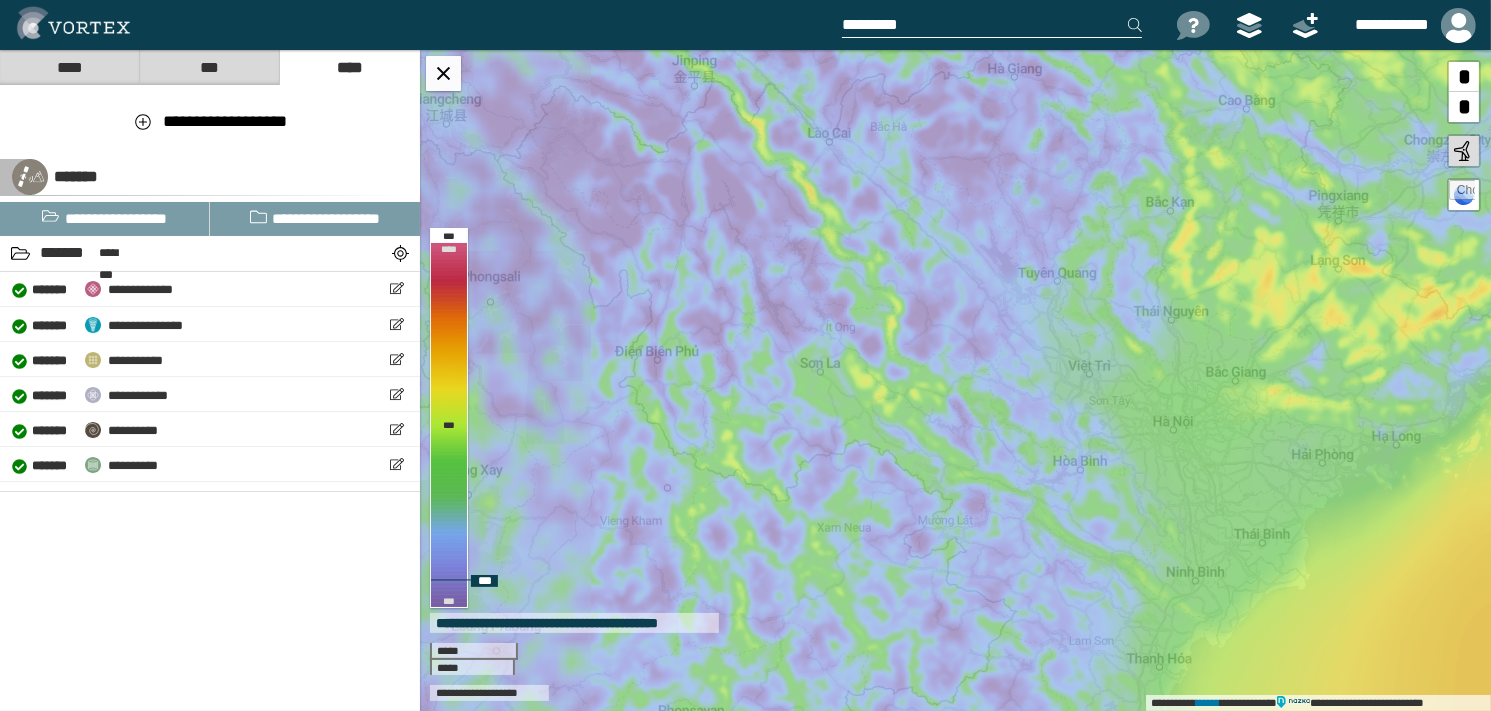click on "**********" at bounding box center (955, 380) 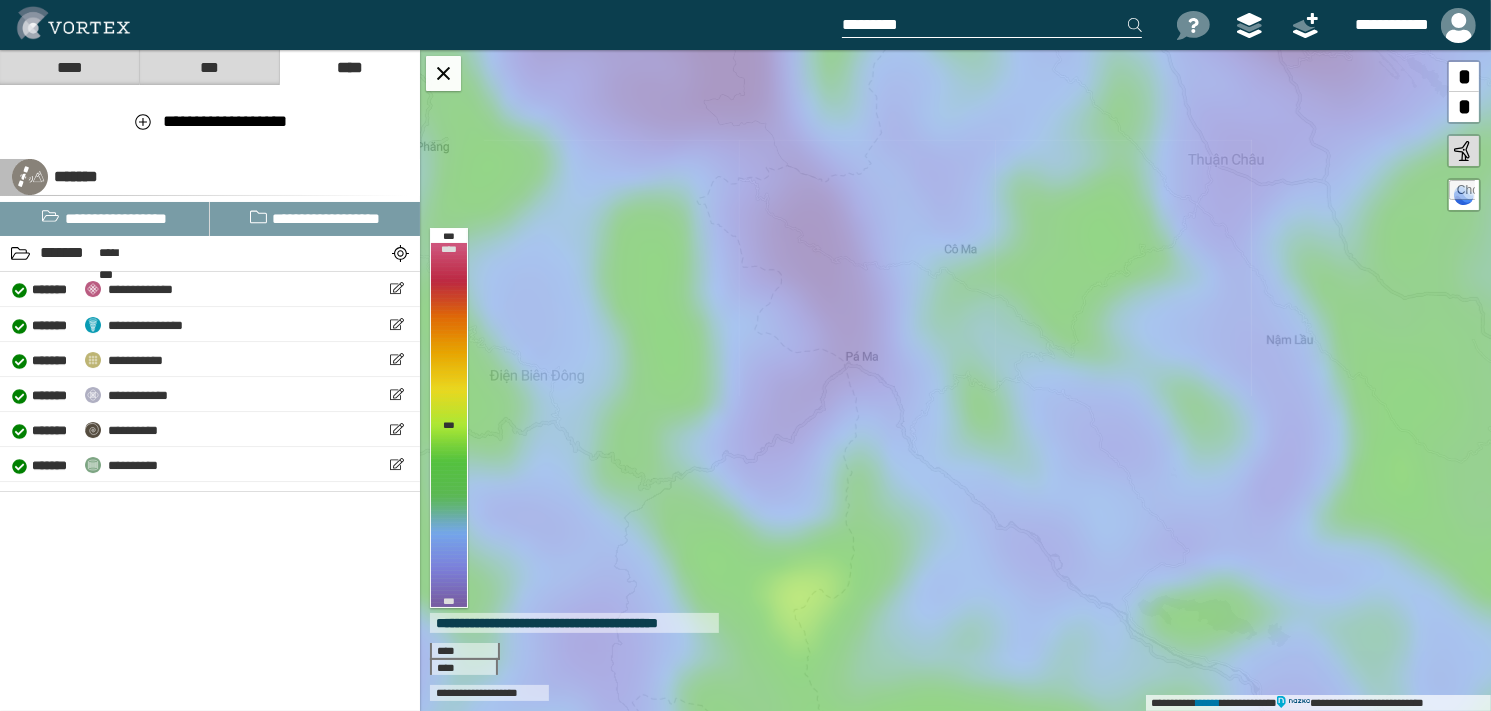 click at bounding box center [992, 25] 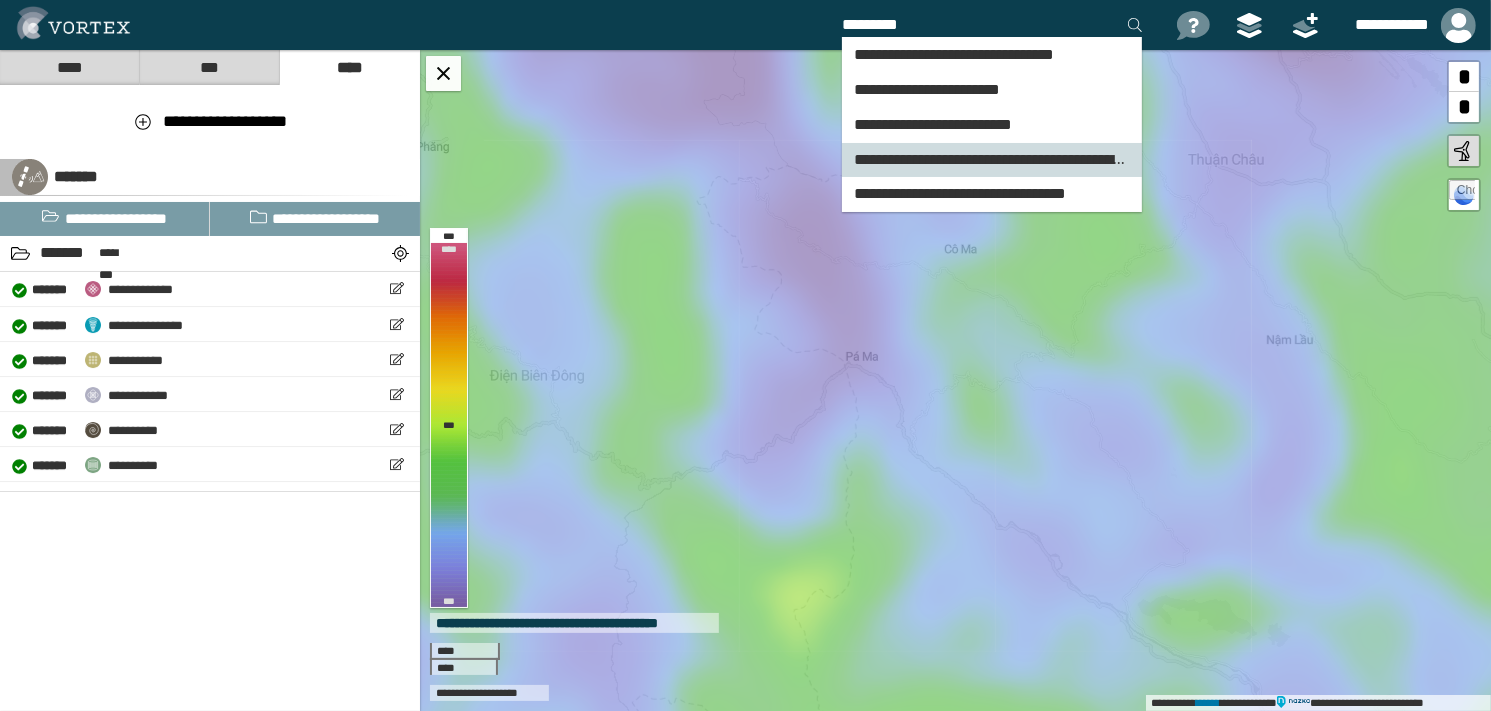 type on "*********" 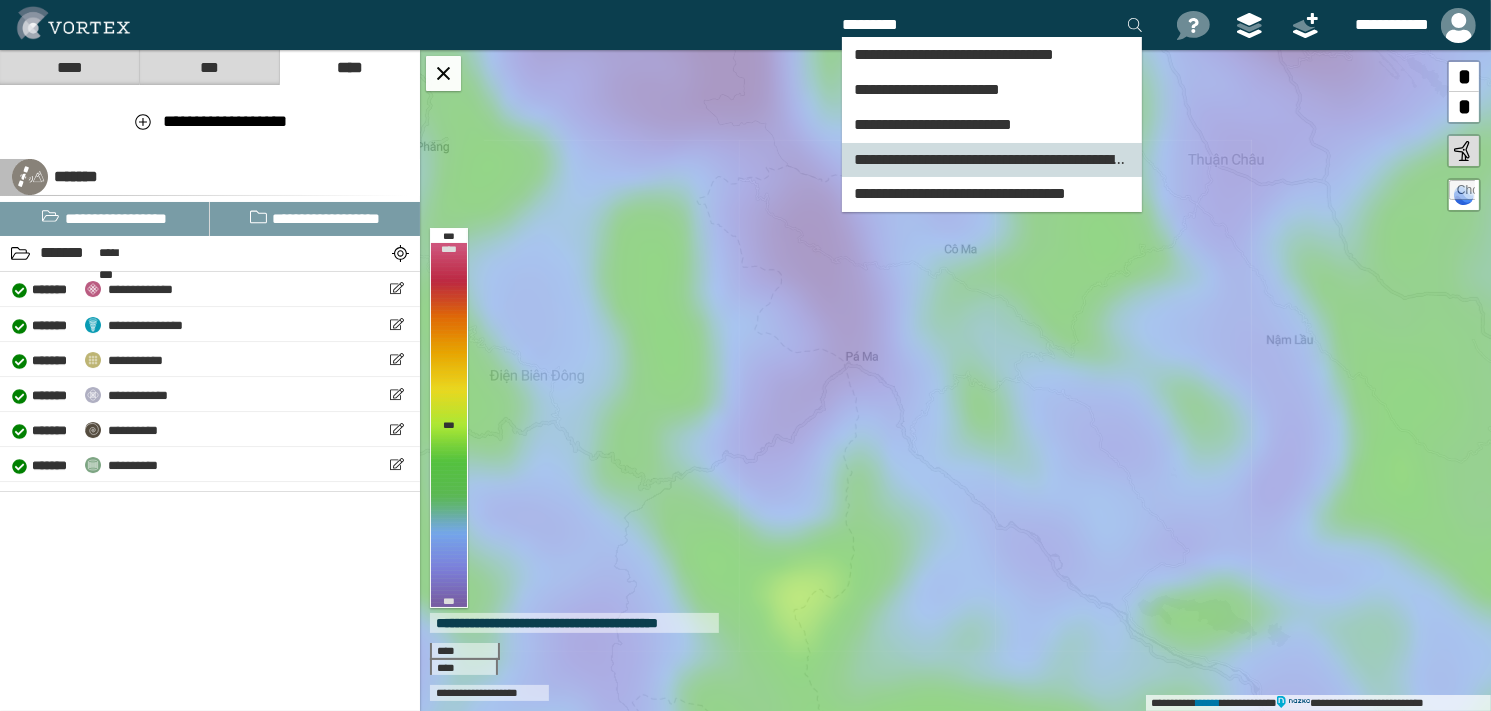 click on "**********" at bounding box center (993, 159) 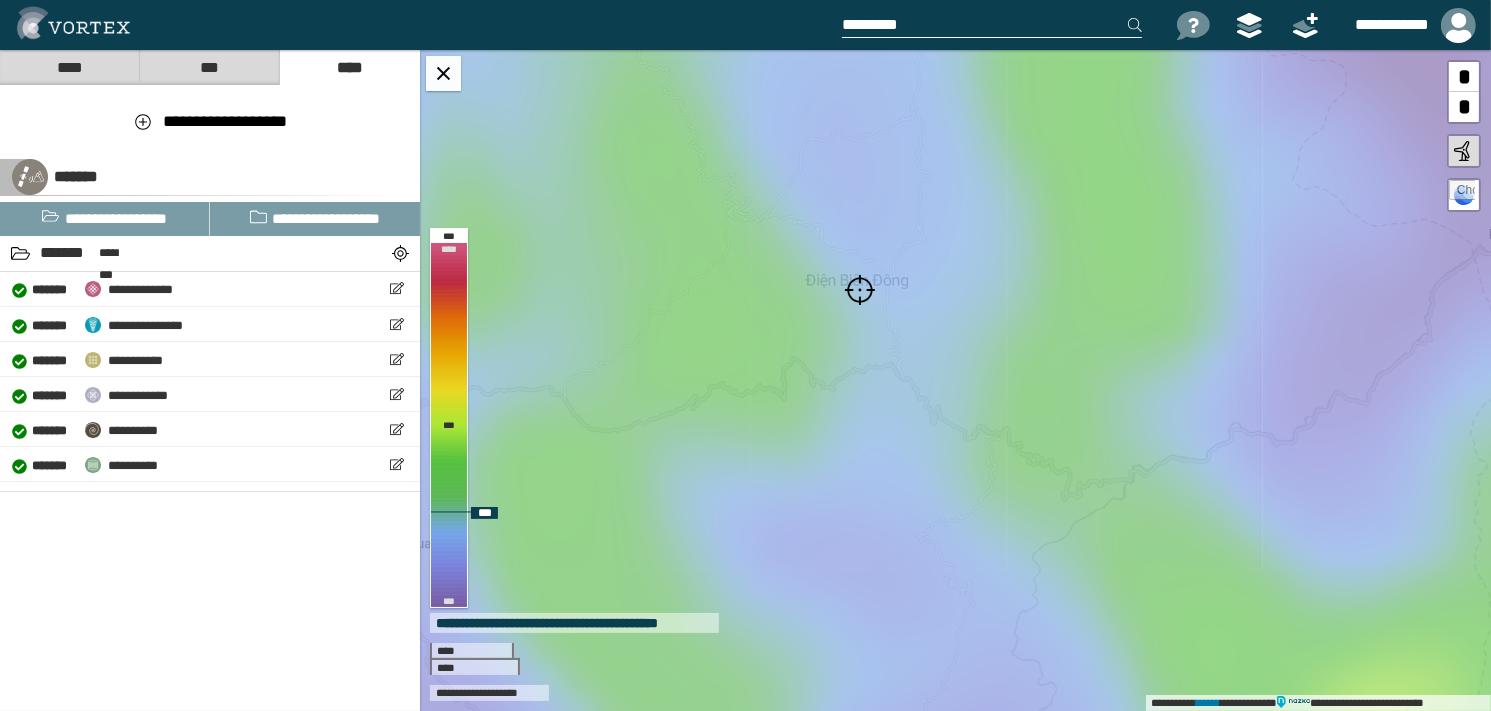 drag, startPoint x: 1066, startPoint y: 445, endPoint x: 984, endPoint y: 367, distance: 113.17243 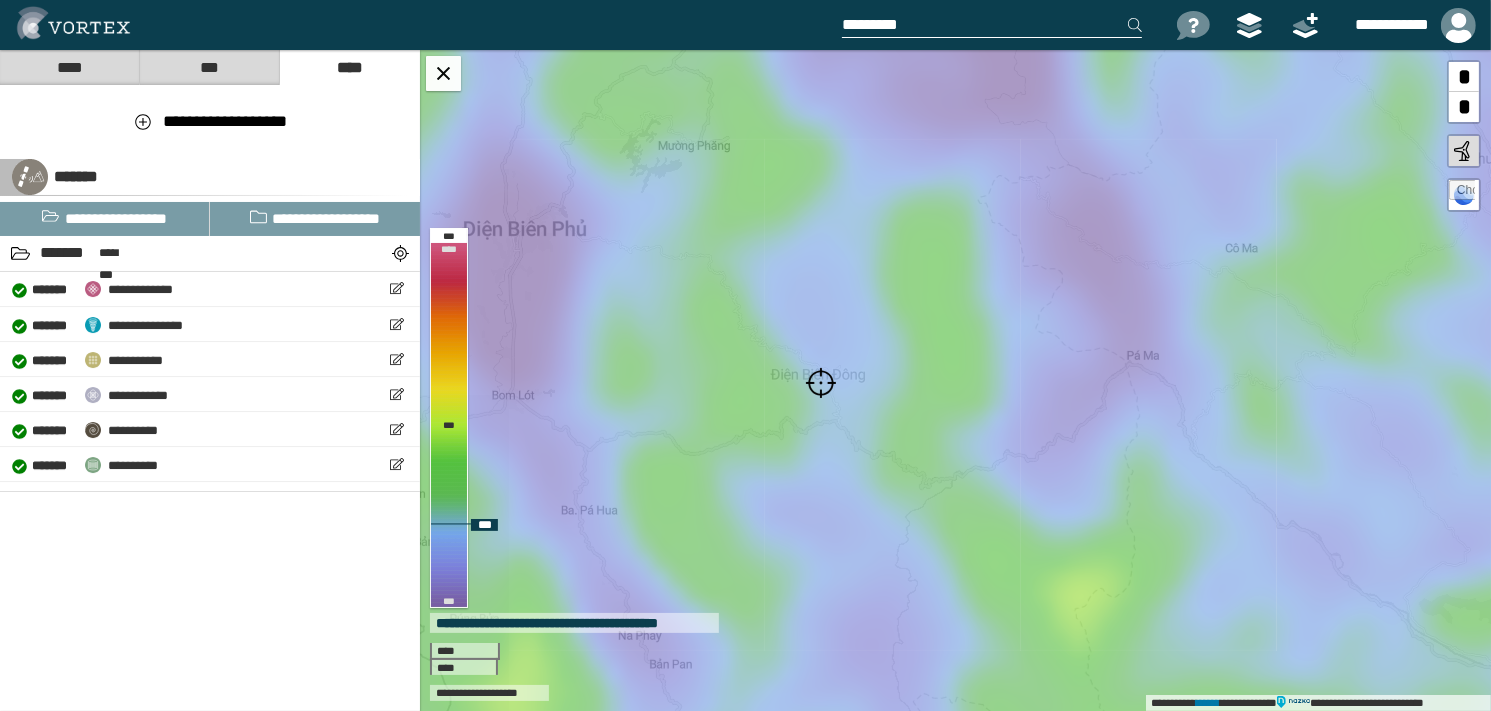 drag, startPoint x: 940, startPoint y: 365, endPoint x: 856, endPoint y: 420, distance: 100.40418 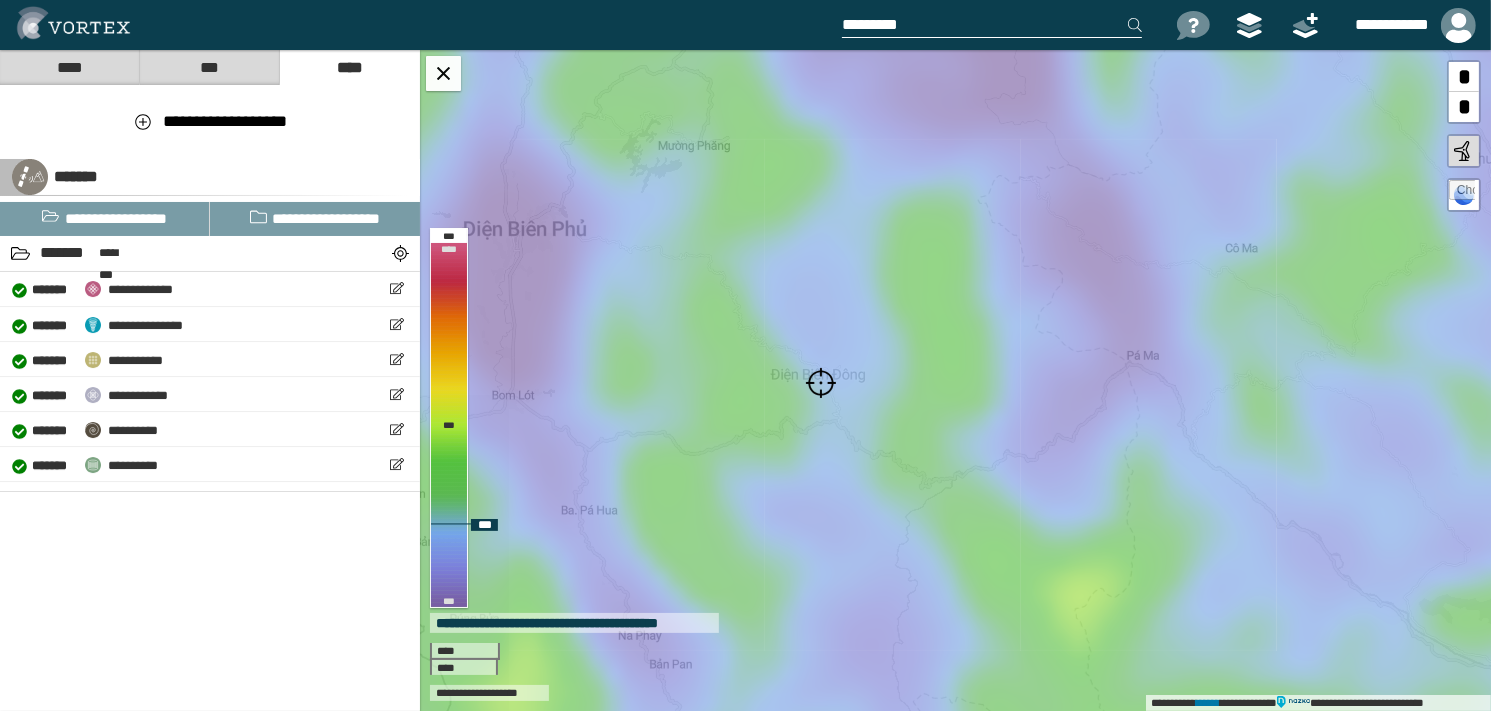 click on "**********" at bounding box center (955, 380) 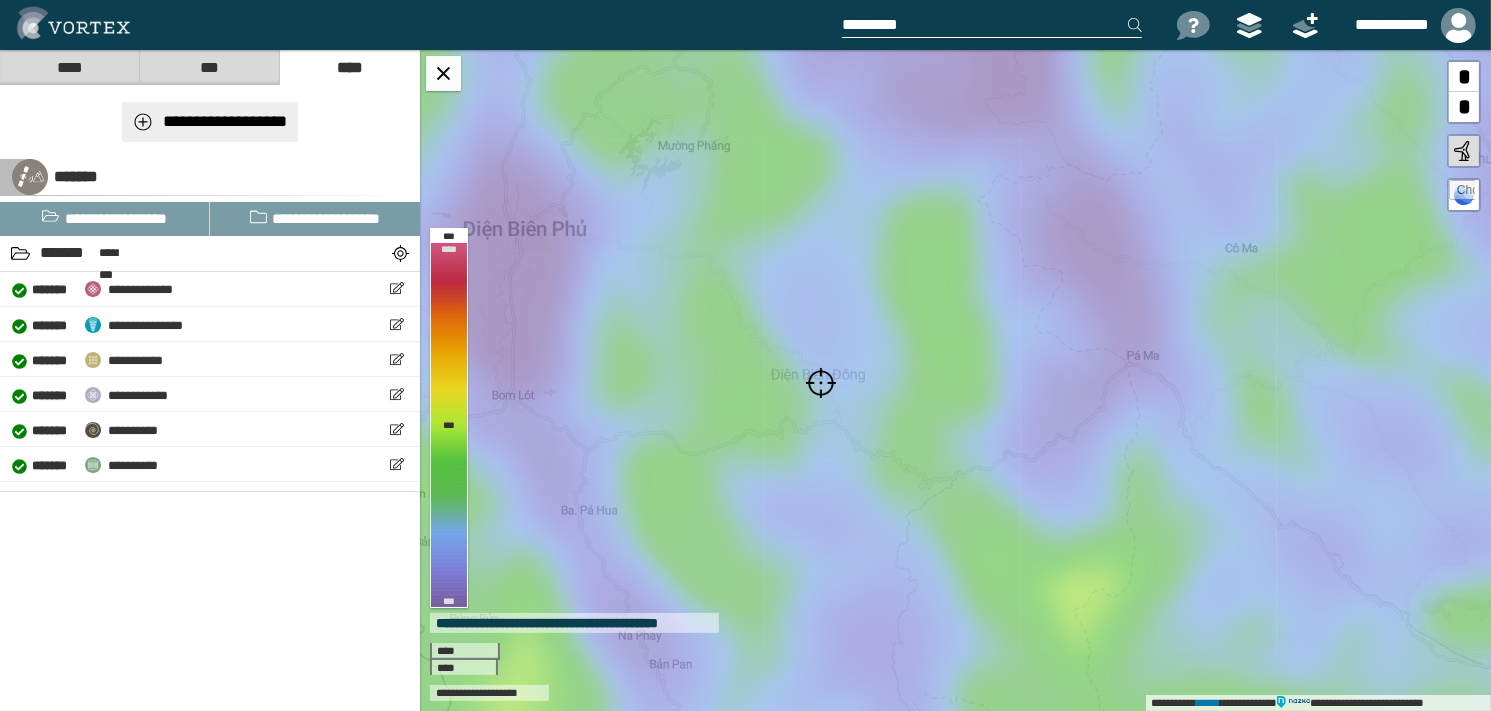click on "**********" at bounding box center [210, 122] 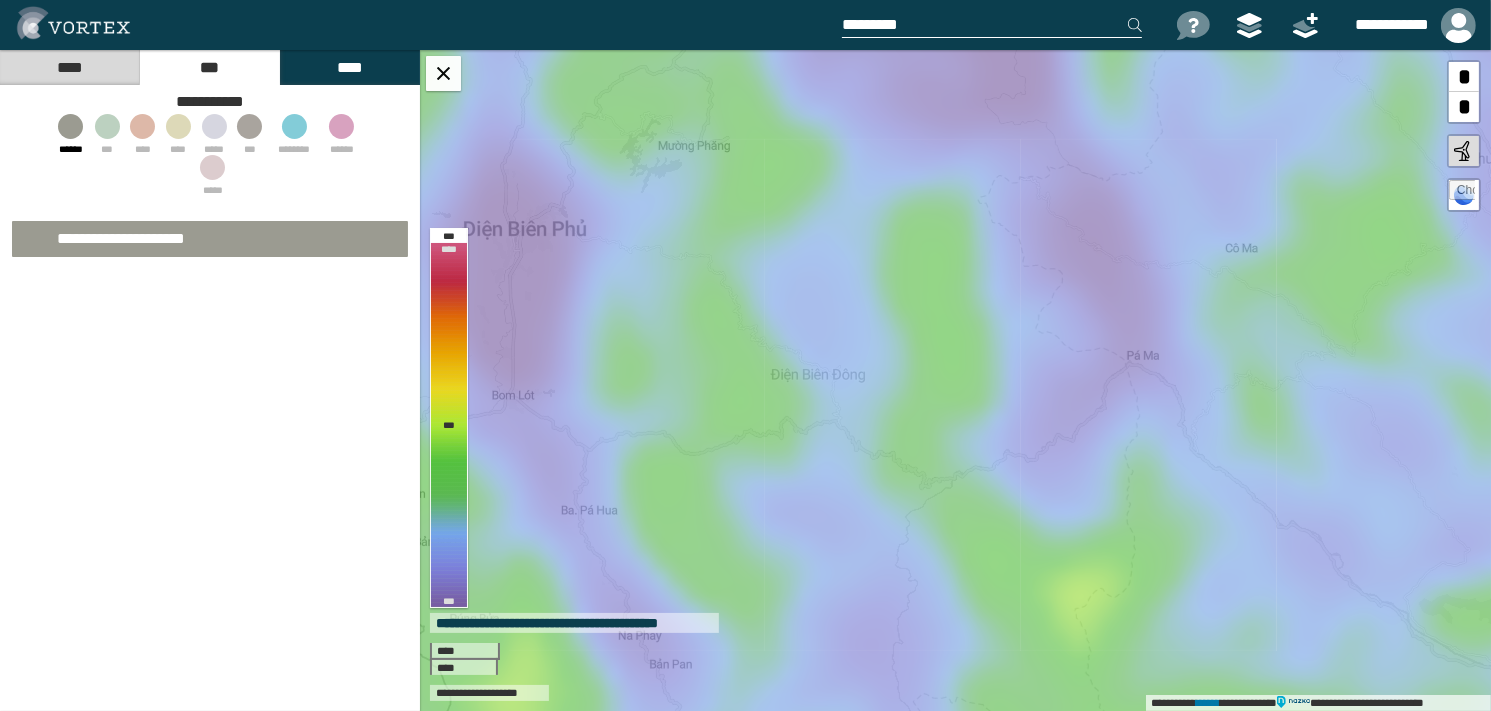 select on "**" 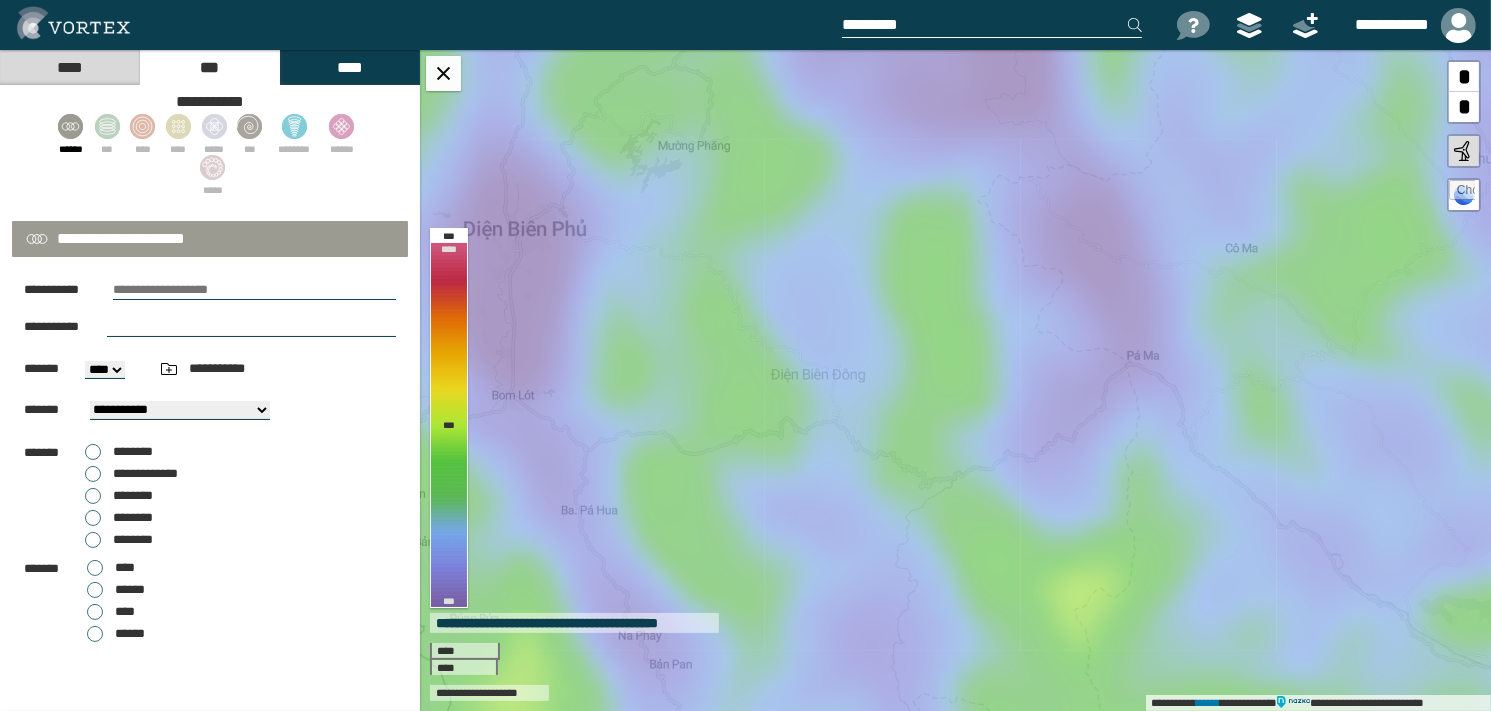 click on "****" at bounding box center [69, 67] 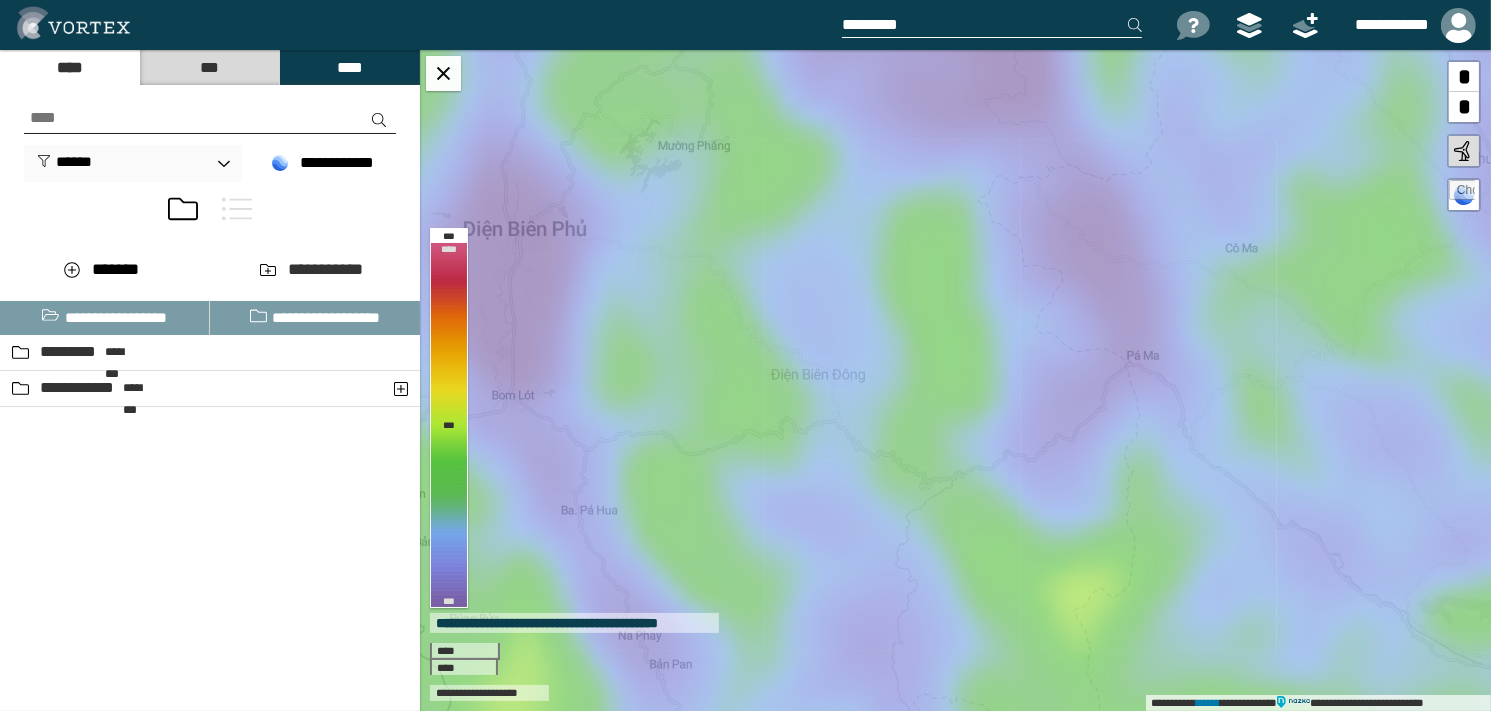 click on "***" at bounding box center [209, 67] 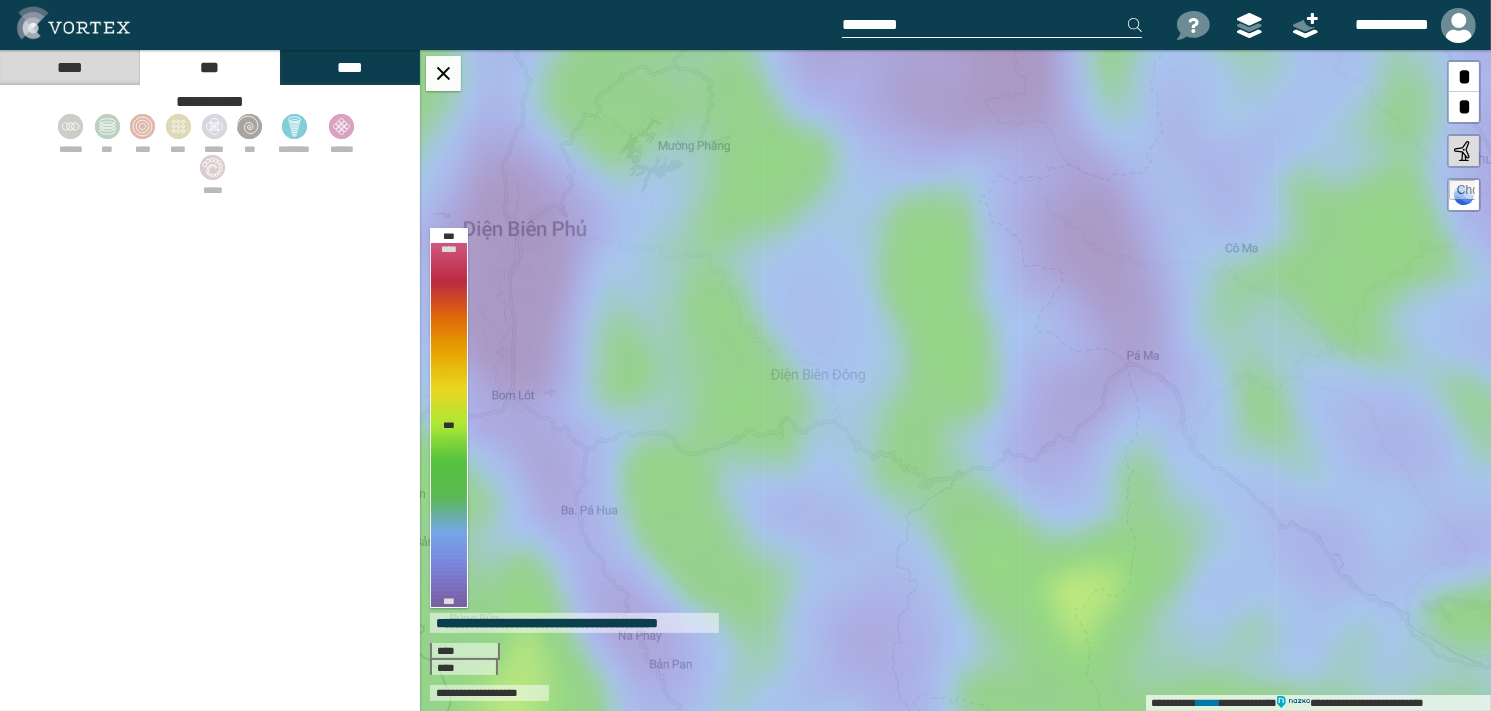 click on "****" at bounding box center [349, 67] 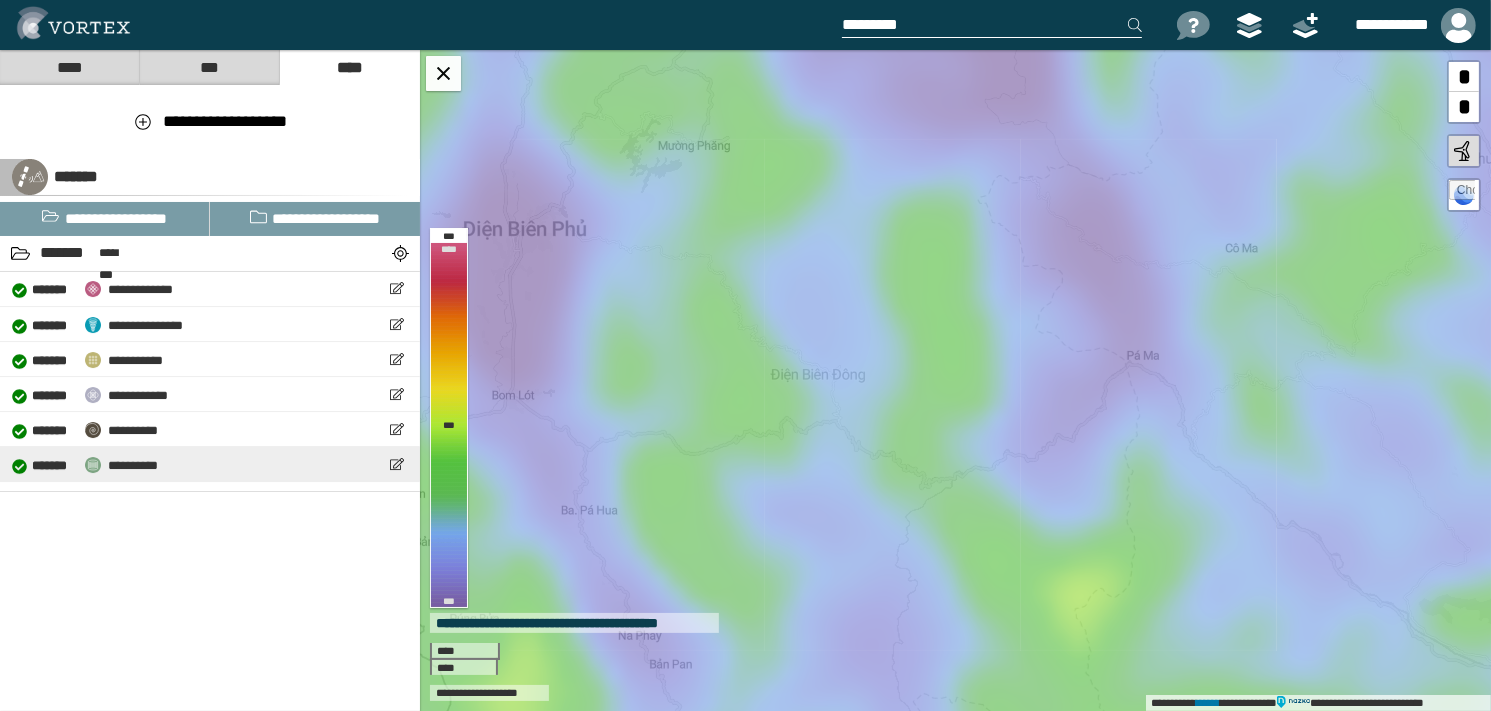 click on "**********" at bounding box center (133, 465) 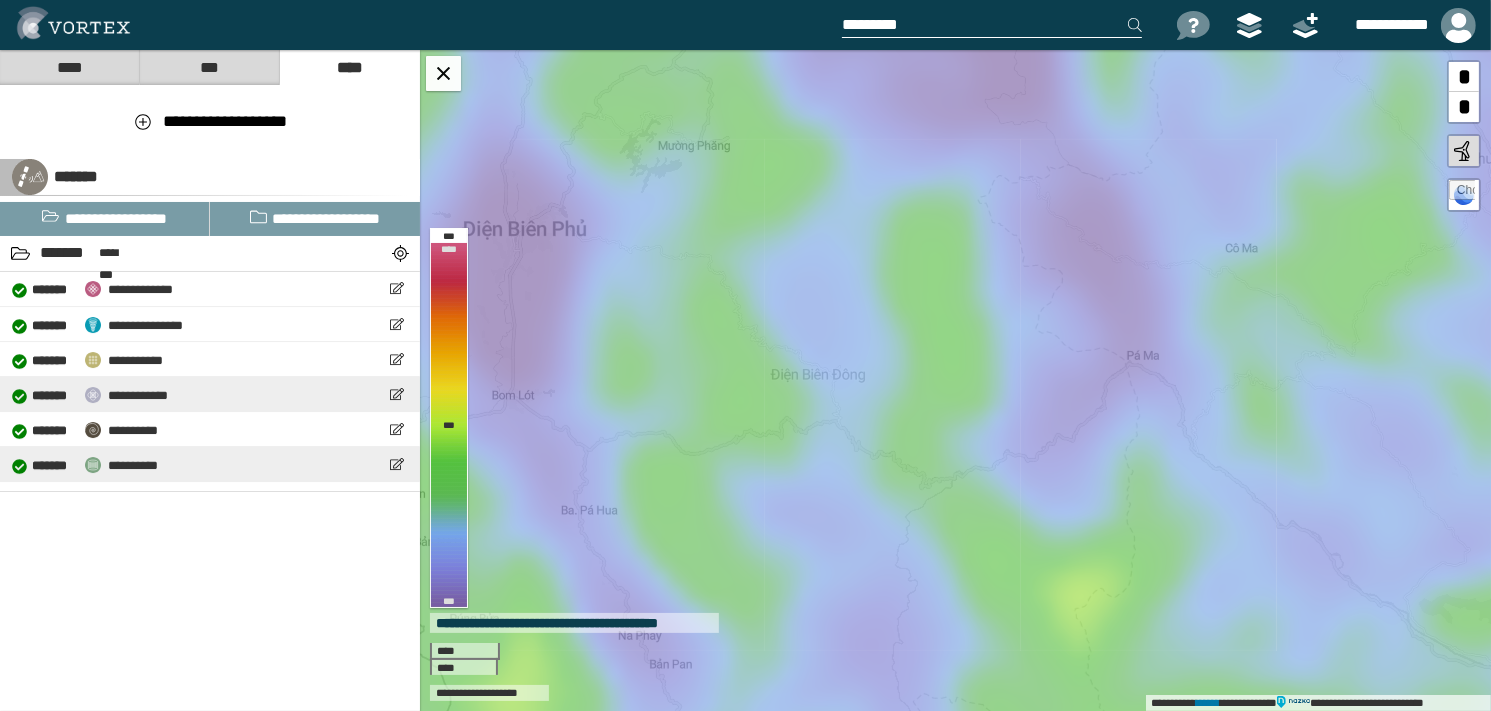 select on "**" 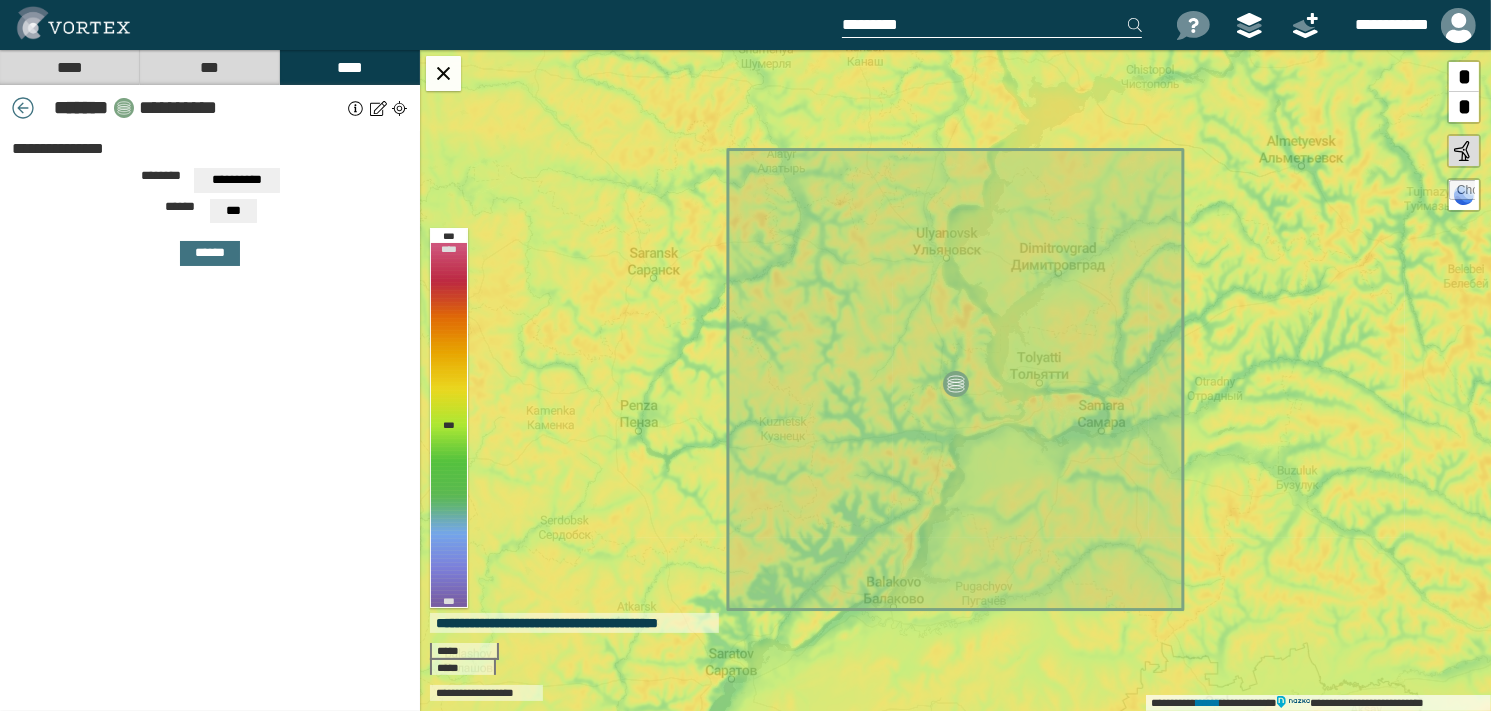 click on "***" at bounding box center (209, 67) 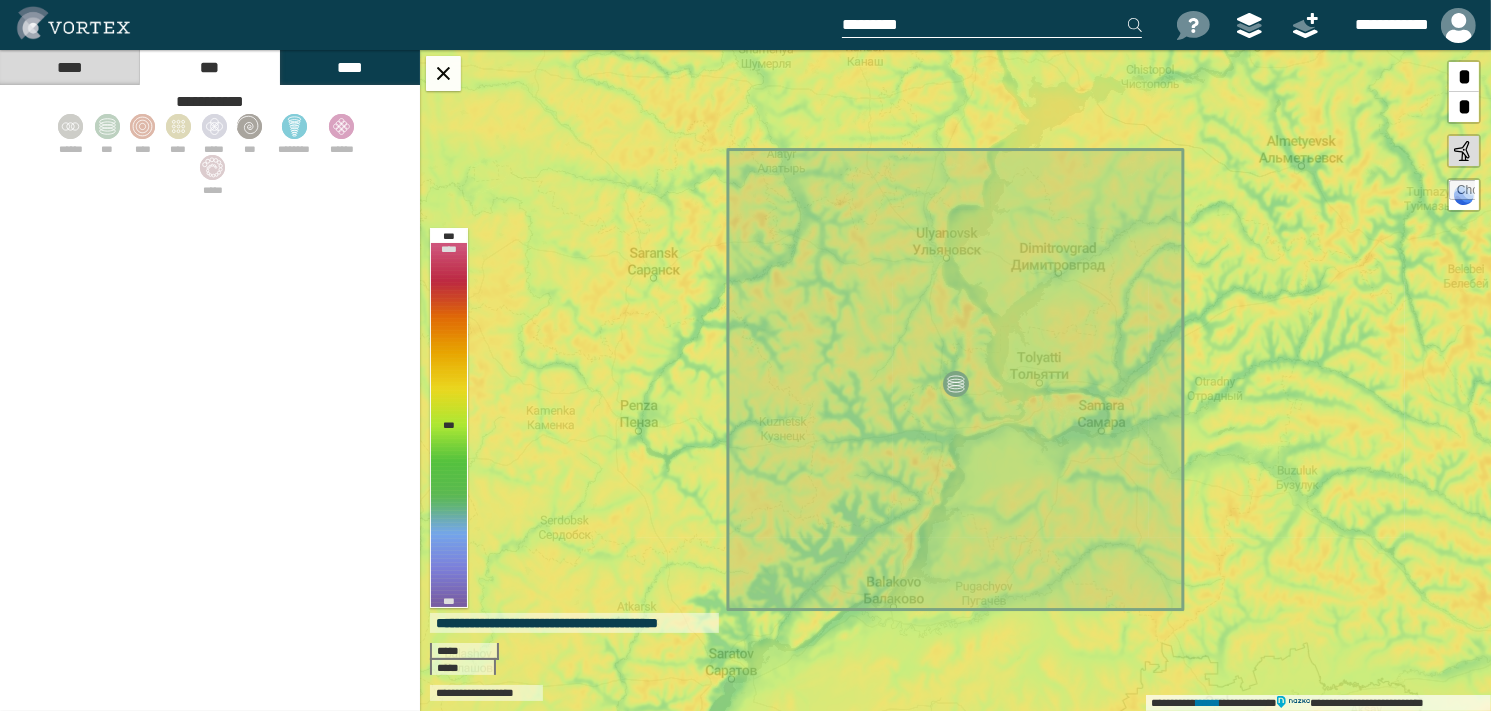 click on "****" at bounding box center [349, 67] 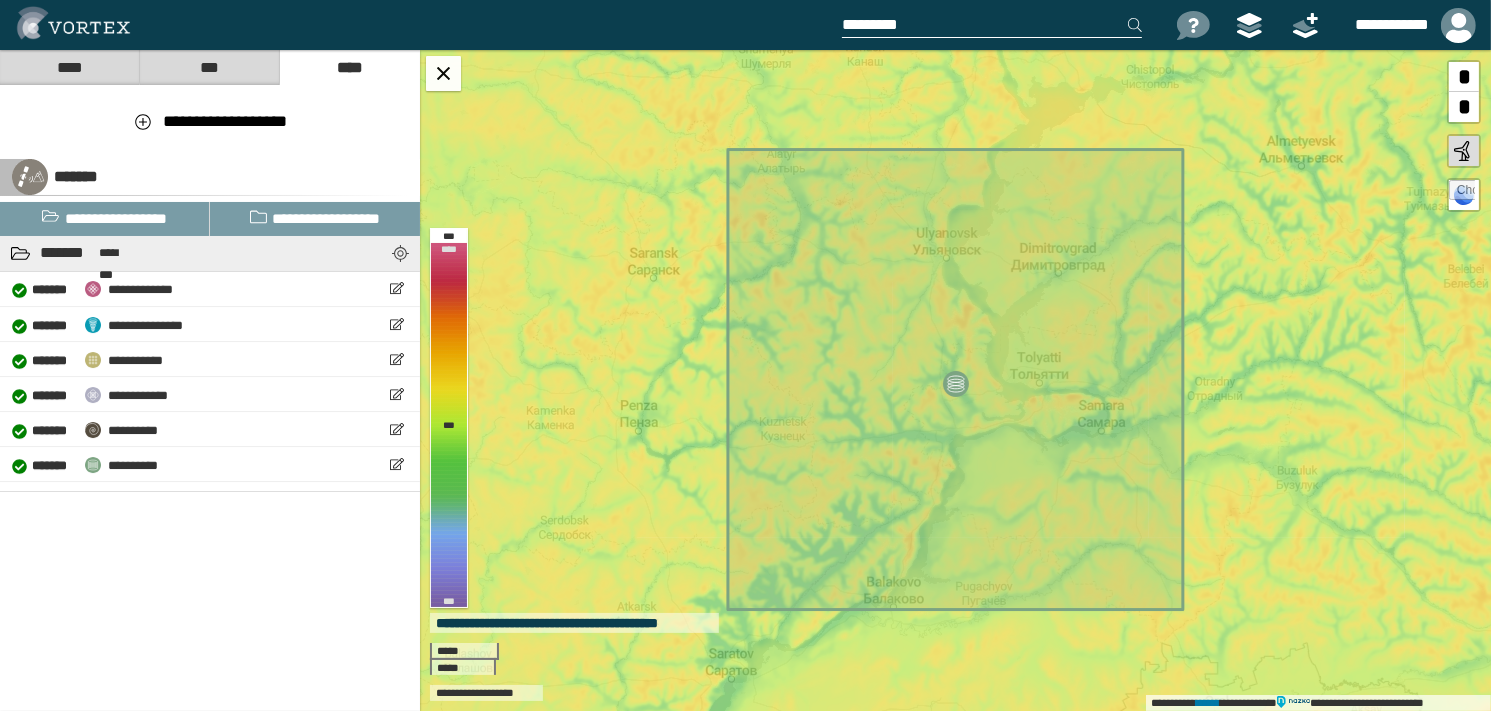 click at bounding box center (400, 253) 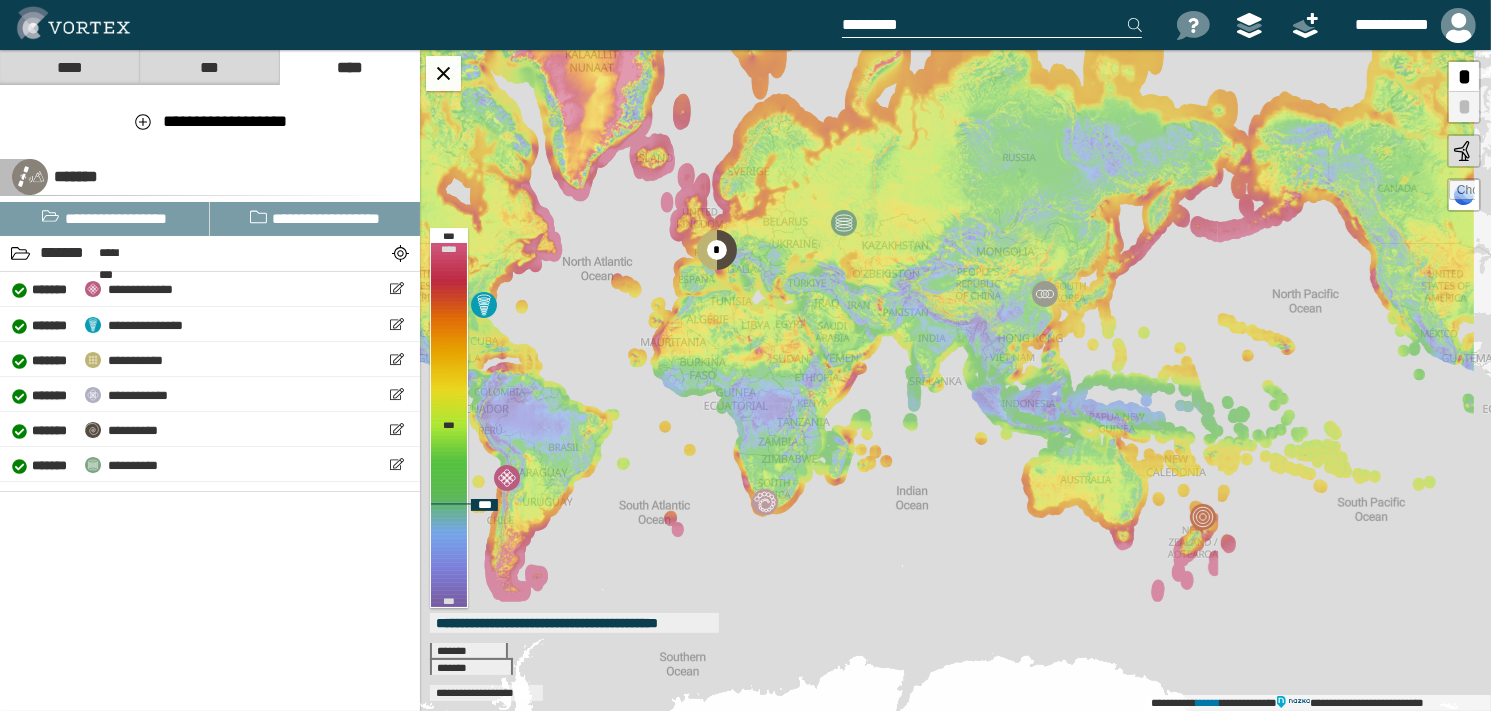 drag, startPoint x: 951, startPoint y: 343, endPoint x: 828, endPoint y: 323, distance: 124.61541 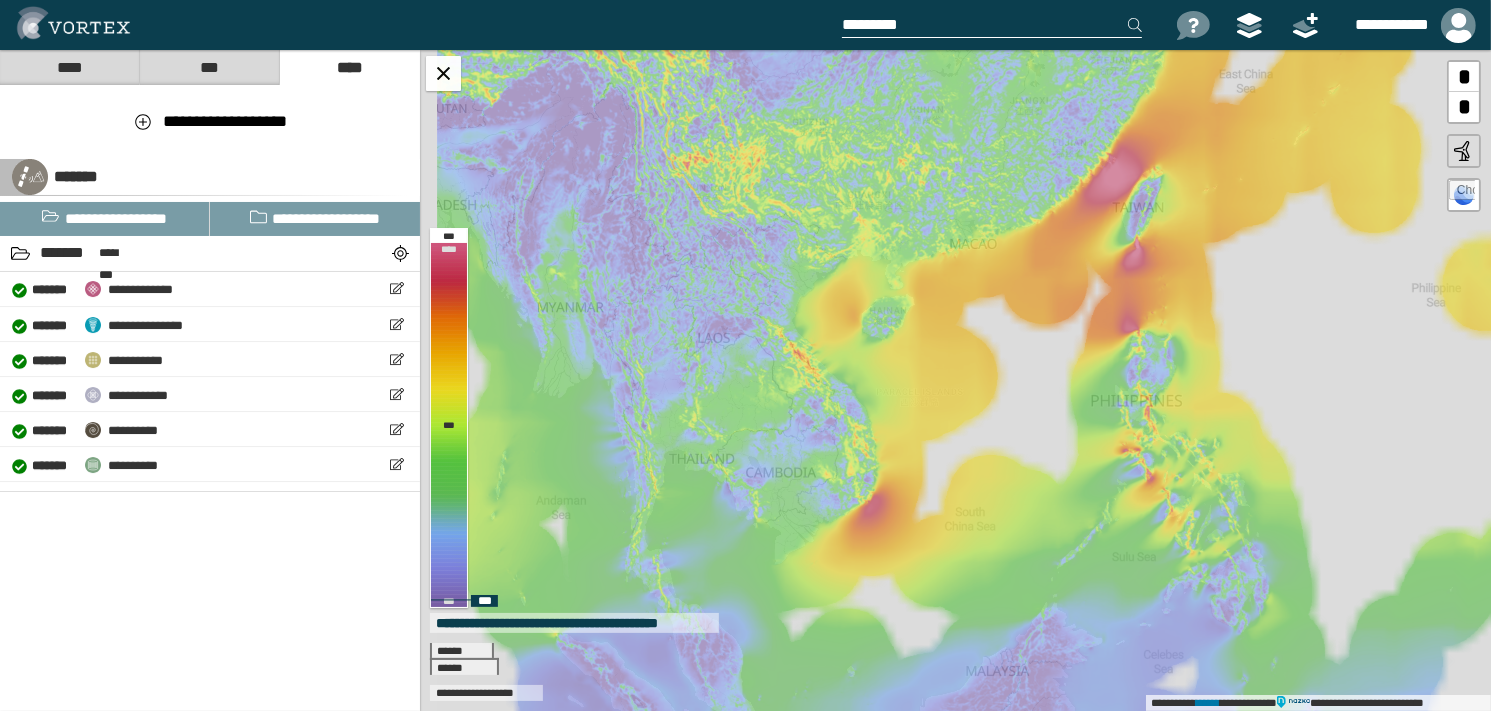 drag, startPoint x: 683, startPoint y: 223, endPoint x: 747, endPoint y: 315, distance: 112.0714 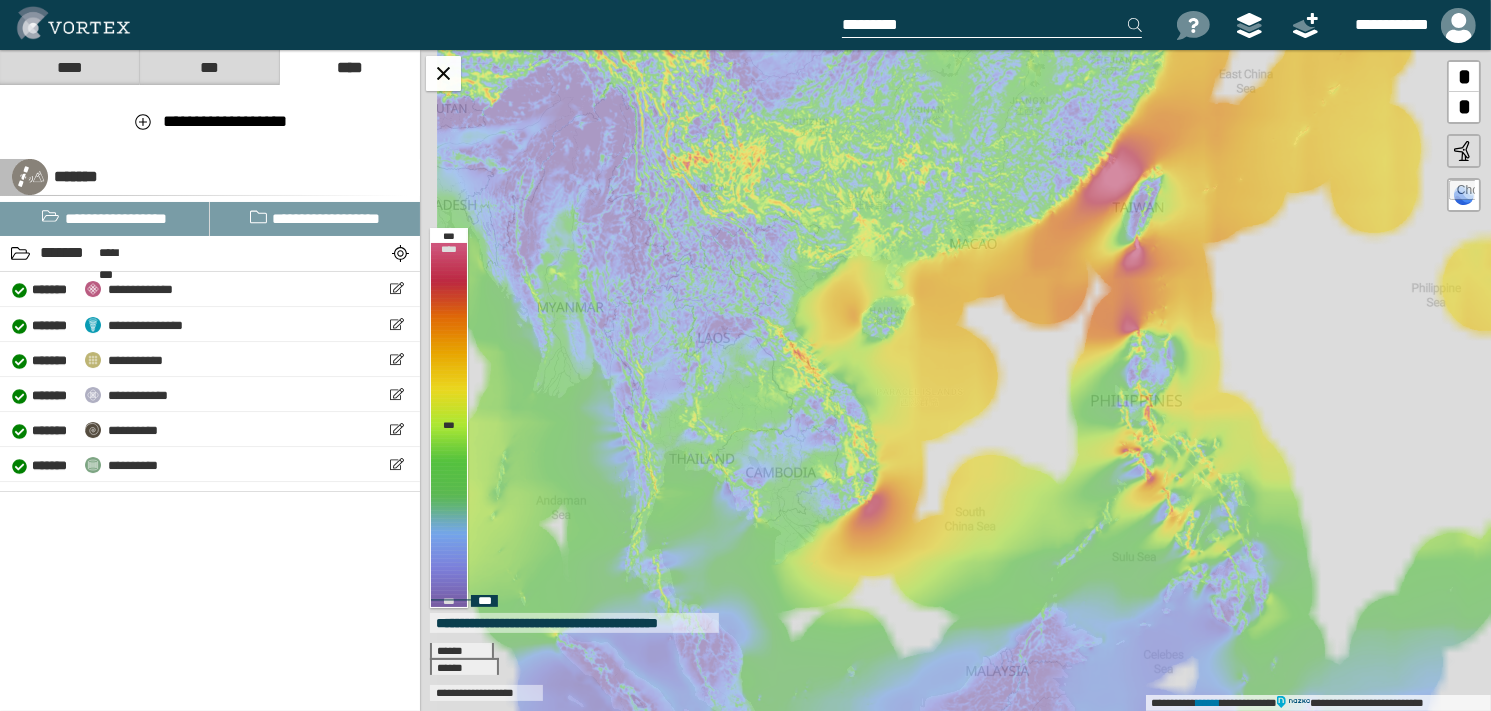 click on "**********" at bounding box center [955, 380] 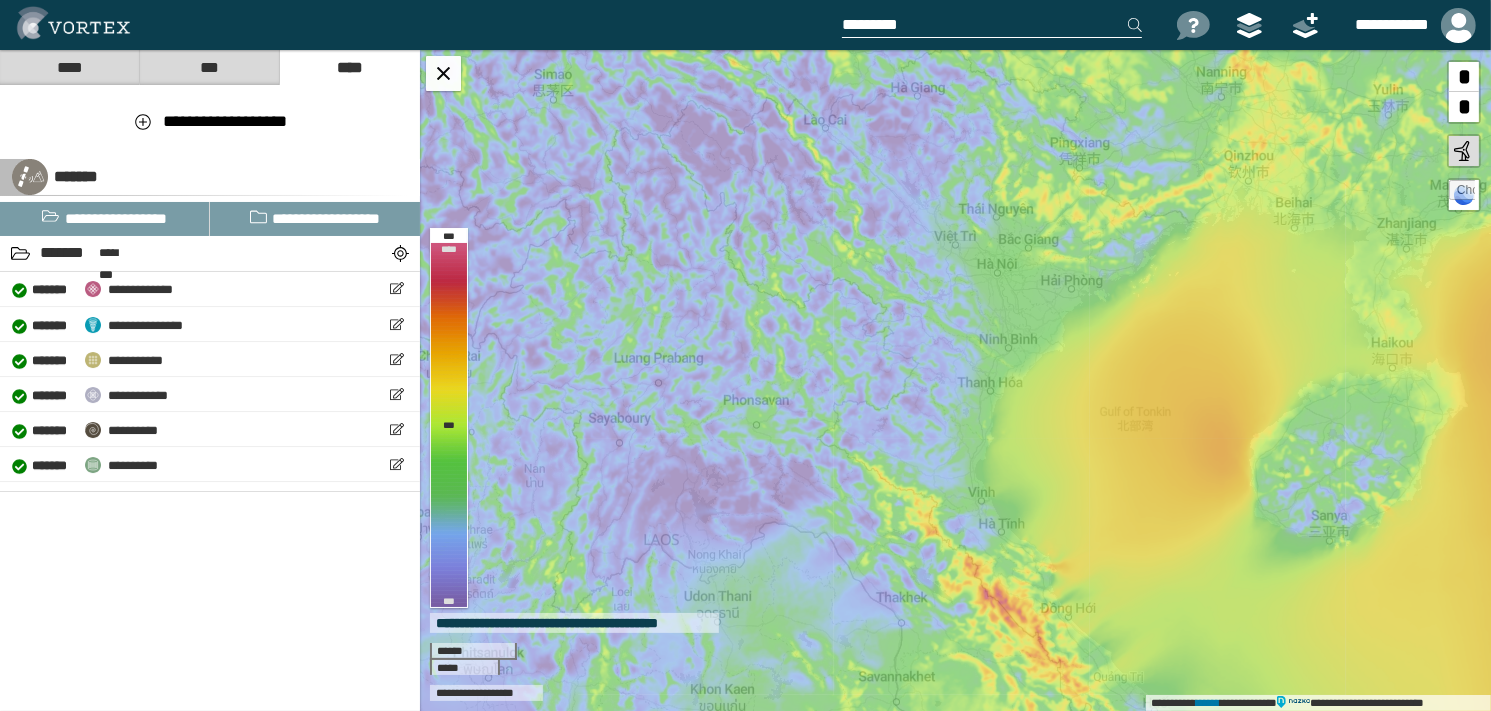 click on "****" at bounding box center (69, 67) 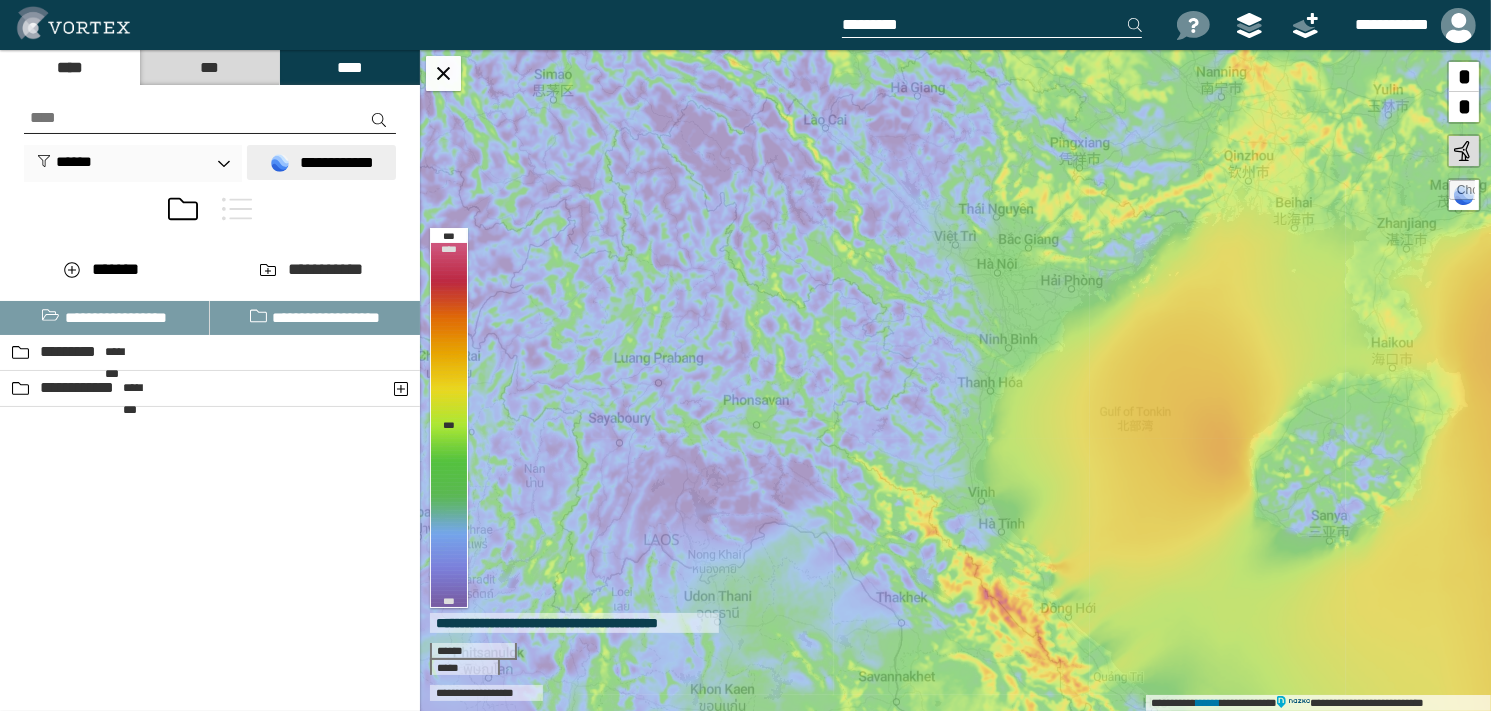 click on "**********" at bounding box center [321, 162] 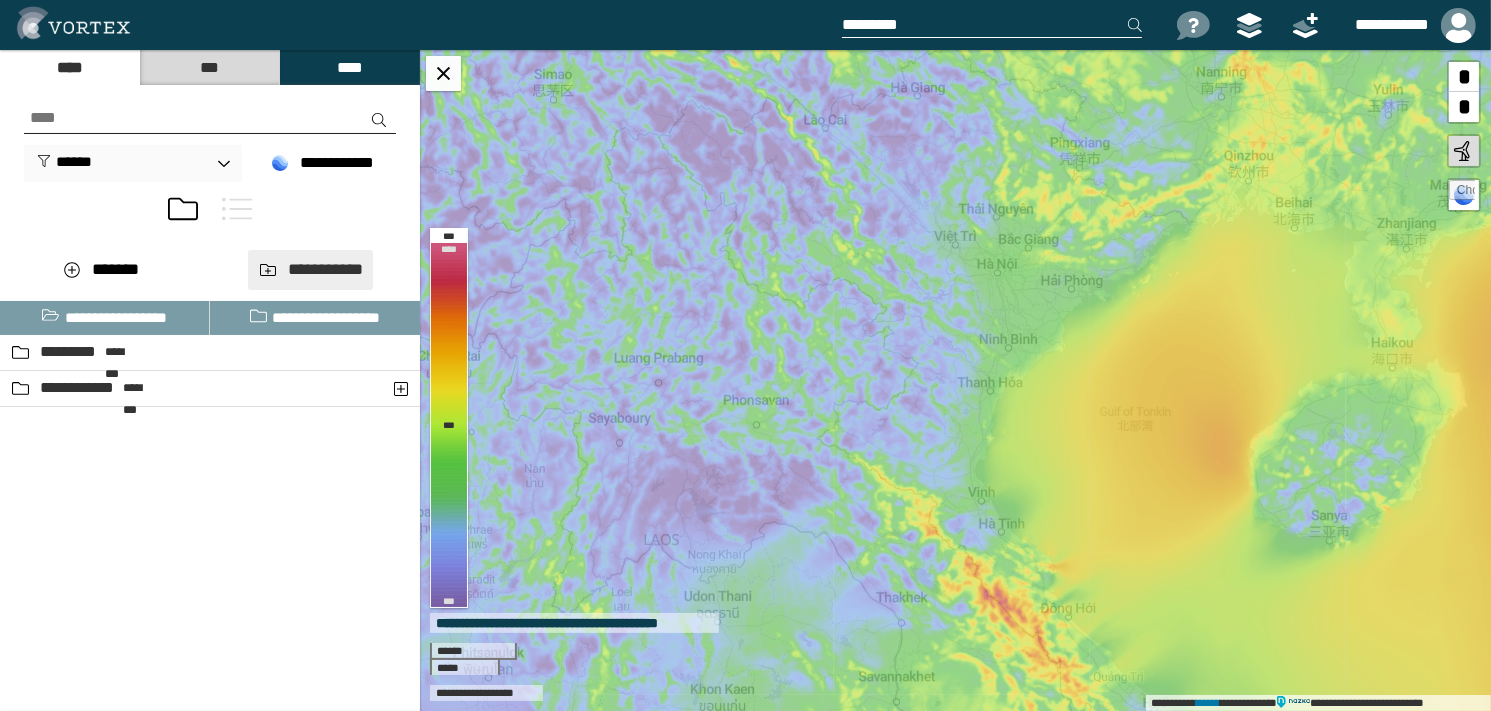 click on "**********" at bounding box center [310, 269] 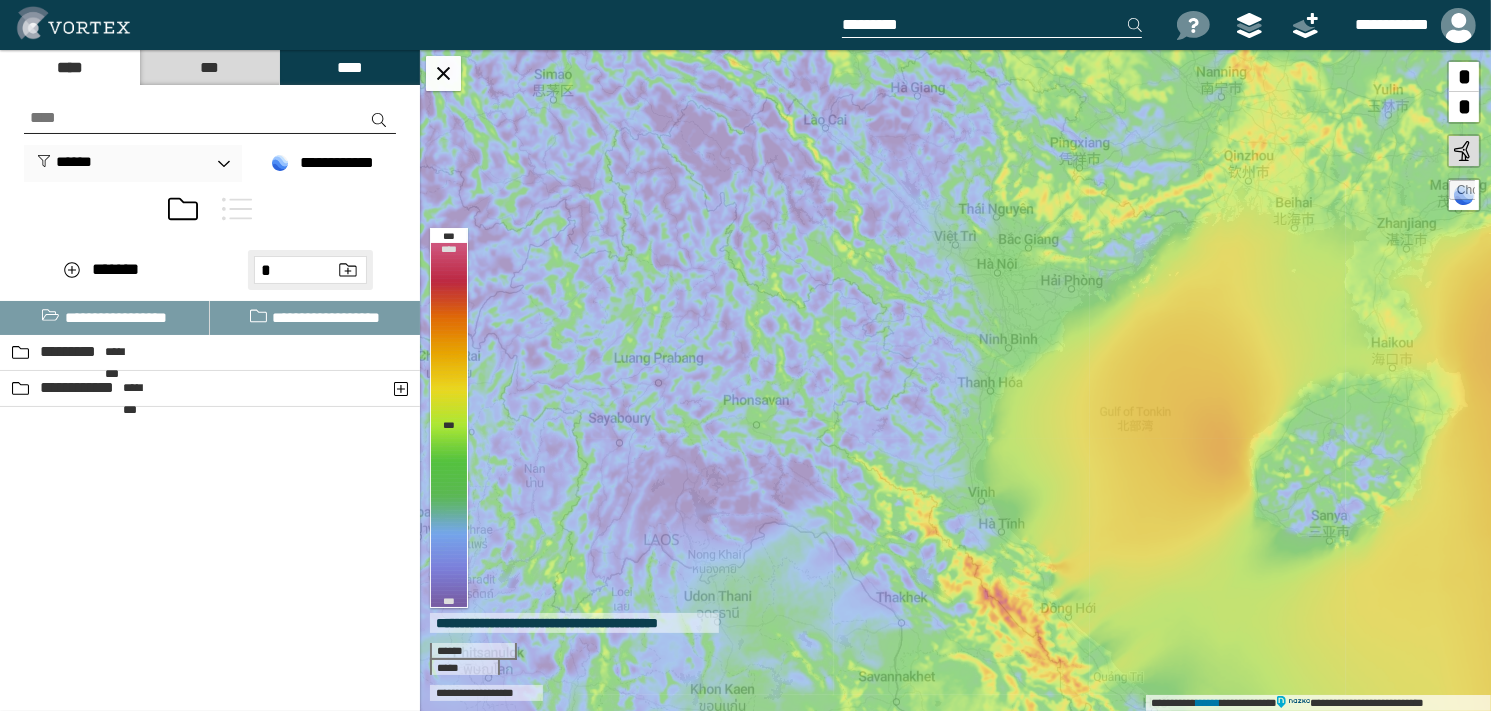 drag, startPoint x: 363, startPoint y: 257, endPoint x: 352, endPoint y: 268, distance: 15.556349 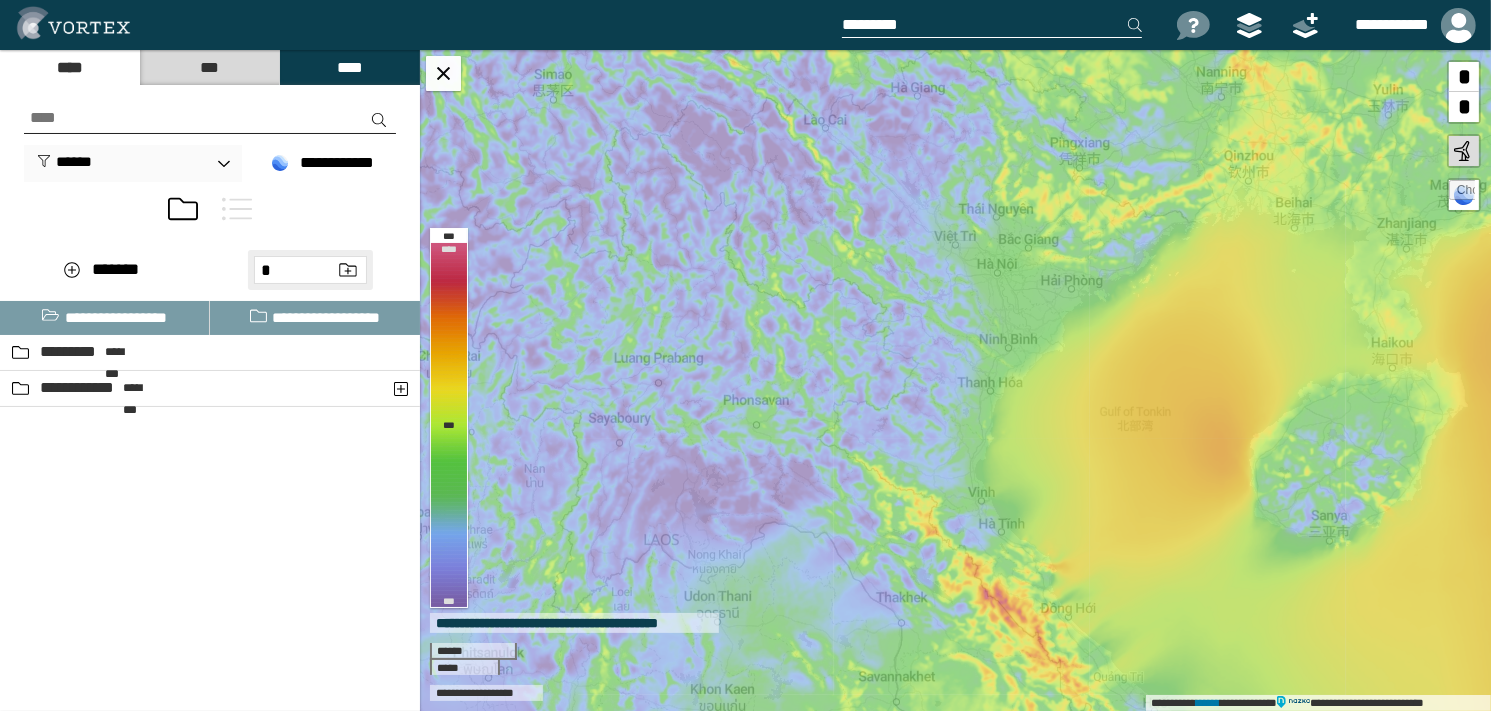 click on "*" at bounding box center (310, 270) 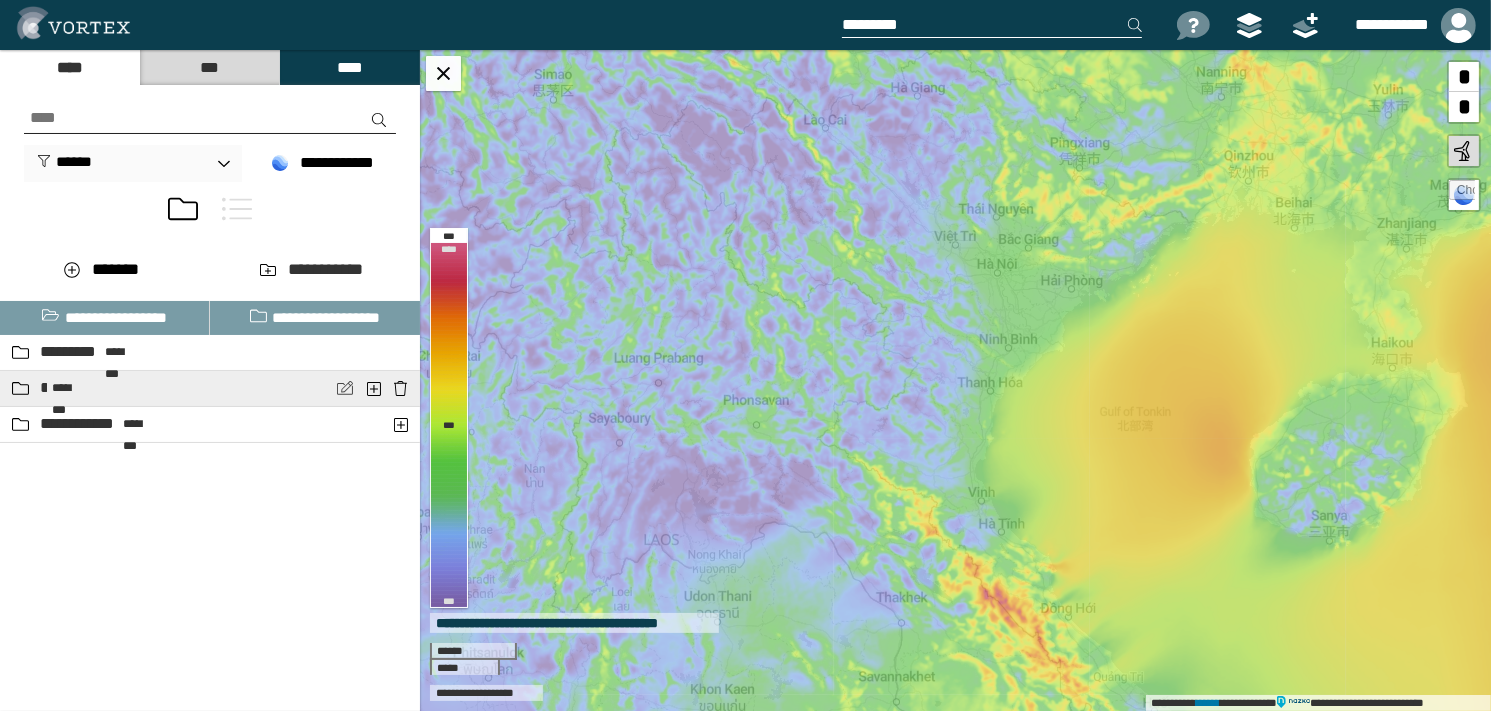click at bounding box center [345, 388] 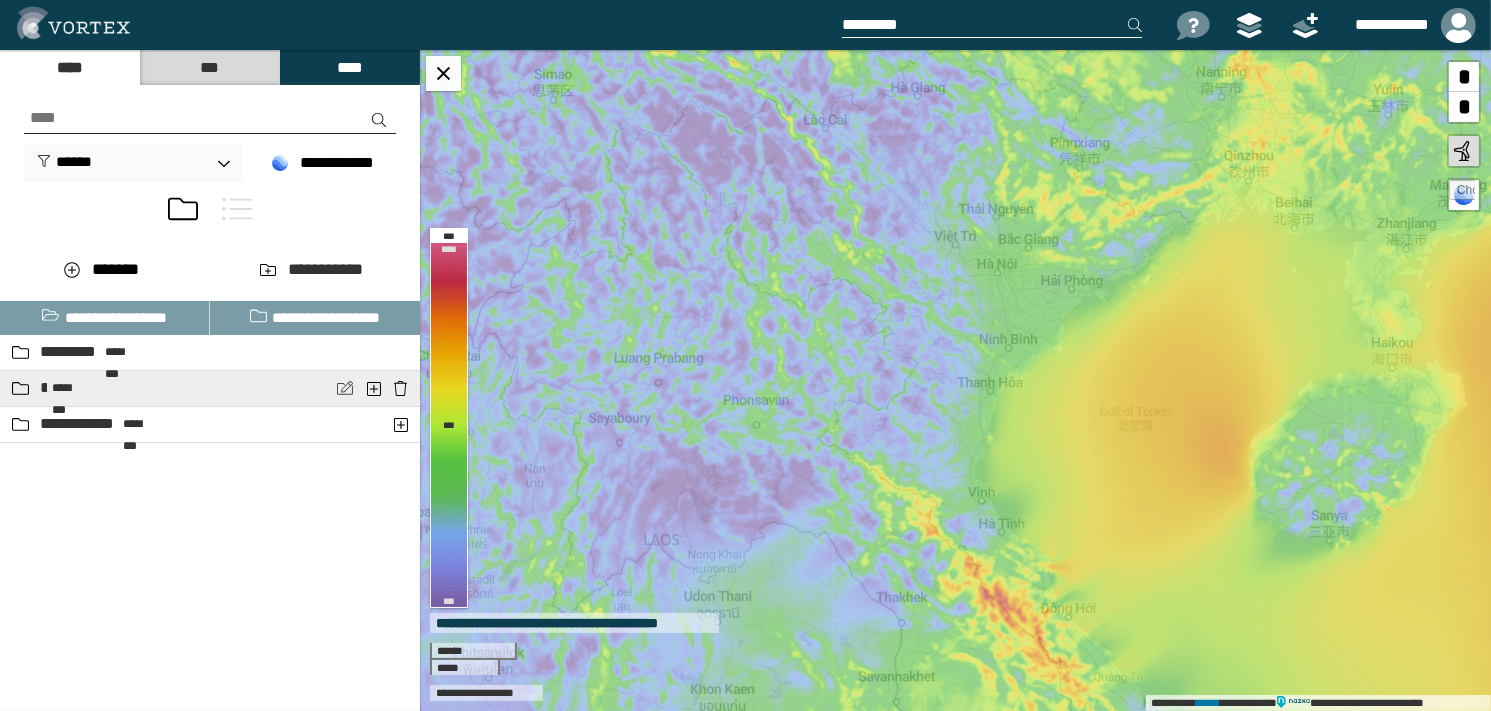 type on "*" 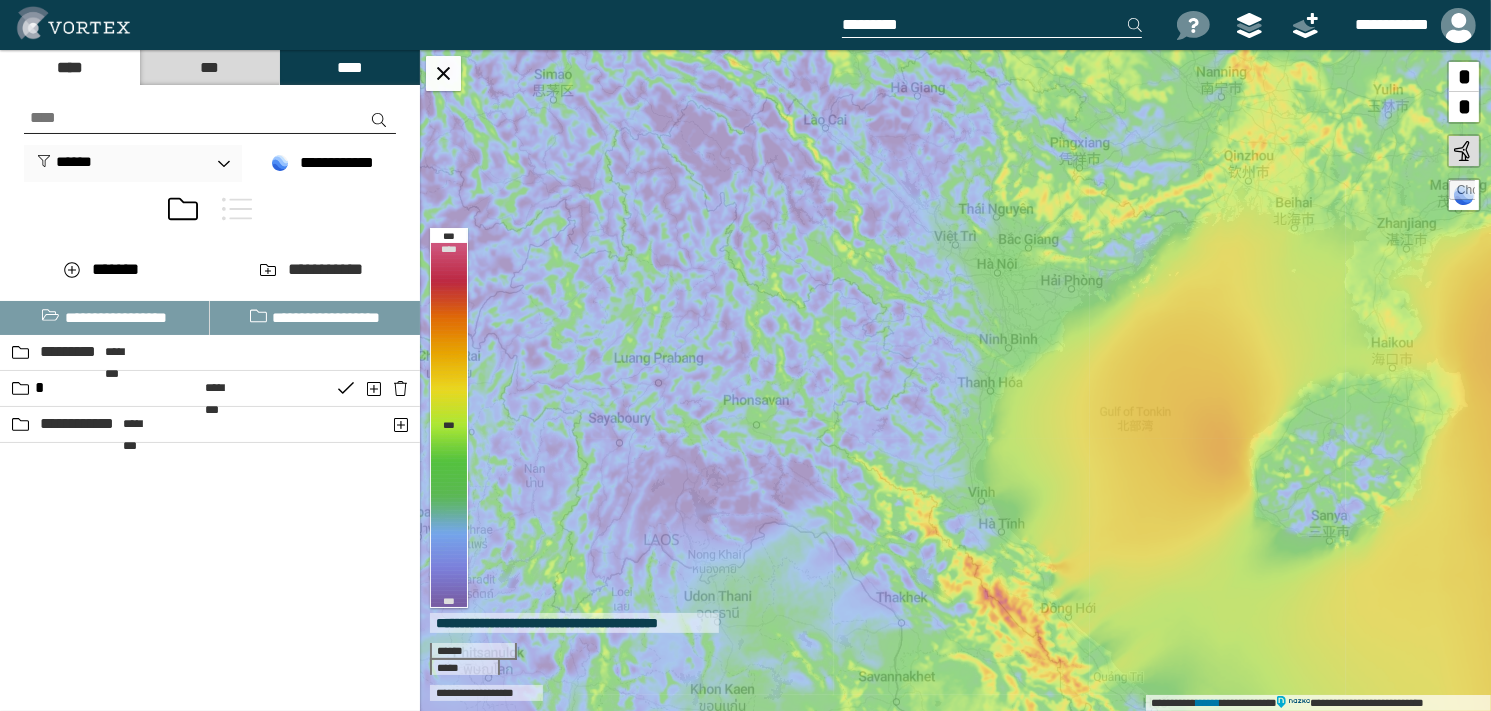 type 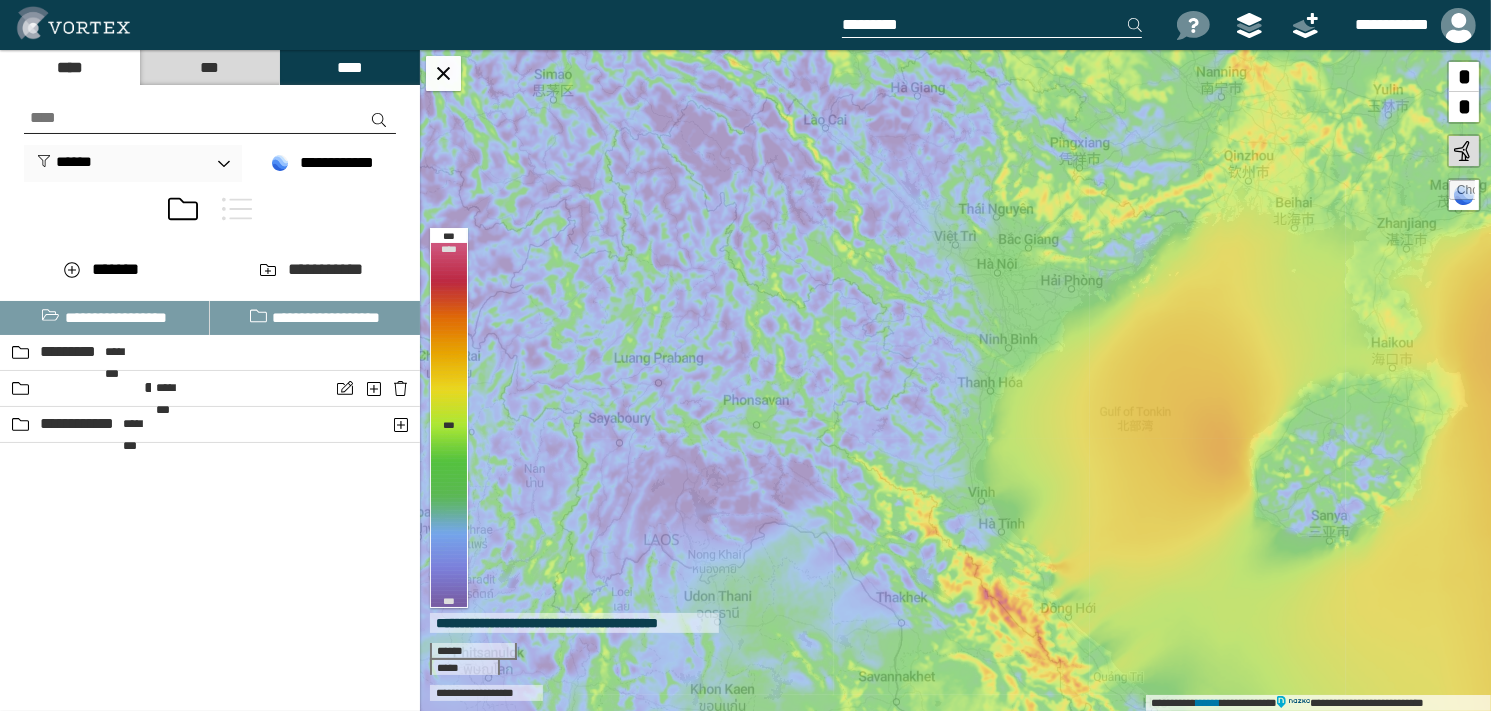 click on "[FIRST] [LAST] [STREET] [CITY] [STATE] [ZIP] [COUNTRY] [PHONE] [EMAIL] [SSN] [CC] [DL] [PASSPORT] [DOB] [AGE] [TIME]" at bounding box center [210, 479] 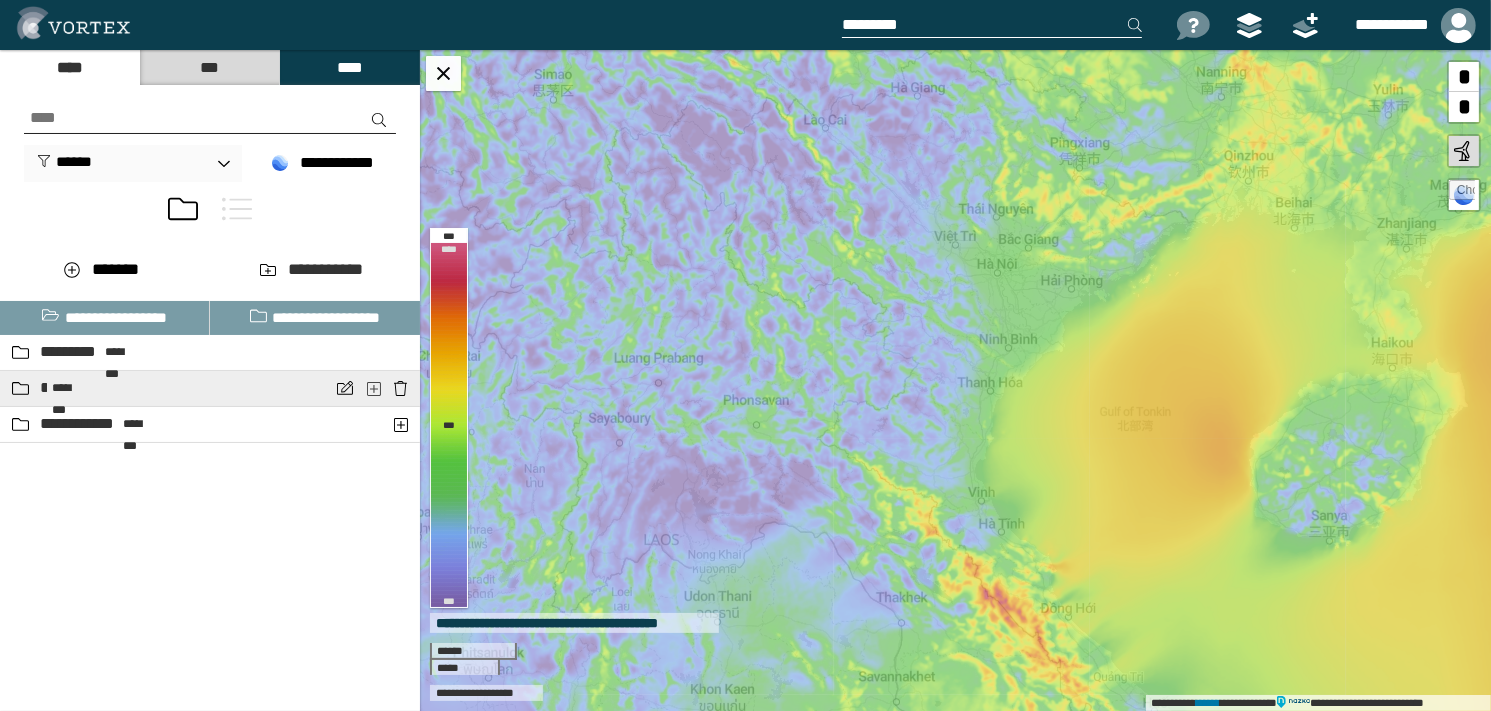 click at bounding box center (375, 388) 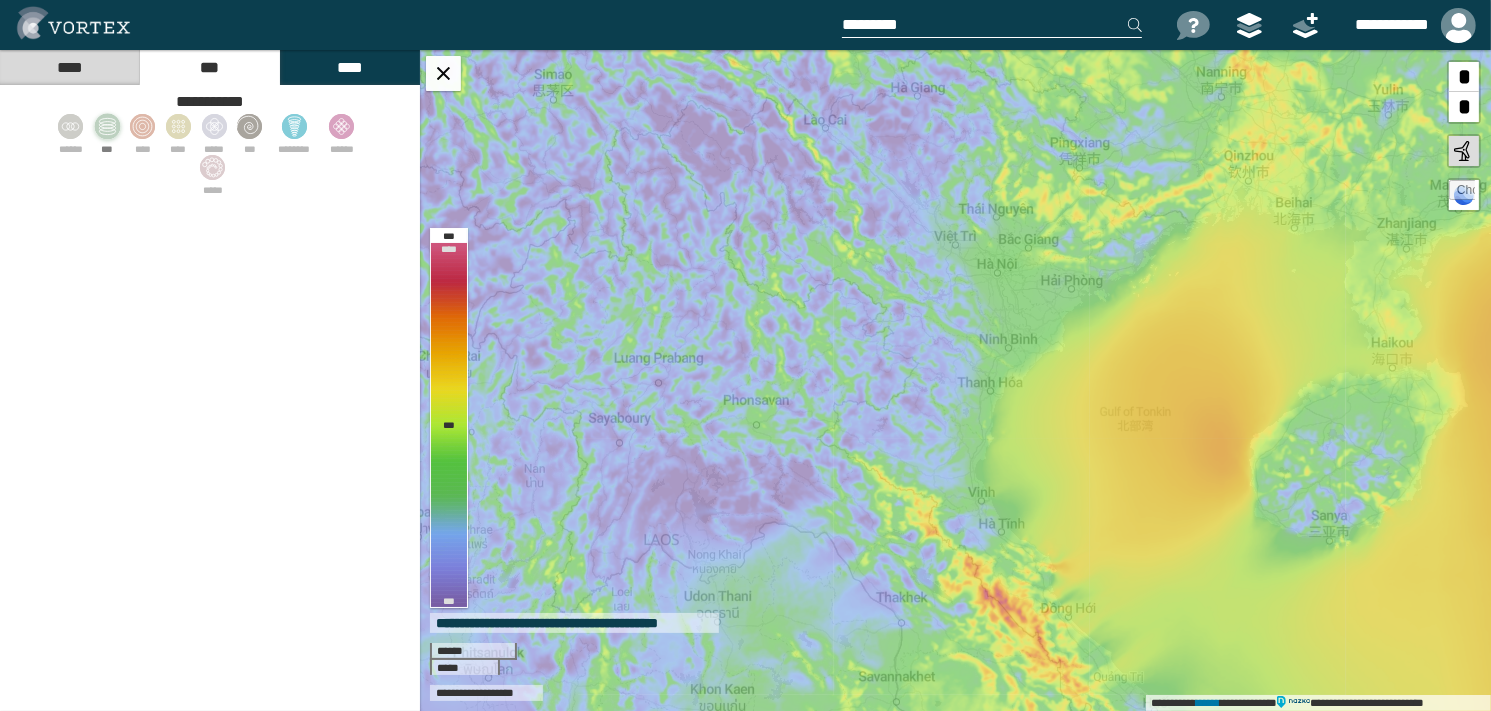 click 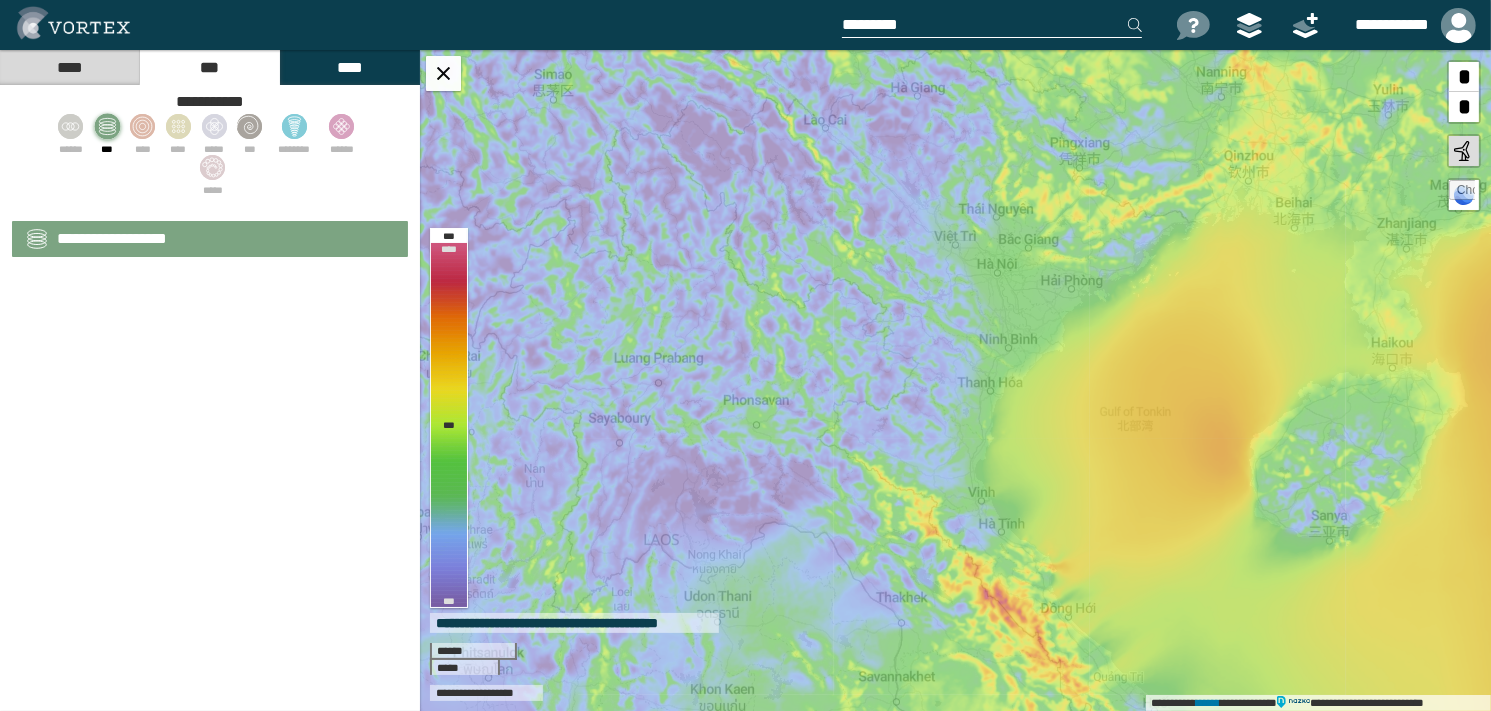 select on "**" 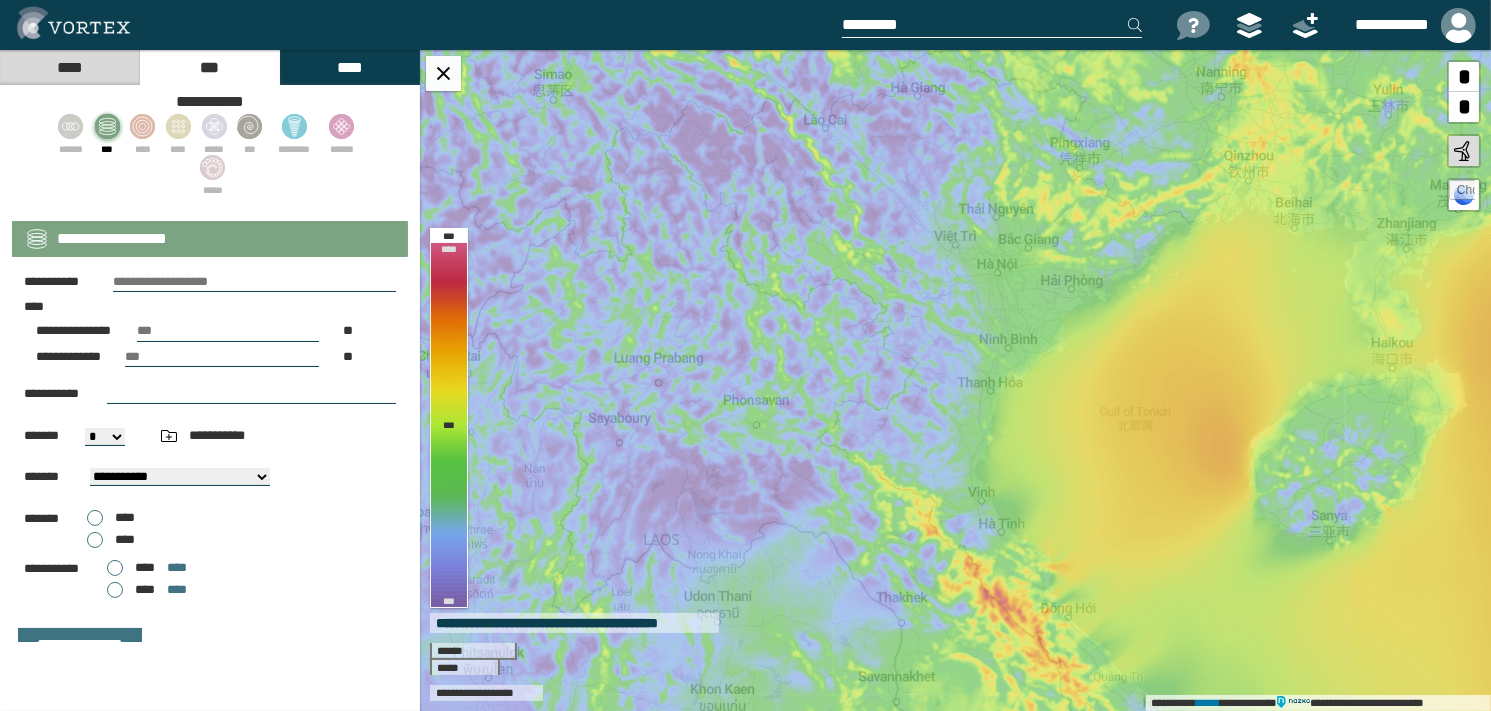 scroll, scrollTop: 0, scrollLeft: 0, axis: both 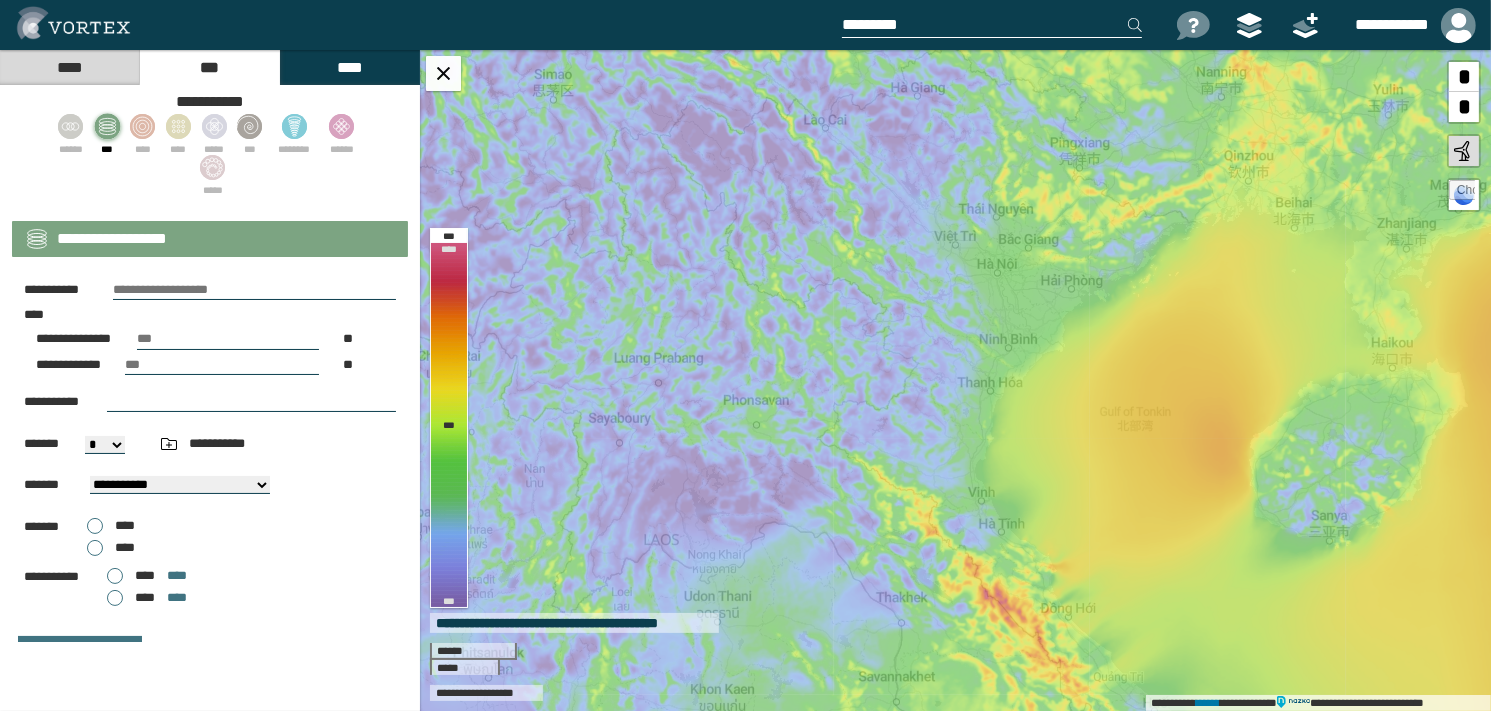 click on "****" at bounding box center (349, 67) 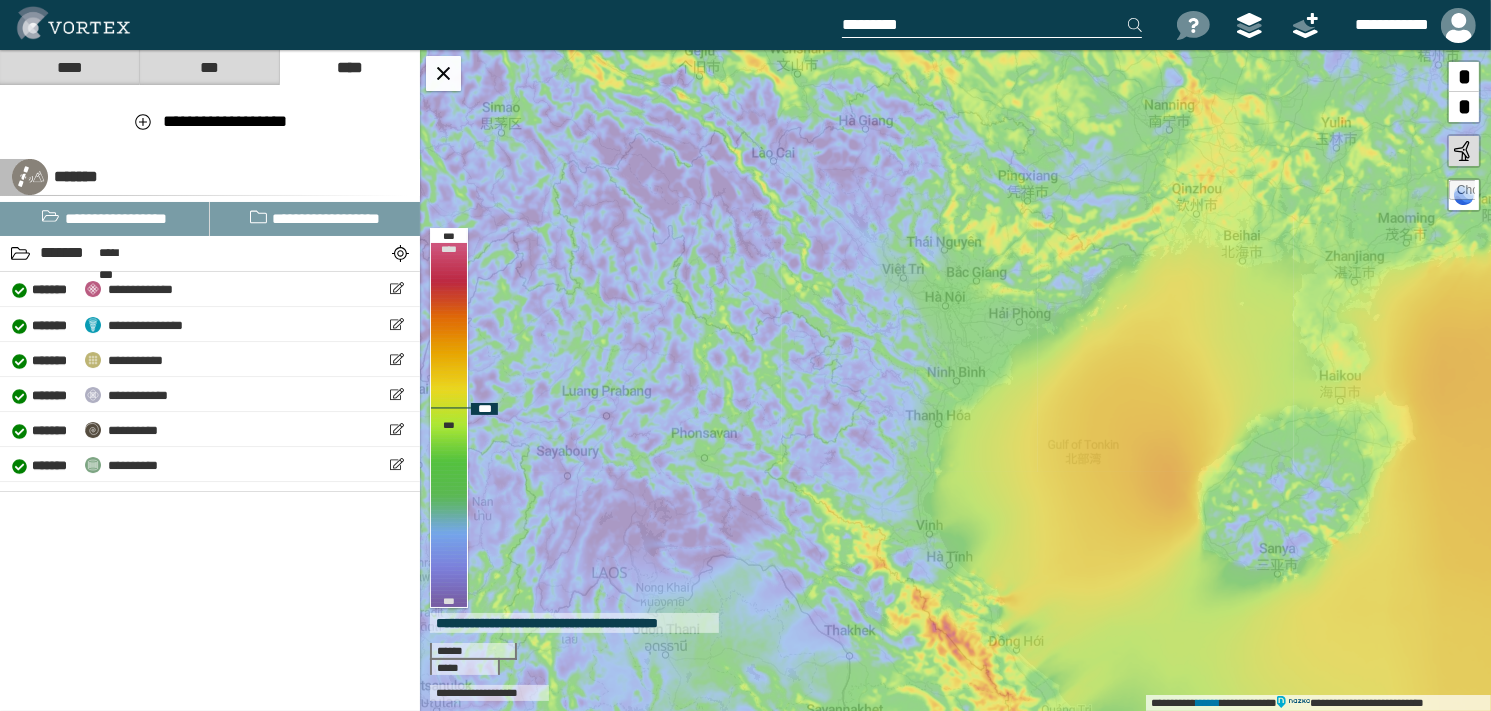 drag, startPoint x: 1162, startPoint y: 278, endPoint x: 1112, endPoint y: 311, distance: 59.908264 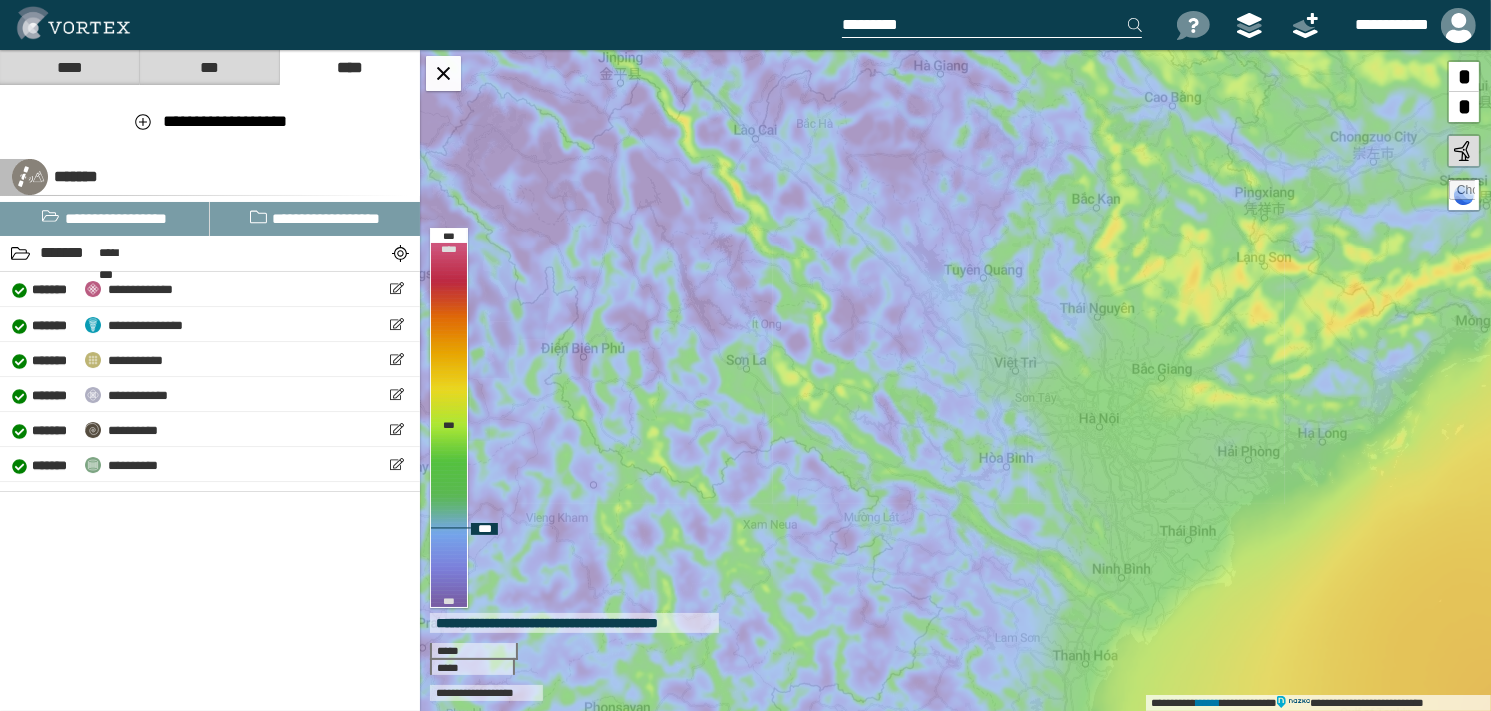drag, startPoint x: 648, startPoint y: 316, endPoint x: 660, endPoint y: 340, distance: 26.832815 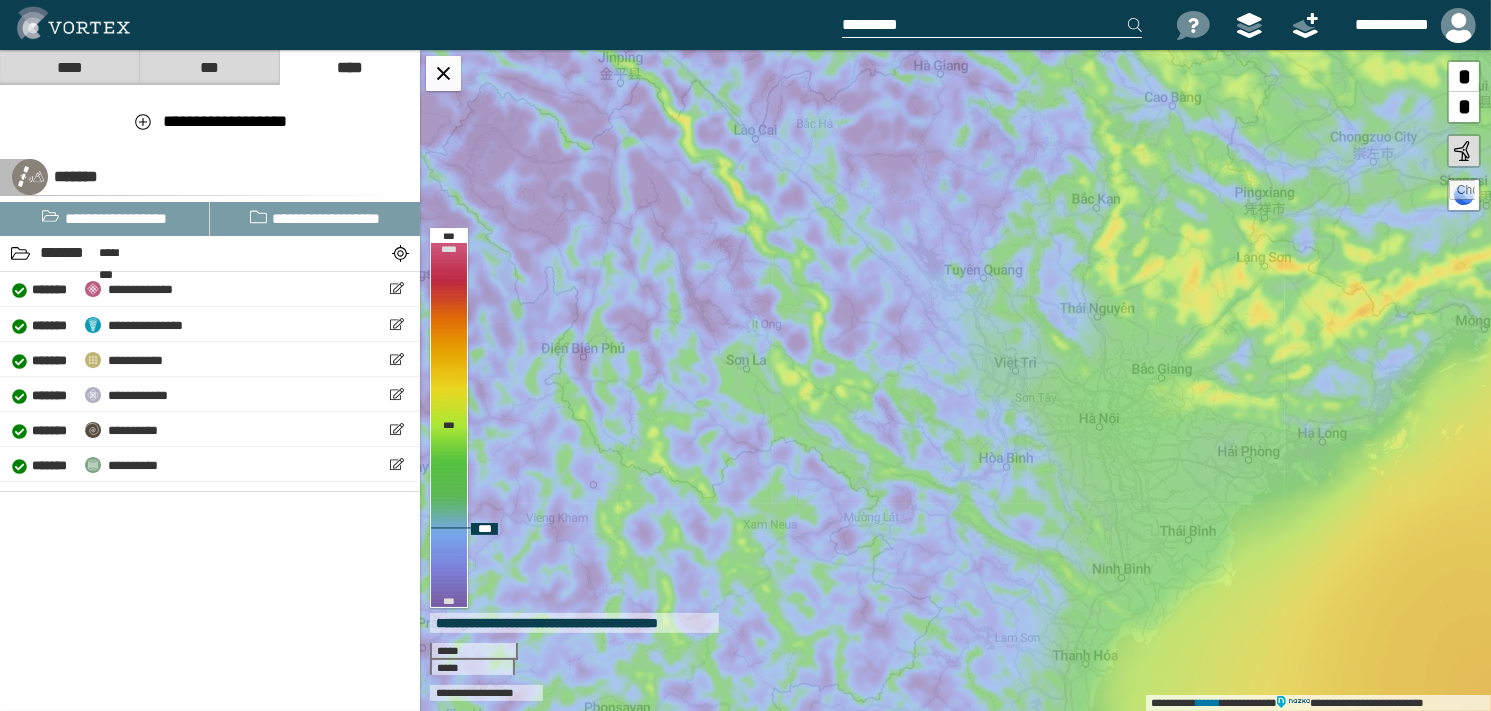 click on "**********" at bounding box center [955, 380] 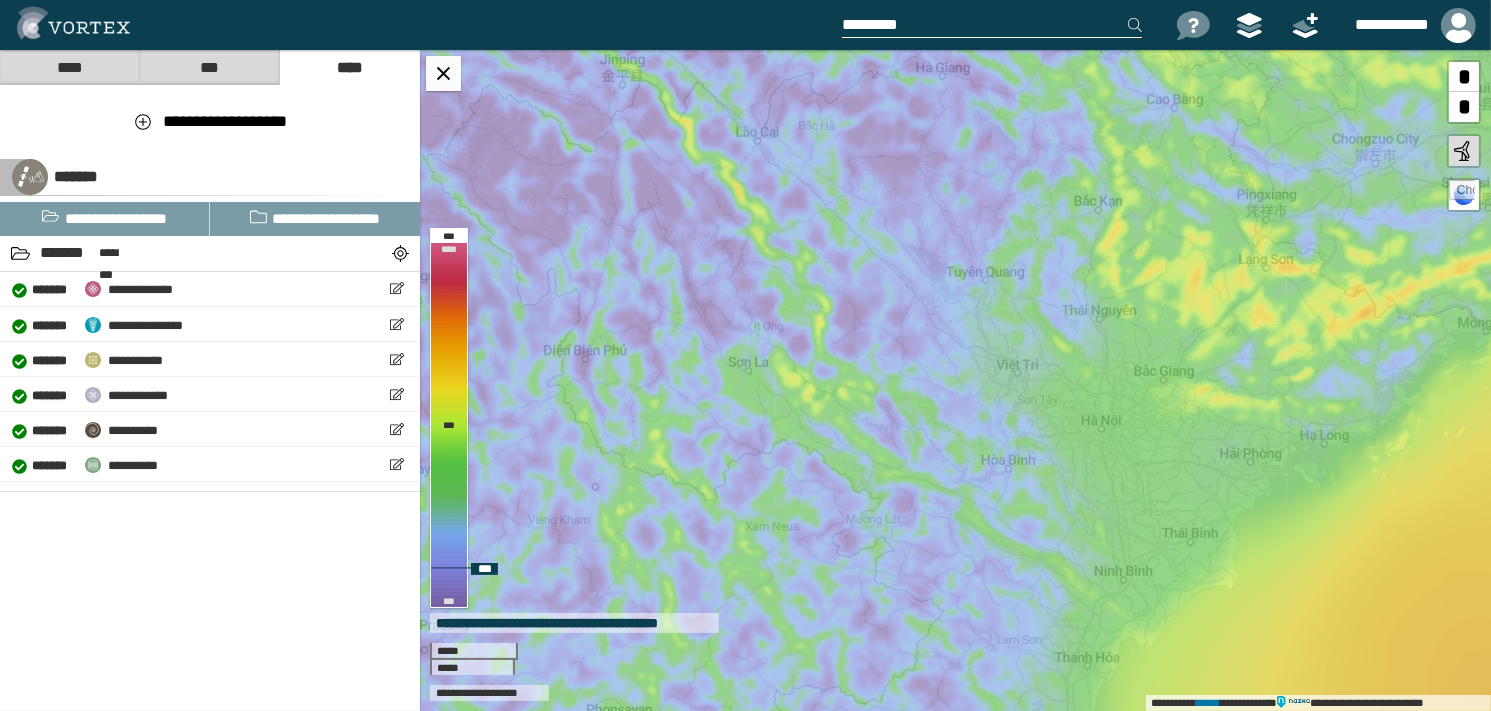 drag, startPoint x: 775, startPoint y: 375, endPoint x: 718, endPoint y: 343, distance: 65.36819 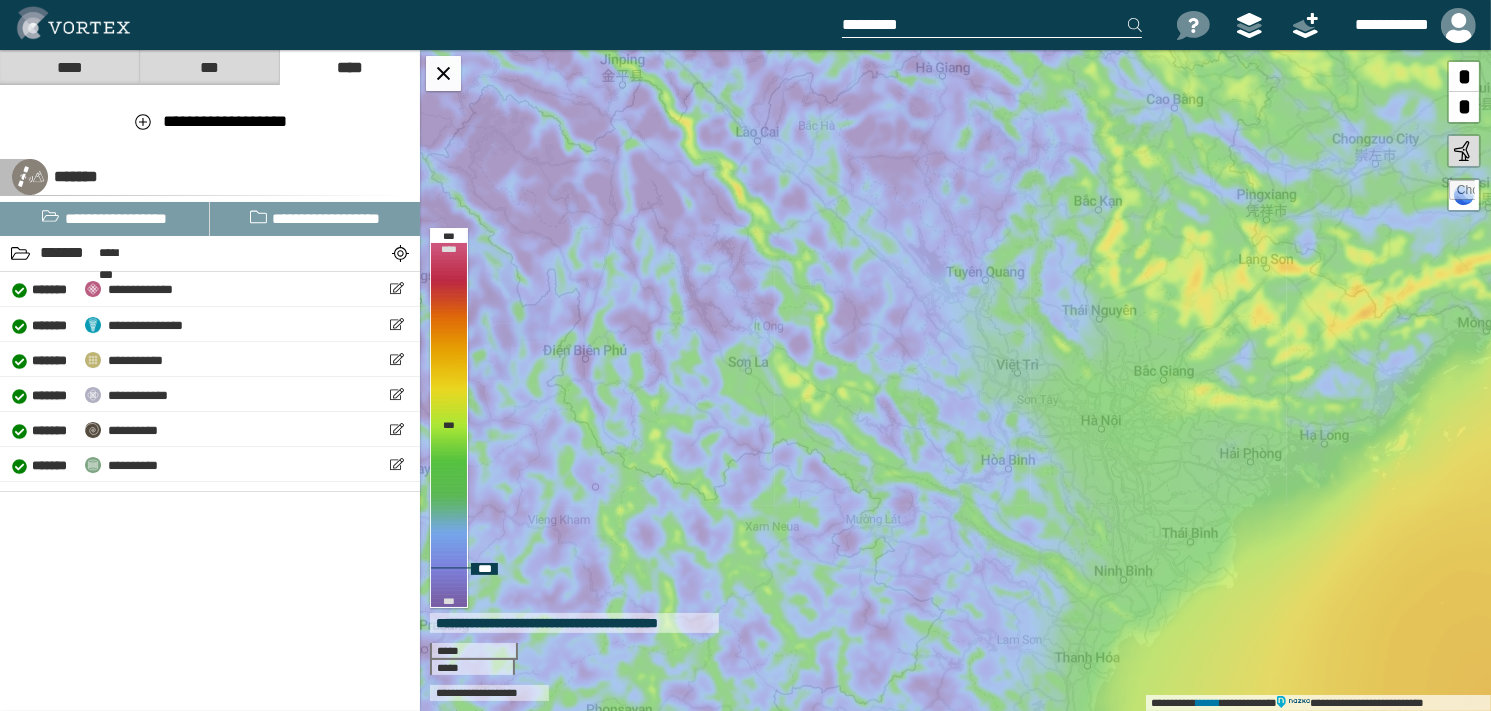 click on "**********" at bounding box center (955, 380) 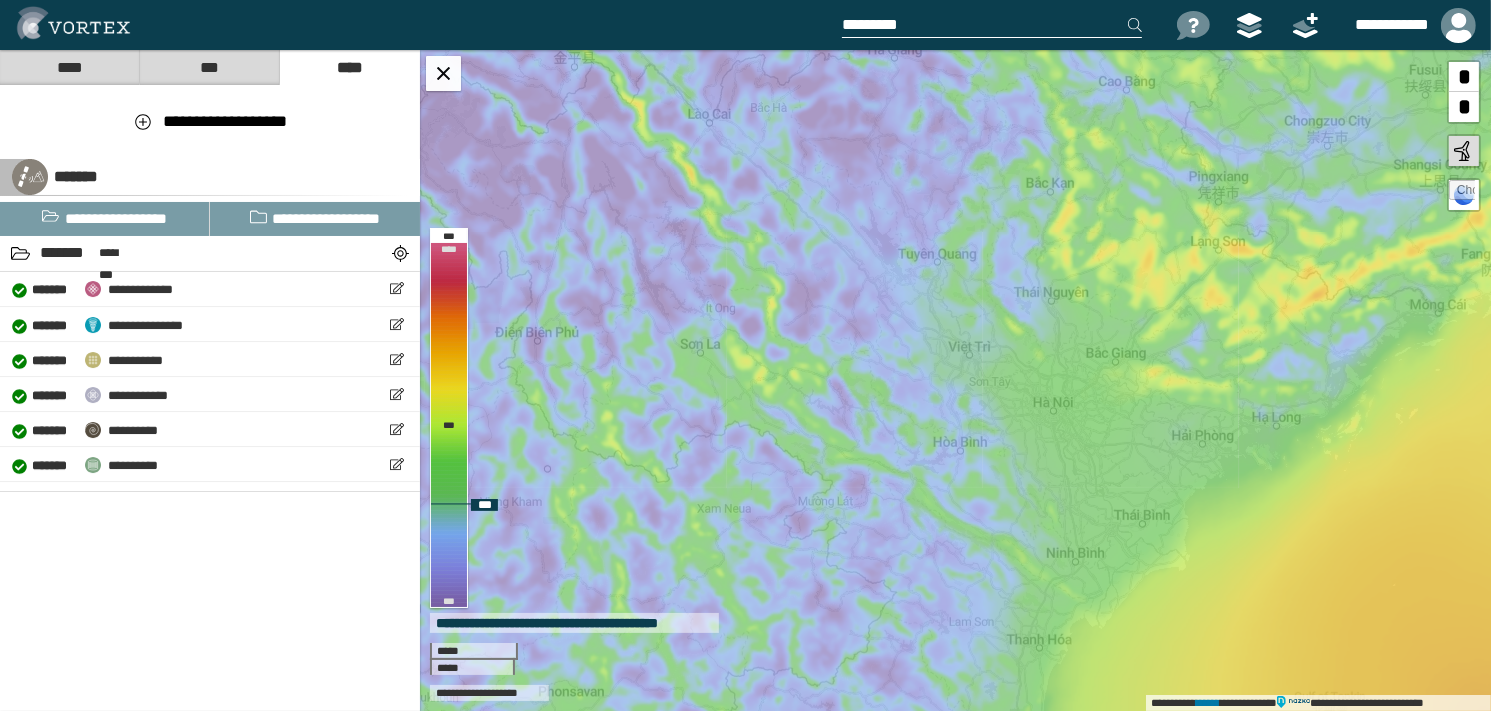 drag, startPoint x: 731, startPoint y: 351, endPoint x: 683, endPoint y: 333, distance: 51.264023 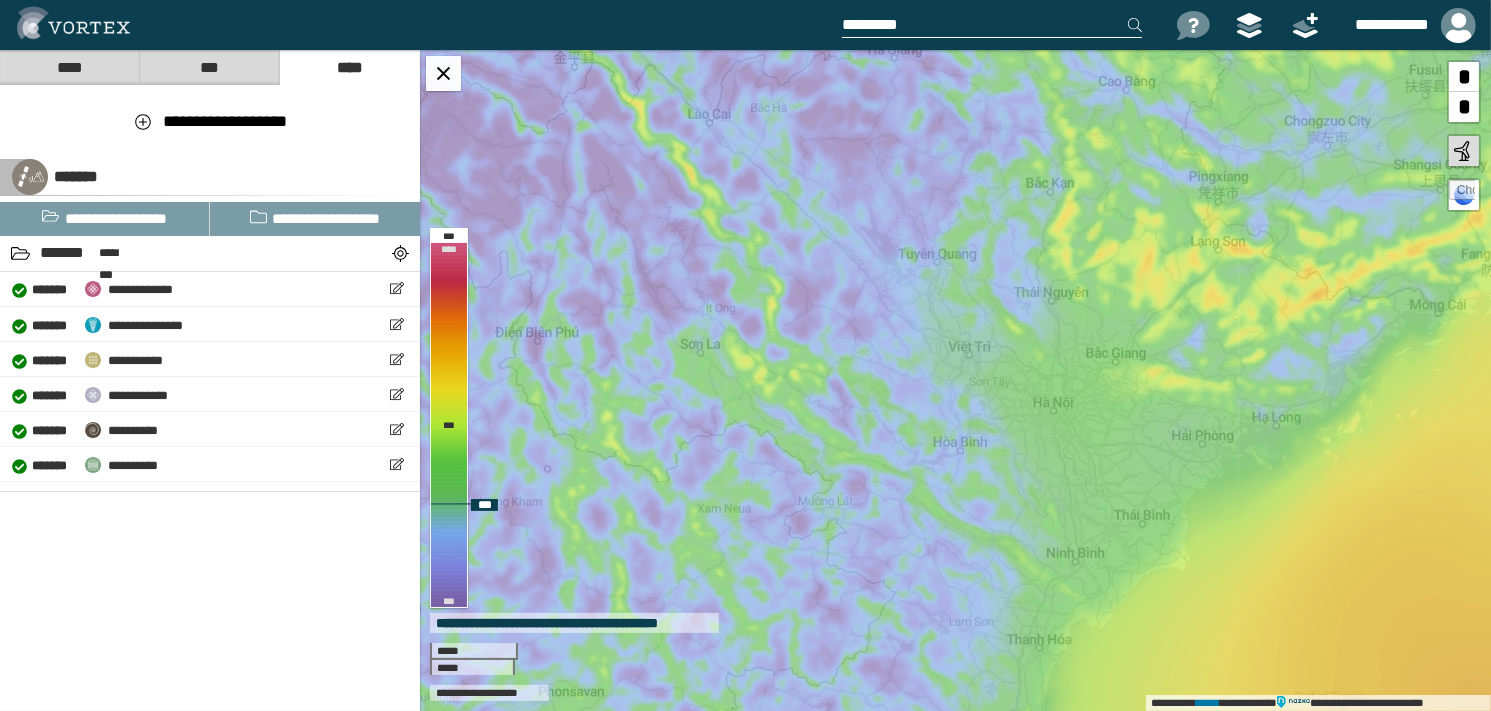 click on "**********" at bounding box center (955, 380) 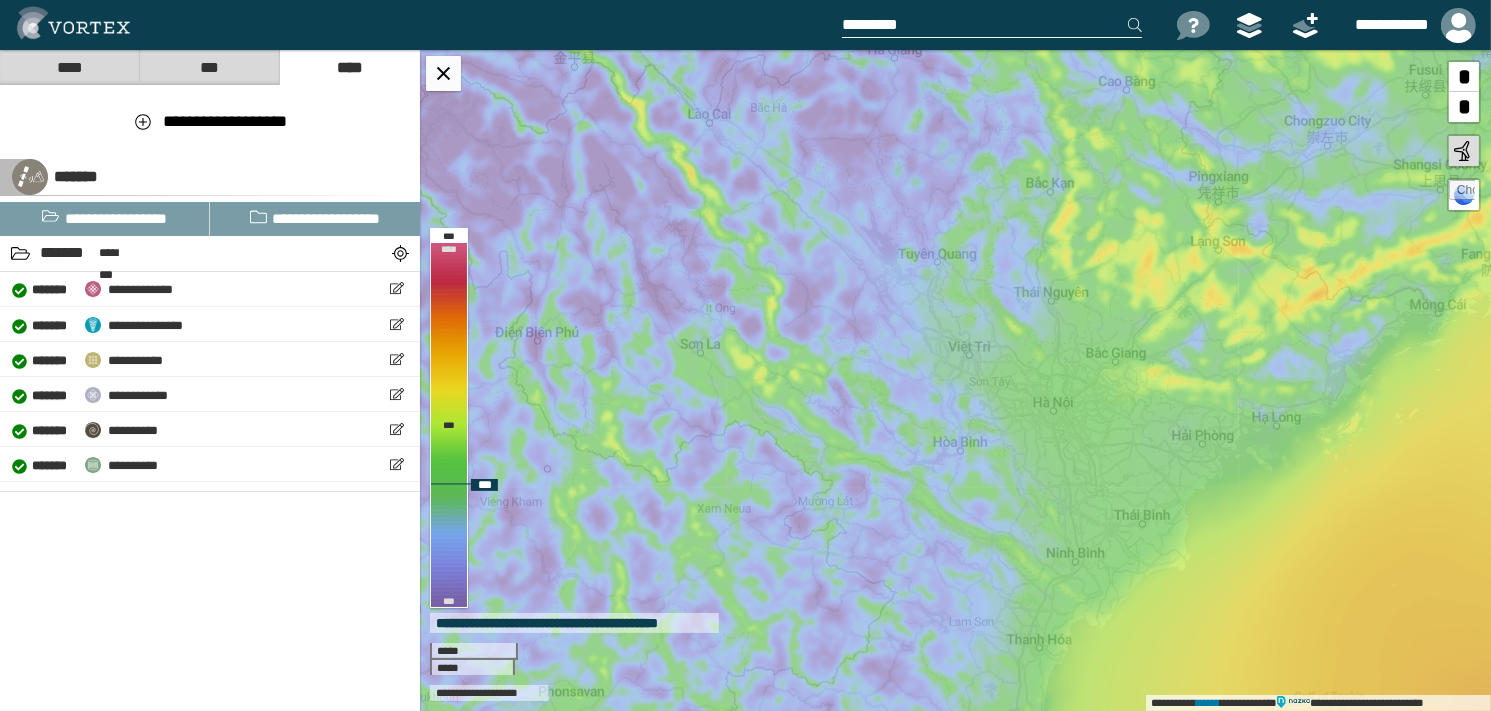 click at bounding box center [1464, 151] 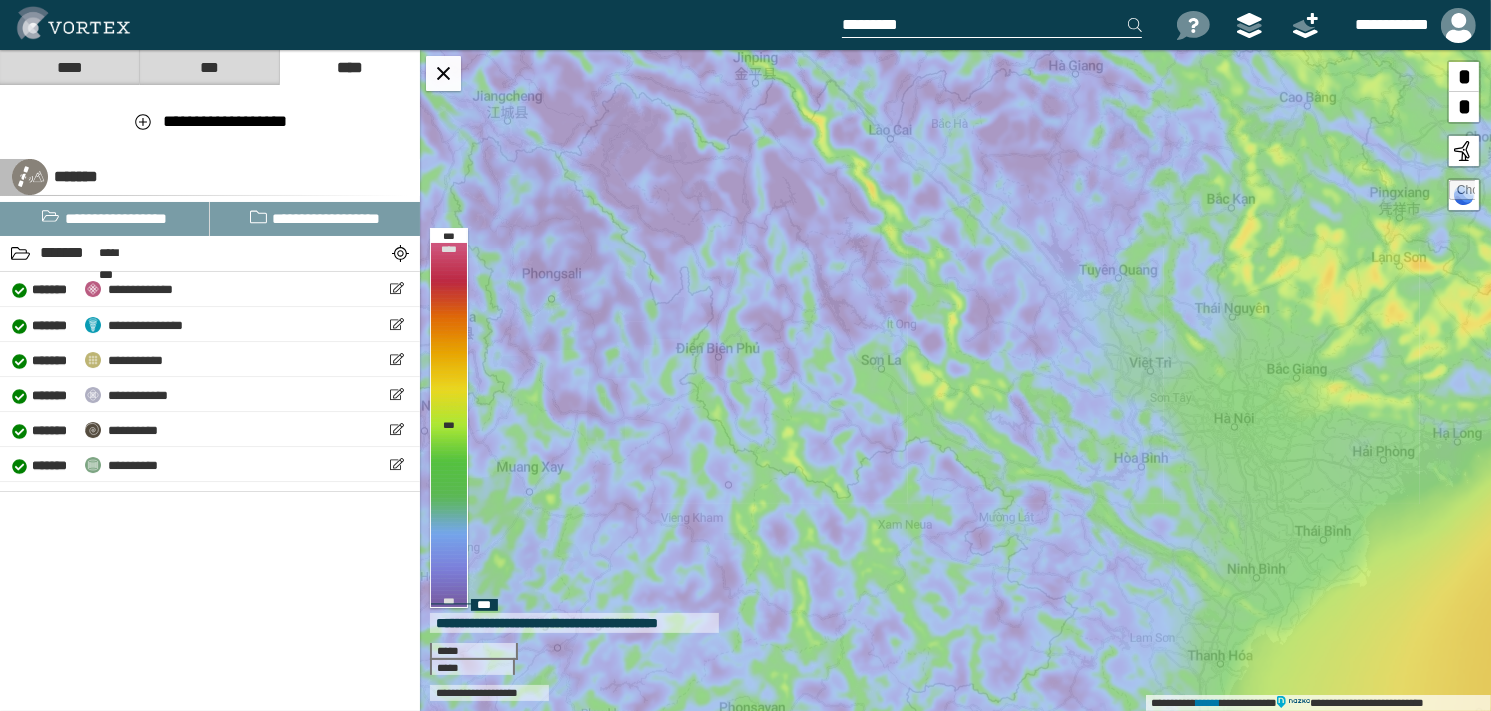 drag, startPoint x: 593, startPoint y: 321, endPoint x: 774, endPoint y: 337, distance: 181.70581 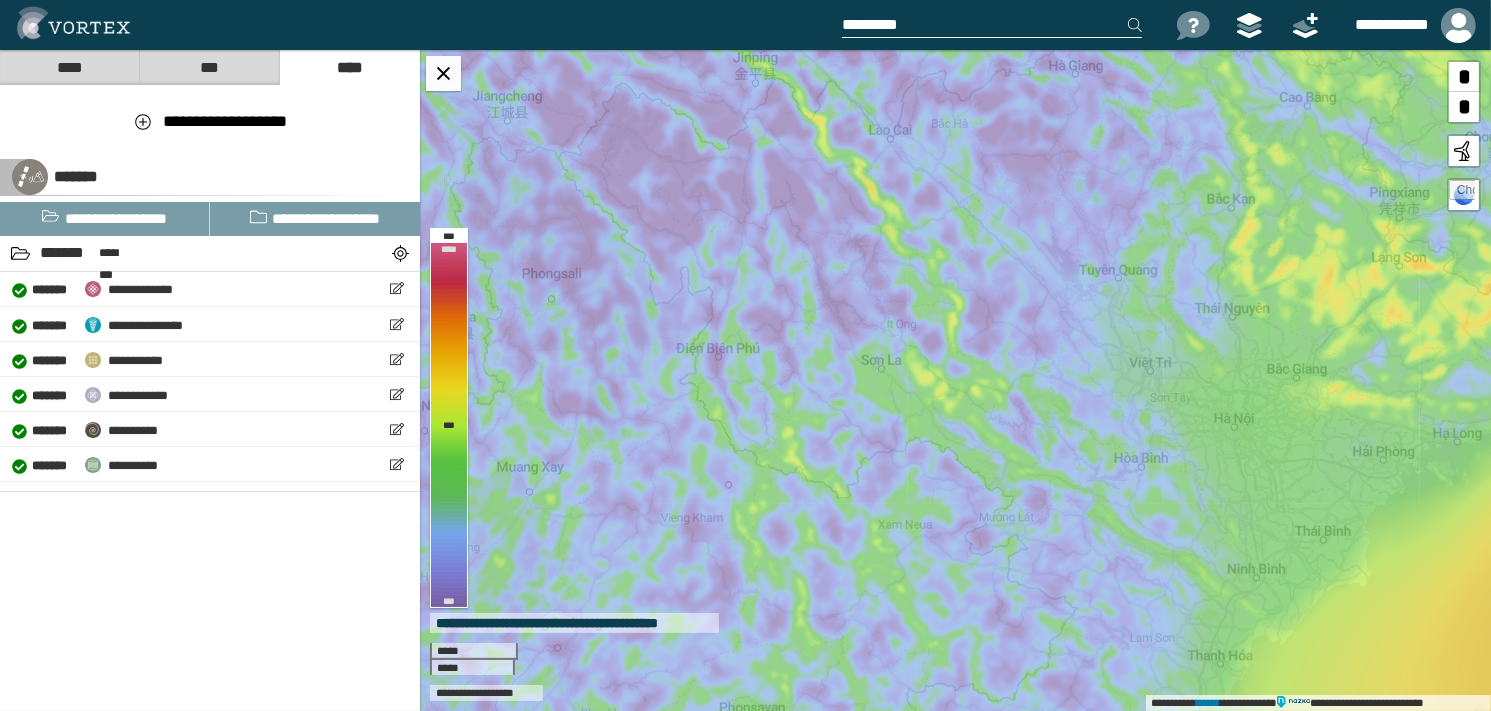 click at bounding box center [992, 25] 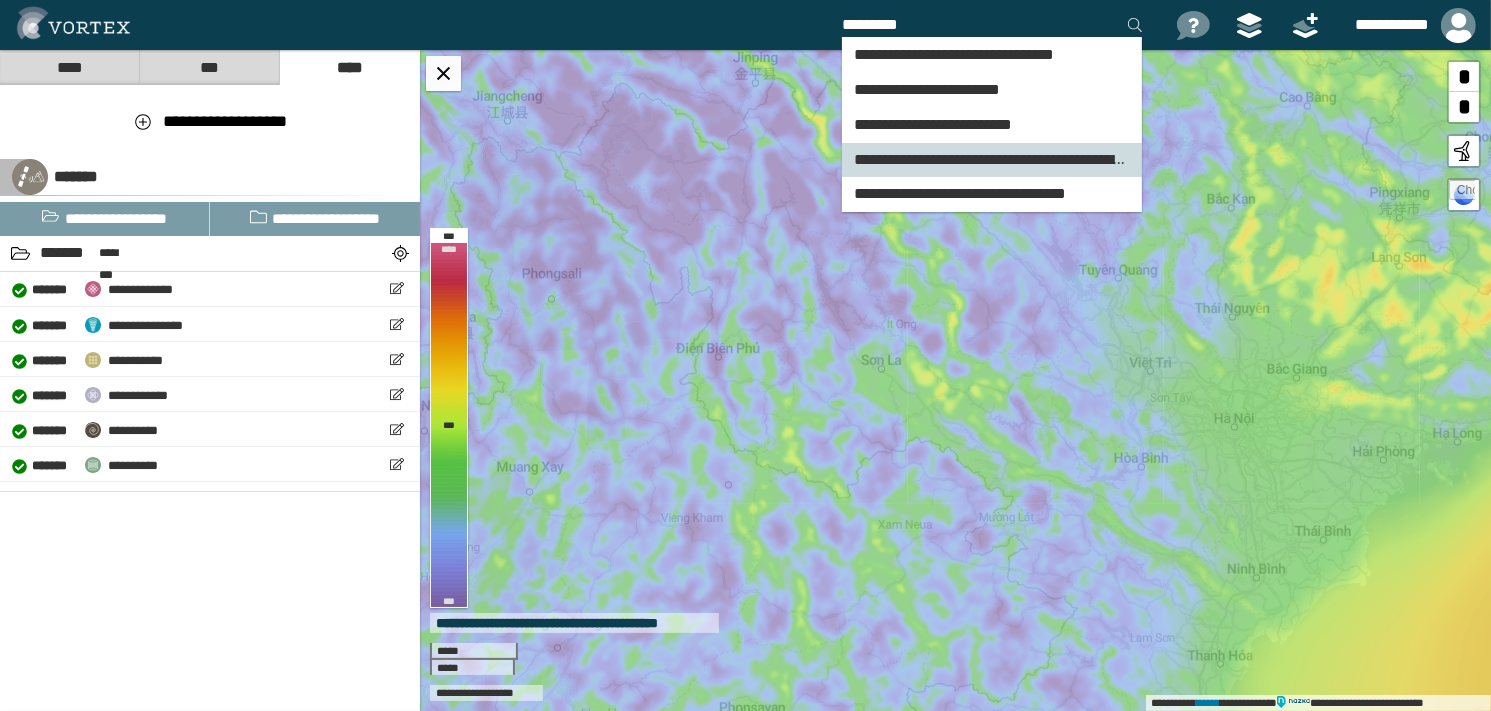type on "*********" 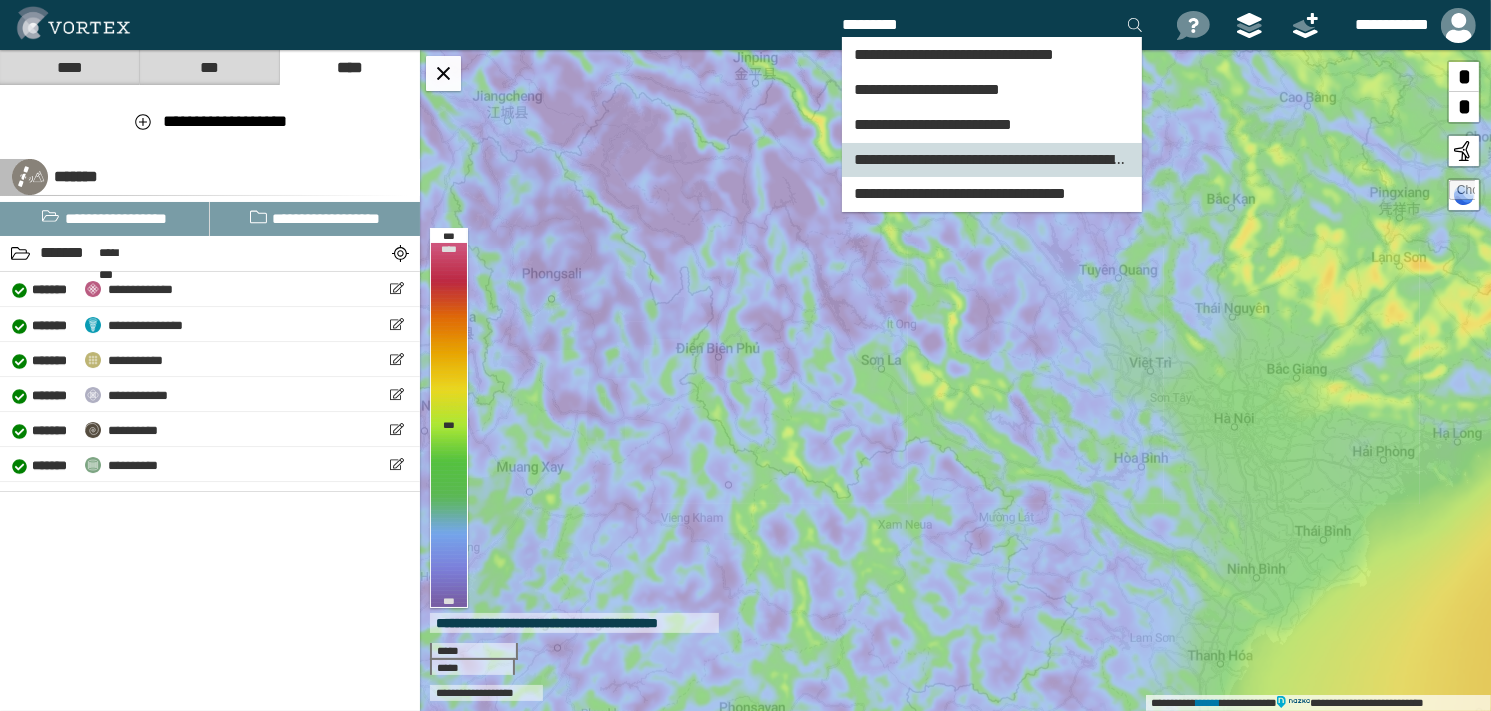 click on "**********" at bounding box center (993, 159) 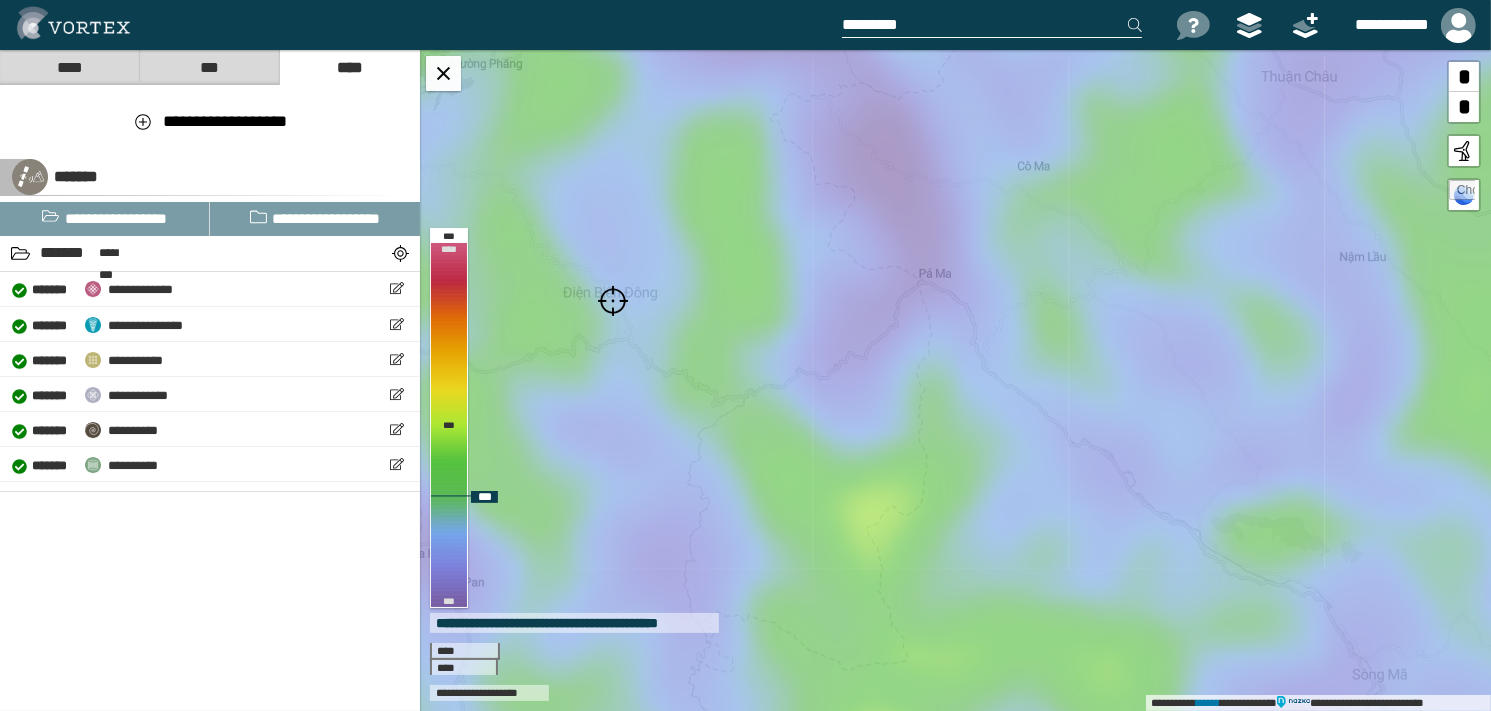drag, startPoint x: 1019, startPoint y: 308, endPoint x: 712, endPoint y: 289, distance: 307.58737 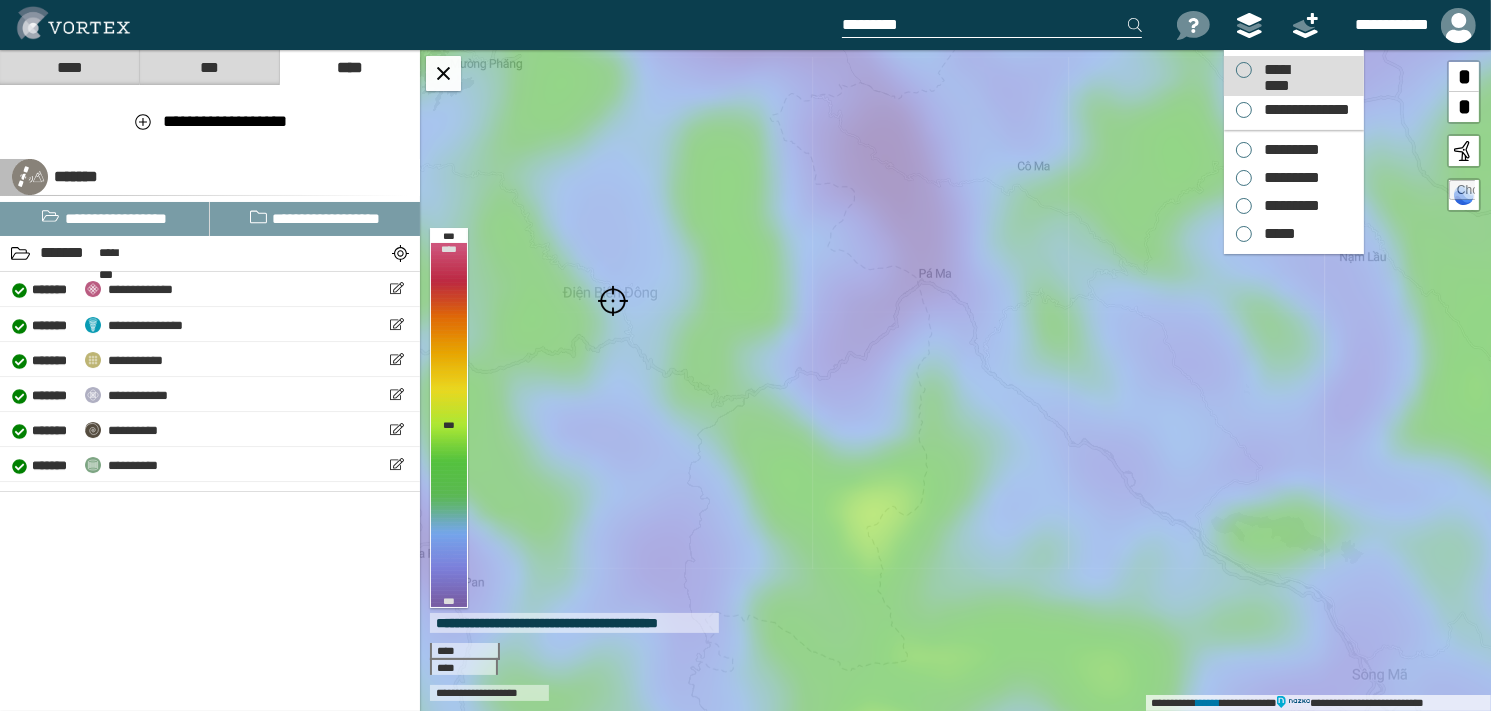 click on "*********" at bounding box center [1276, 70] 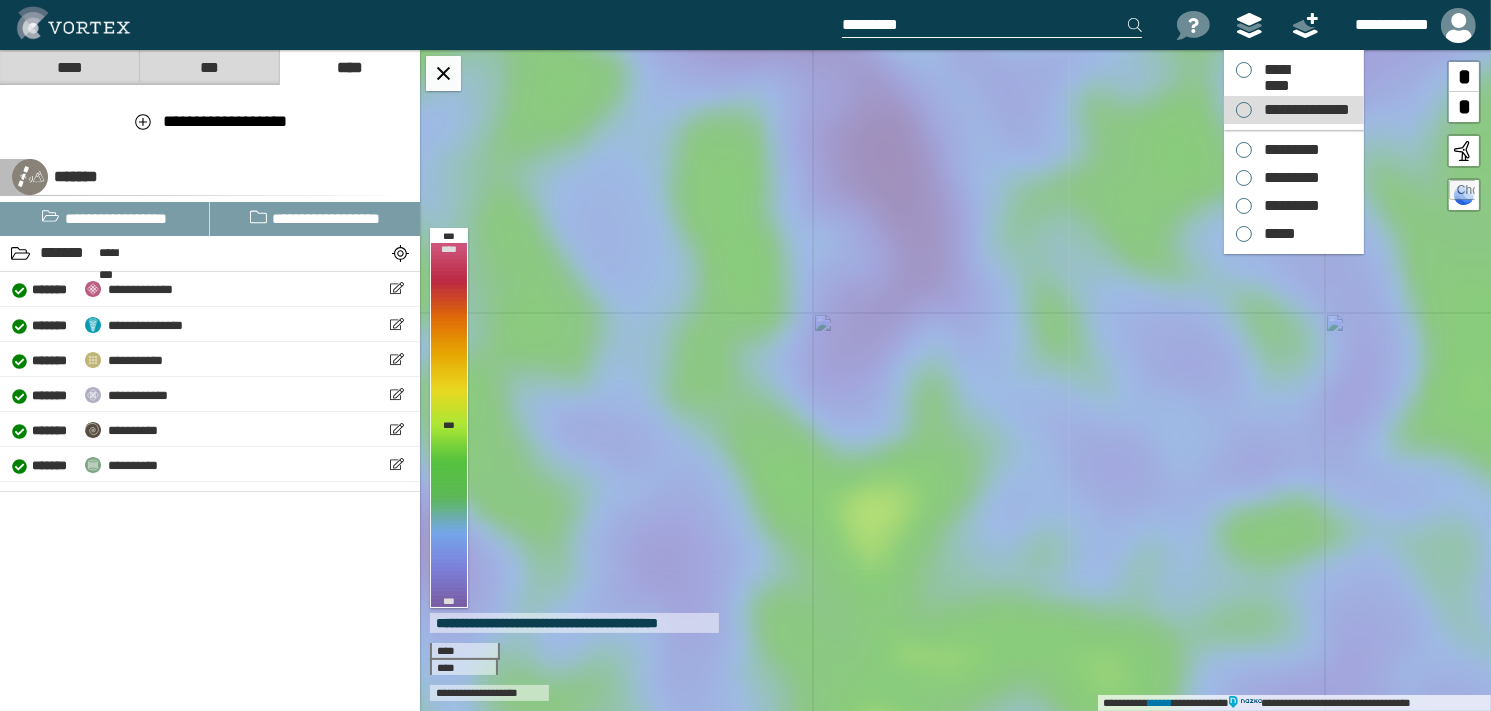 click on "**********" at bounding box center (1294, 110) 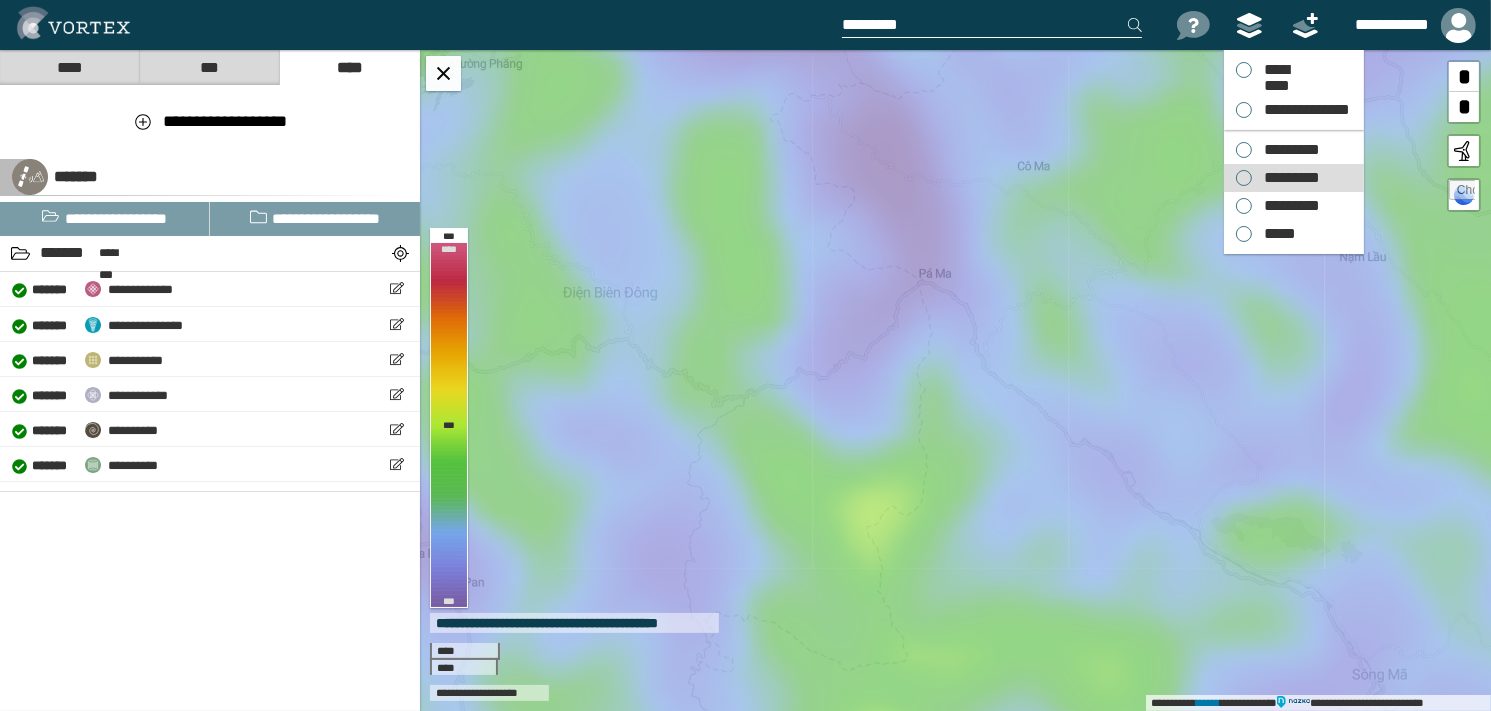 click on "*********" at bounding box center [1287, 178] 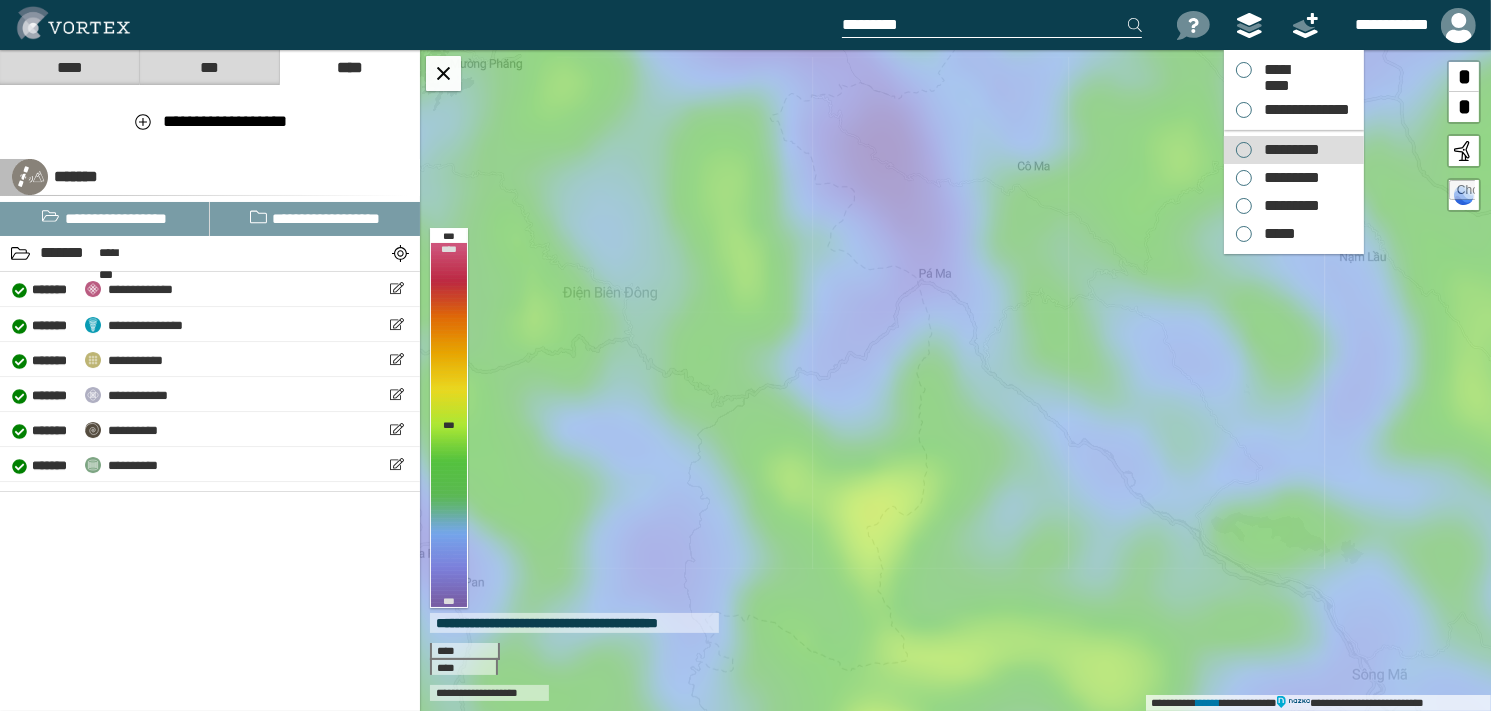 click on "*********" at bounding box center [1287, 150] 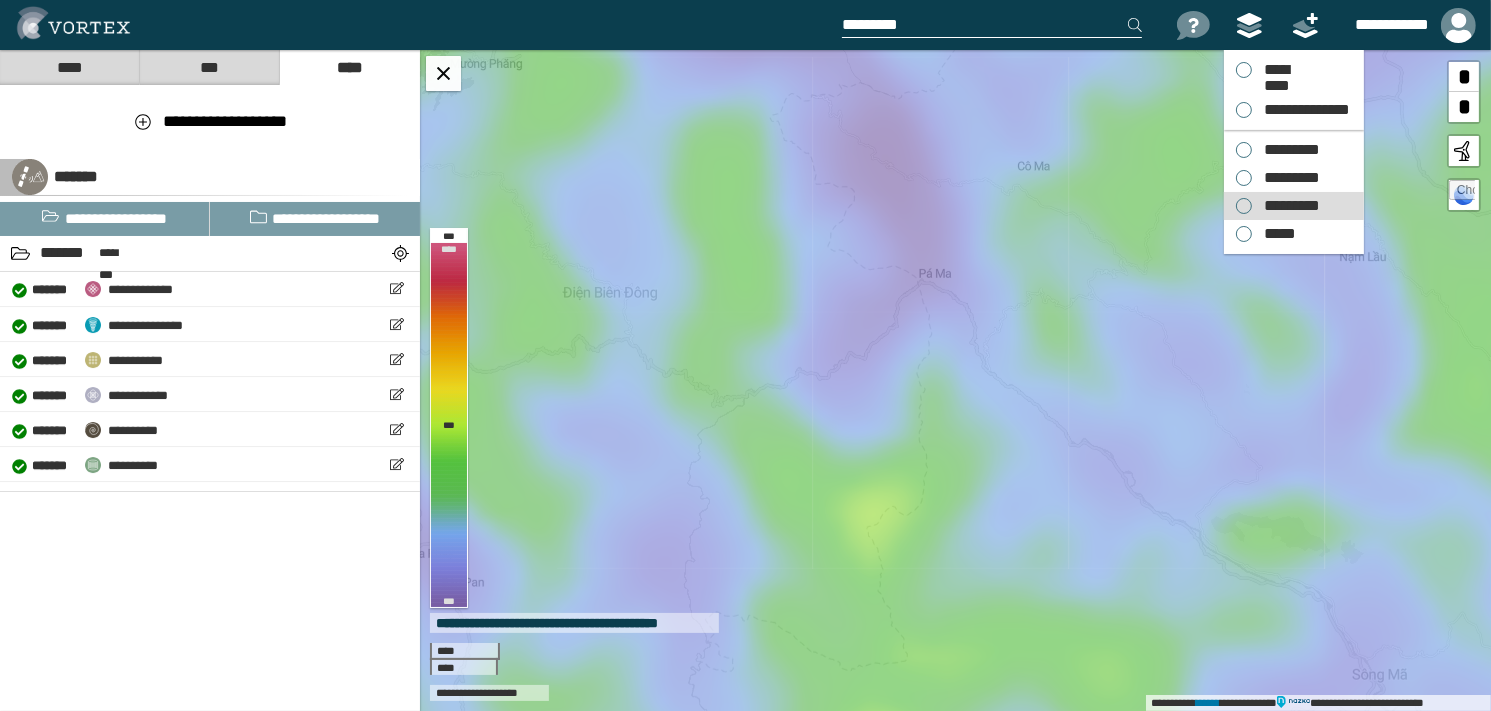 click on "*********" at bounding box center [1287, 206] 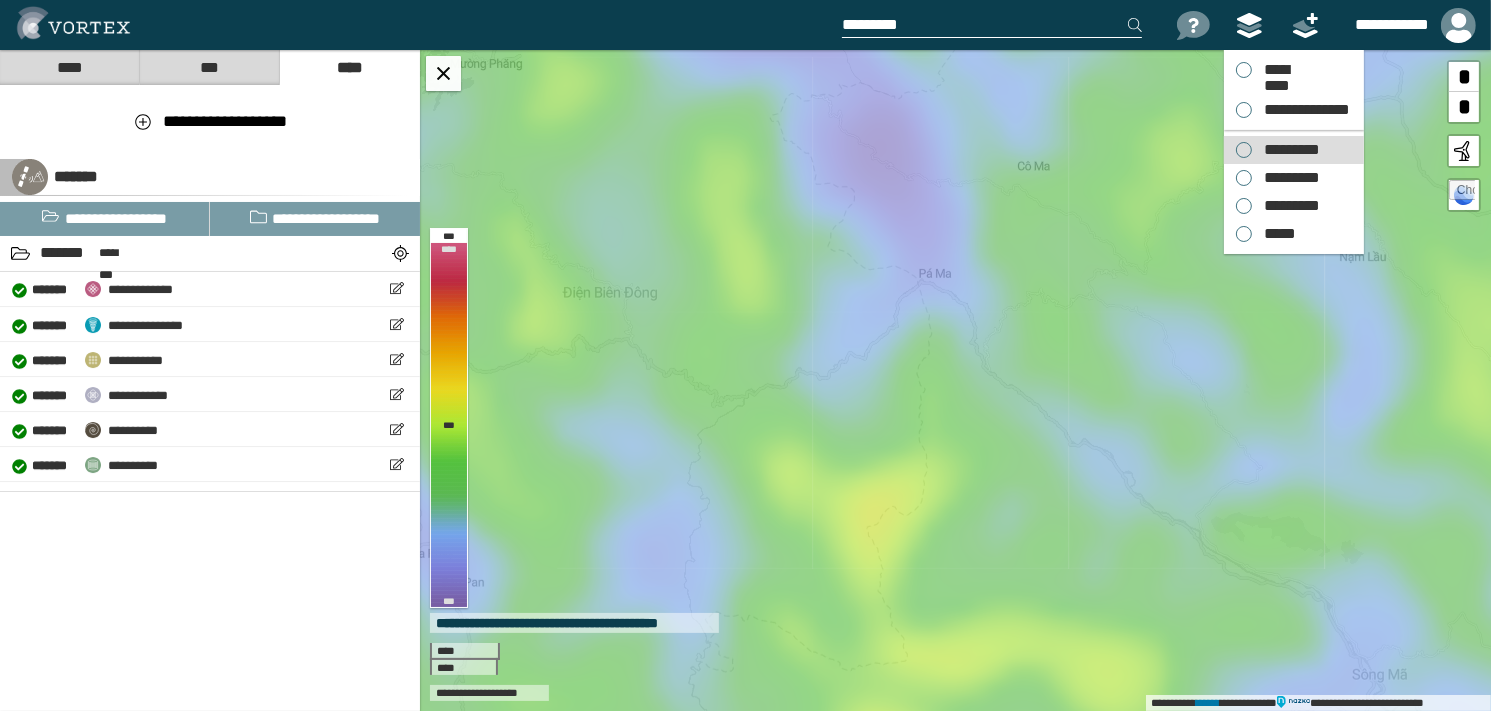 click on "*********" at bounding box center [1287, 150] 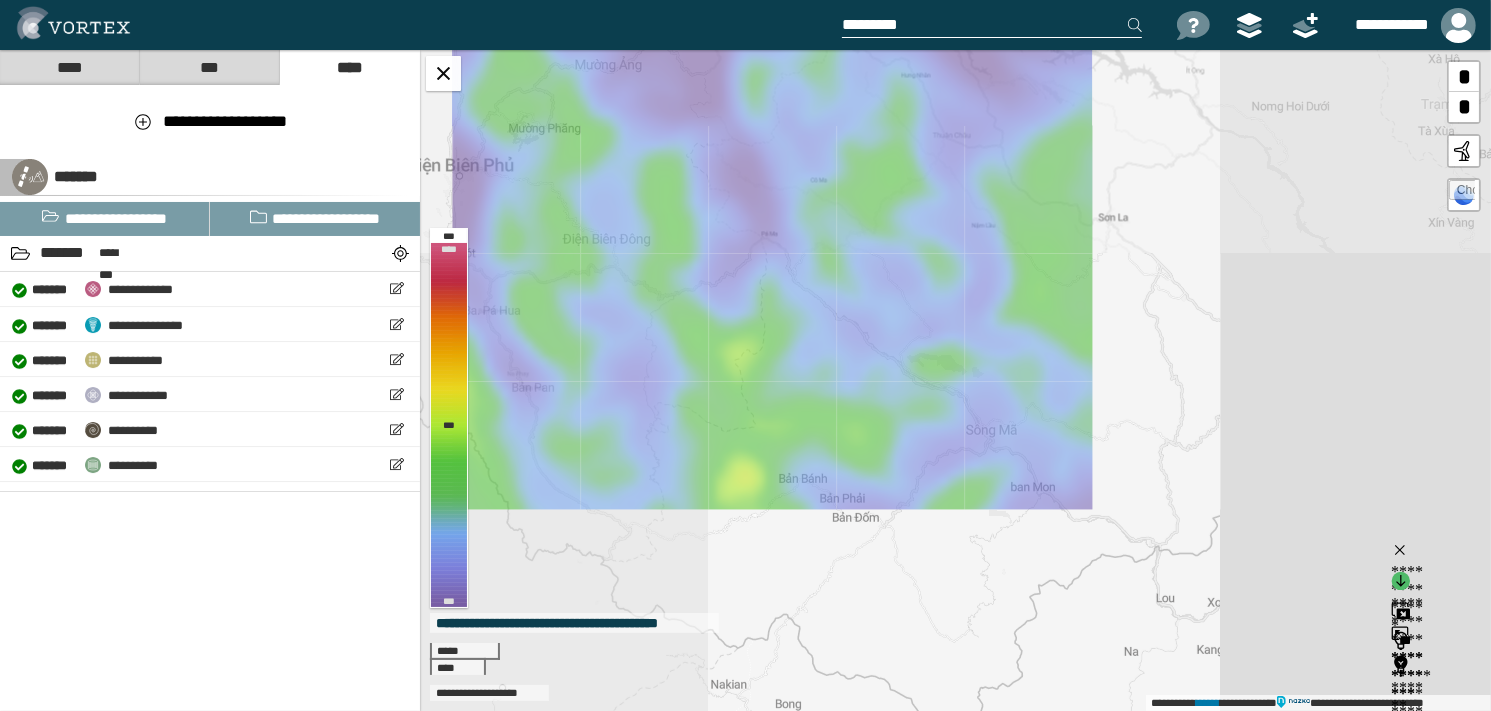 drag, startPoint x: 708, startPoint y: 326, endPoint x: 679, endPoint y: 280, distance: 54.378304 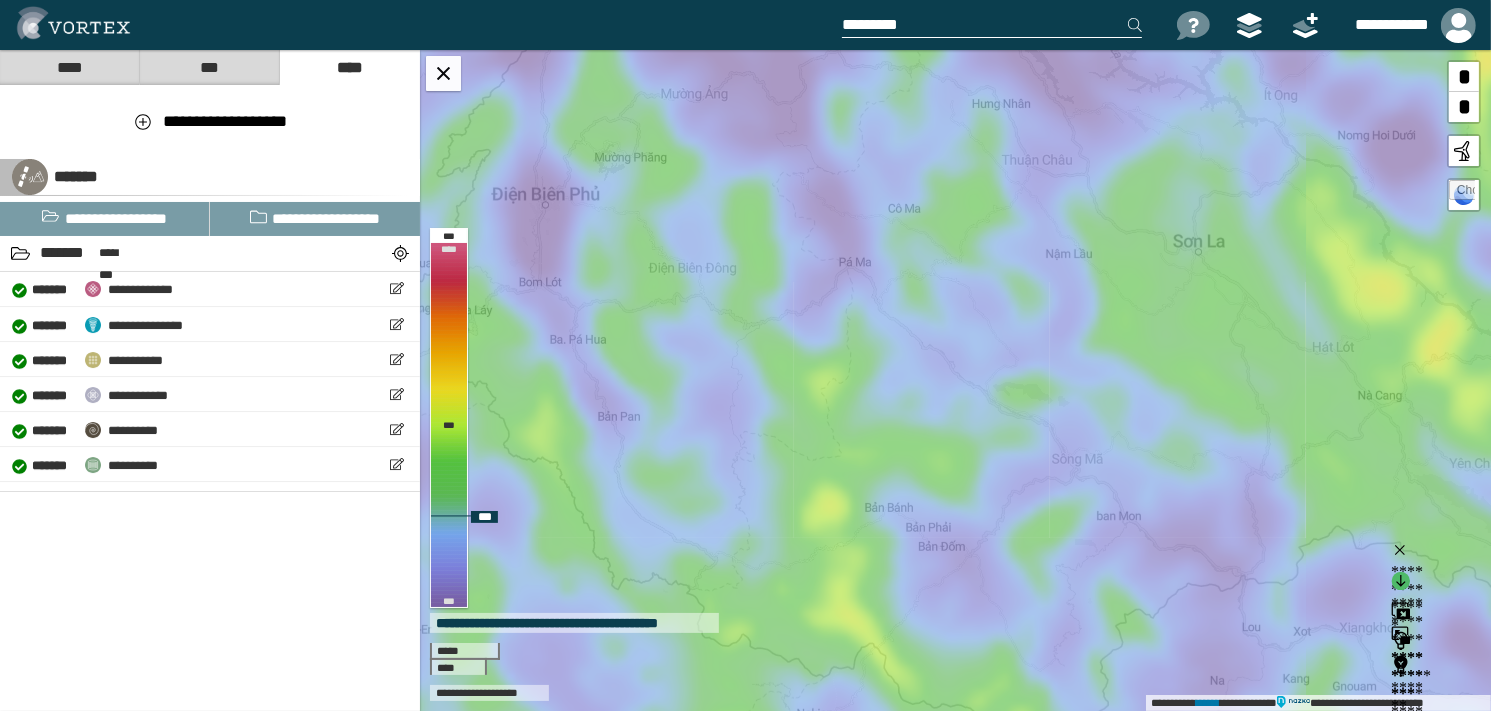 drag, startPoint x: 592, startPoint y: 303, endPoint x: 659, endPoint y: 318, distance: 68.65858 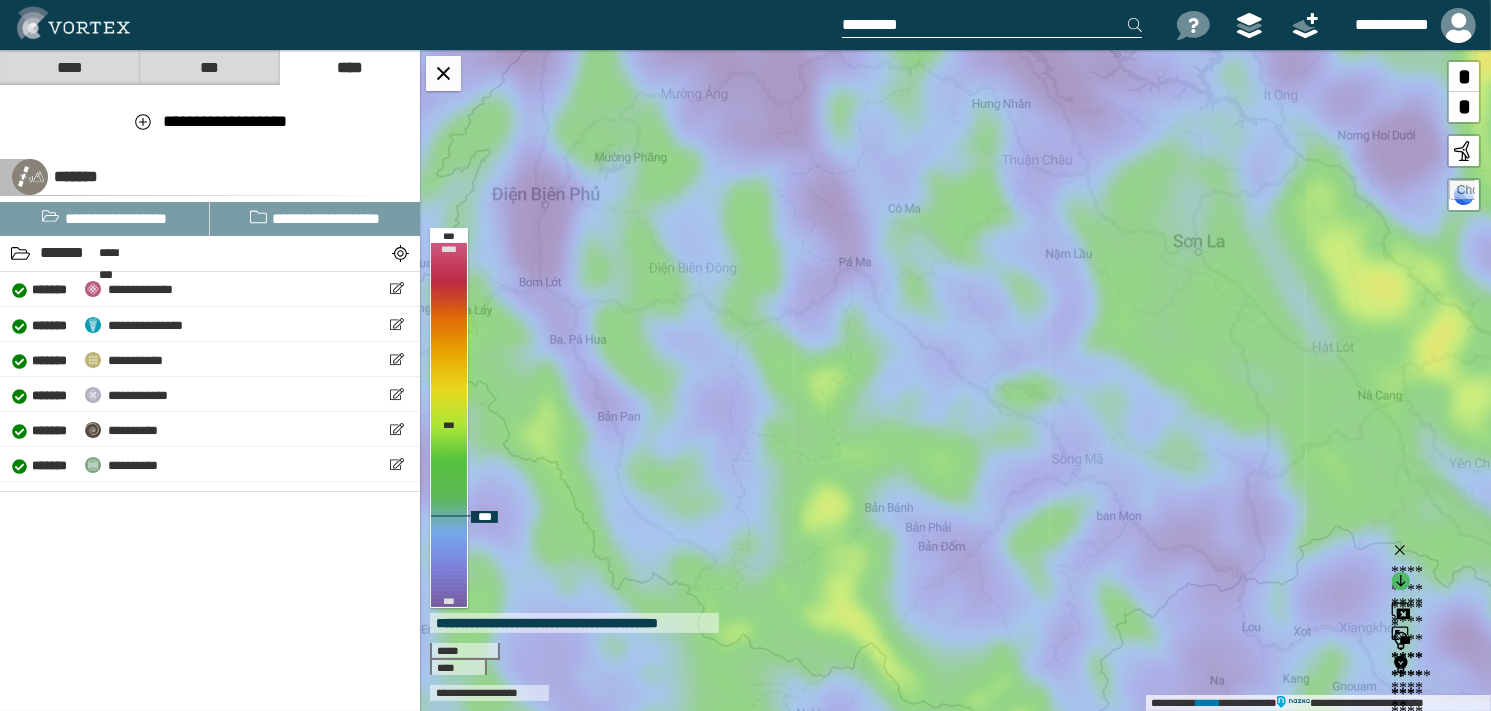 click on "**********" at bounding box center [955, 380] 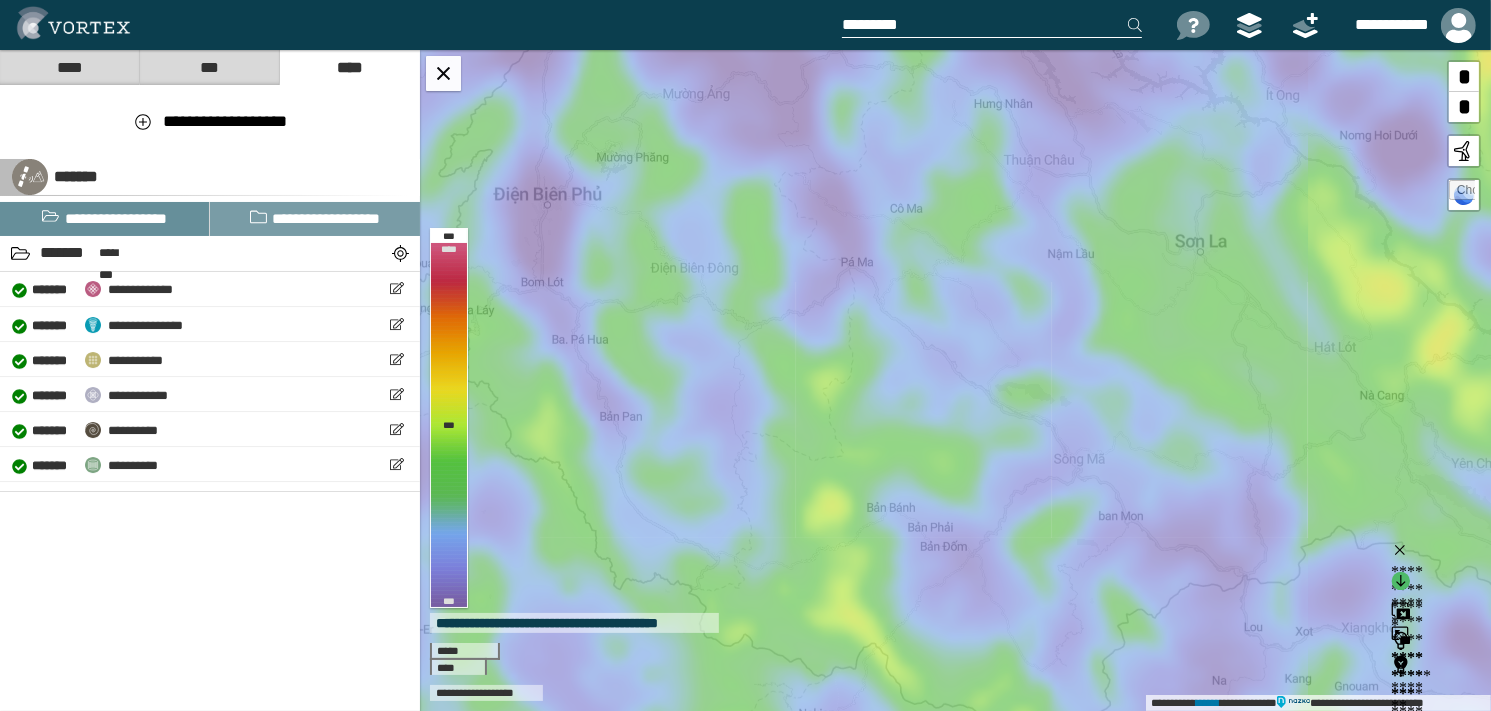 click on "**********" at bounding box center [105, 219] 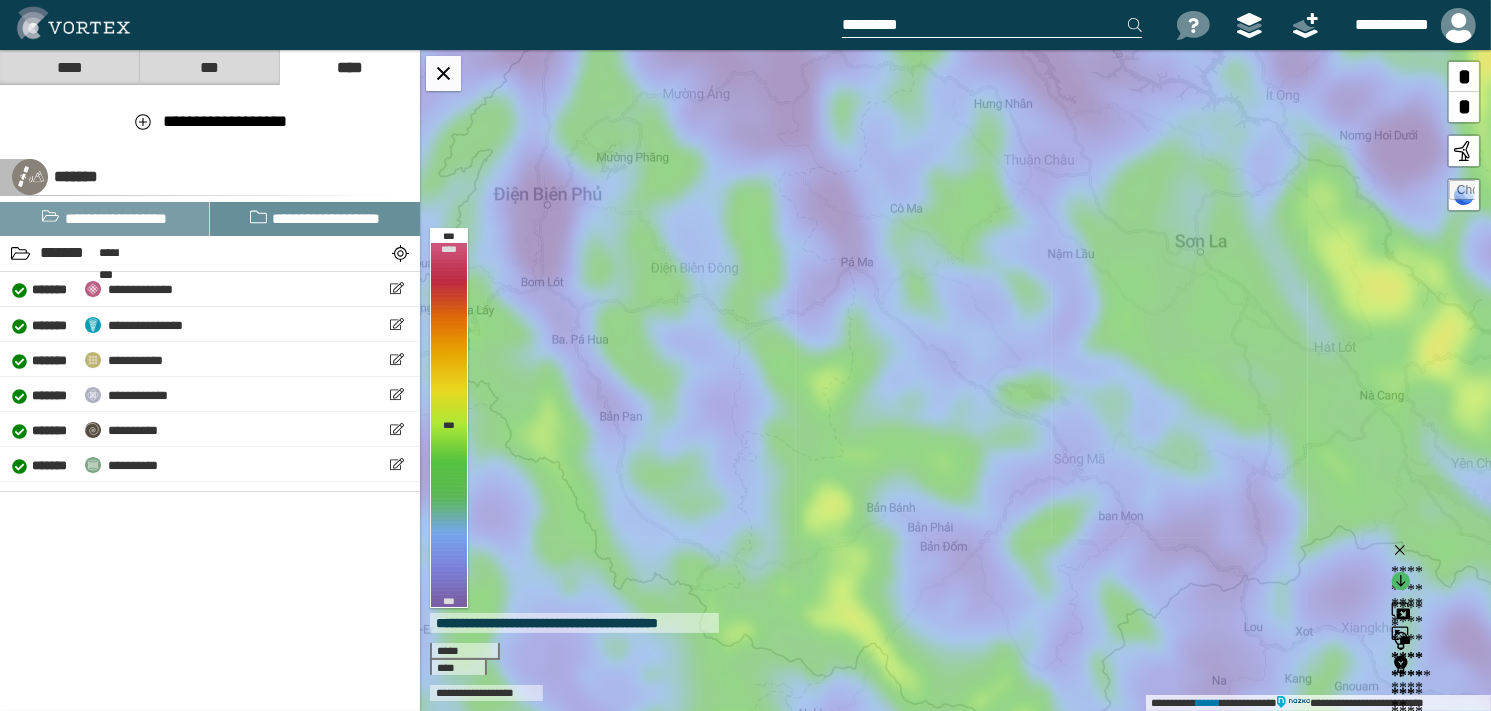 click on "**********" at bounding box center (315, 219) 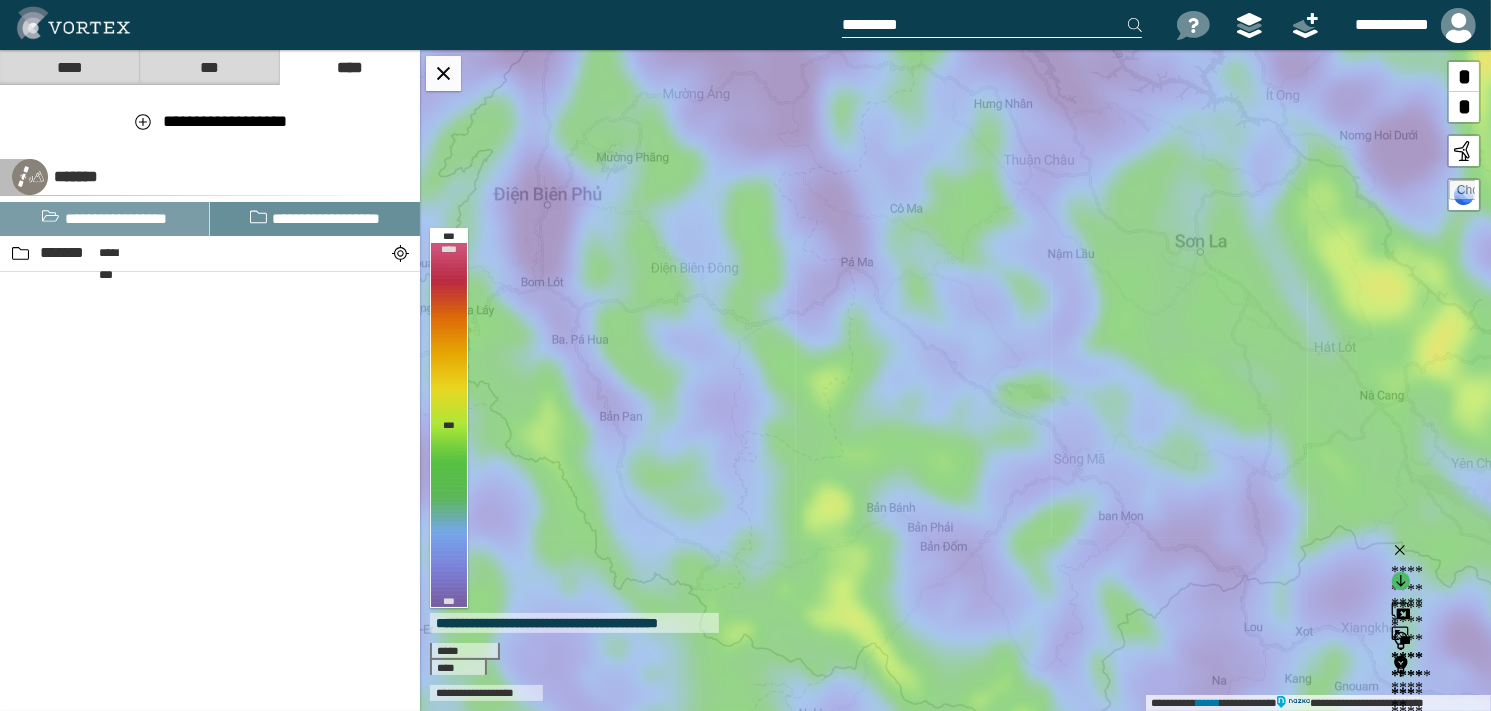 click on "**********" at bounding box center (315, 219) 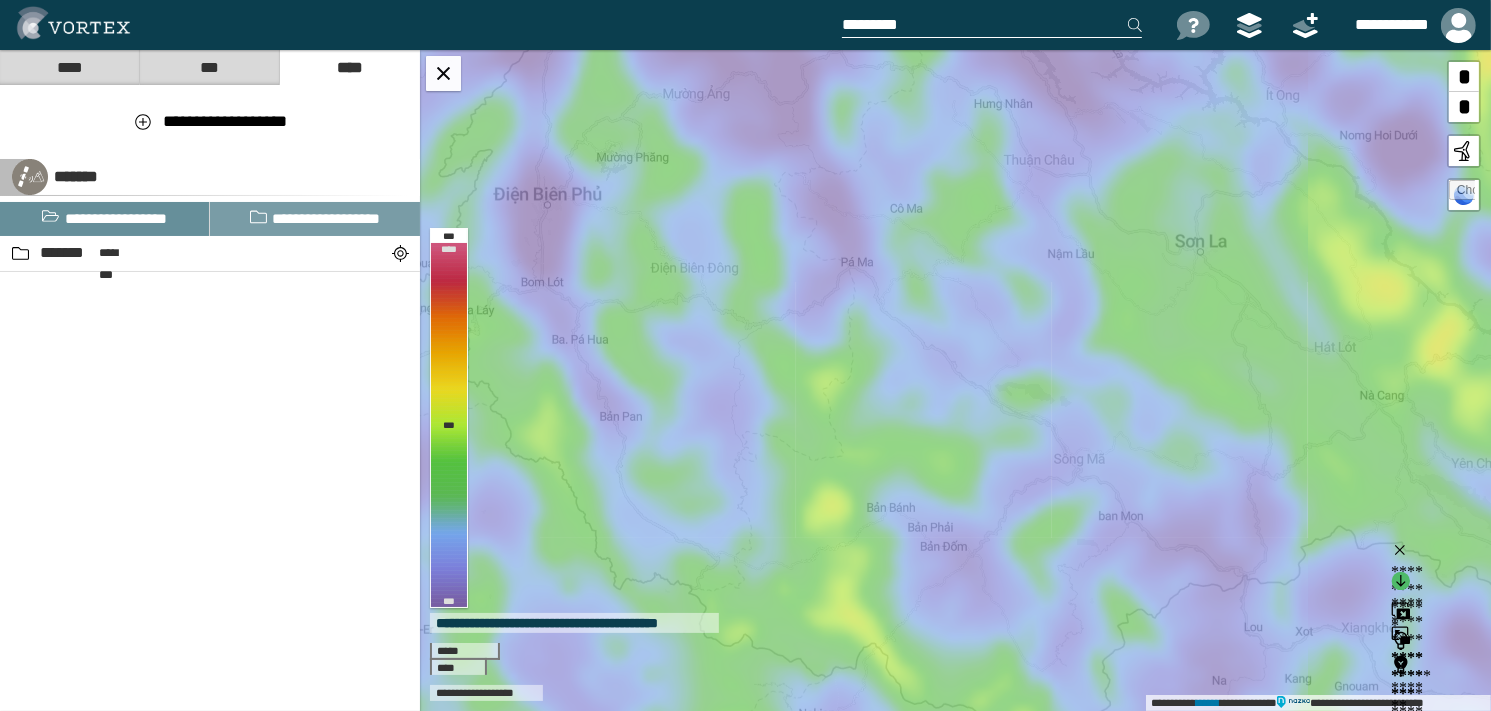 click on "**********" at bounding box center (105, 219) 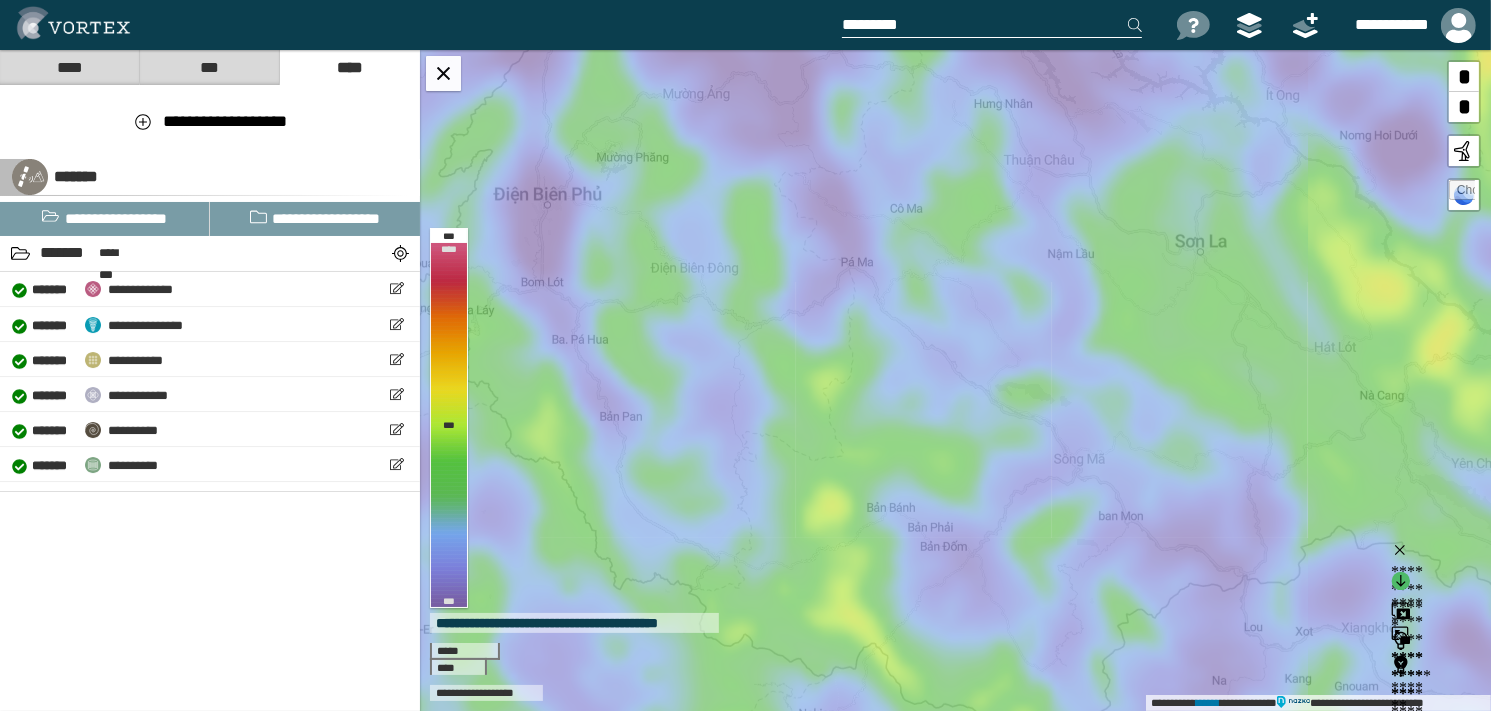 click on "***" at bounding box center [209, 67] 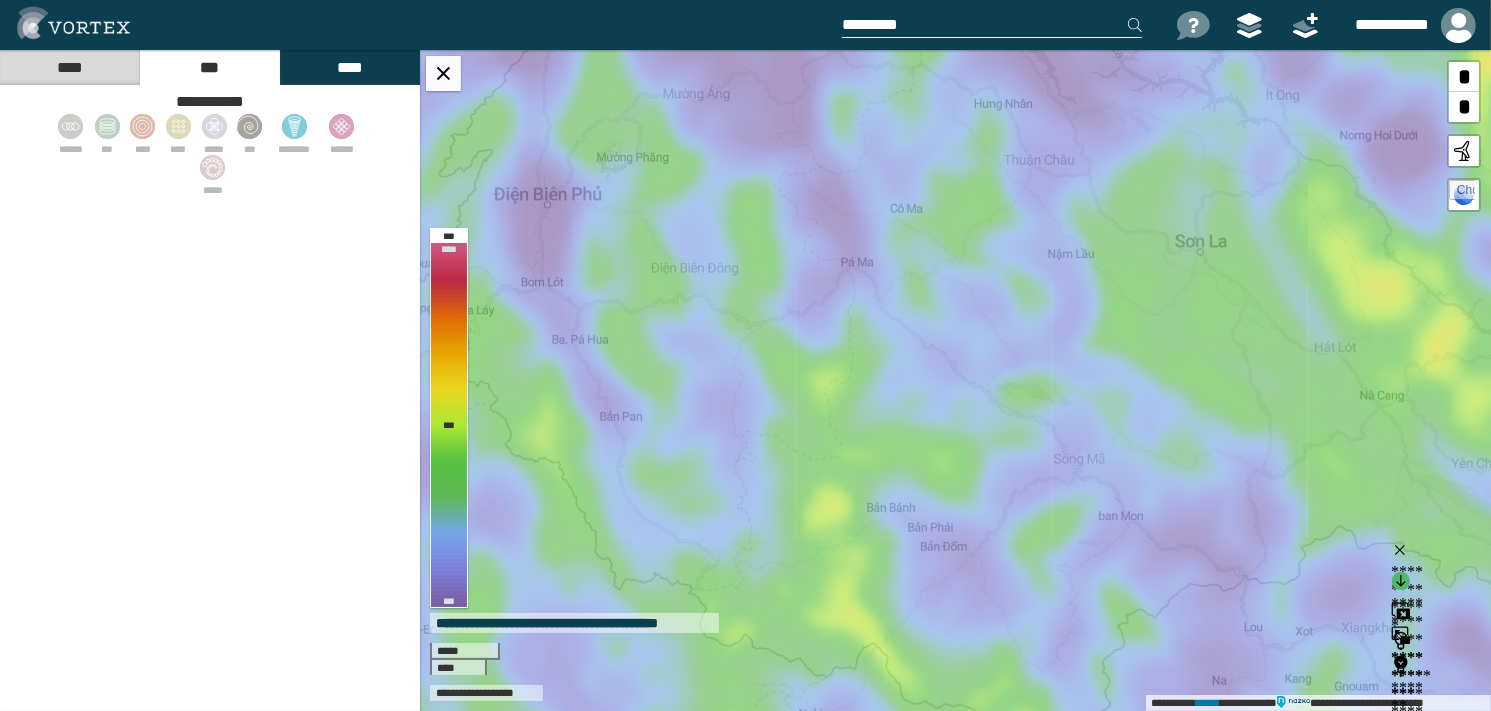 click on "****" at bounding box center [349, 67] 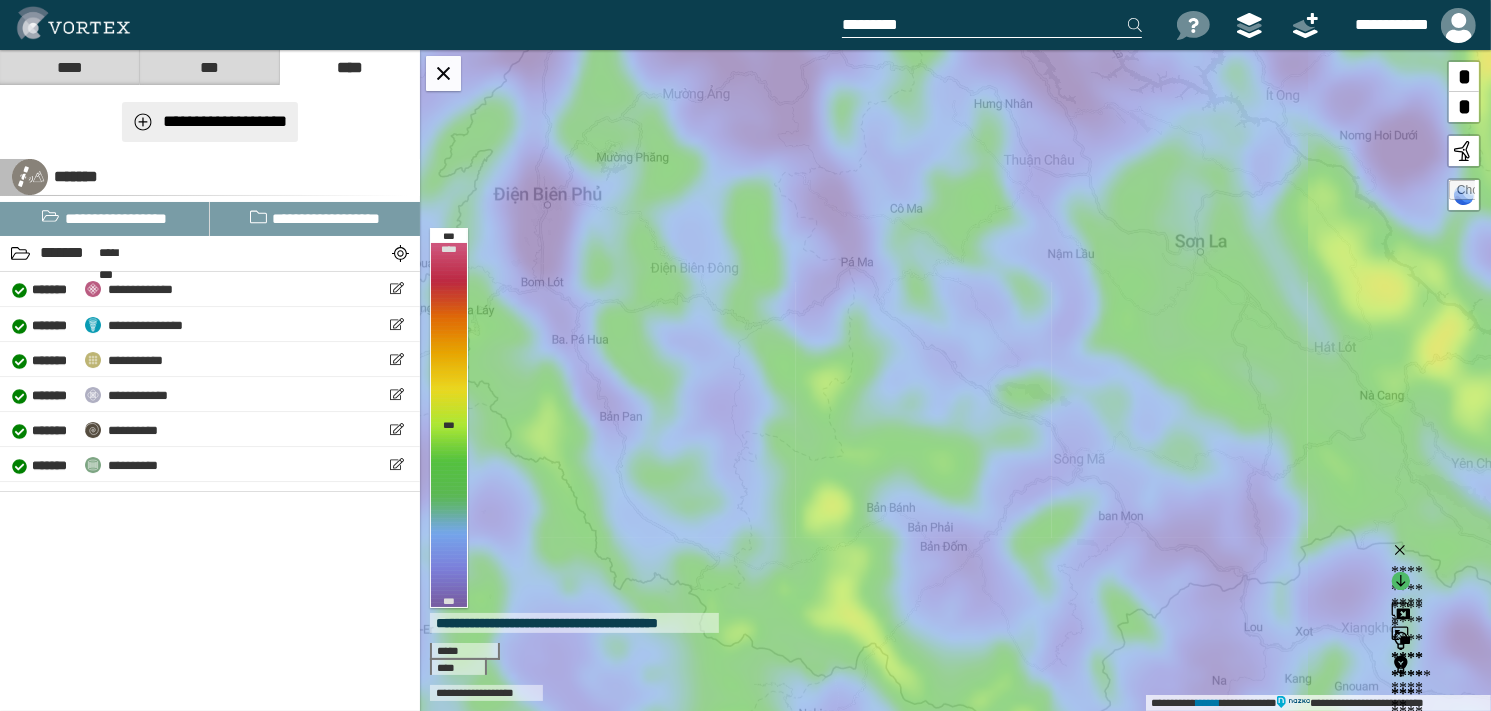 click on "**********" at bounding box center [210, 122] 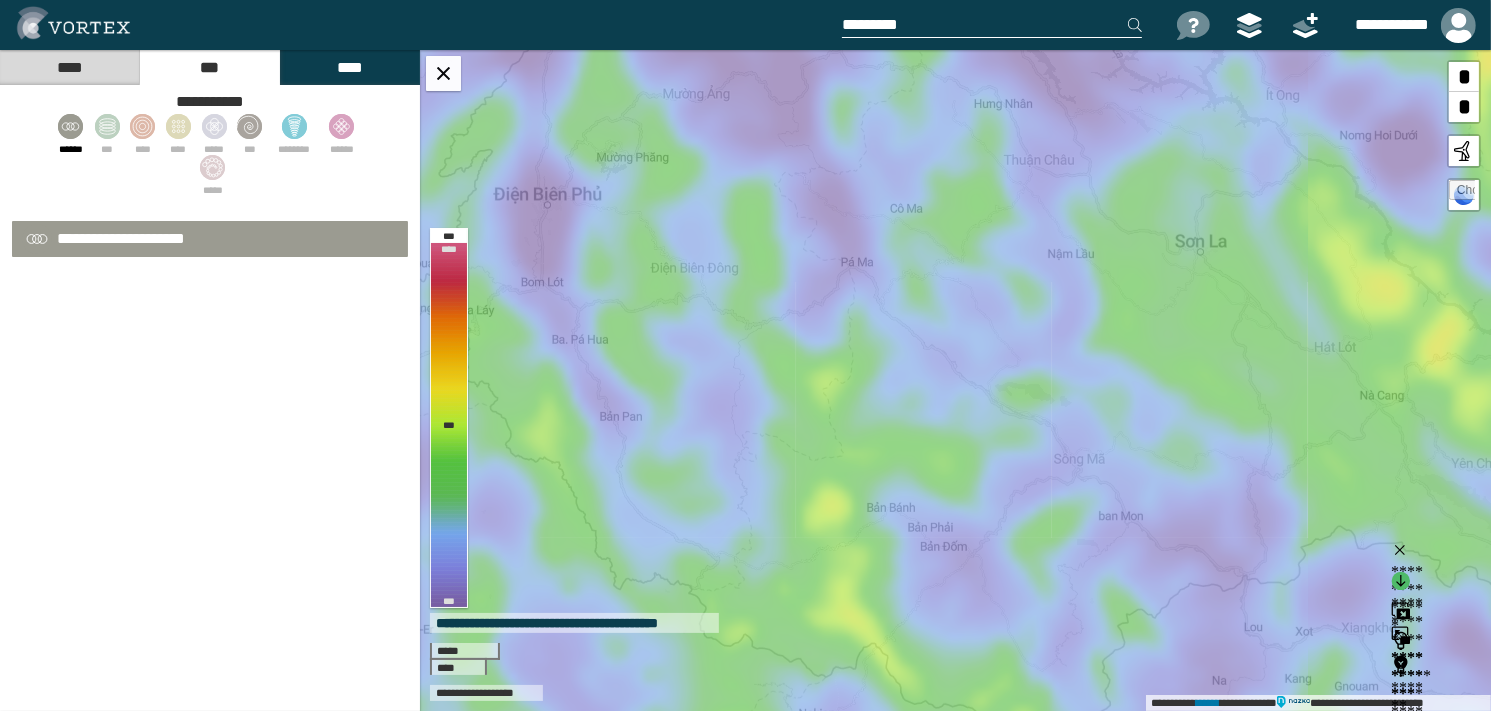 select on "*" 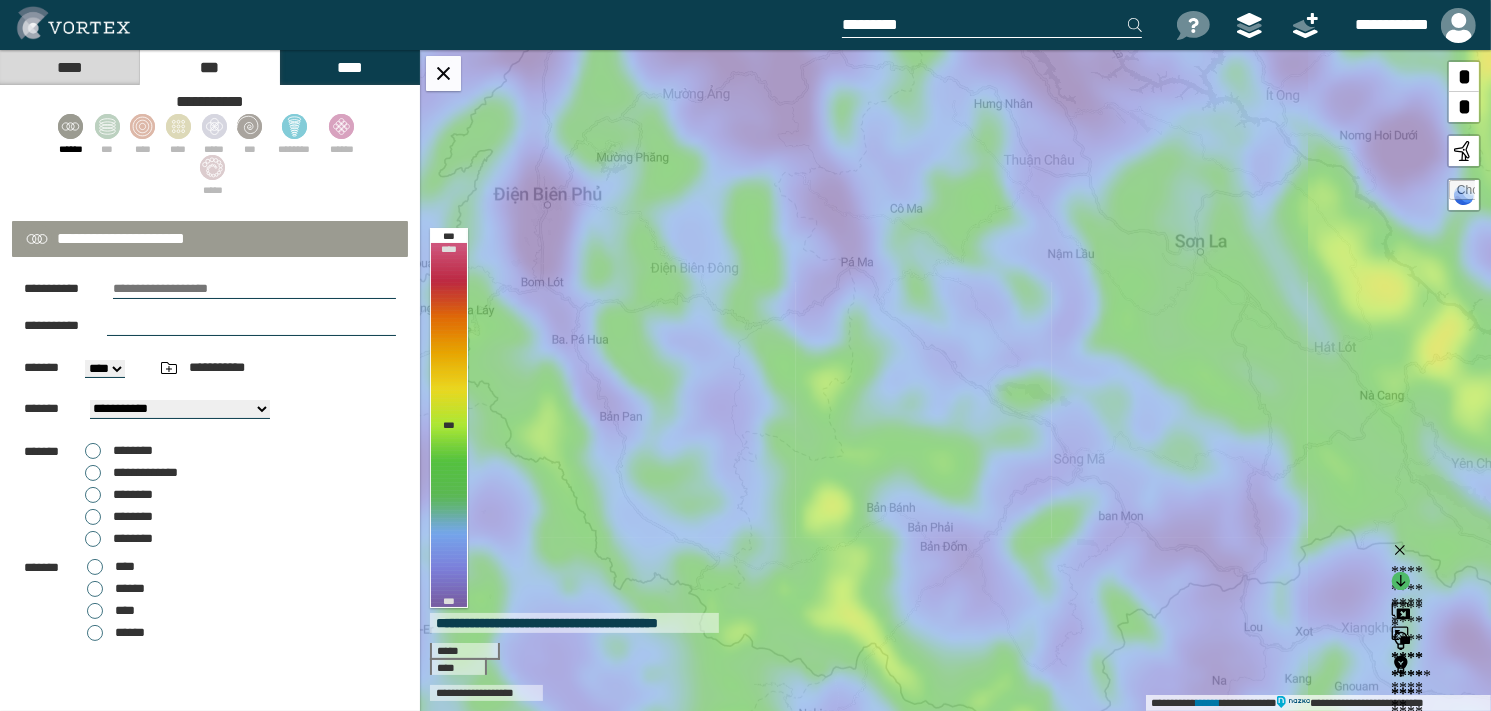 scroll, scrollTop: 0, scrollLeft: 0, axis: both 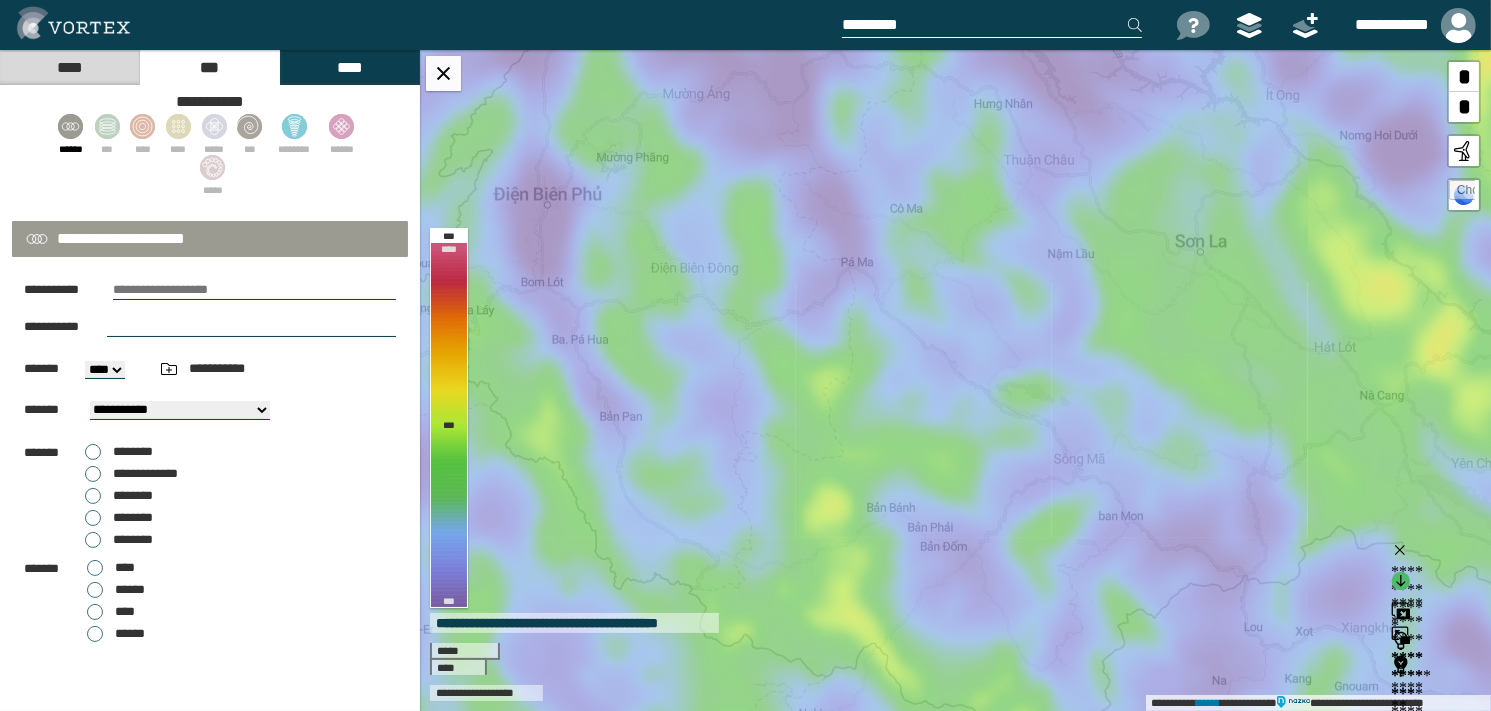 click on "**********" at bounding box center [180, 410] 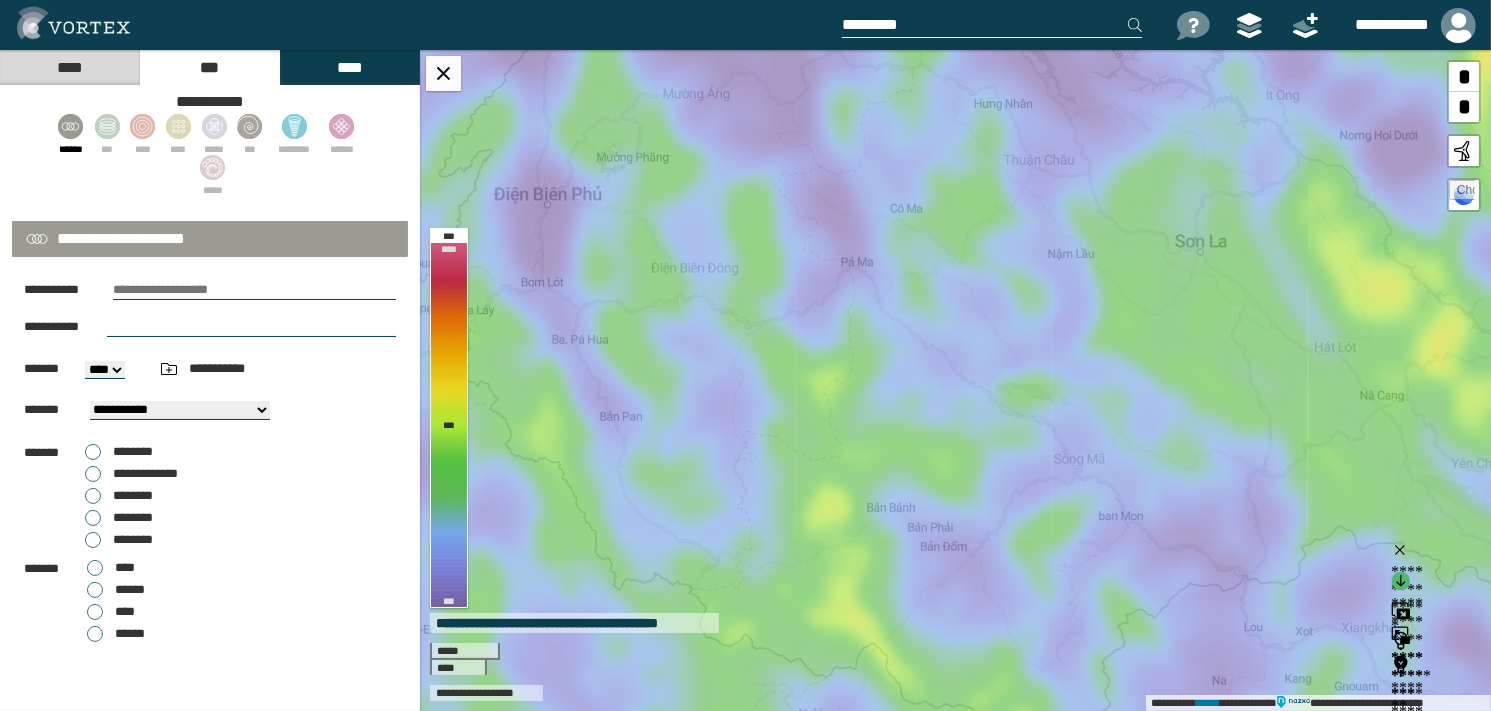 click on "****" at bounding box center [69, 67] 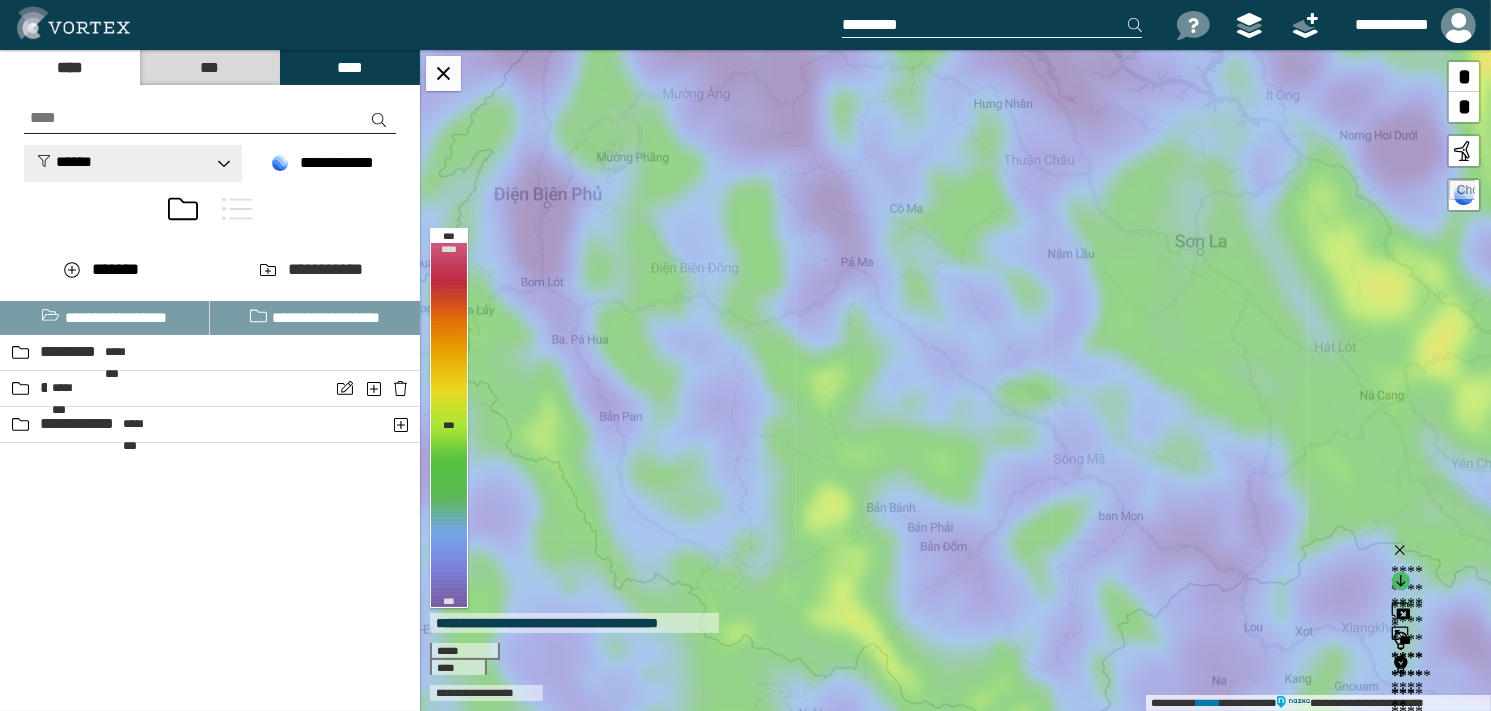 click on "******" at bounding box center (64, 161) 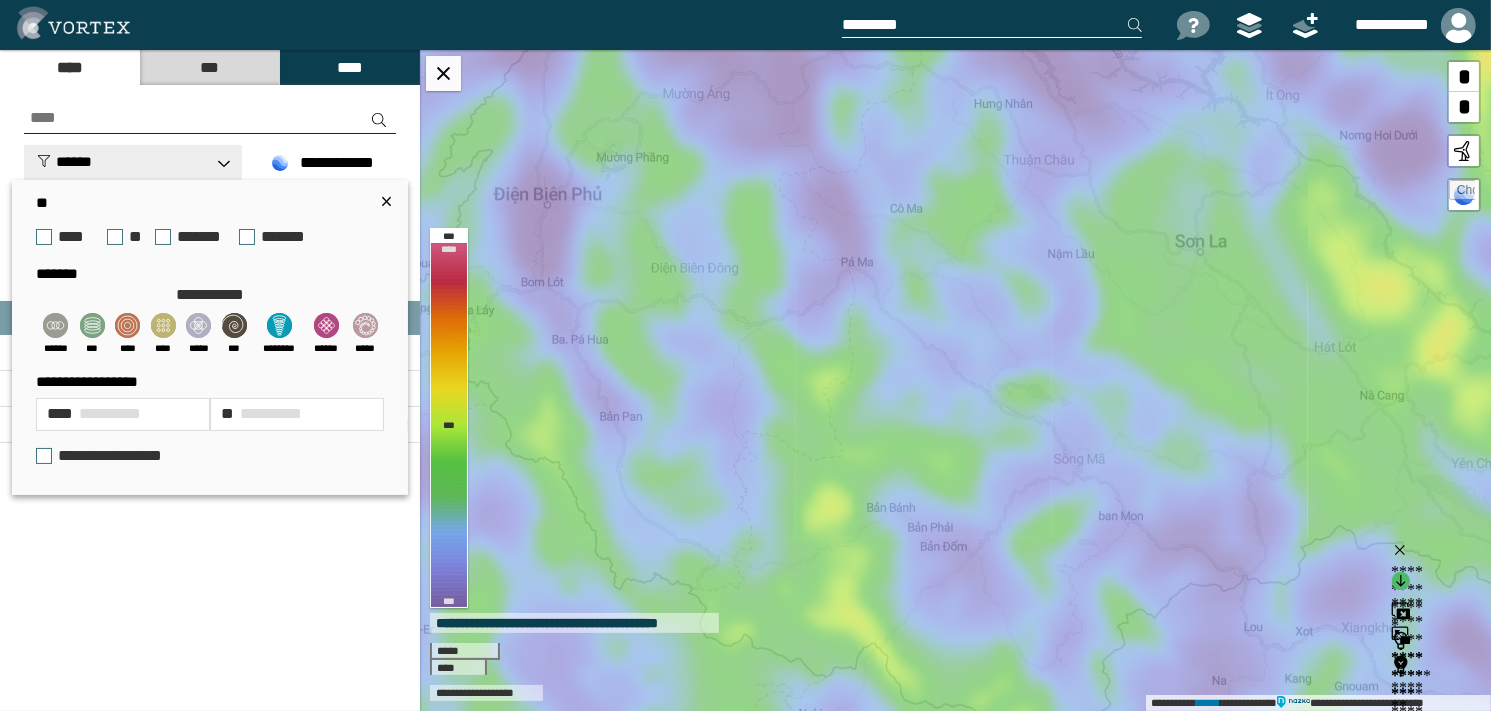 click on "******" at bounding box center [64, 161] 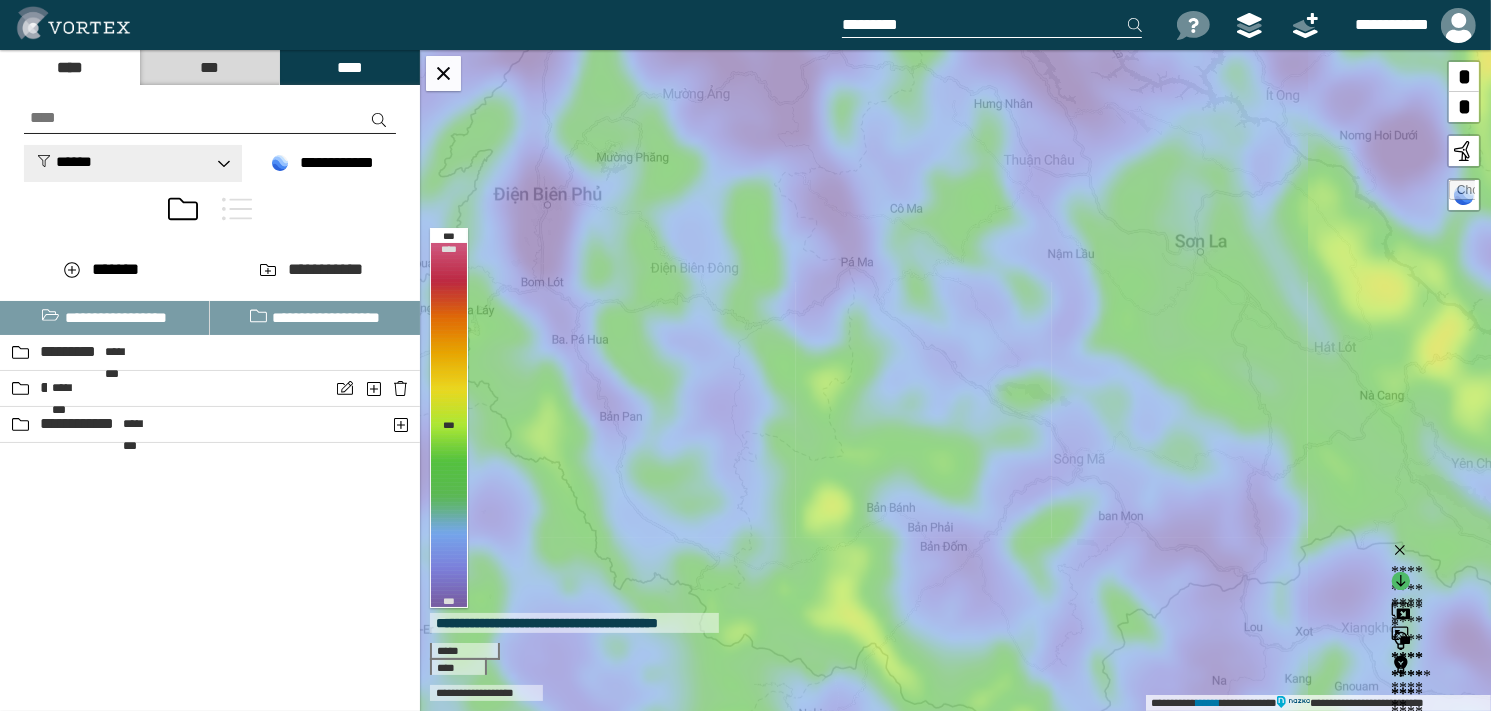 click on "******" at bounding box center (133, 163) 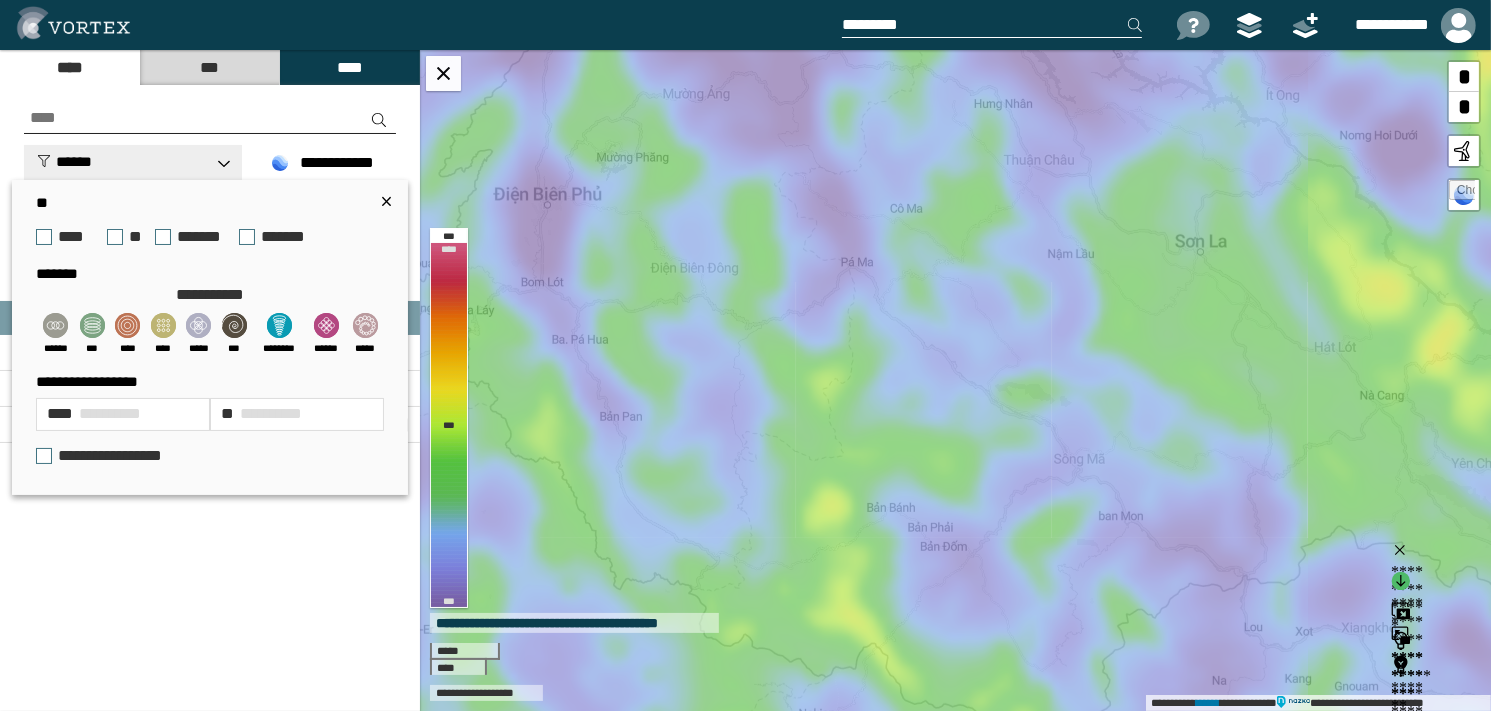 click on "******" at bounding box center [133, 163] 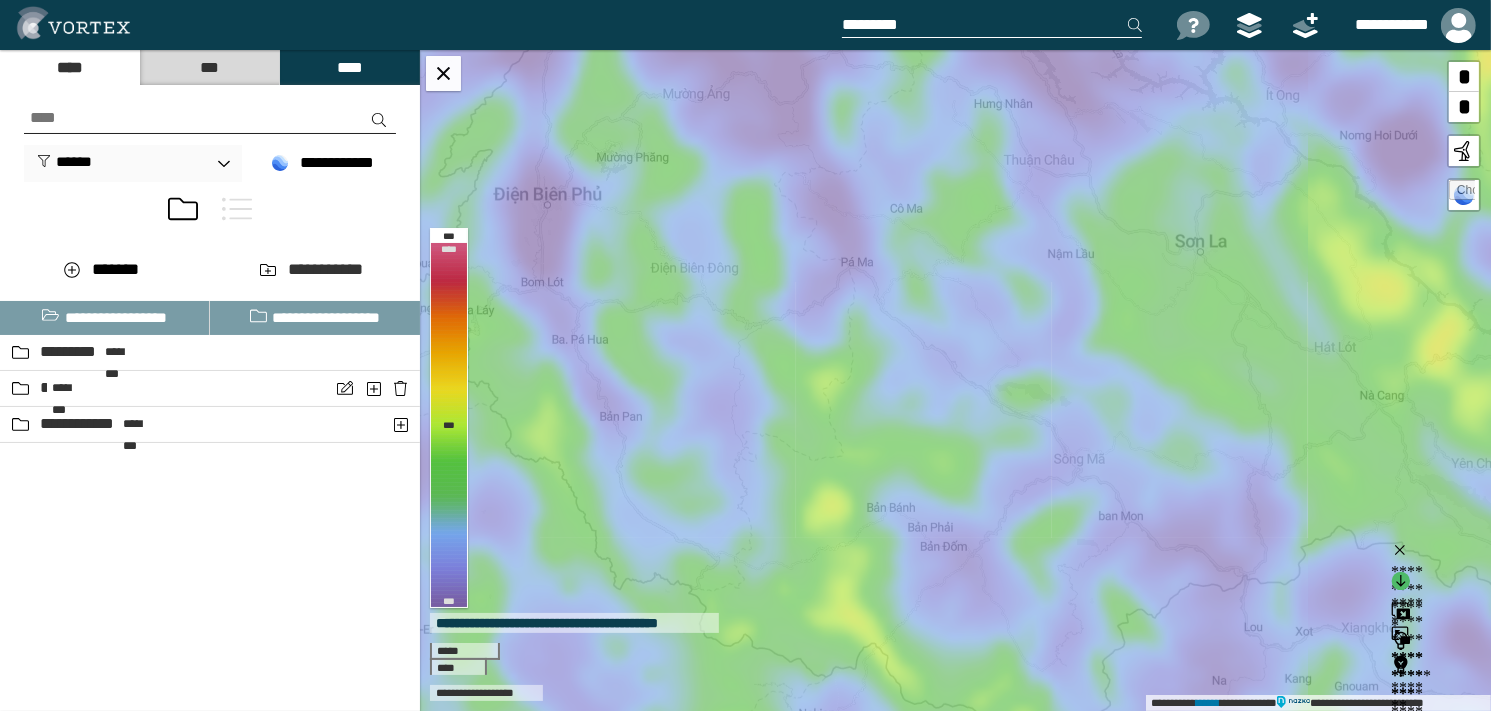 click on "***" at bounding box center [209, 67] 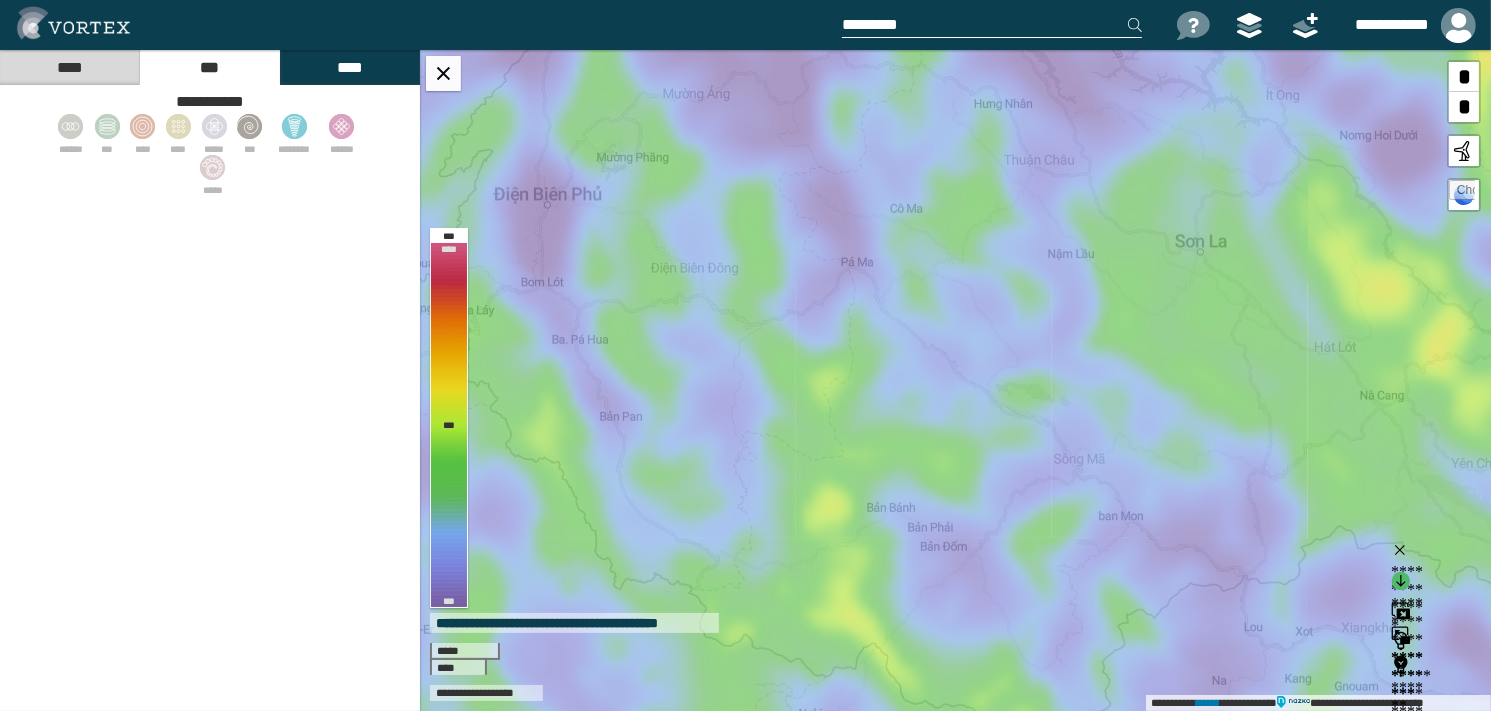 click on "****" at bounding box center (349, 67) 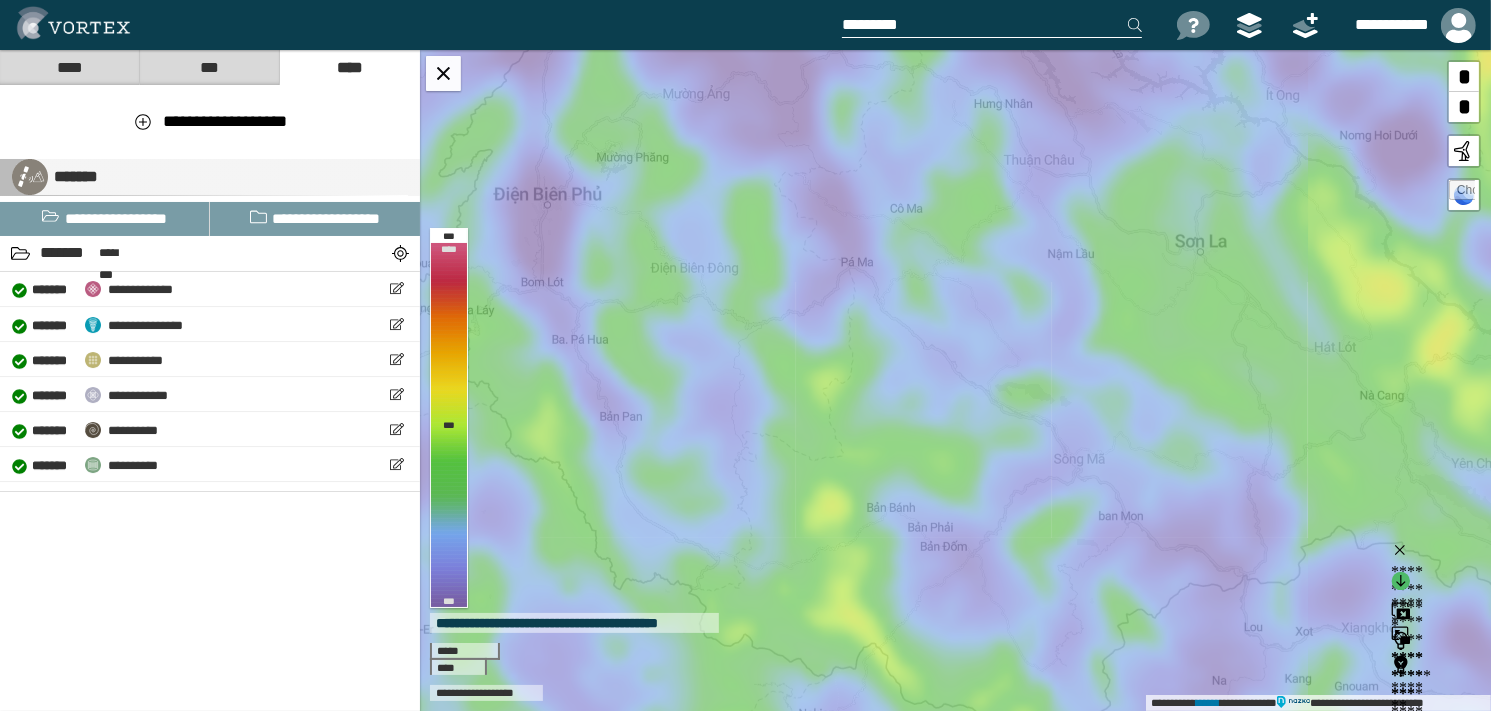 click at bounding box center [30, 177] 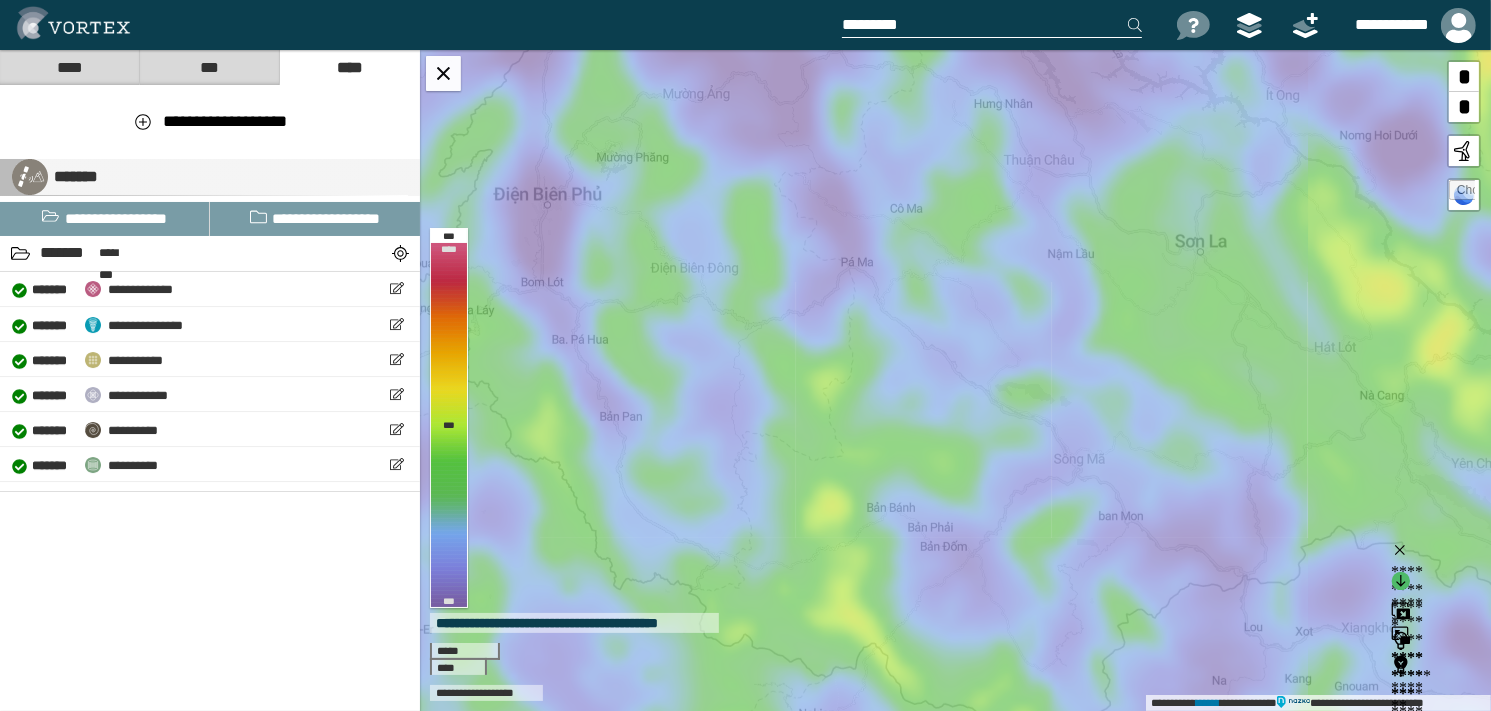 select on "**" 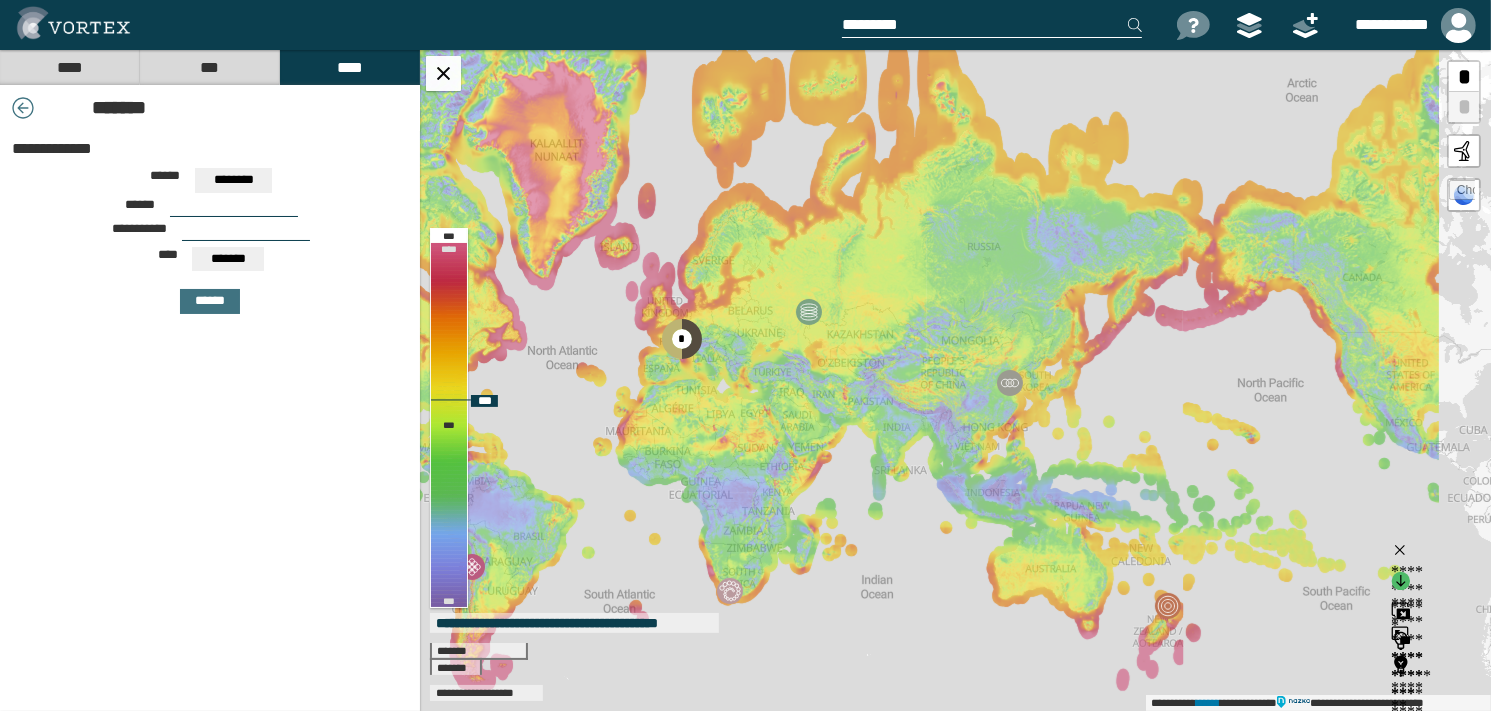 drag, startPoint x: 871, startPoint y: 407, endPoint x: 586, endPoint y: 359, distance: 289.01385 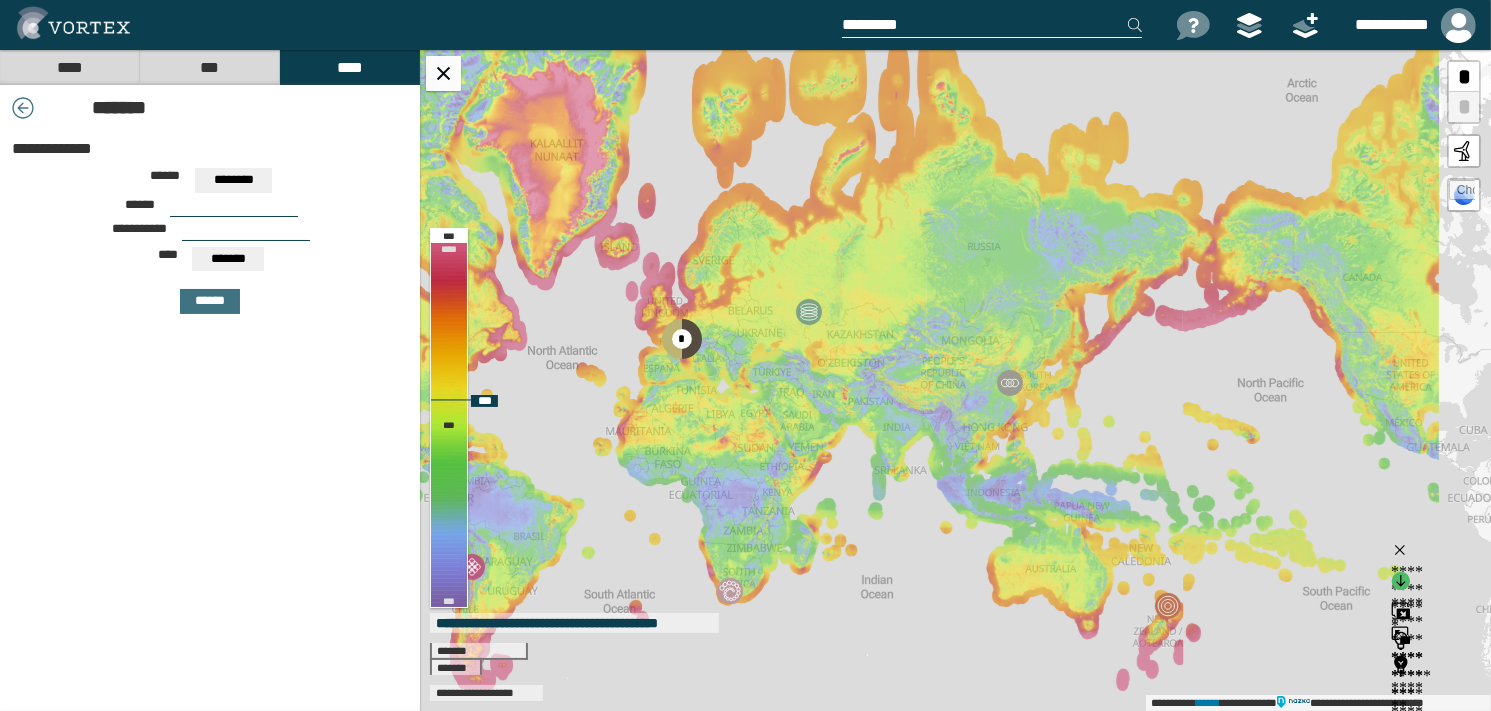 click on "**********" at bounding box center [955, 380] 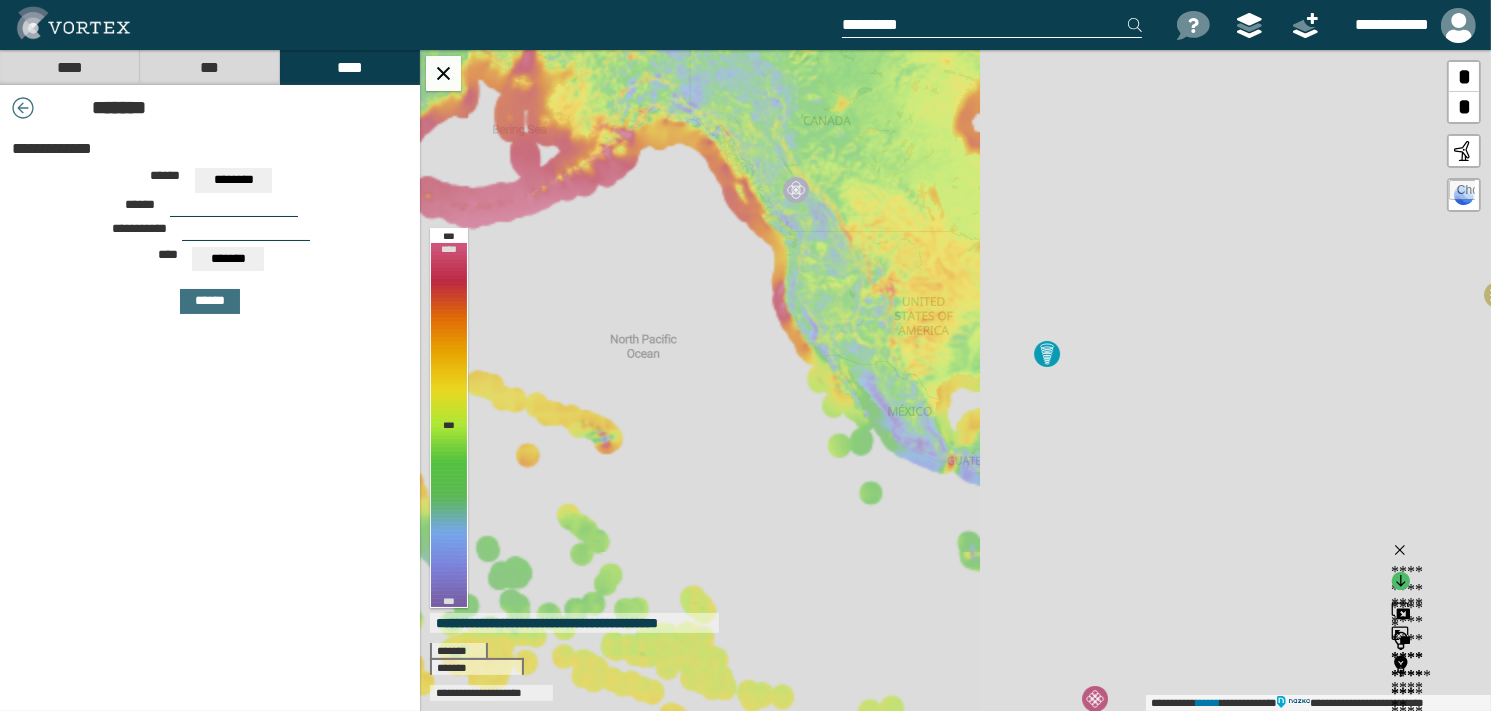 drag, startPoint x: 1111, startPoint y: 376, endPoint x: 471, endPoint y: 434, distance: 642.62274 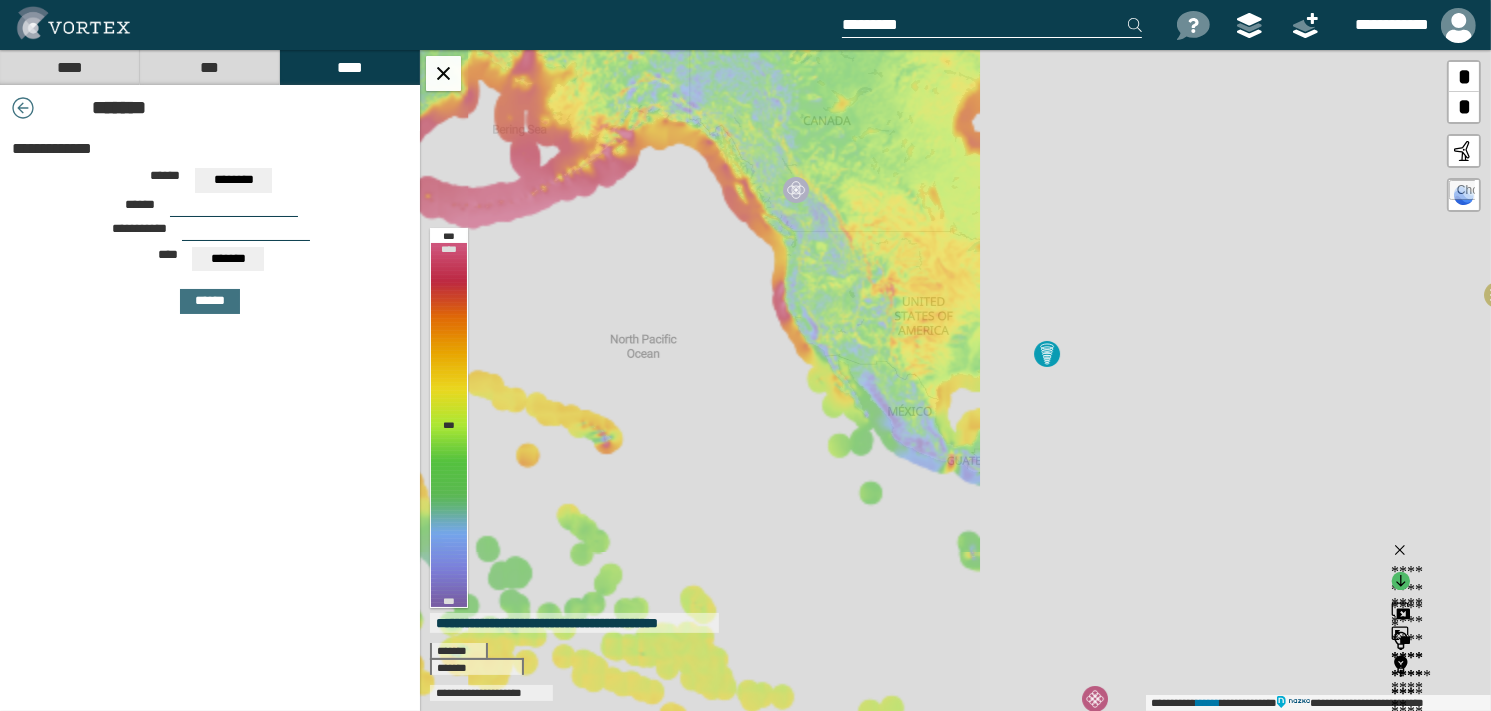 click on "**********" at bounding box center (955, 380) 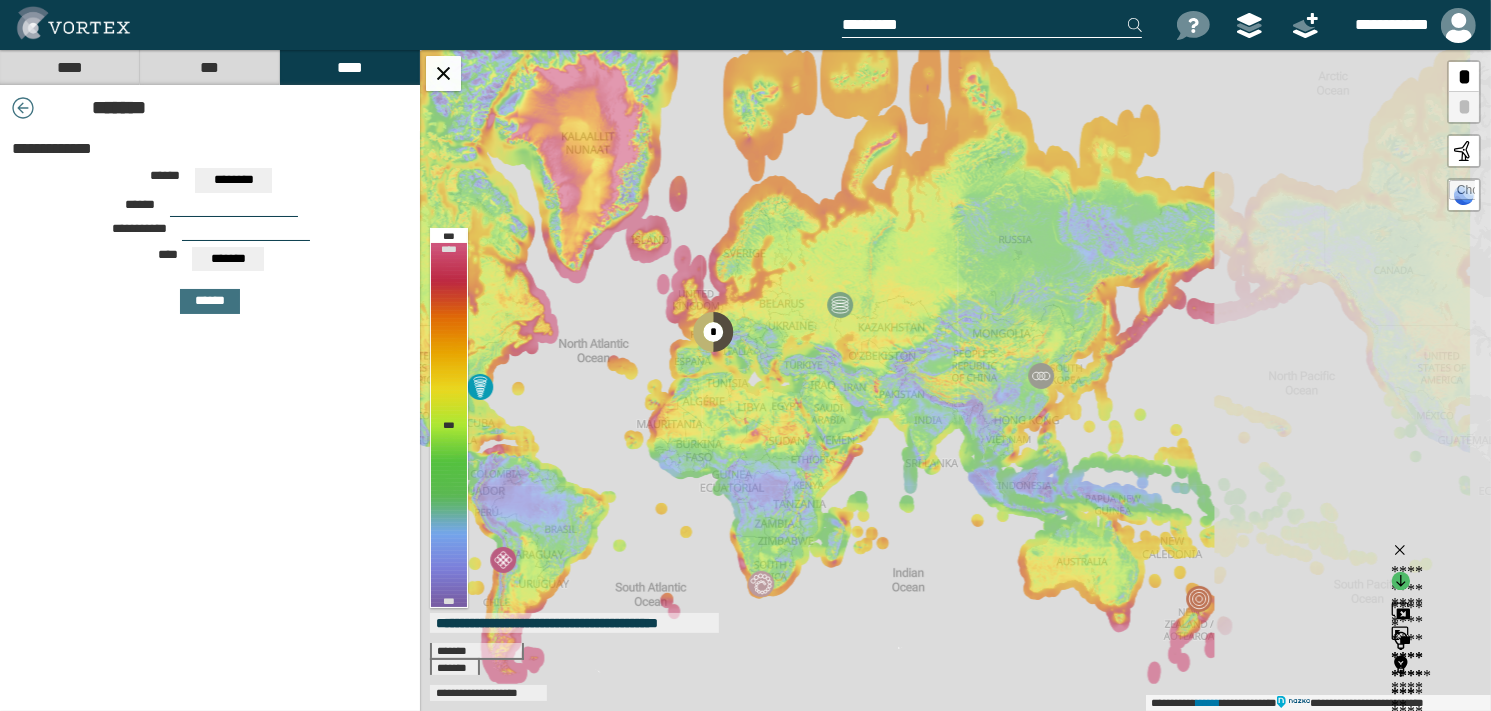 drag, startPoint x: 1129, startPoint y: 378, endPoint x: 436, endPoint y: 351, distance: 693.52576 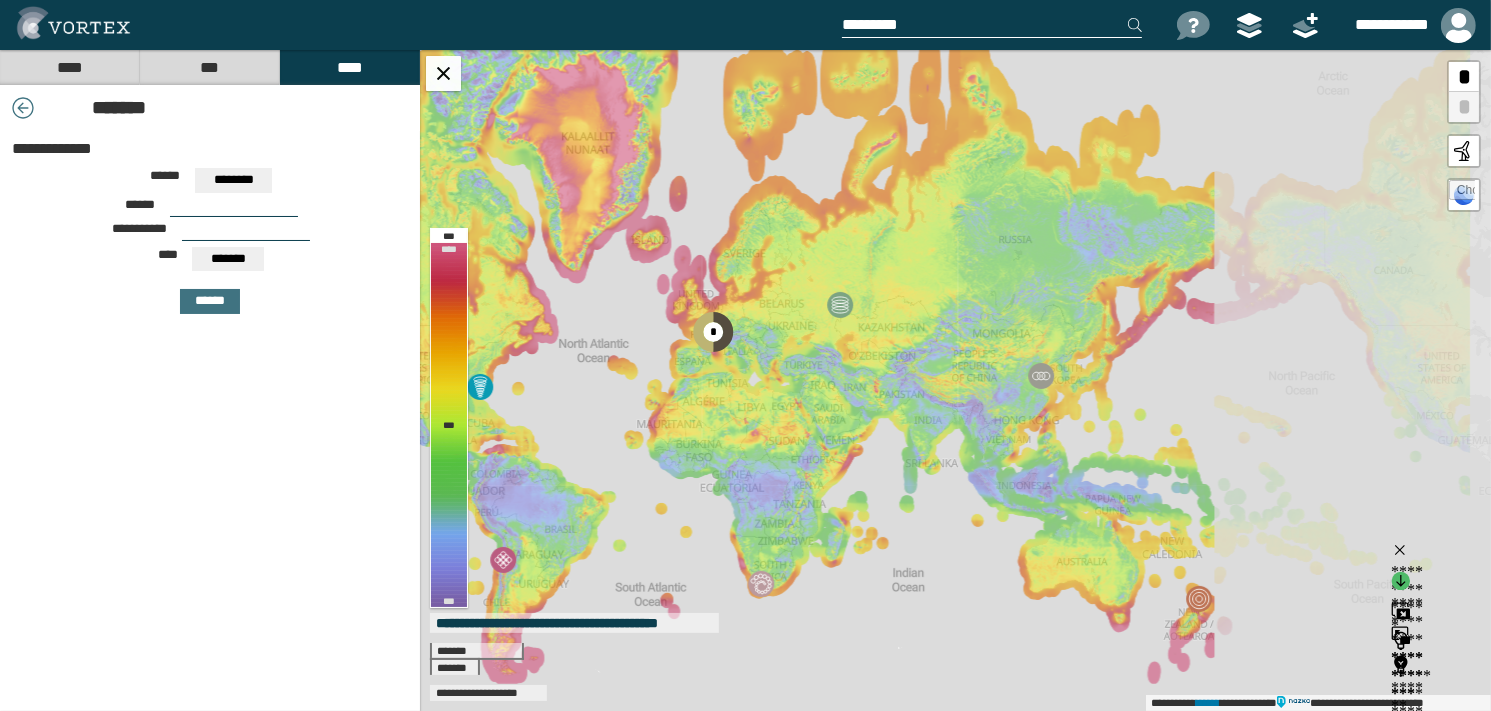 click on "**********" at bounding box center (955, 380) 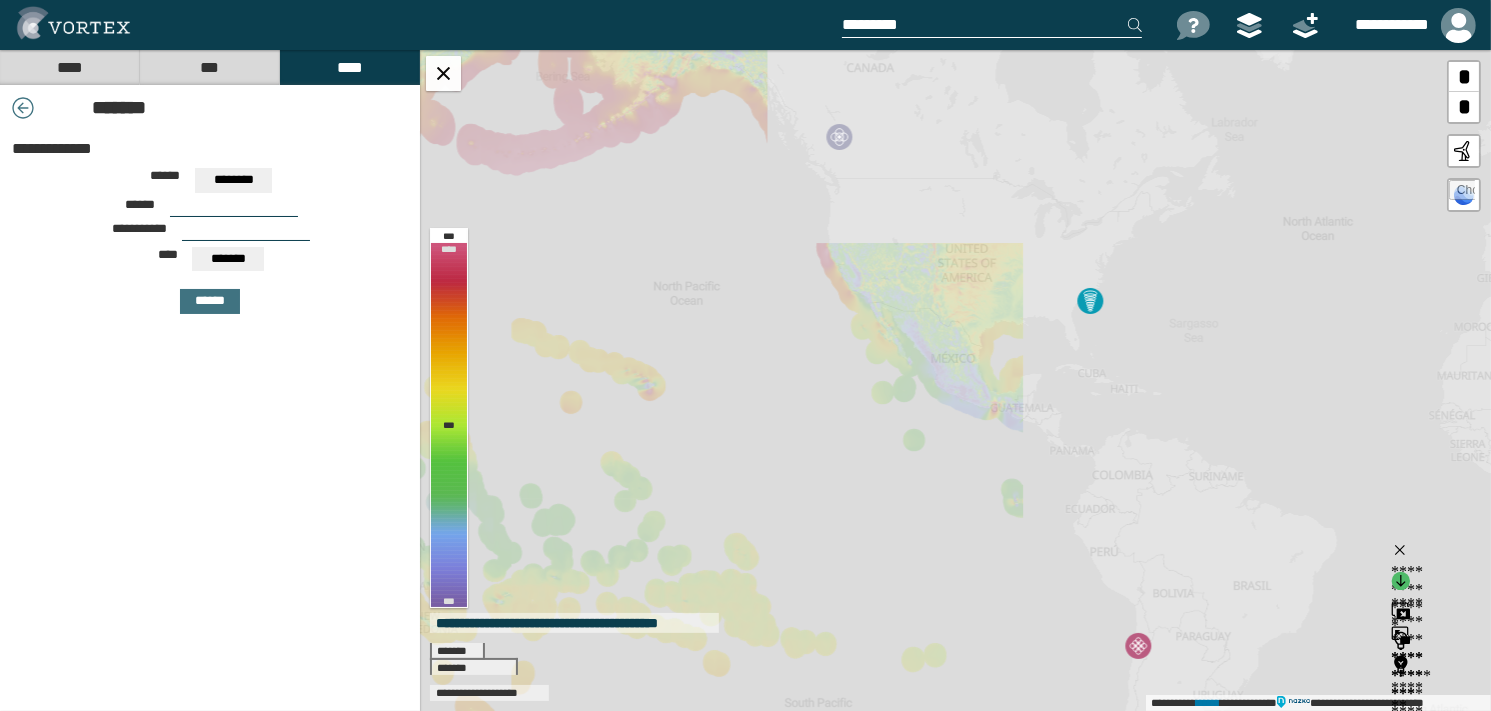 drag, startPoint x: 1153, startPoint y: 409, endPoint x: 394, endPoint y: 395, distance: 759.1291 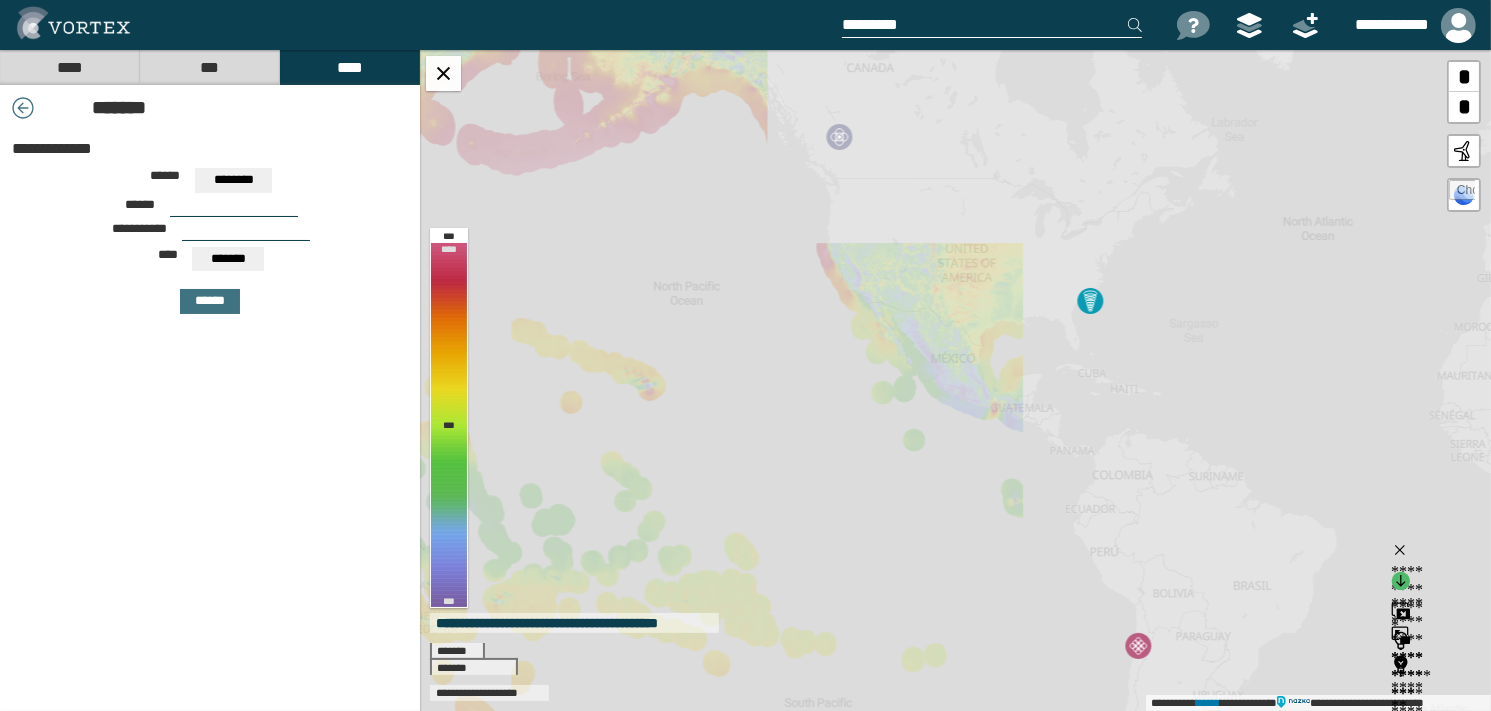 click on "[FIRST] [LAST] [STREET] [CITY] [STATE] [ZIP] [COUNTRY] [PHONE] [EMAIL] [SSN] [CC] [DL] [PASSPORT] [DOB] [AGE] [TIME]" at bounding box center [745, 380] 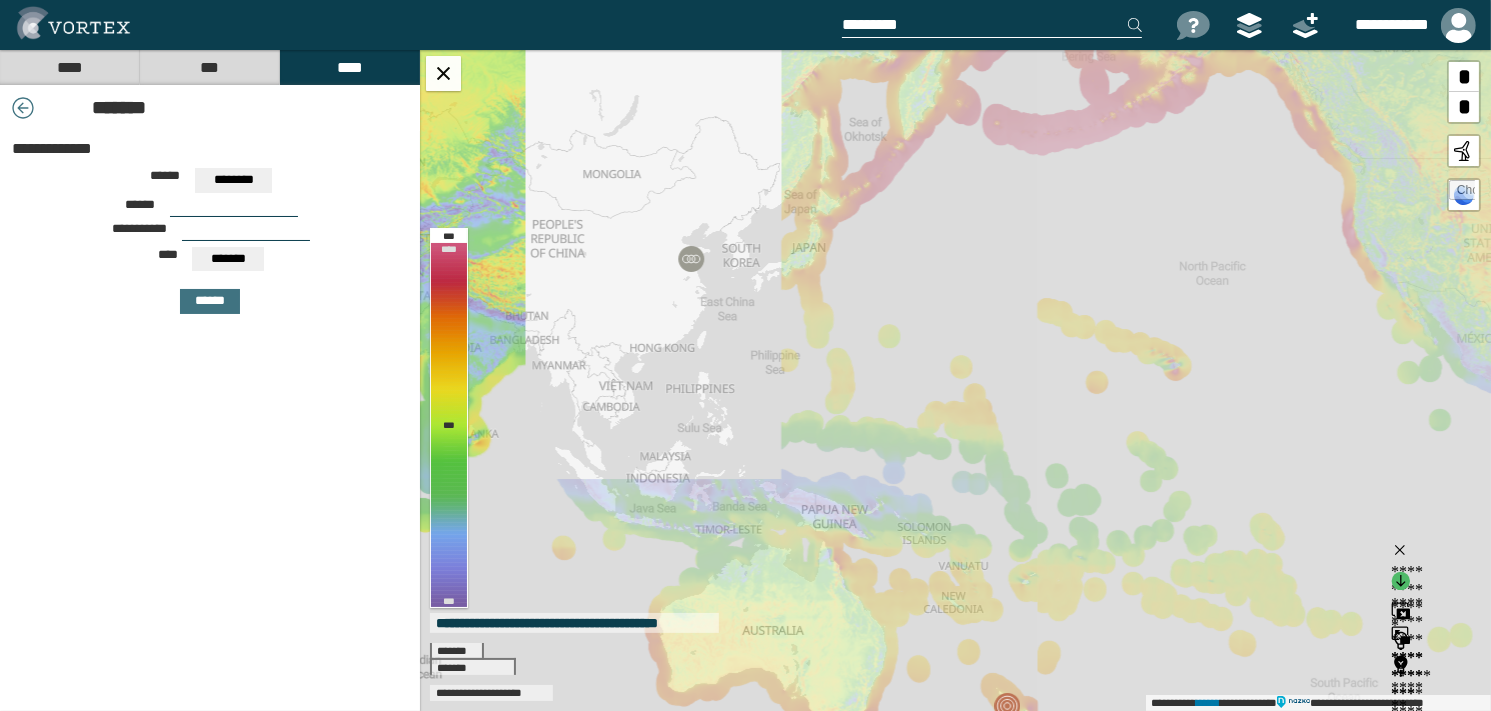 drag, startPoint x: 717, startPoint y: 349, endPoint x: 1082, endPoint y: 379, distance: 366.2308 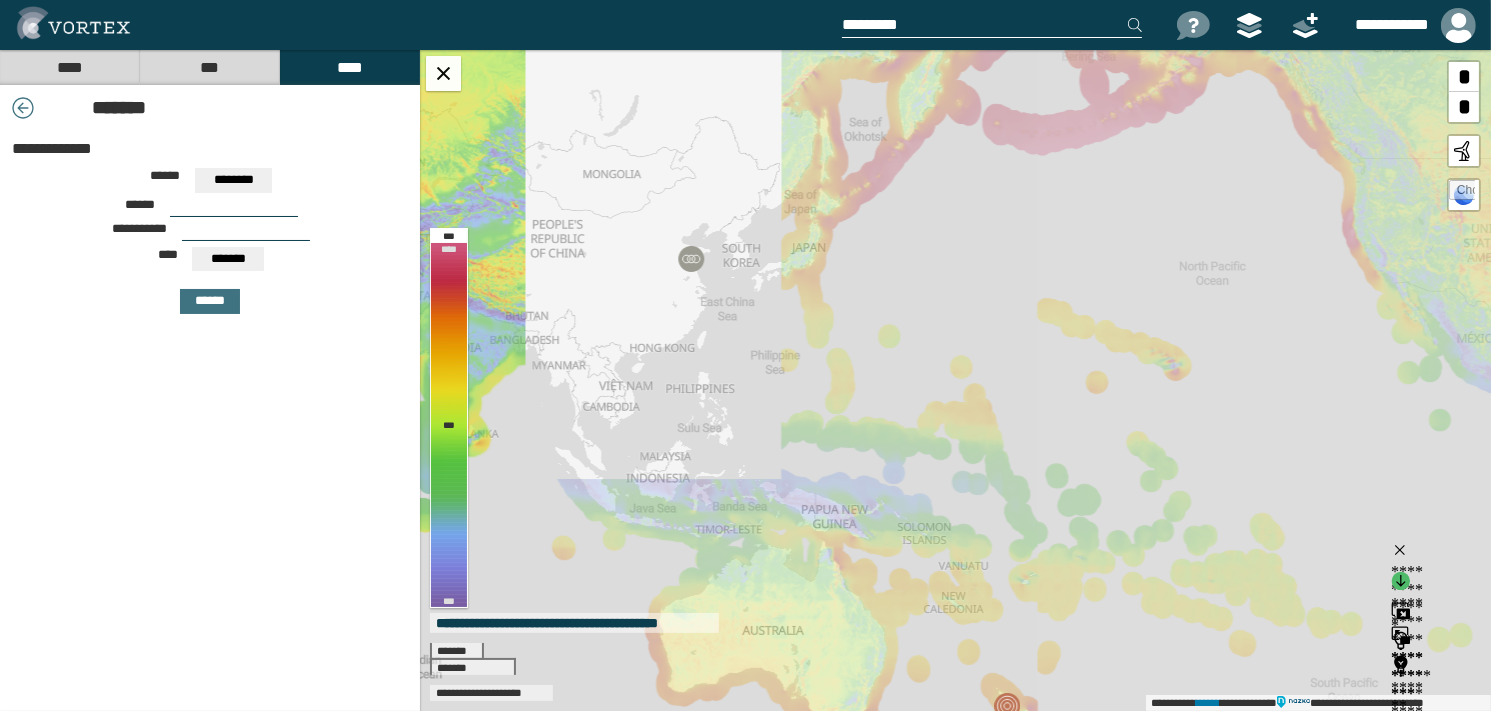 click on "**********" at bounding box center [955, 380] 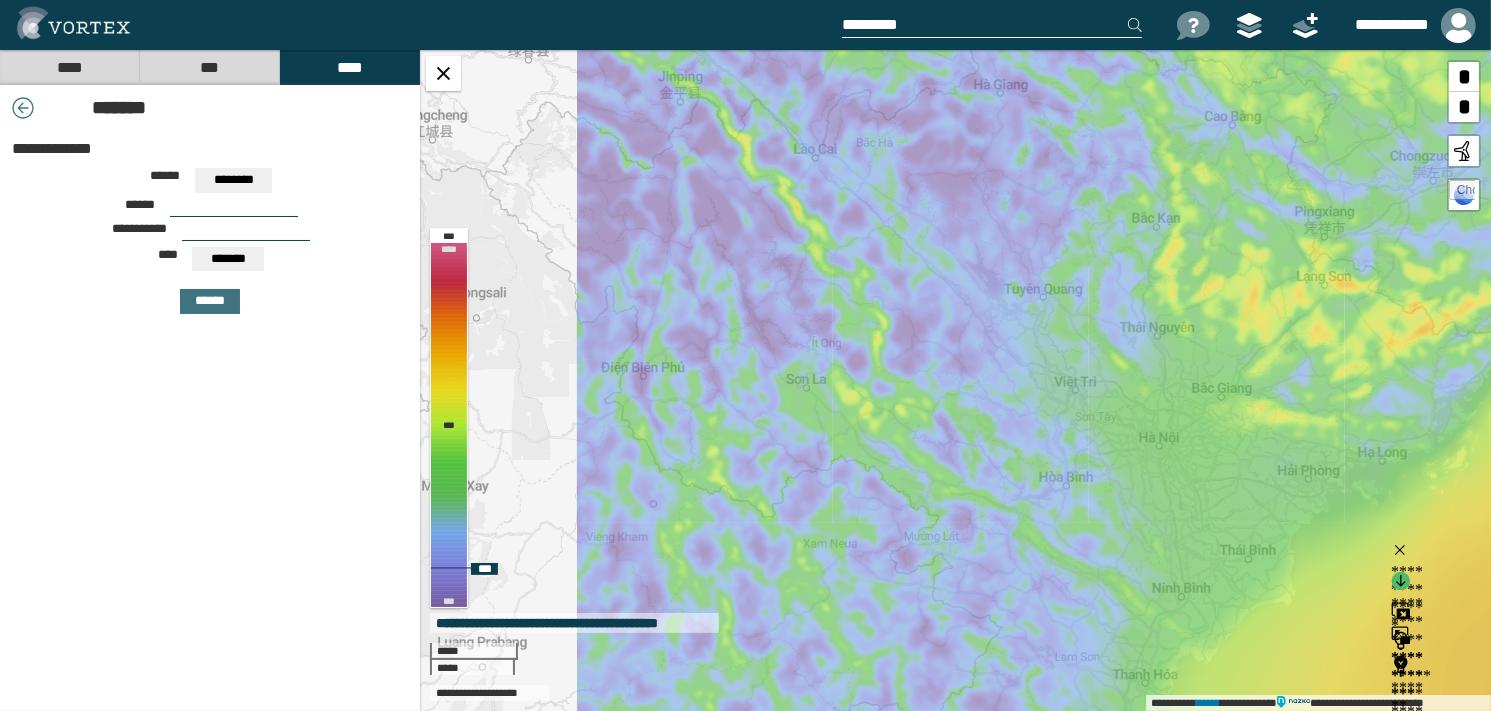 drag, startPoint x: 610, startPoint y: 313, endPoint x: 957, endPoint y: 343, distance: 348.2944 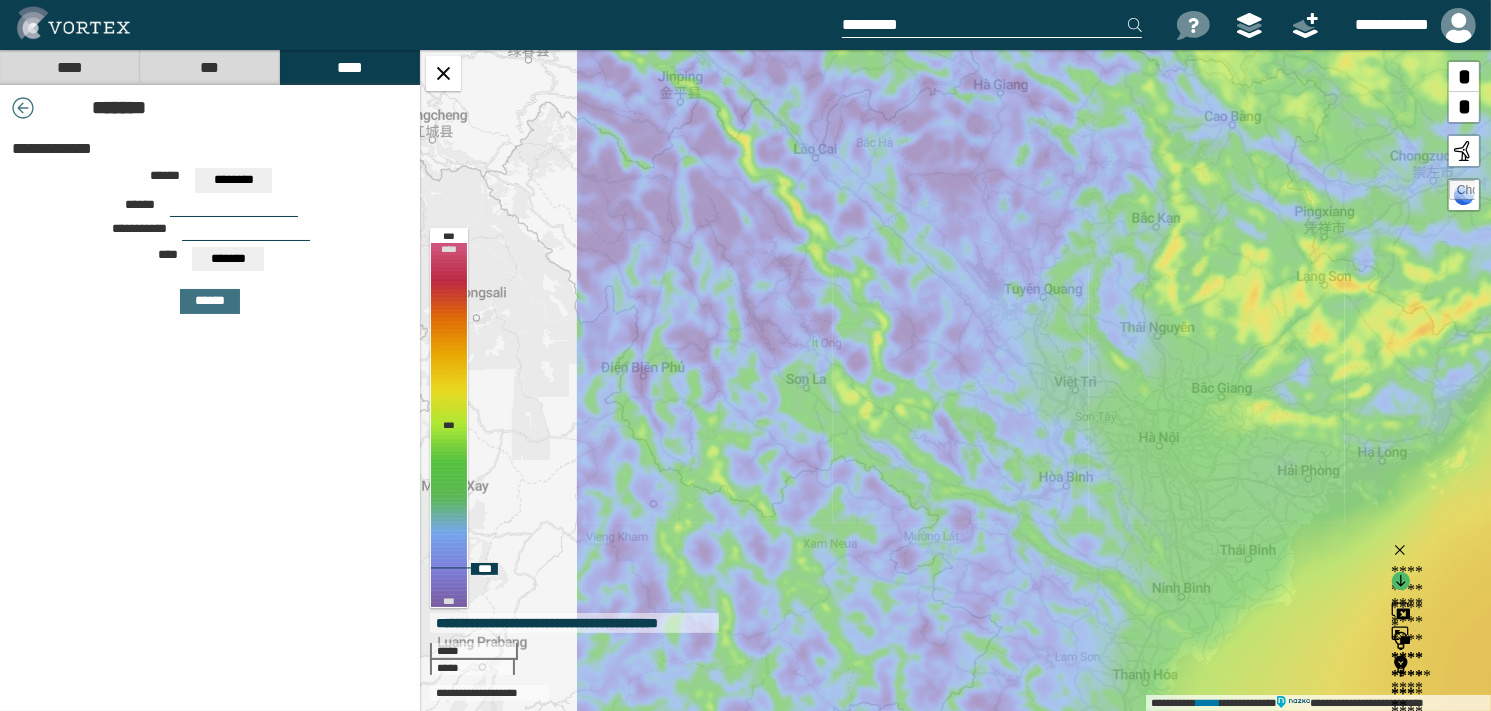 click on "**********" at bounding box center (955, 380) 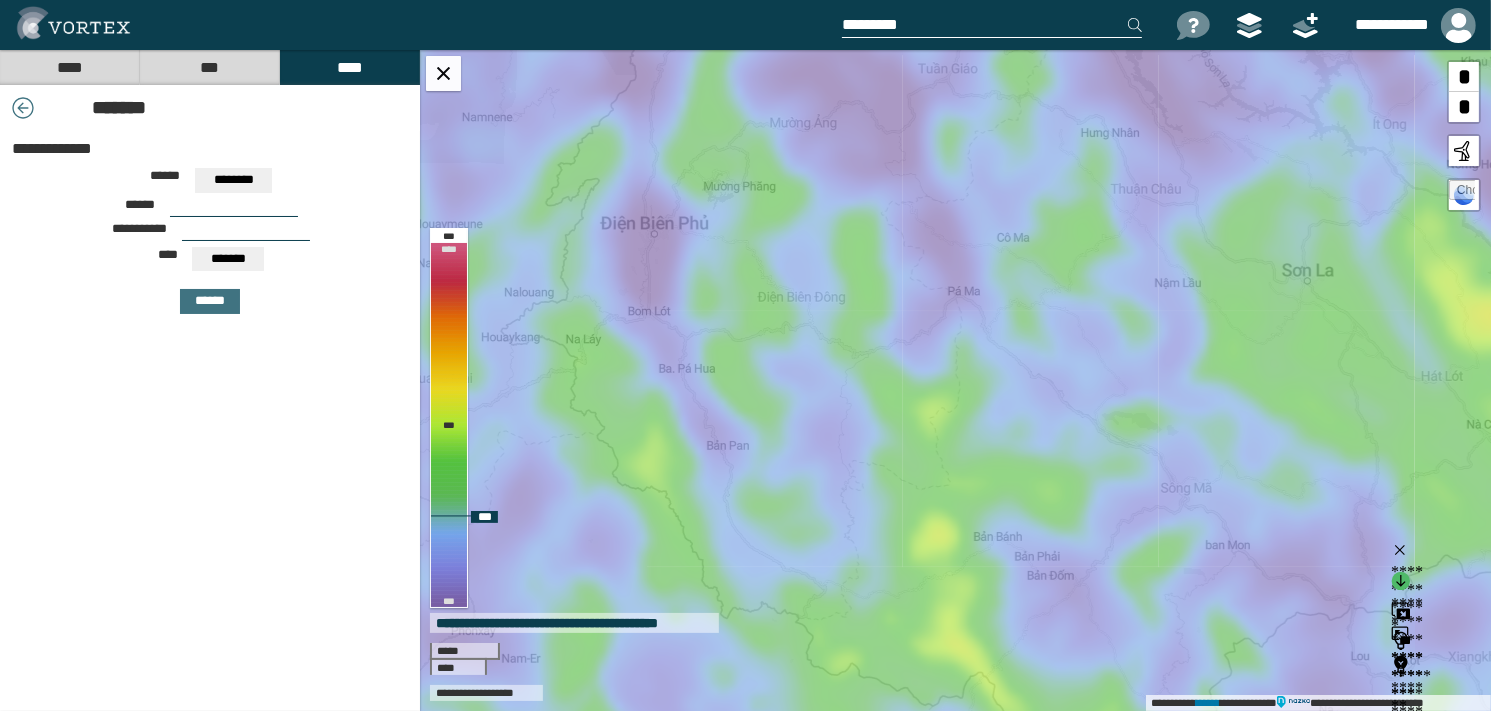 drag, startPoint x: 656, startPoint y: 398, endPoint x: 707, endPoint y: 323, distance: 90.697296 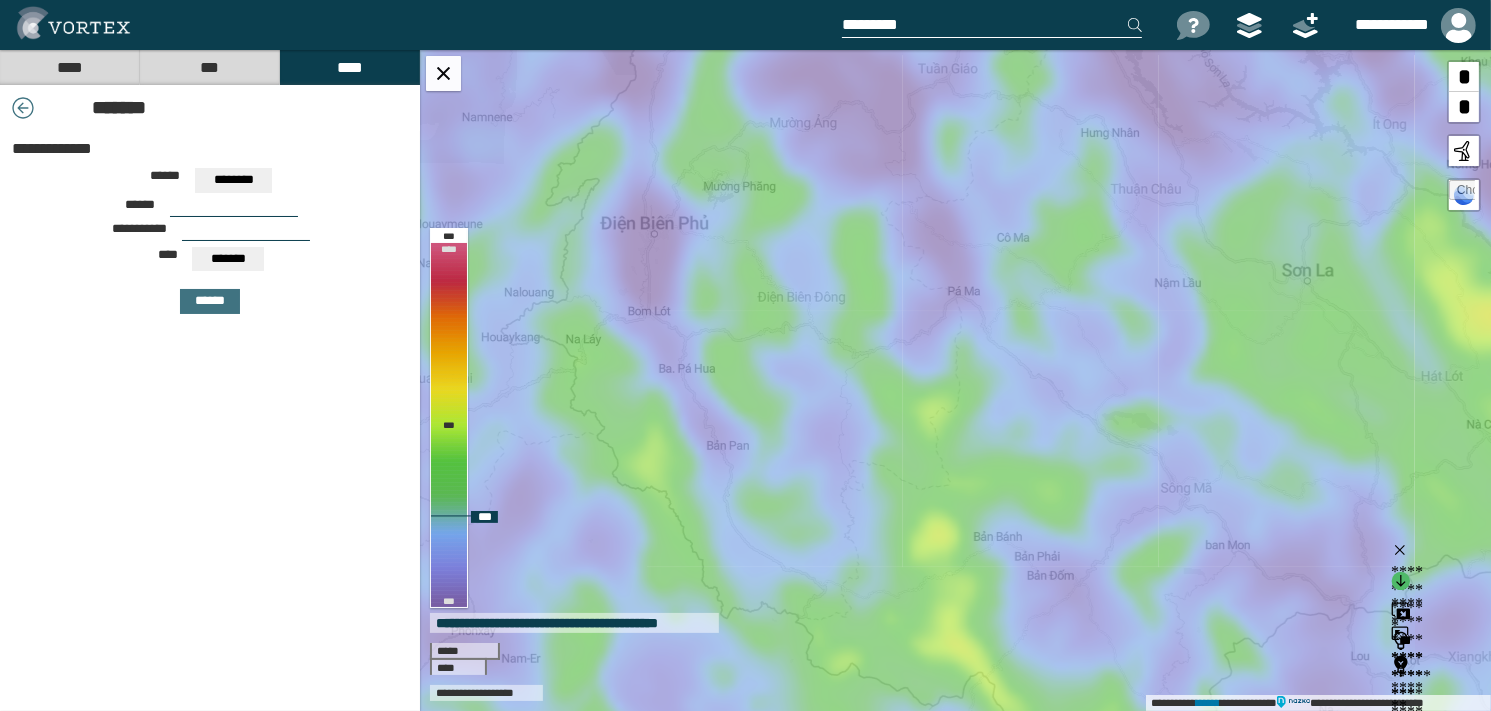 click on "**********" at bounding box center (955, 380) 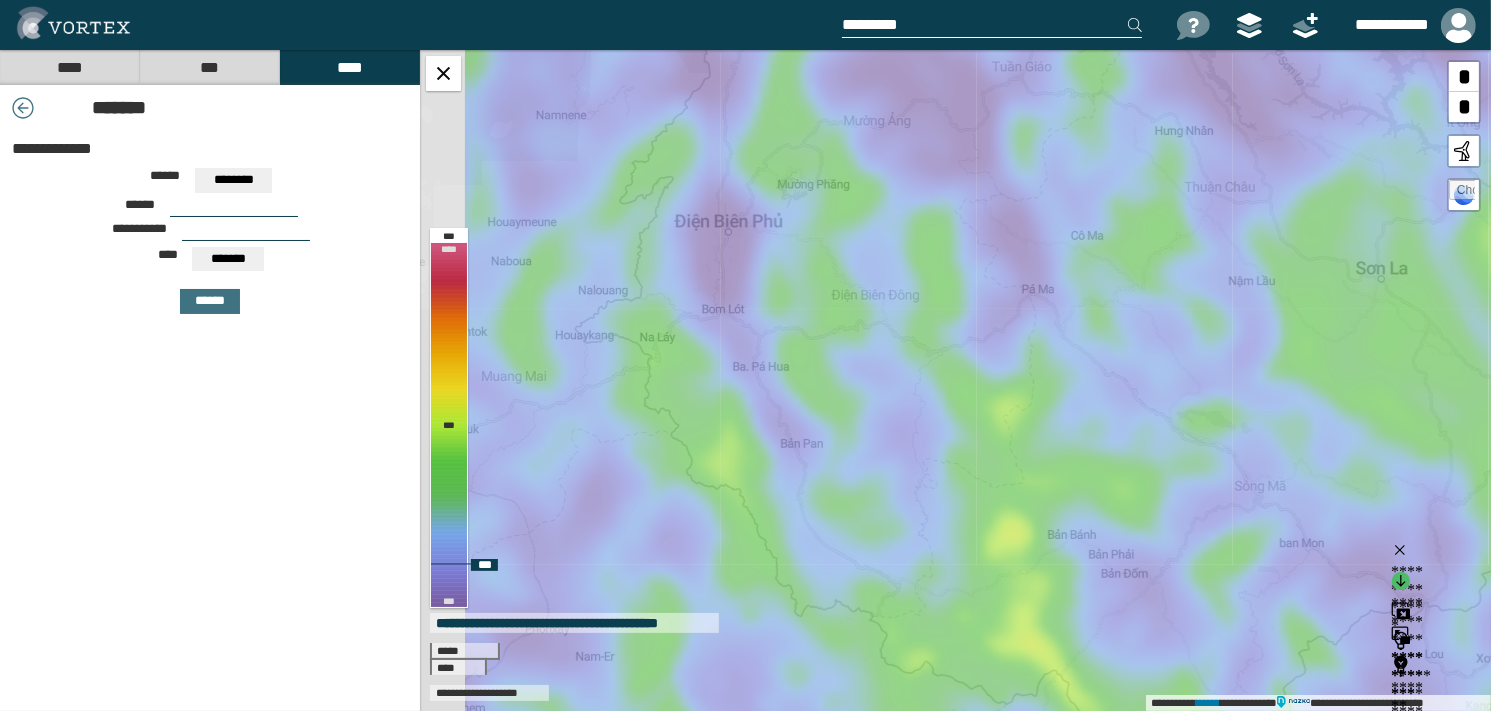 drag, startPoint x: 713, startPoint y: 412, endPoint x: 787, endPoint y: 410, distance: 74.02702 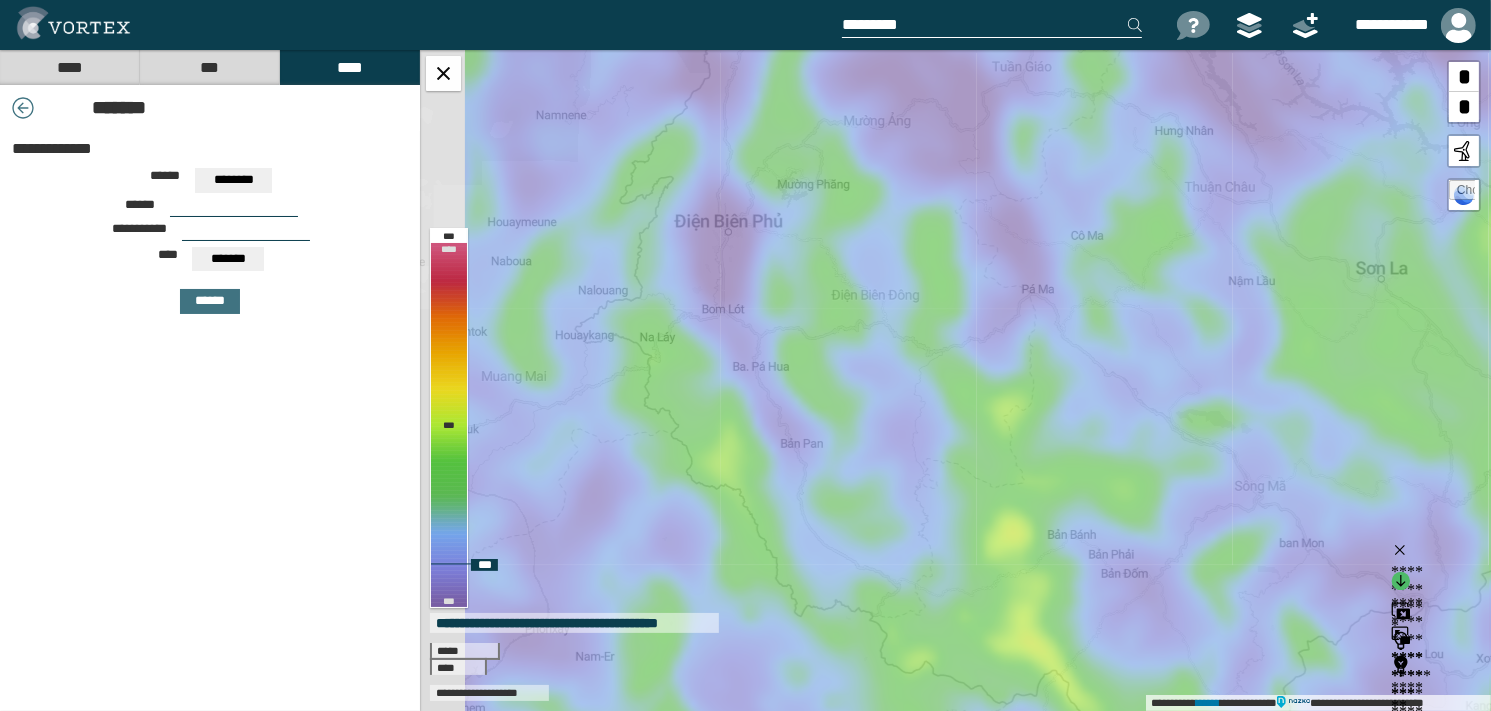 click on "**********" at bounding box center (955, 380) 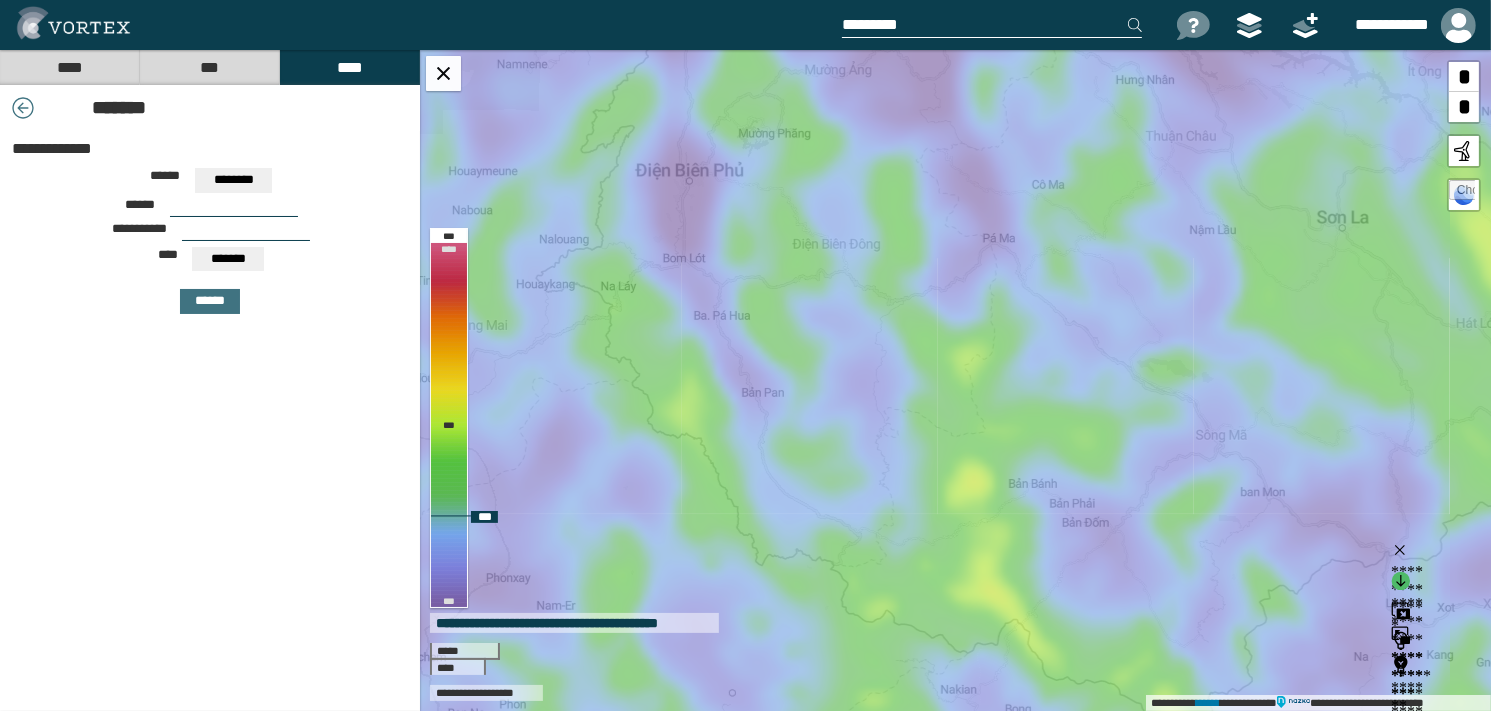 drag, startPoint x: 838, startPoint y: 374, endPoint x: 799, endPoint y: 323, distance: 64.202805 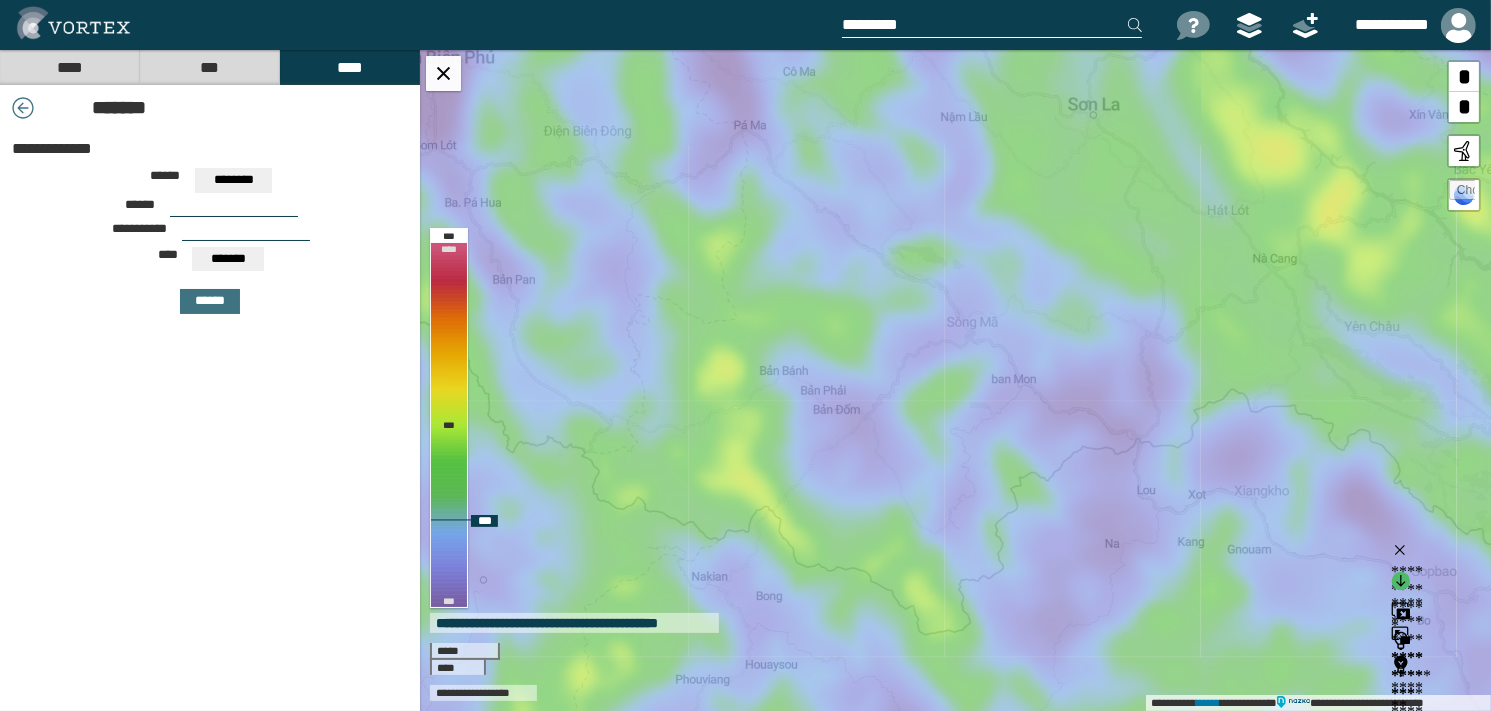 drag, startPoint x: 799, startPoint y: 323, endPoint x: 550, endPoint y: 210, distance: 273.44104 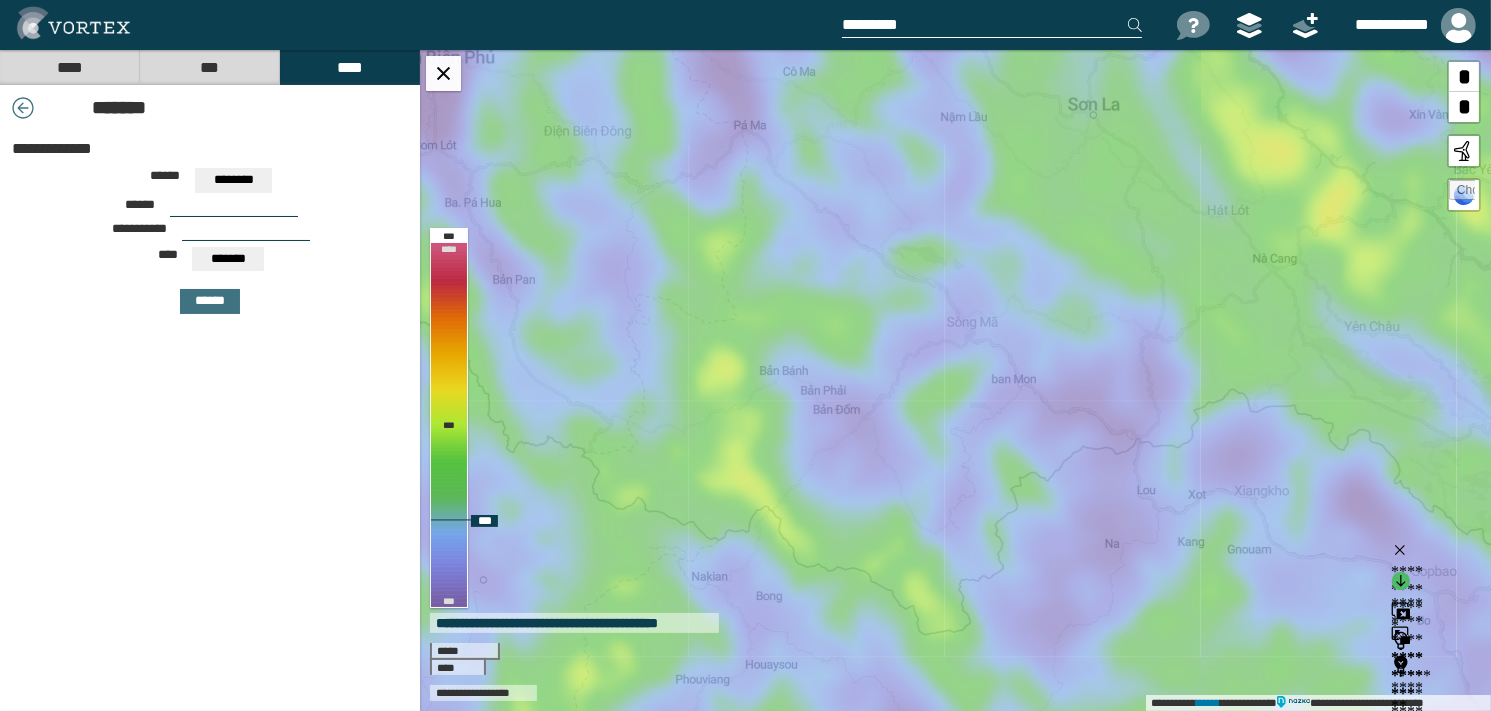 click on "**********" at bounding box center [955, 380] 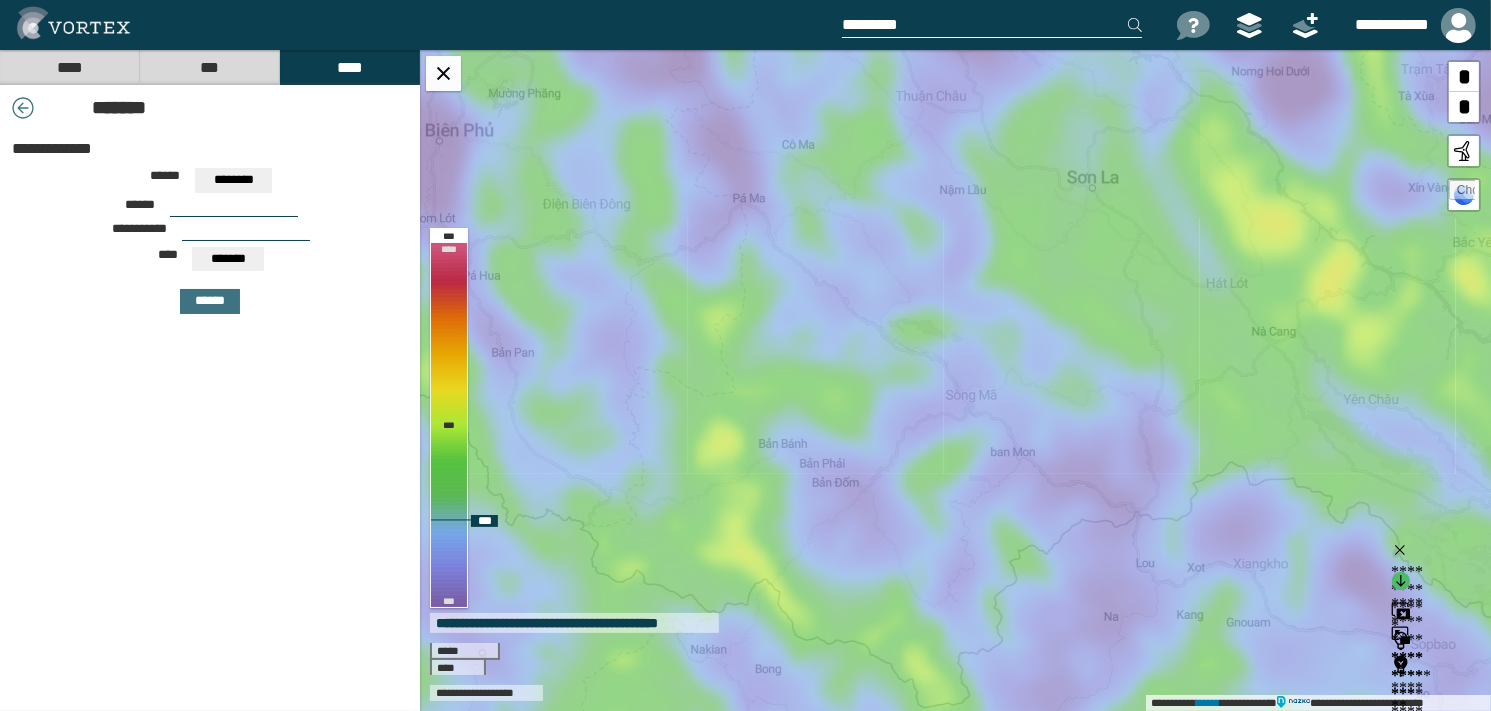 drag, startPoint x: 550, startPoint y: 210, endPoint x: 549, endPoint y: 283, distance: 73.00685 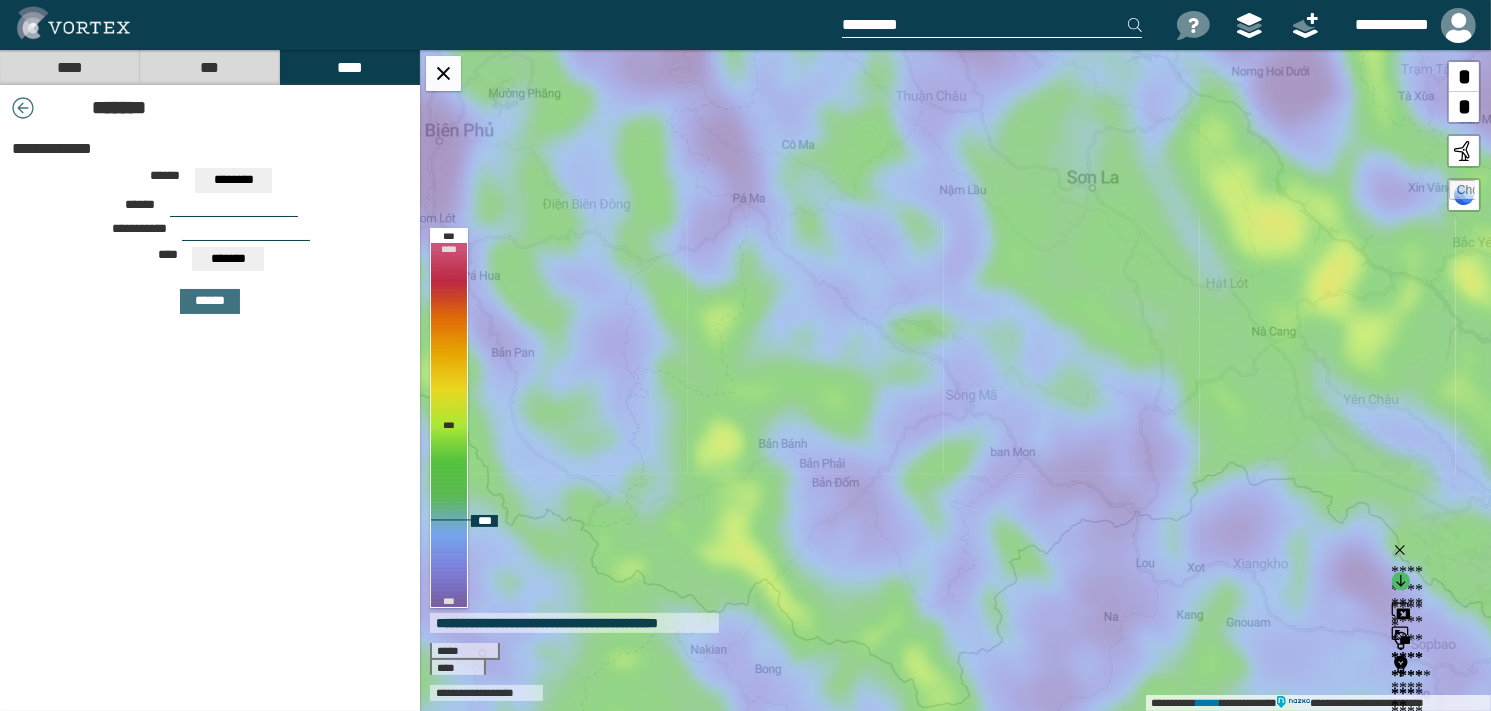 click on "**********" at bounding box center (955, 380) 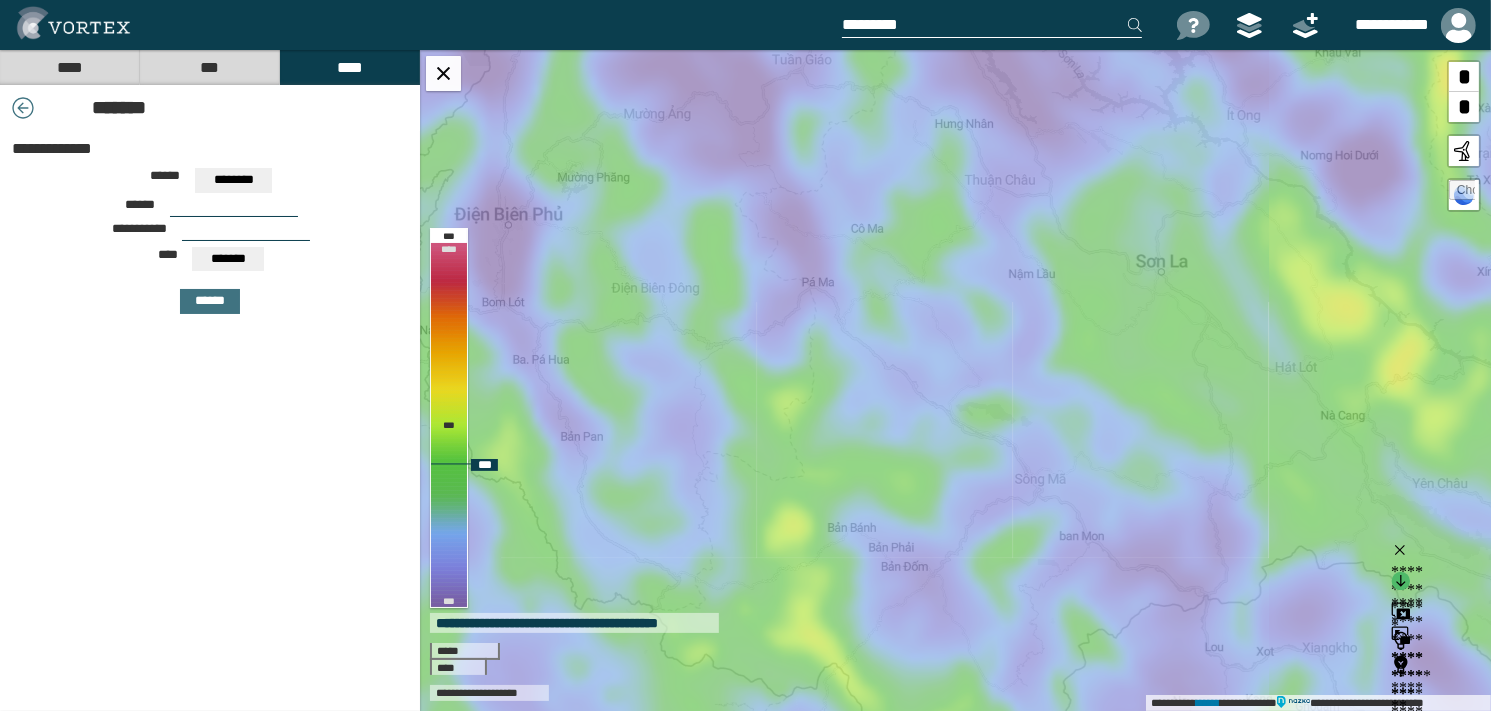 drag, startPoint x: 738, startPoint y: 400, endPoint x: 788, endPoint y: 466, distance: 82.800964 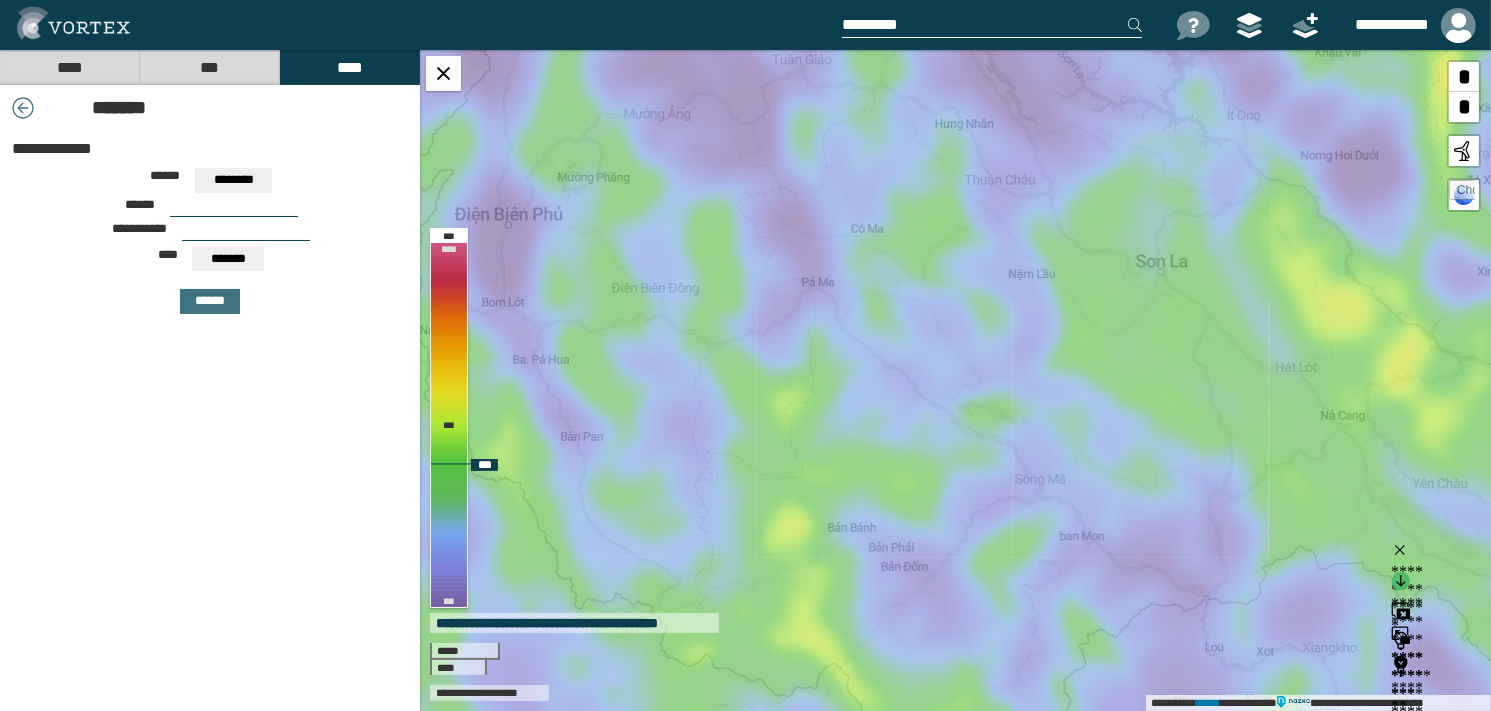 click on "**********" at bounding box center (955, 380) 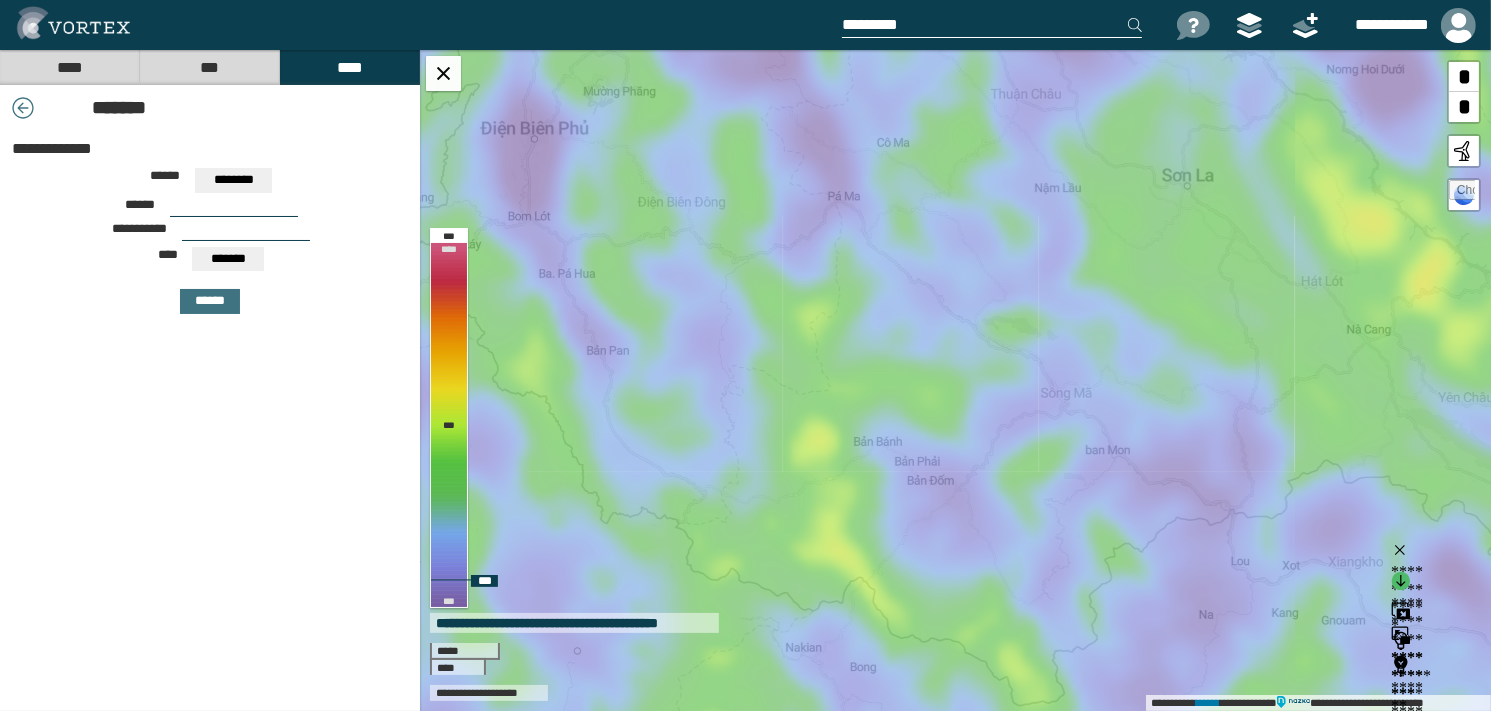 drag, startPoint x: 817, startPoint y: 289, endPoint x: 845, endPoint y: 201, distance: 92.34717 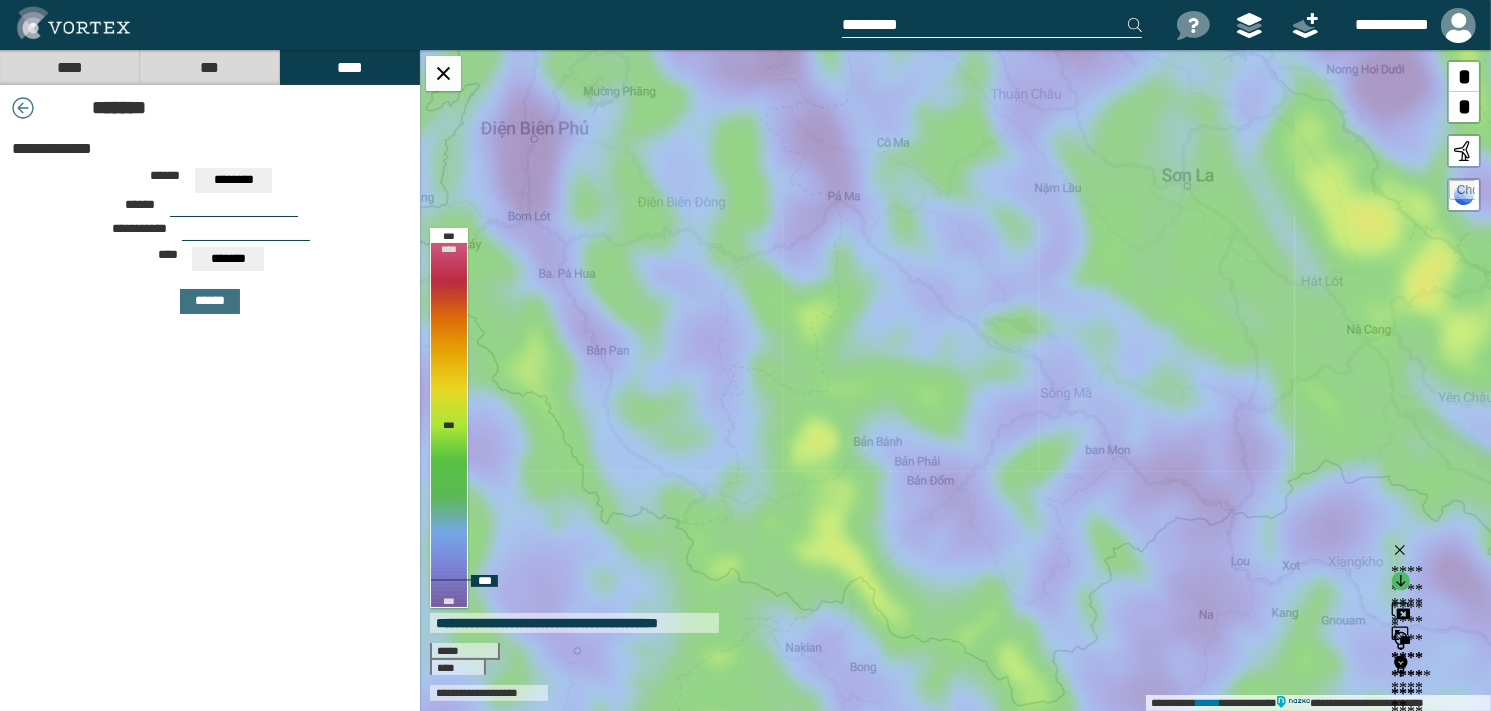 click on "**********" at bounding box center [955, 380] 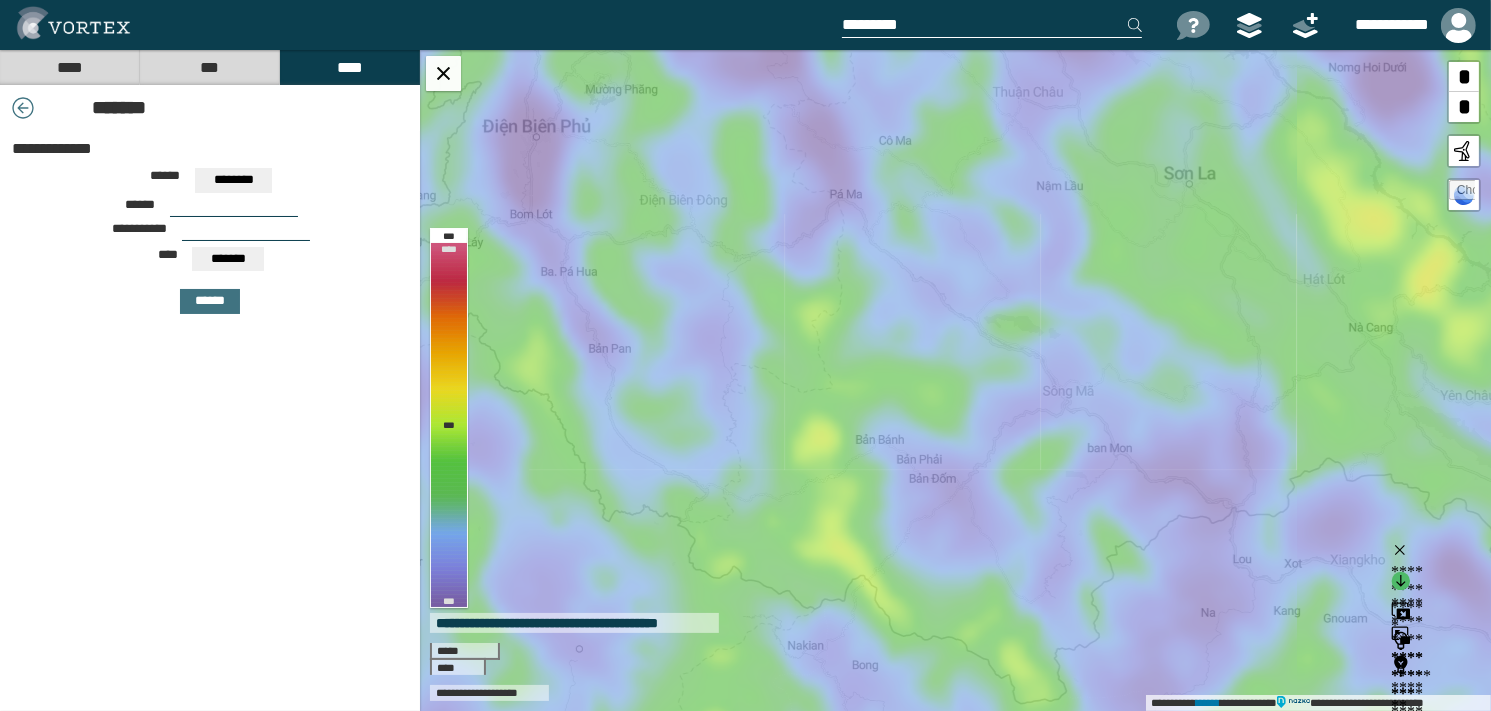 click on "********" at bounding box center (233, 180) 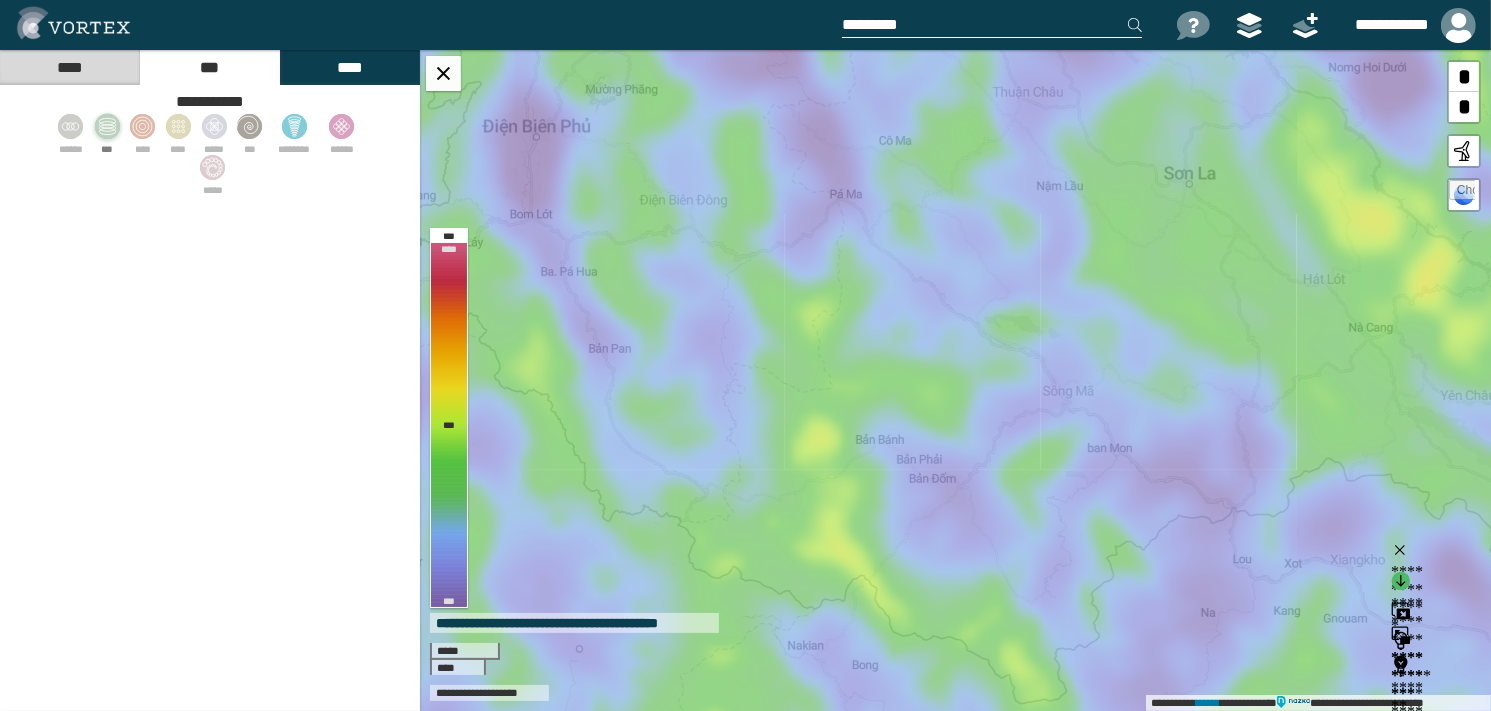 click 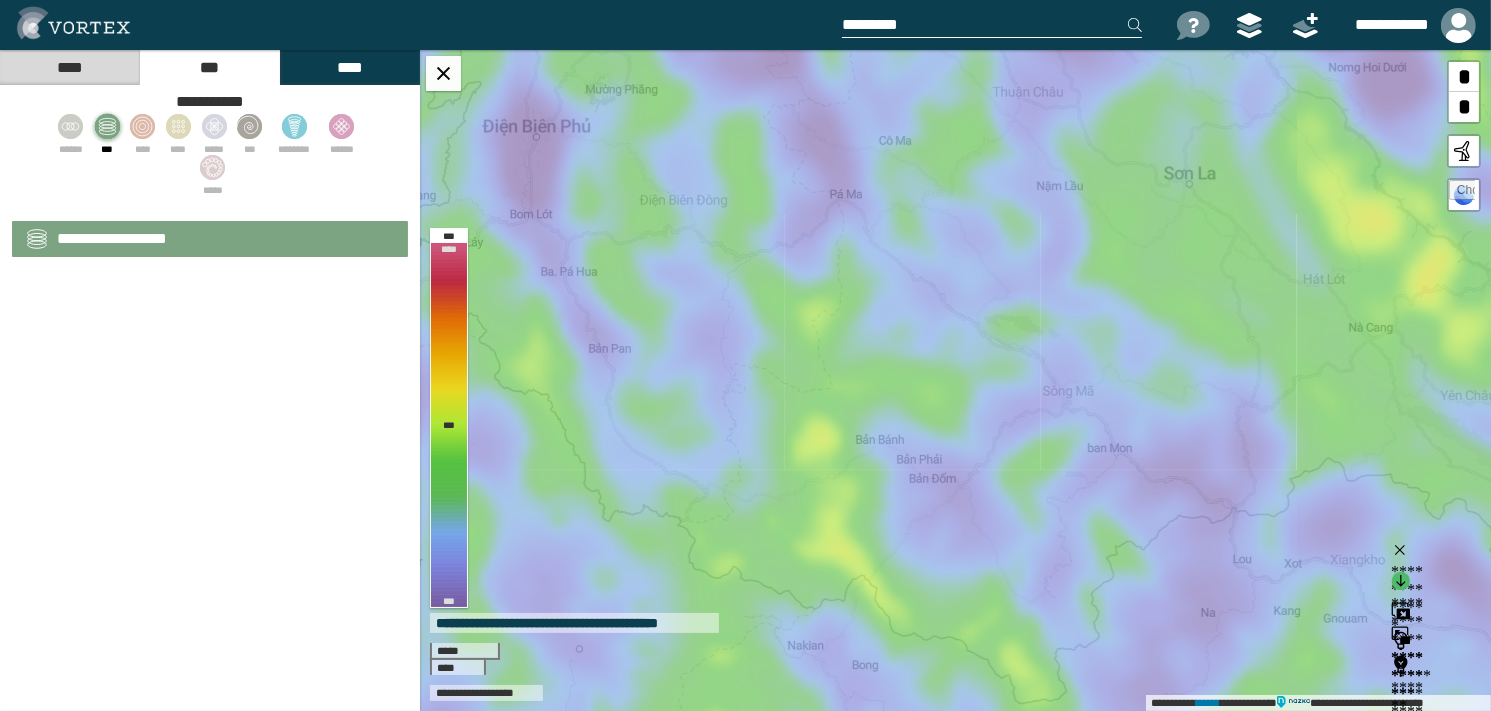 click on "**********" at bounding box center (112, 238) 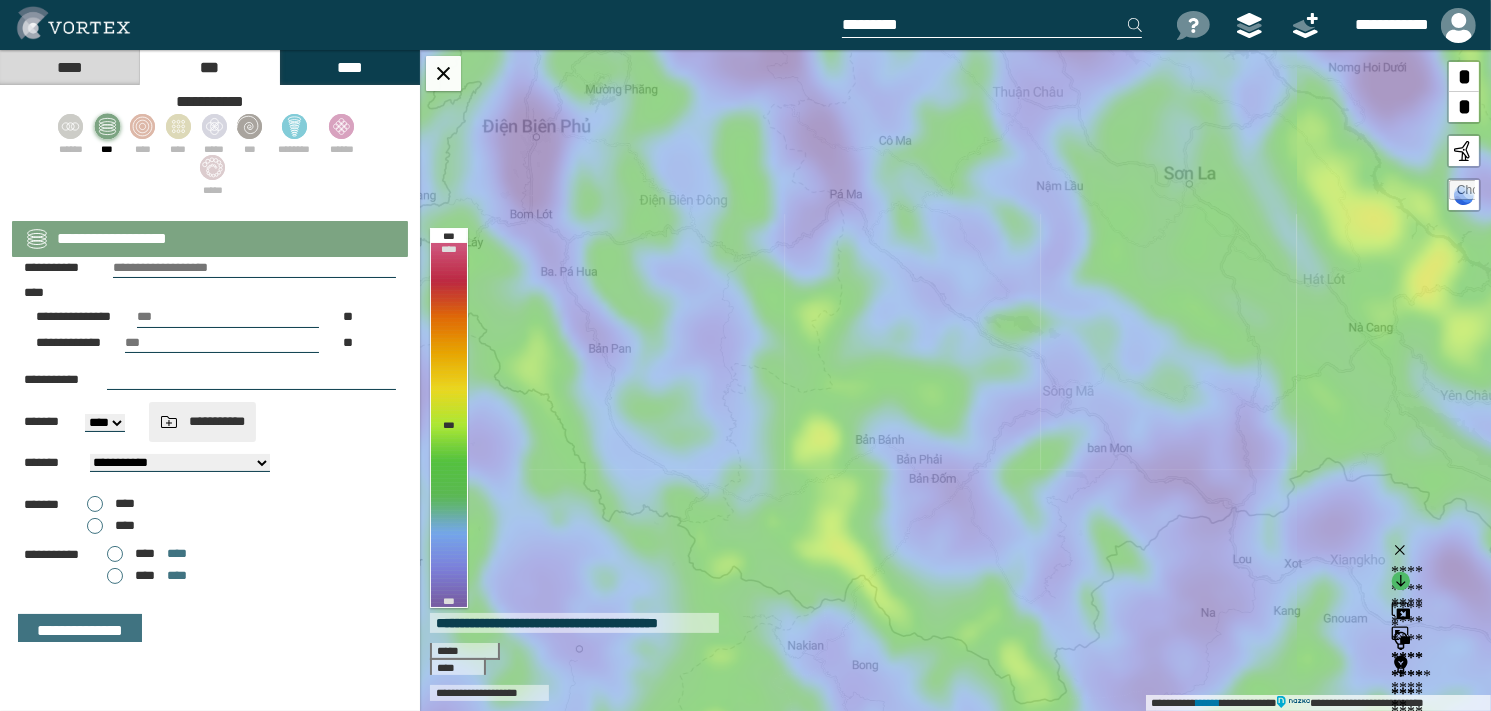 scroll, scrollTop: 34, scrollLeft: 0, axis: vertical 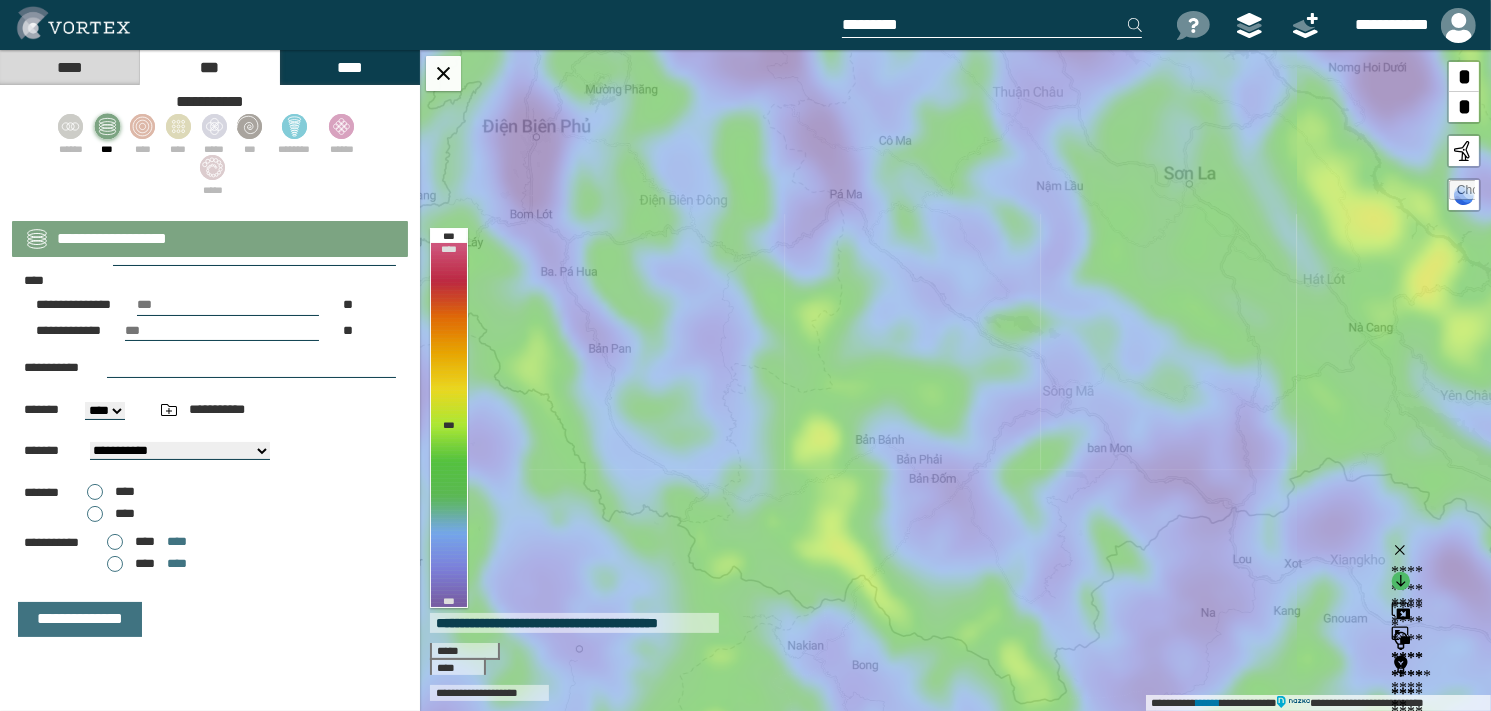 click on "****" at bounding box center (69, 67) 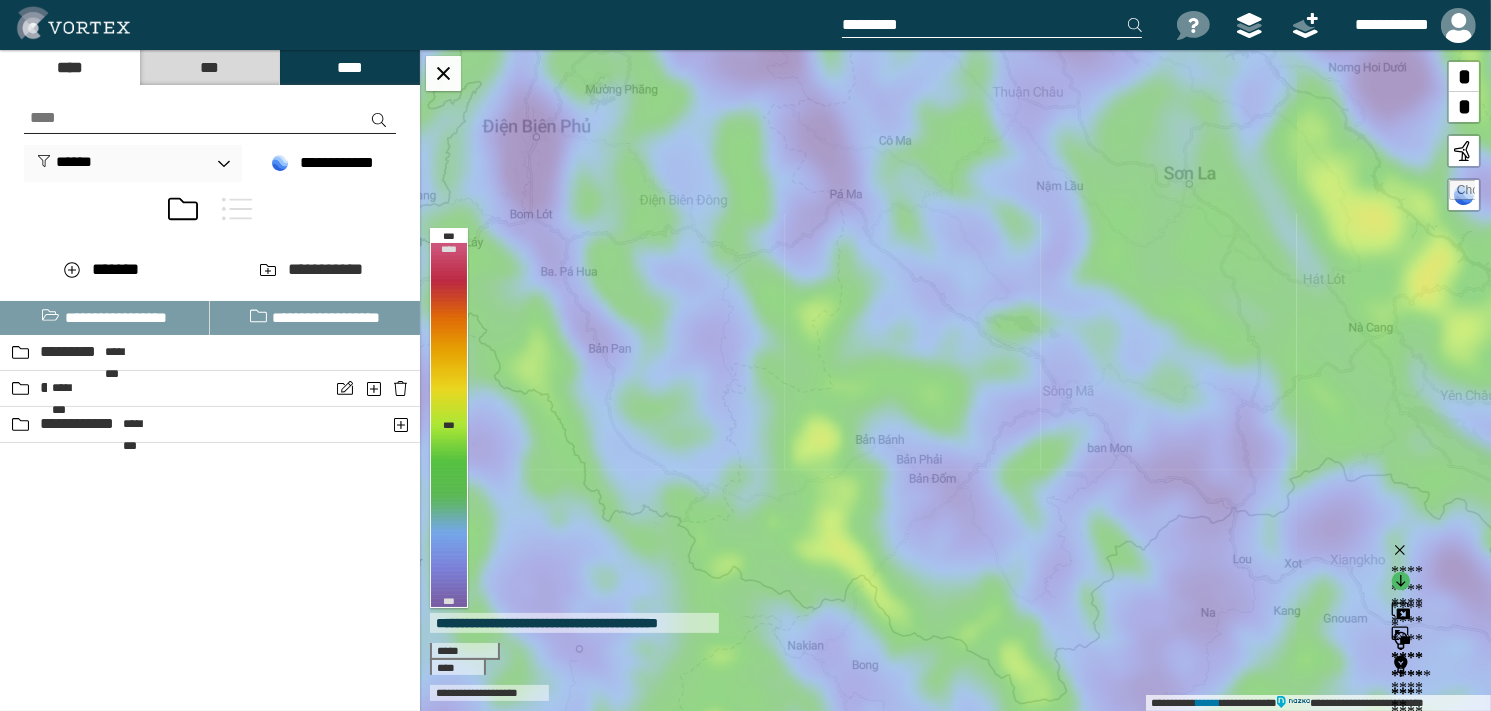 click at bounding box center (237, 209) 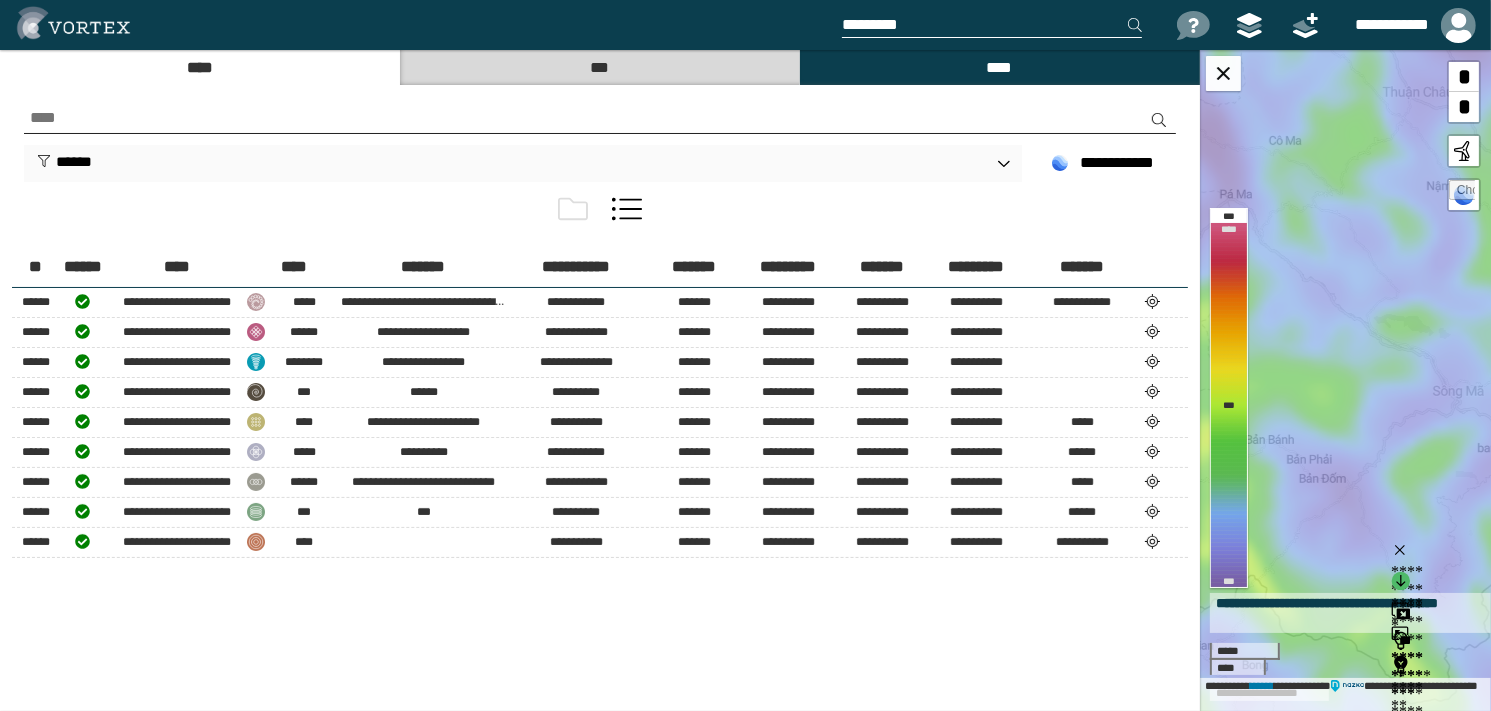 click on "***" at bounding box center [599, 67] 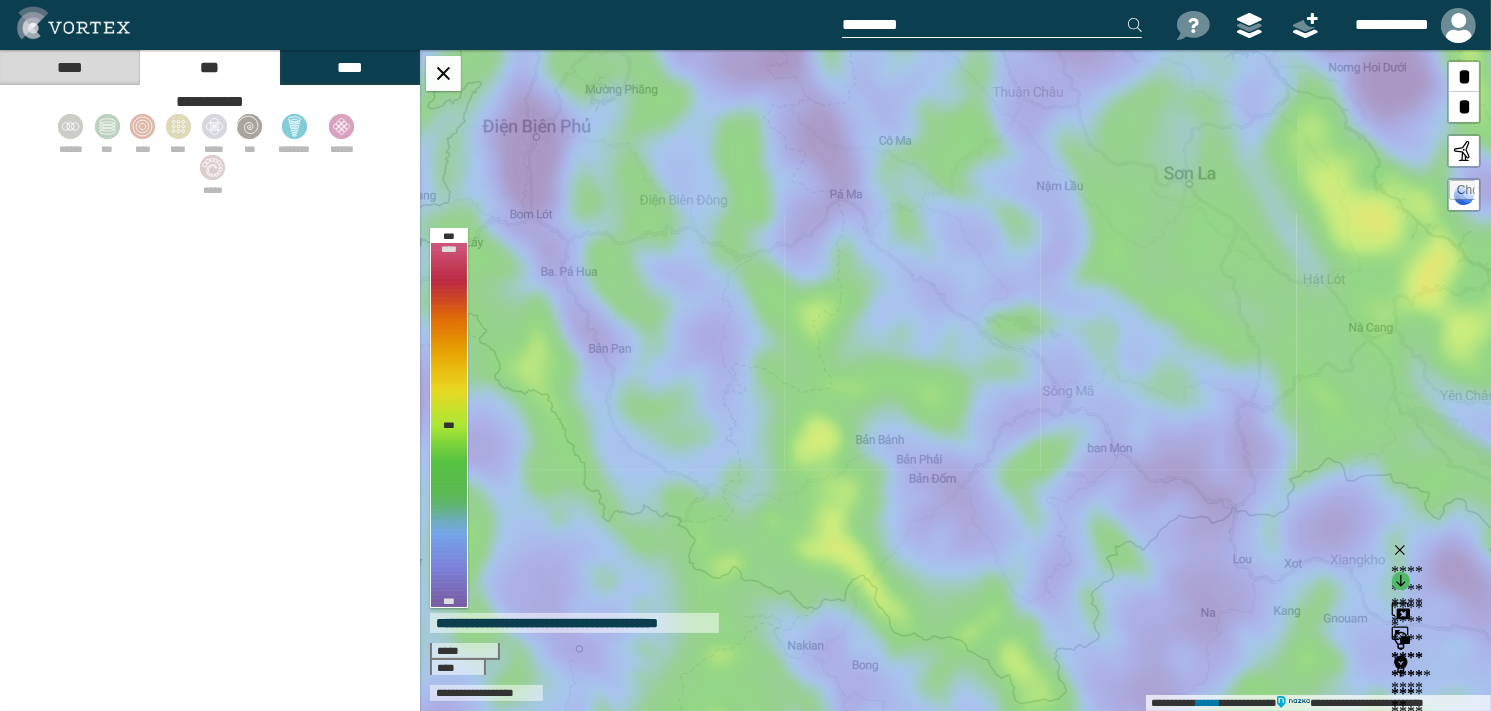 click on "****" at bounding box center [69, 67] 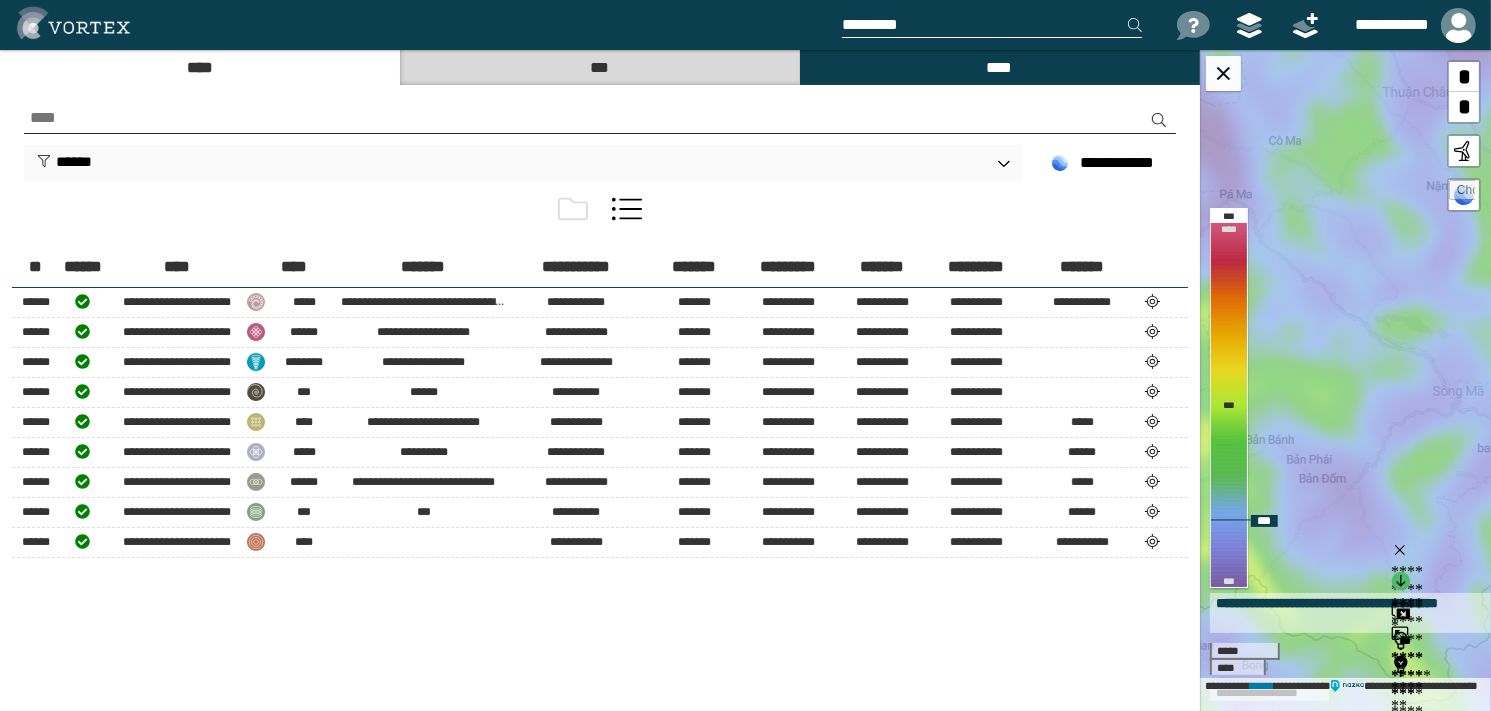 click on "**********" at bounding box center [1345, 380] 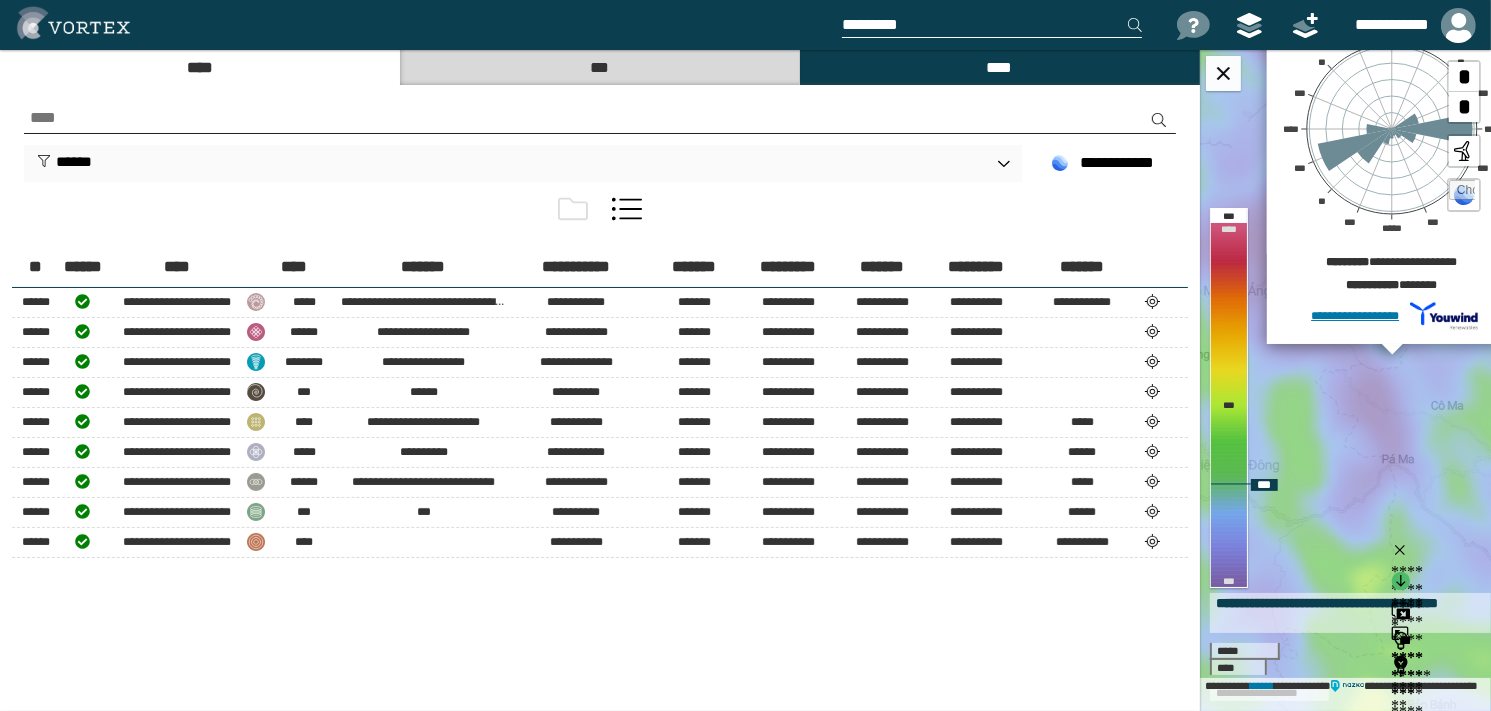 drag, startPoint x: 1392, startPoint y: 522, endPoint x: 1454, endPoint y: 471, distance: 80.280754 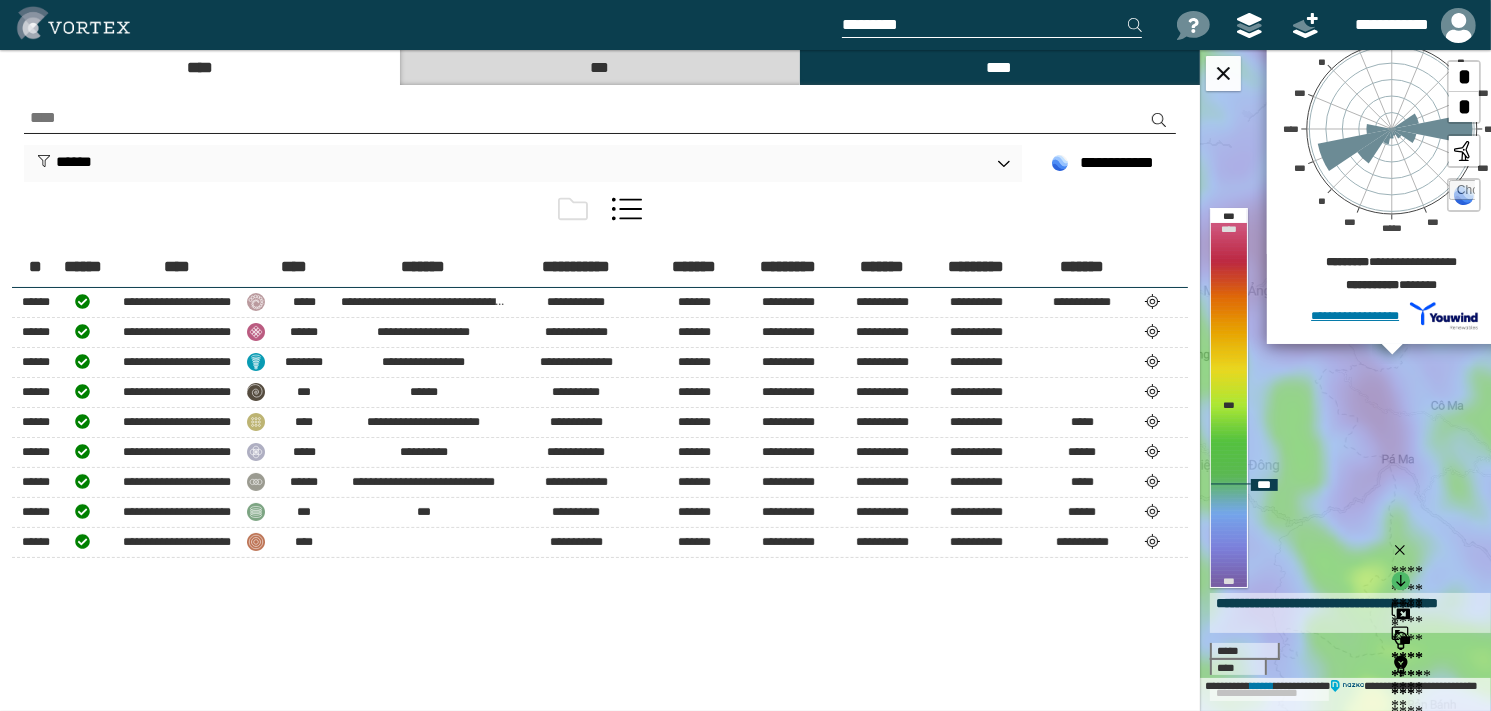 click on "**********" at bounding box center (1345, 380) 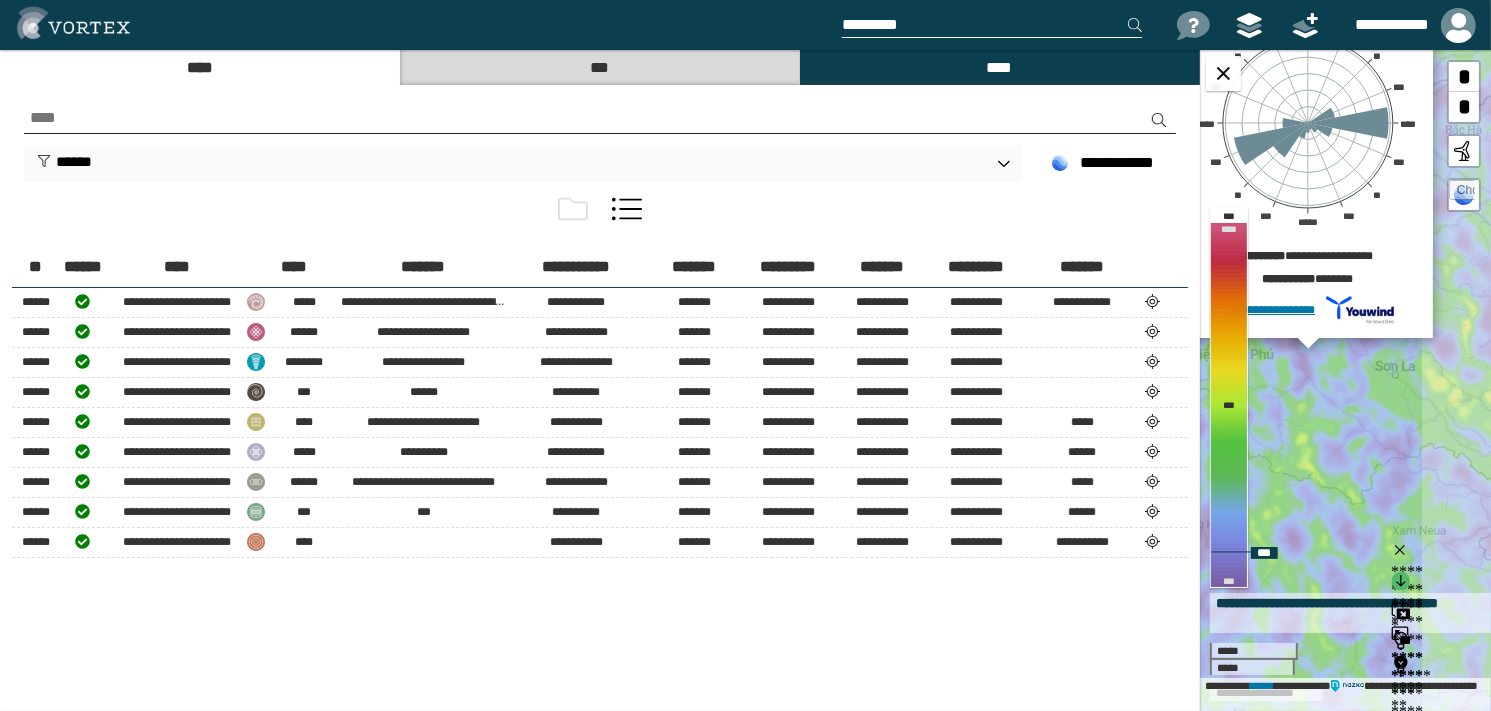 drag, startPoint x: 1393, startPoint y: 427, endPoint x: 1307, endPoint y: 385, distance: 95.707886 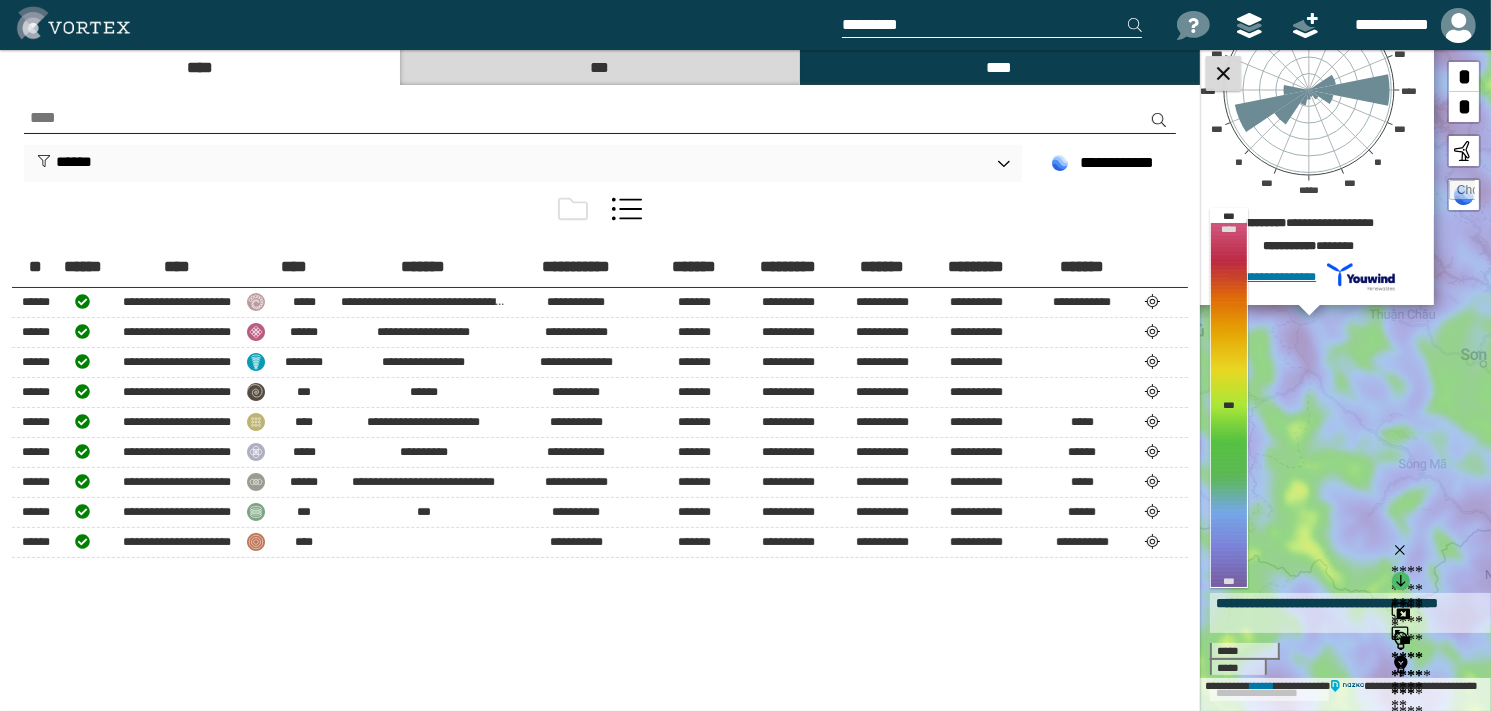 click at bounding box center (1223, 73) 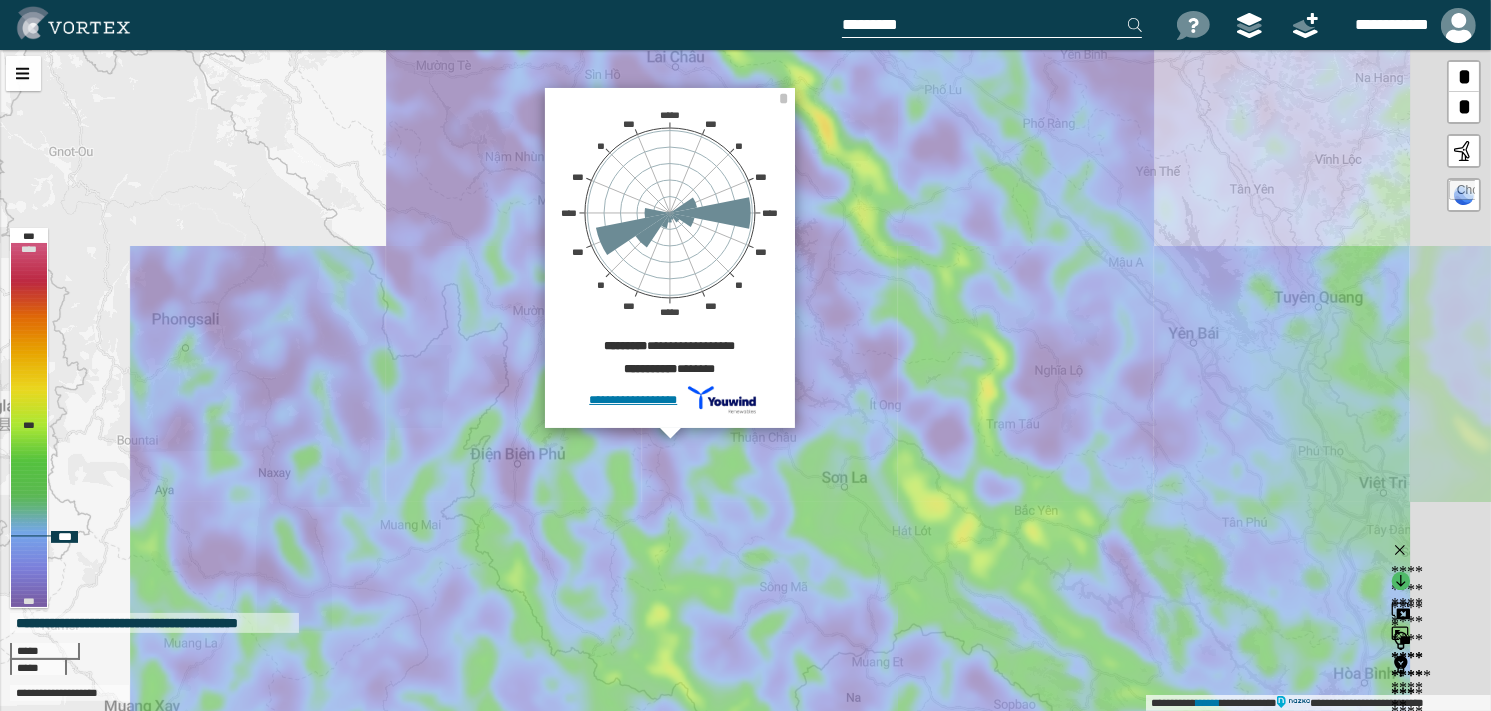 drag, startPoint x: 724, startPoint y: 479, endPoint x: 692, endPoint y: 510, distance: 44.553337 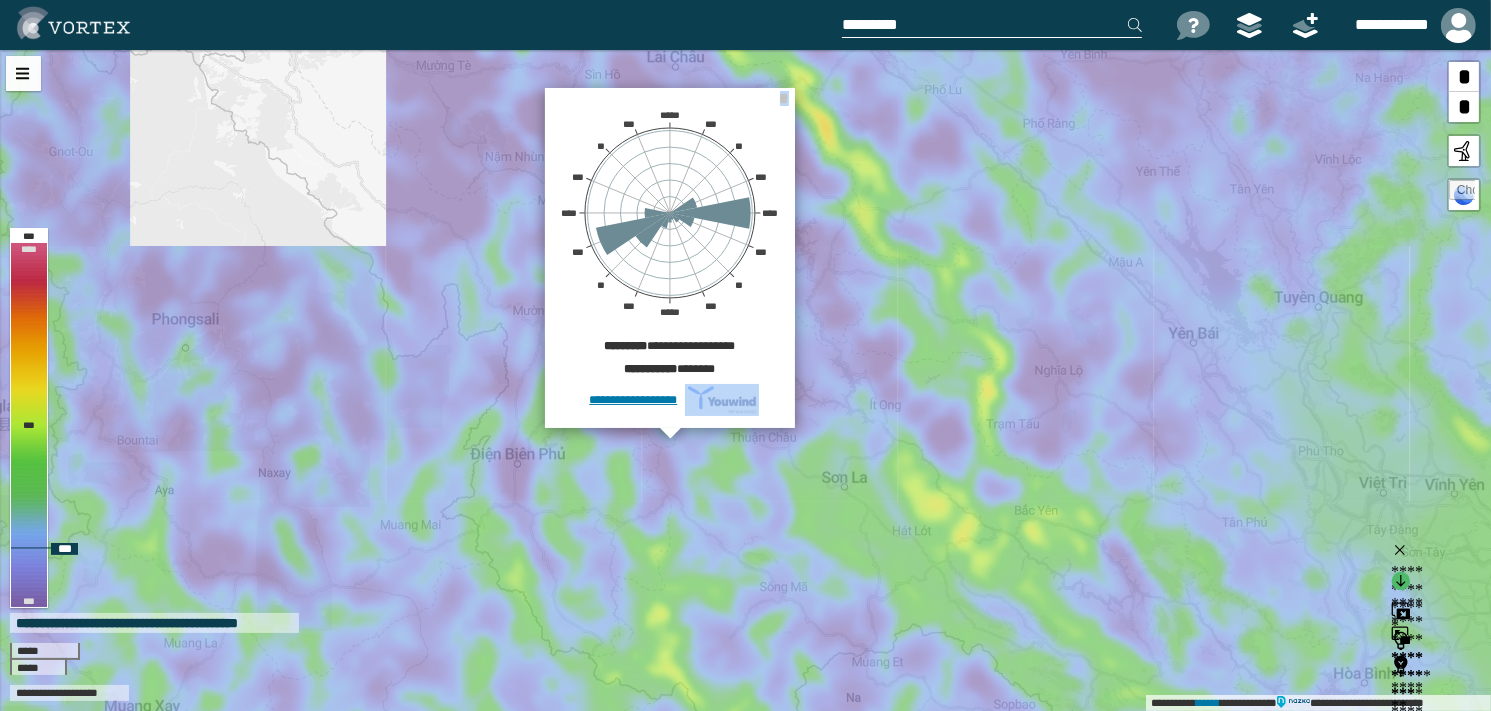 drag, startPoint x: 664, startPoint y: 423, endPoint x: 642, endPoint y: 487, distance: 67.6757 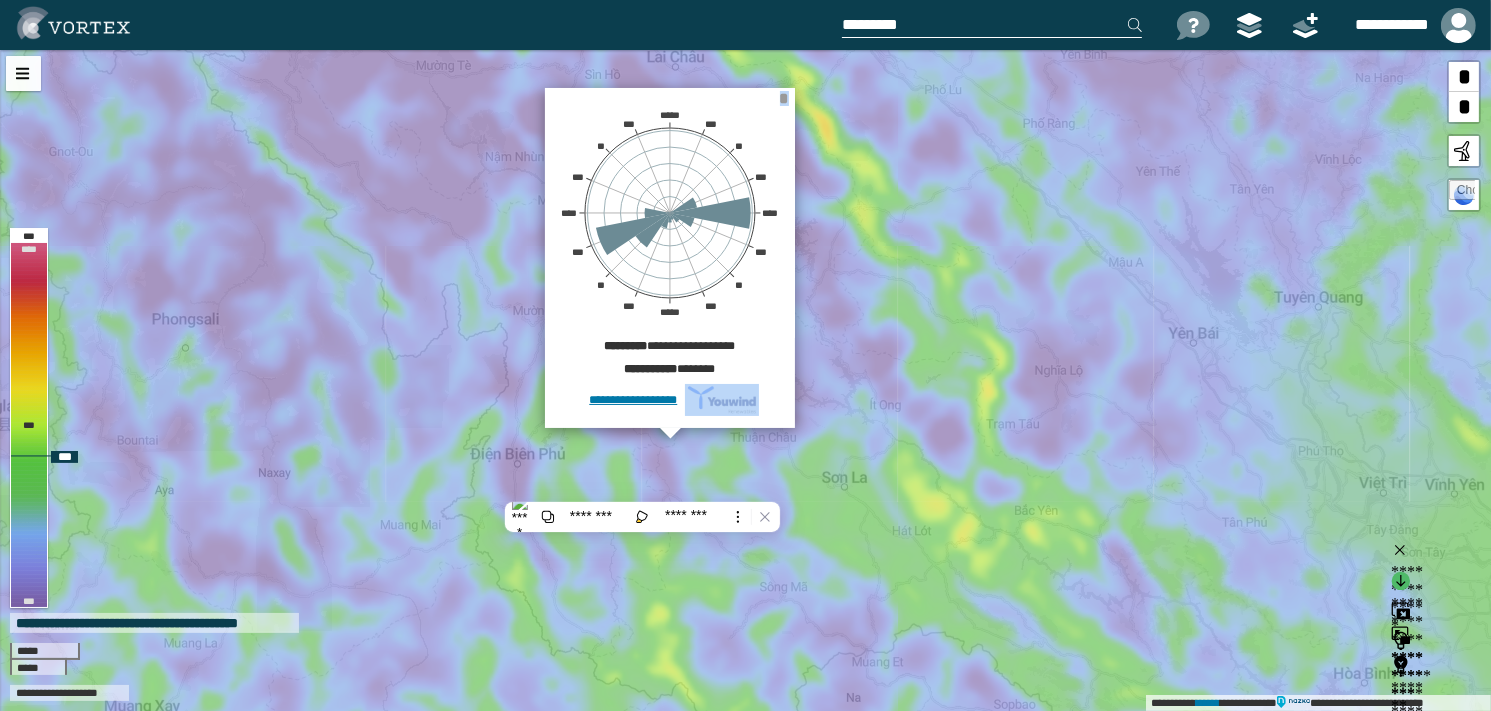 click on "*" at bounding box center [784, 98] 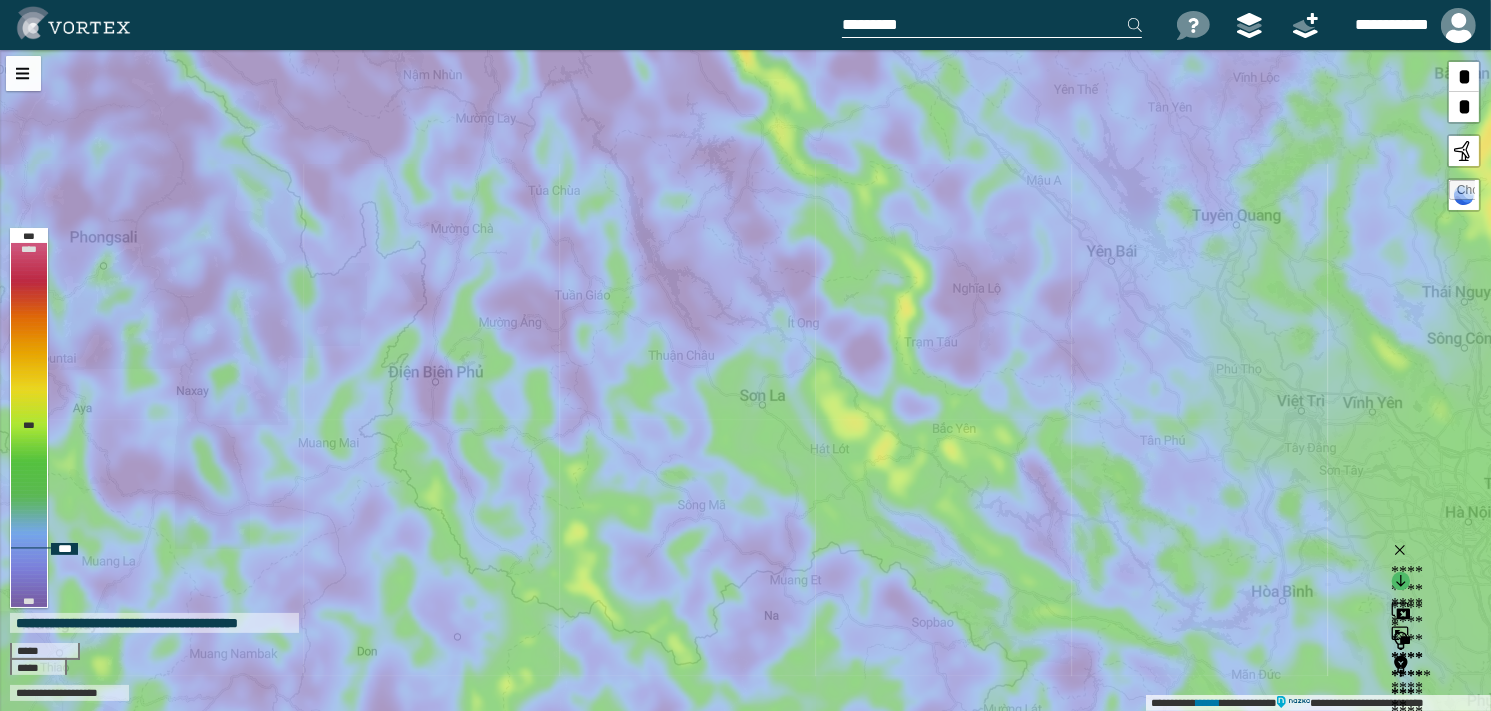 drag, startPoint x: 882, startPoint y: 451, endPoint x: 800, endPoint y: 369, distance: 115.965515 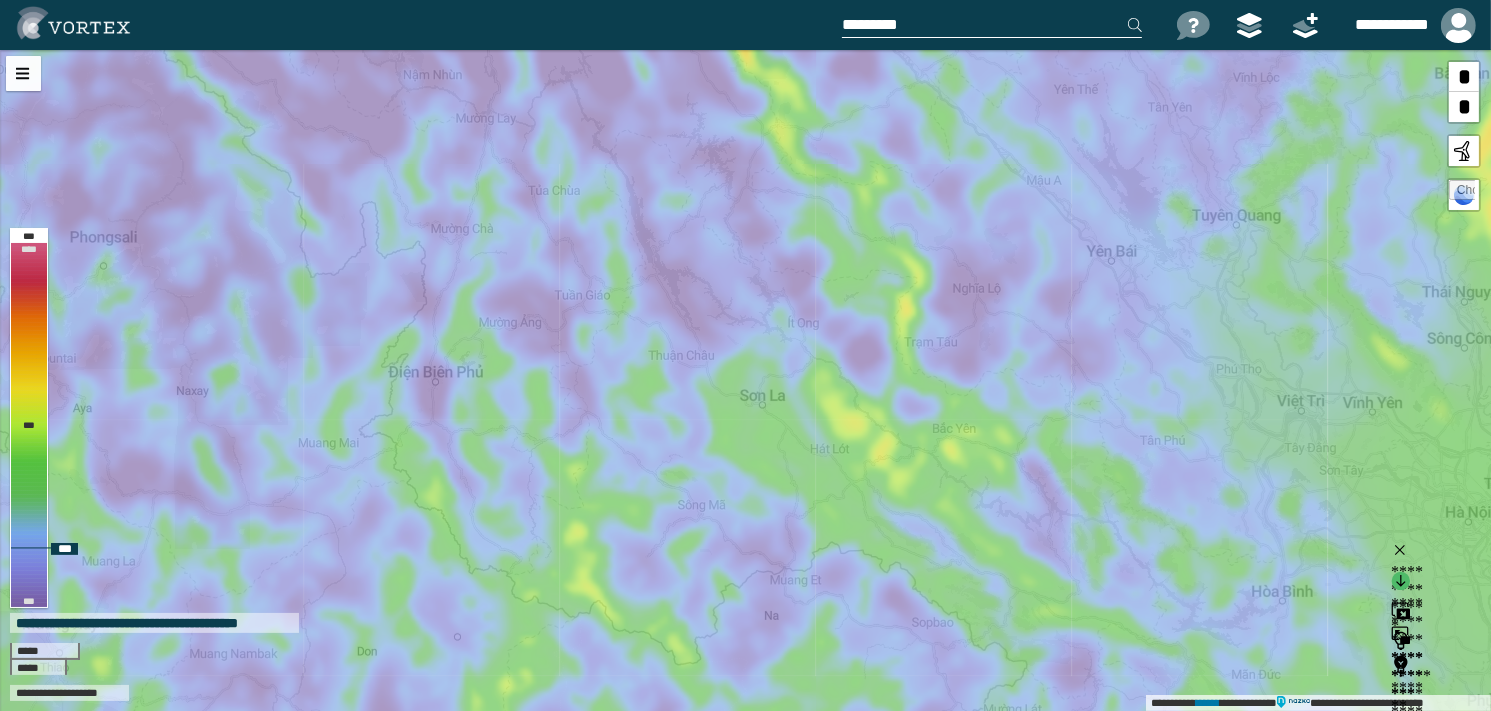 click on "**********" at bounding box center [745, 380] 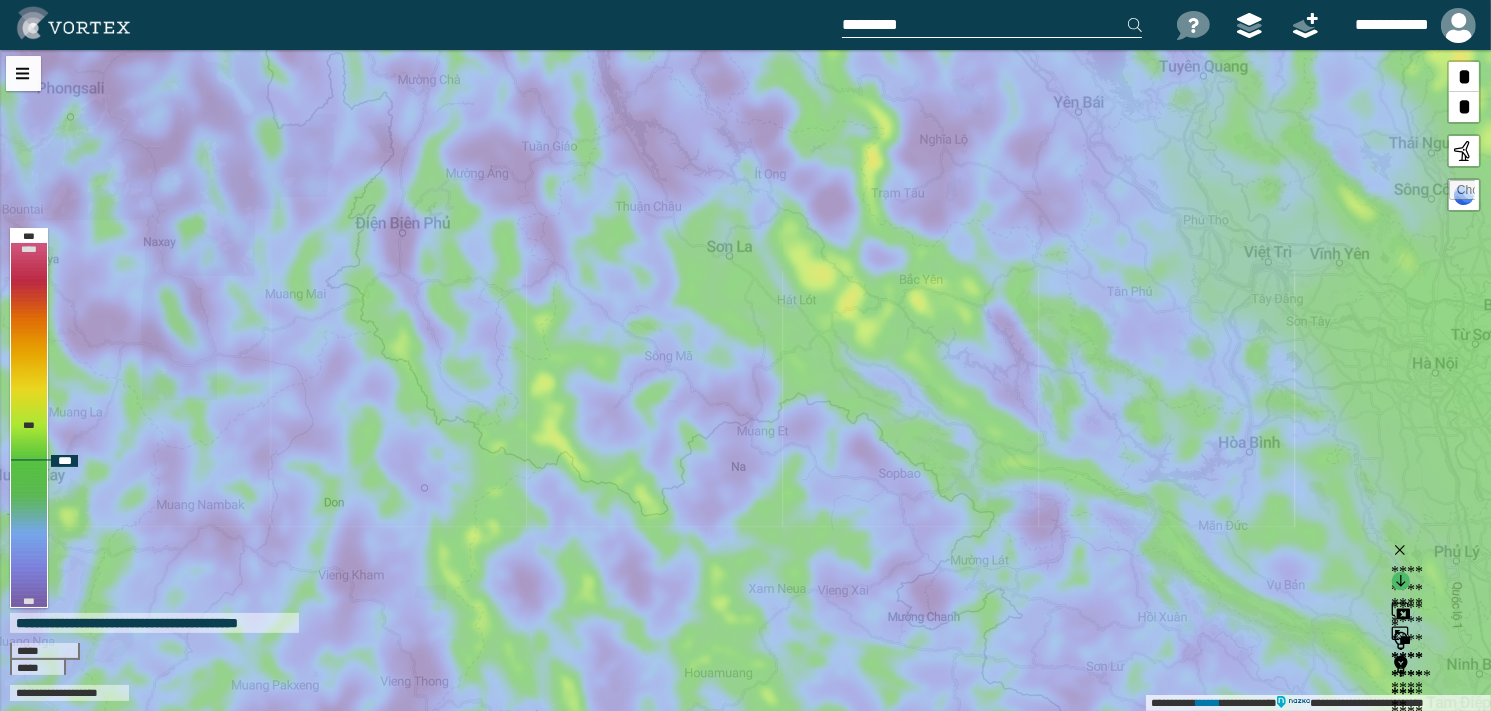 drag, startPoint x: 759, startPoint y: 468, endPoint x: 726, endPoint y: 318, distance: 153.58711 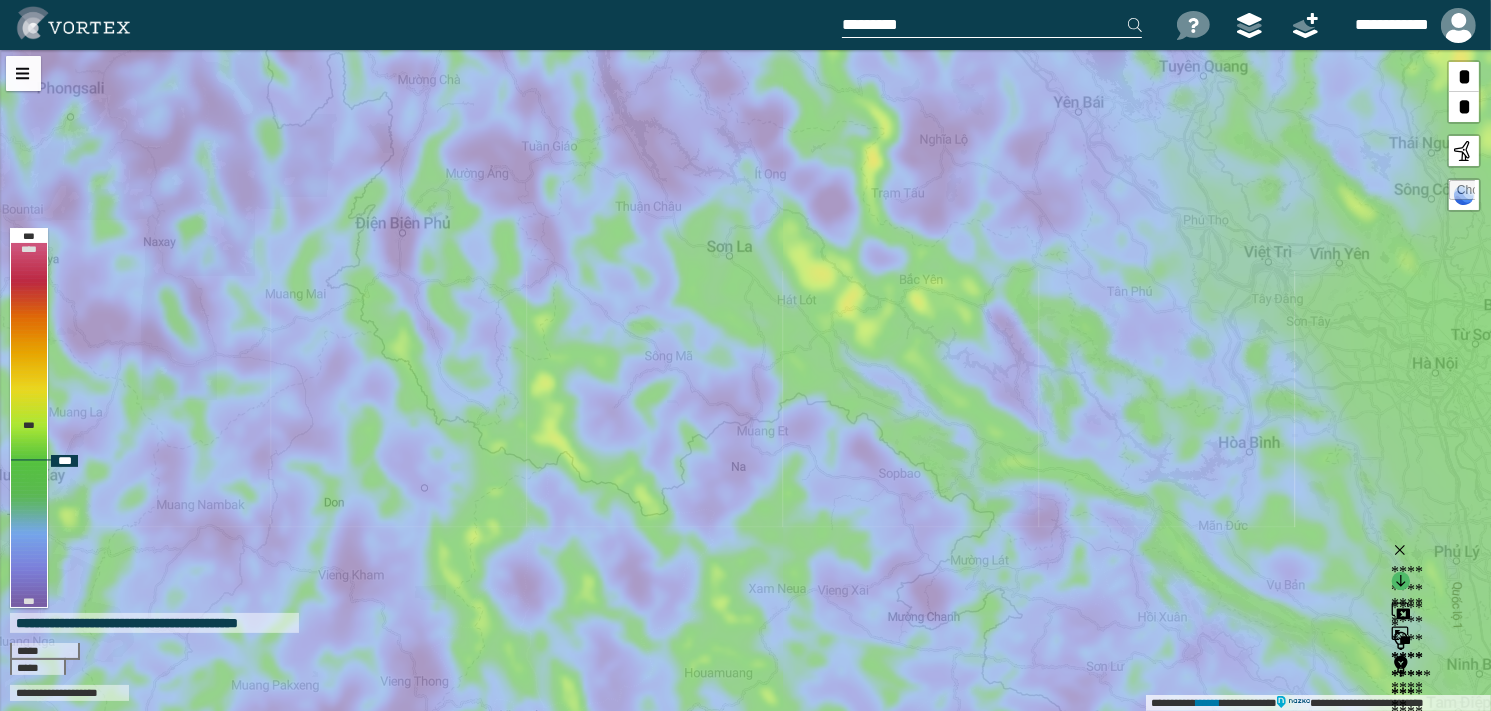 click on "**********" at bounding box center [745, 380] 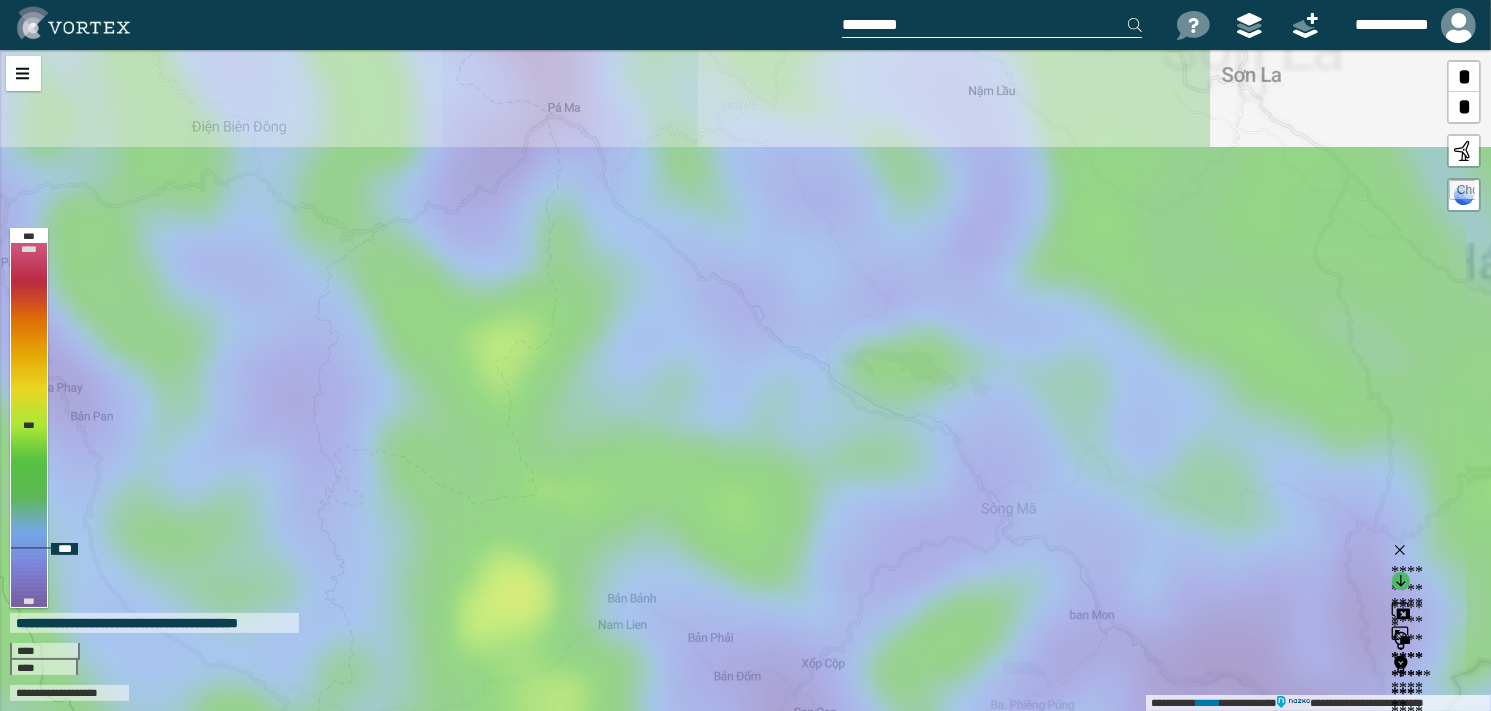 drag, startPoint x: 638, startPoint y: 290, endPoint x: 841, endPoint y: 571, distance: 346.65546 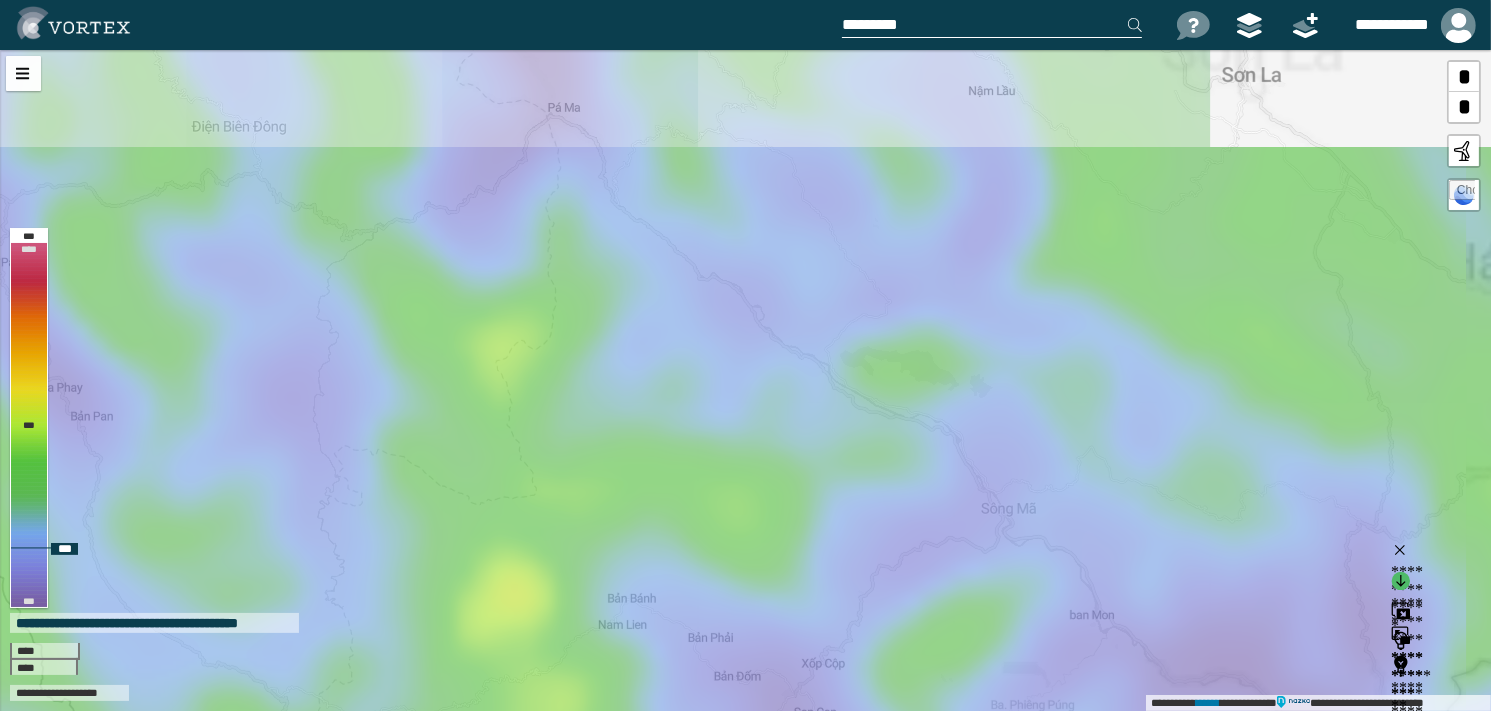 click on "**********" at bounding box center [745, 380] 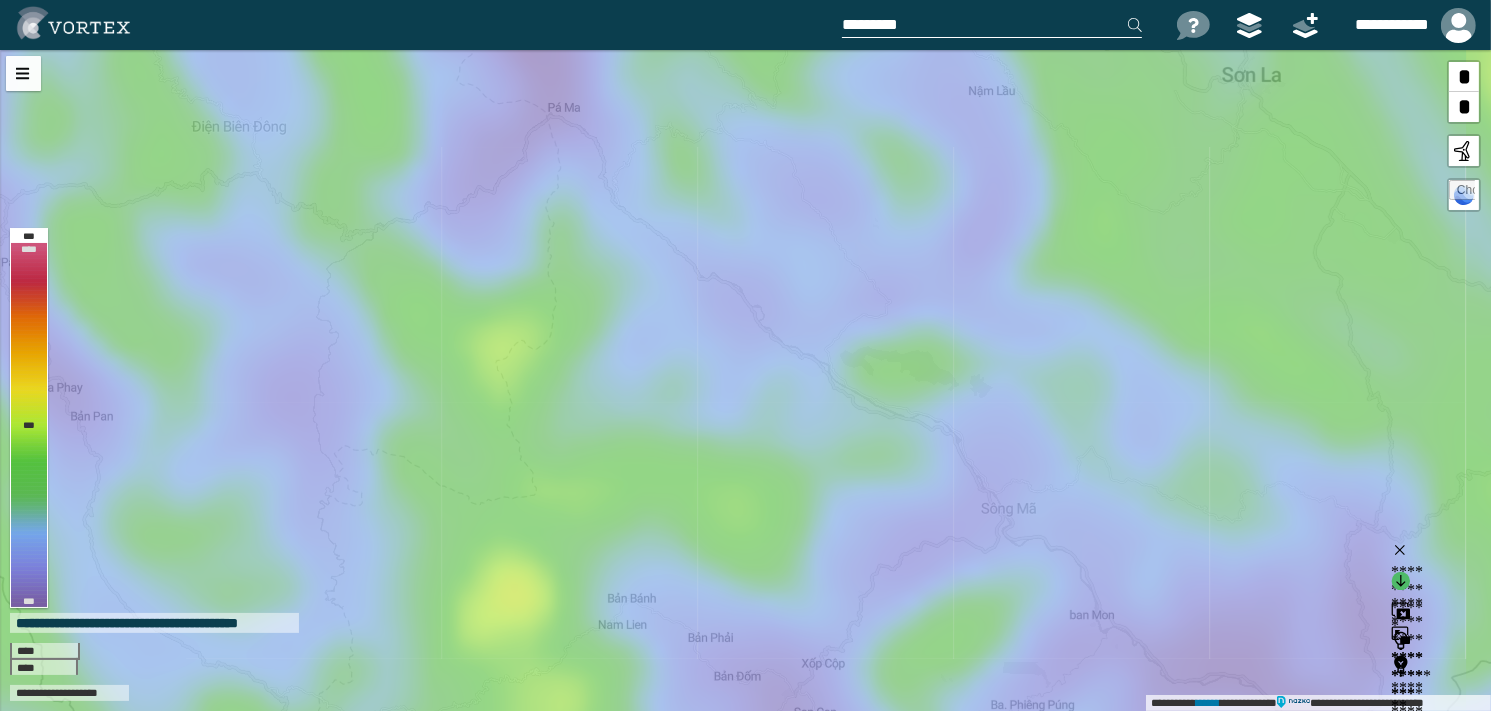 click at bounding box center [992, 25] 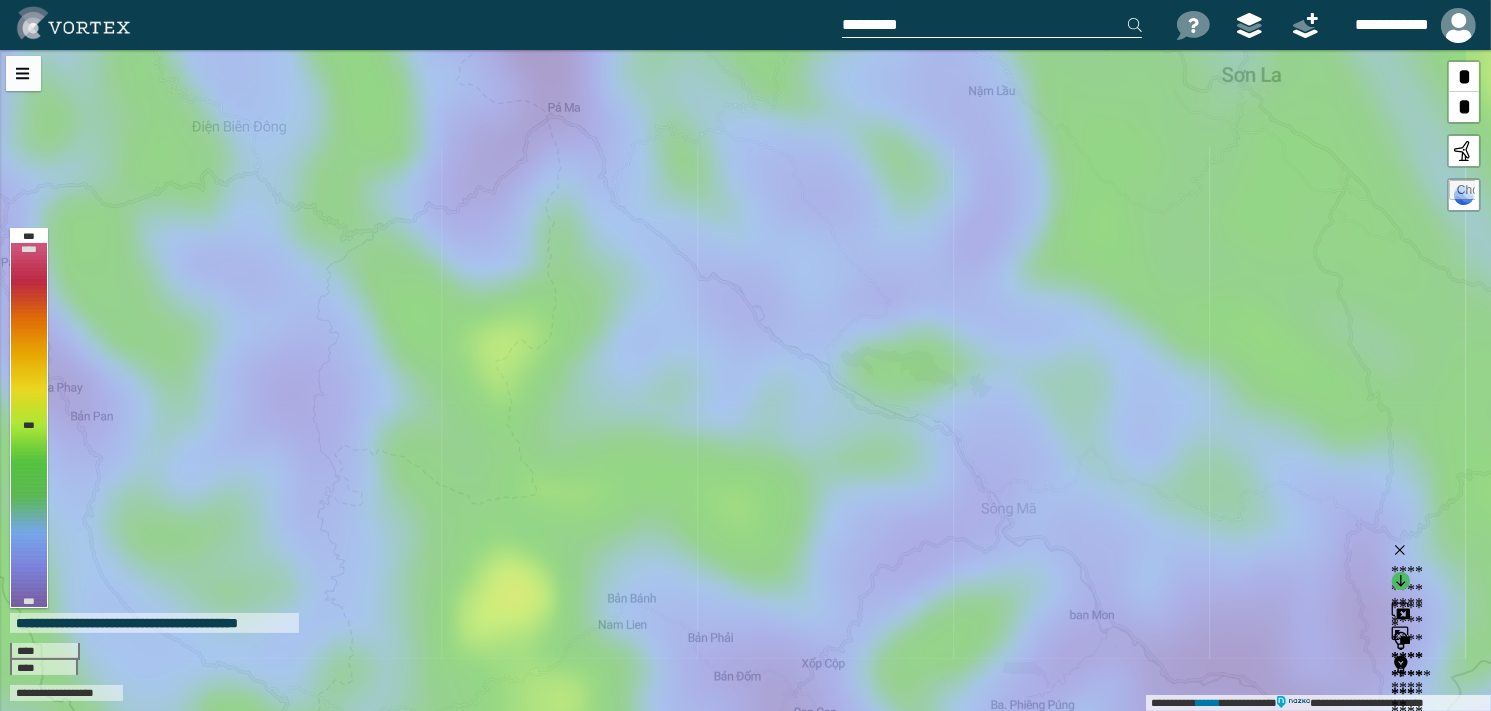 drag, startPoint x: 874, startPoint y: 33, endPoint x: 824, endPoint y: 26, distance: 50.48762 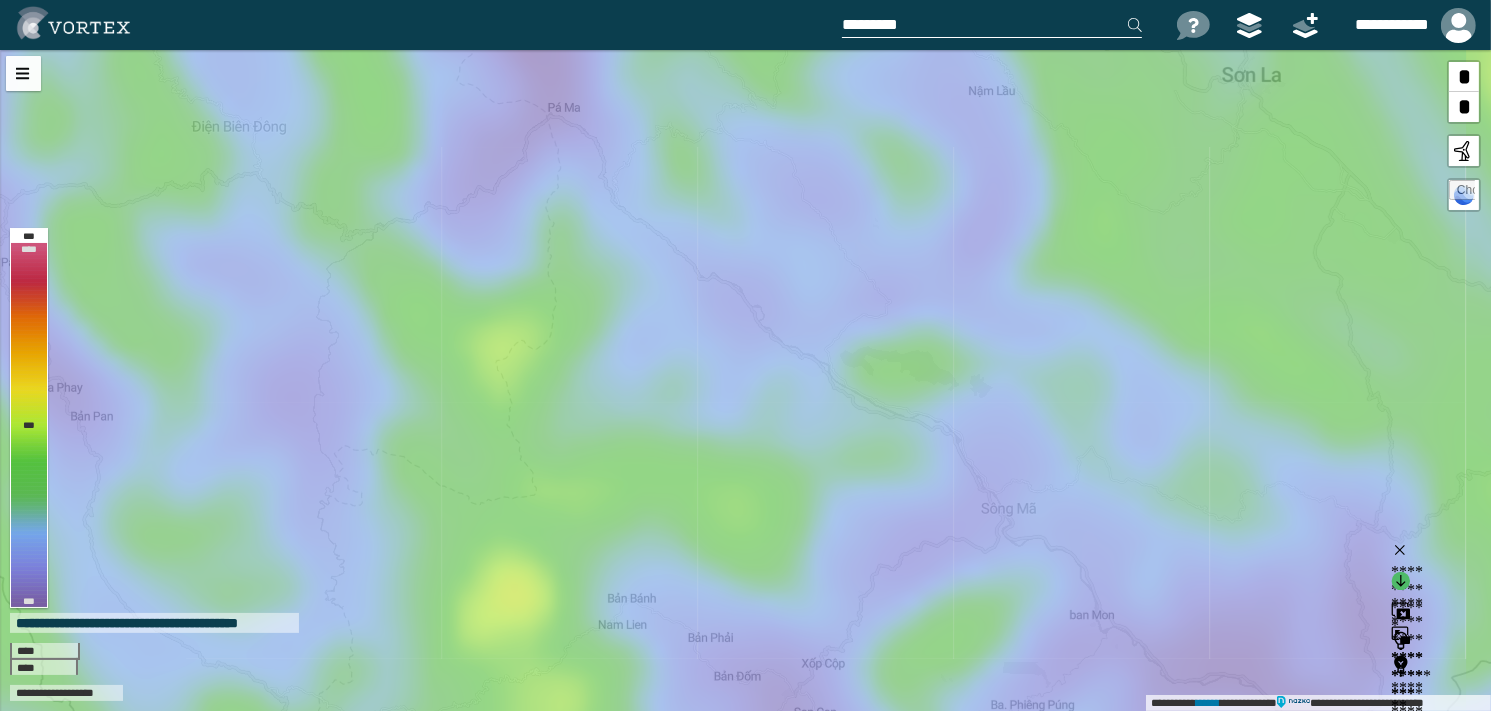 click at bounding box center [428, 25] 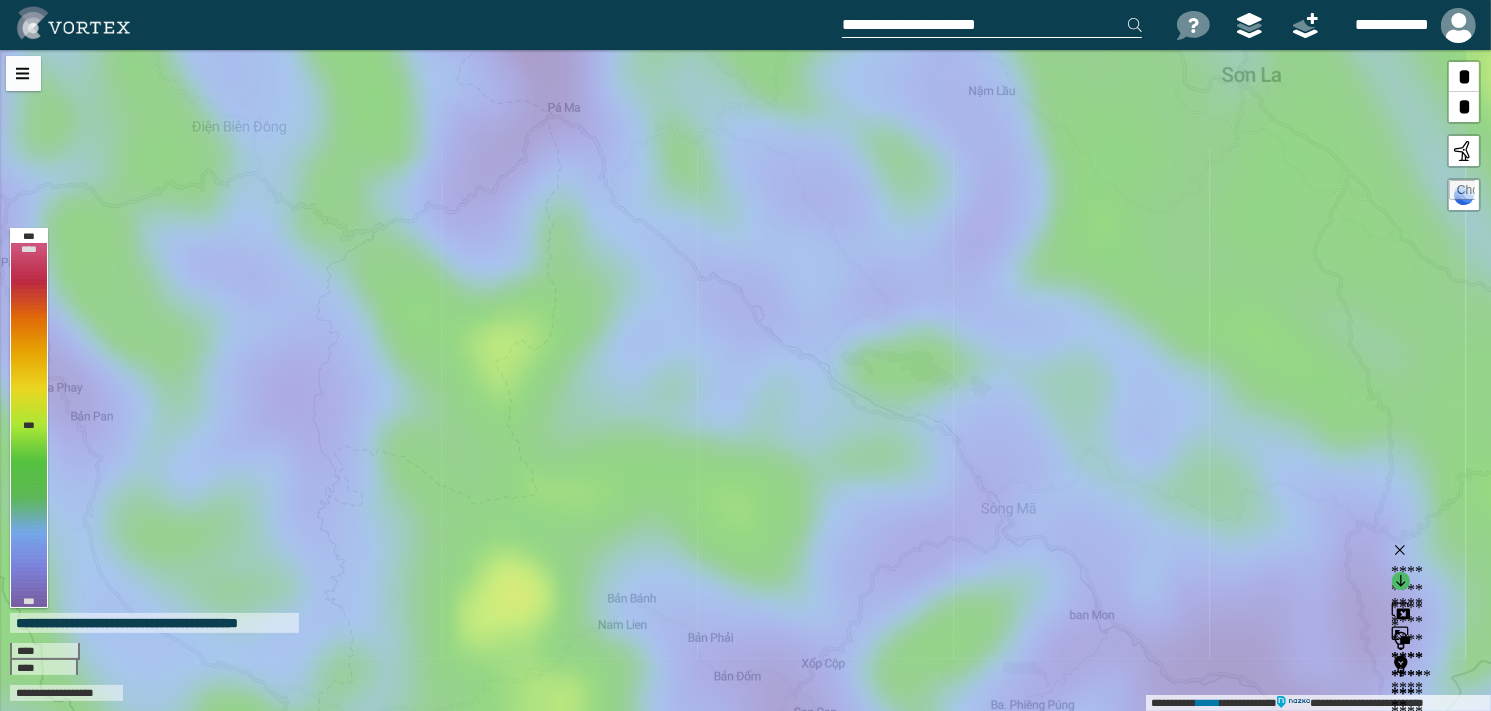 click on "**********" at bounding box center (992, 25) 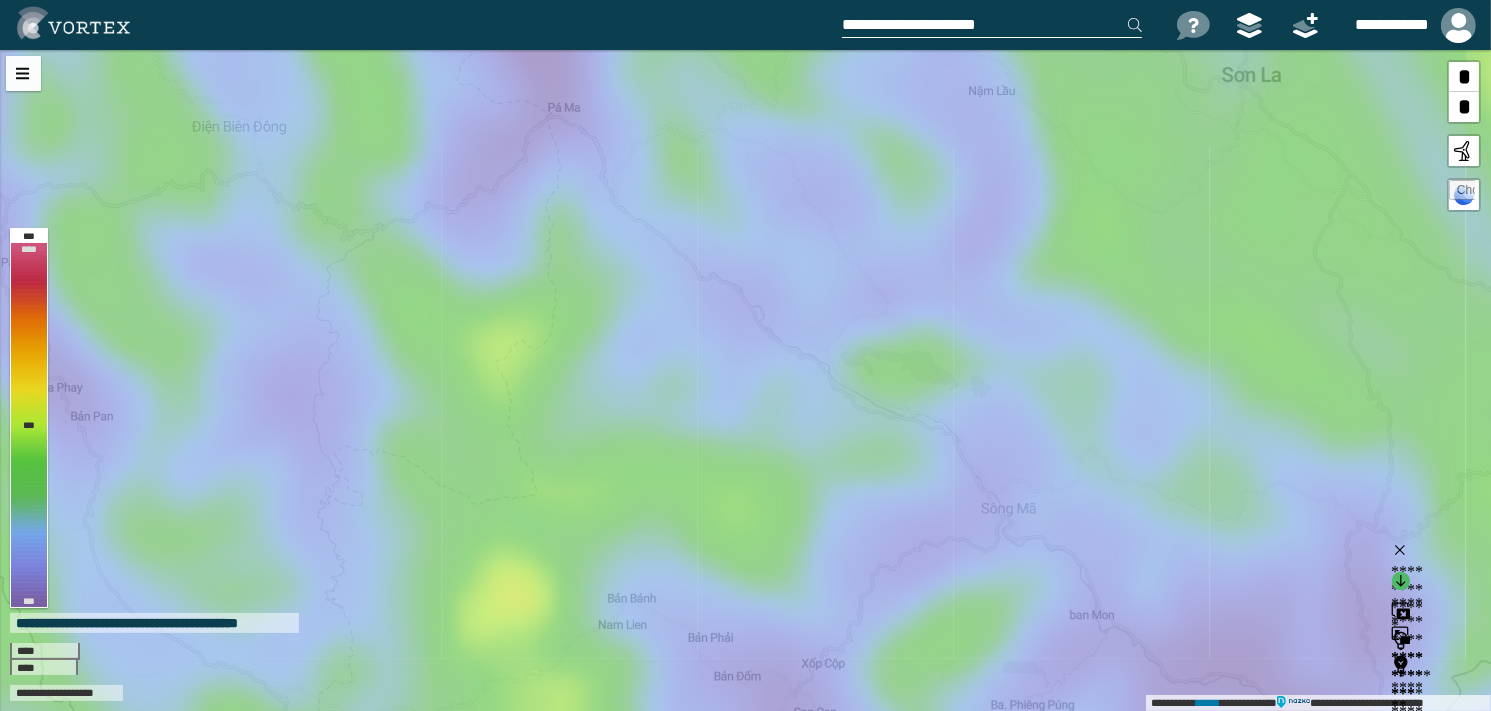click on "**********" at bounding box center [992, 25] 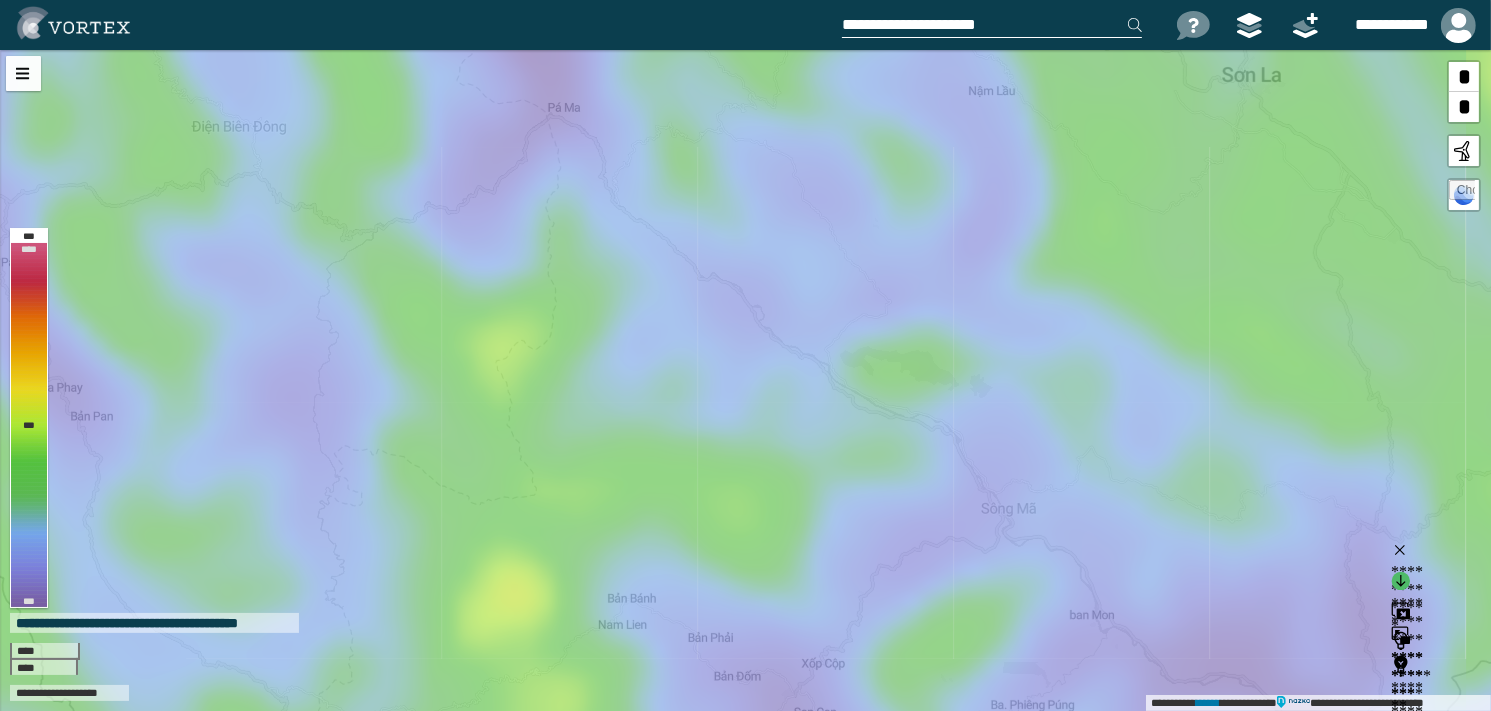 click on "**********" at bounding box center [992, 25] 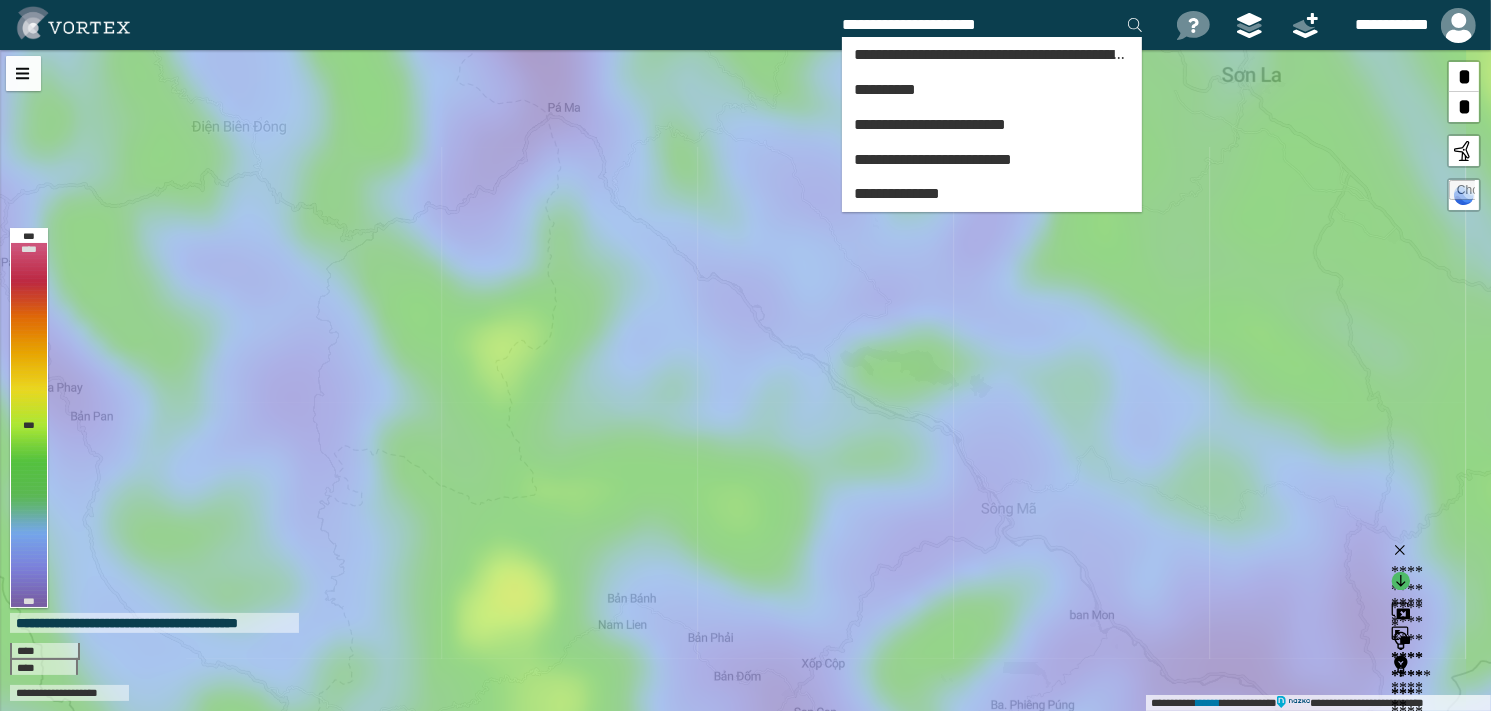 click on "**********" at bounding box center (992, 25) 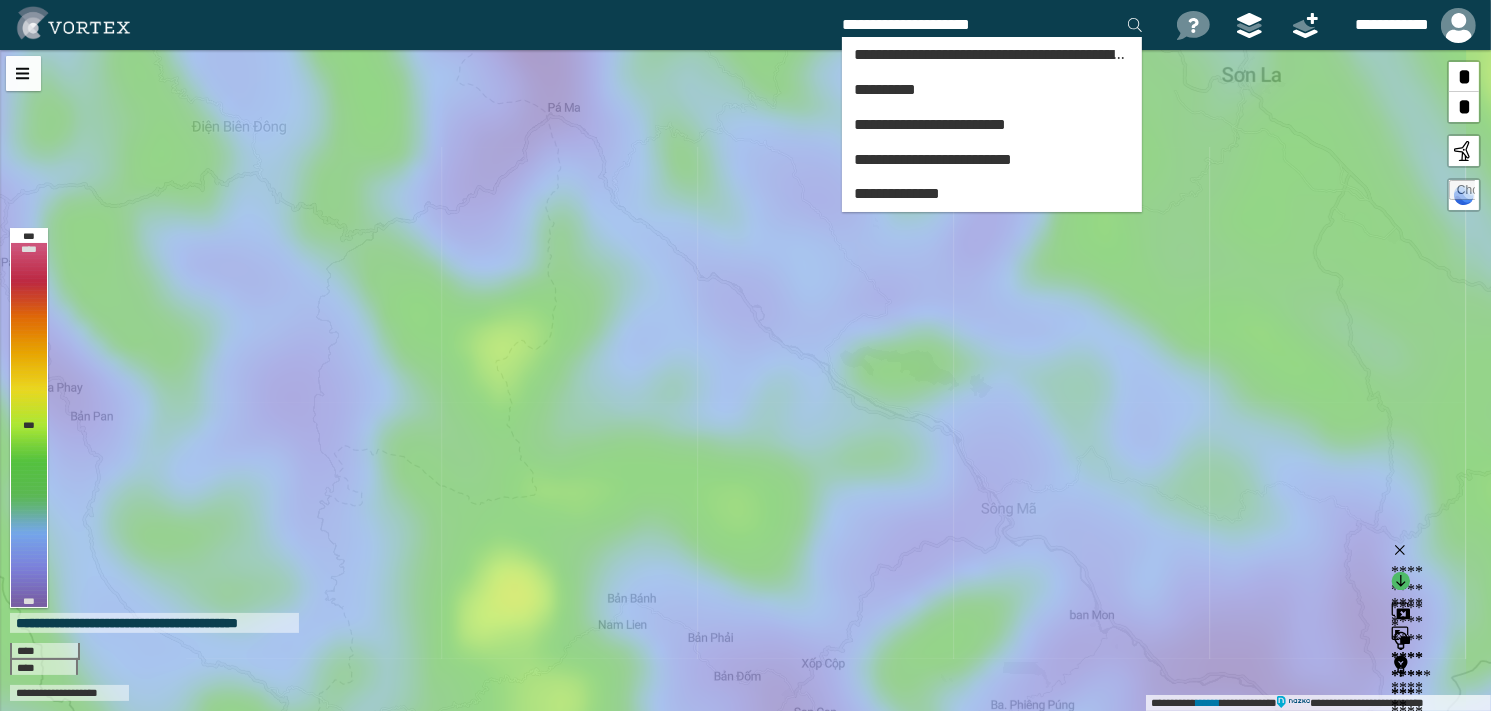 click on "**********" at bounding box center (992, 25) 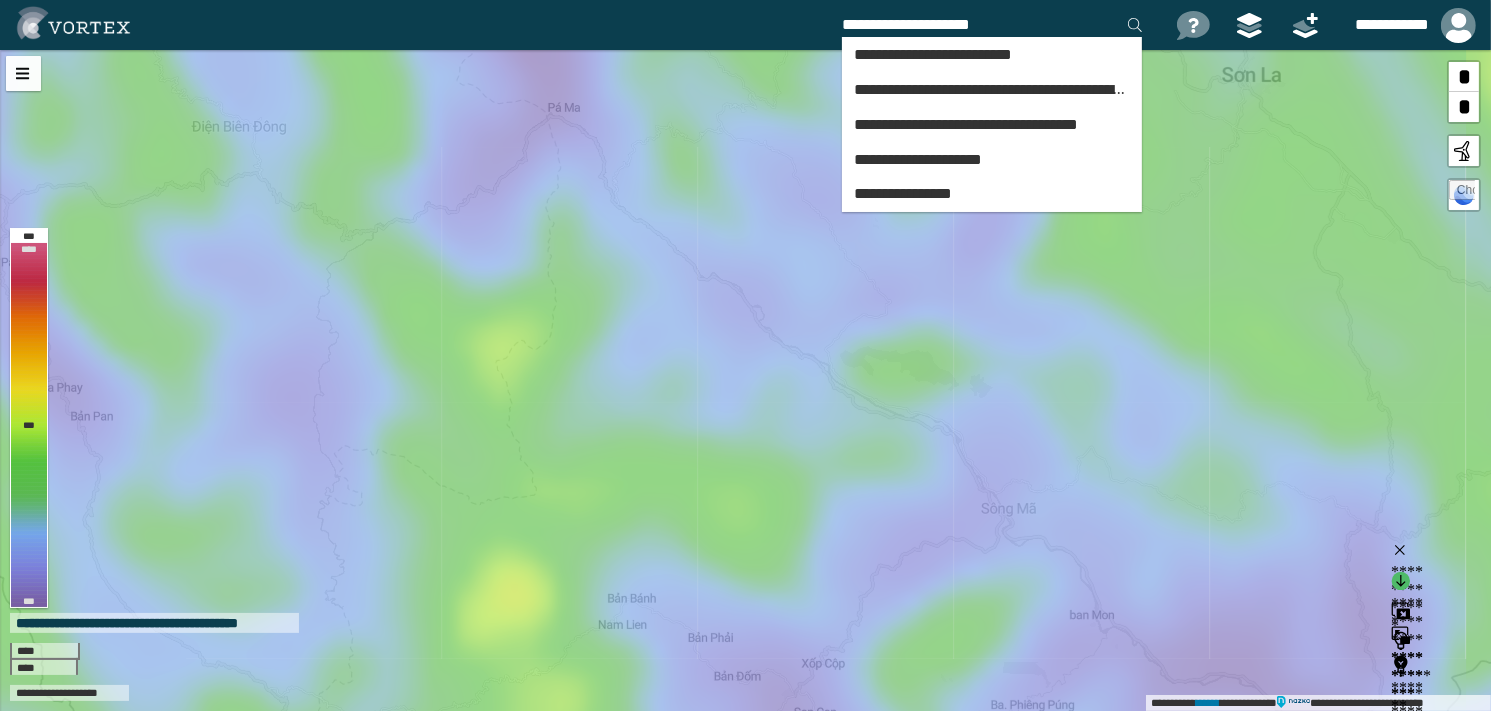 click on "**********" at bounding box center (992, 25) 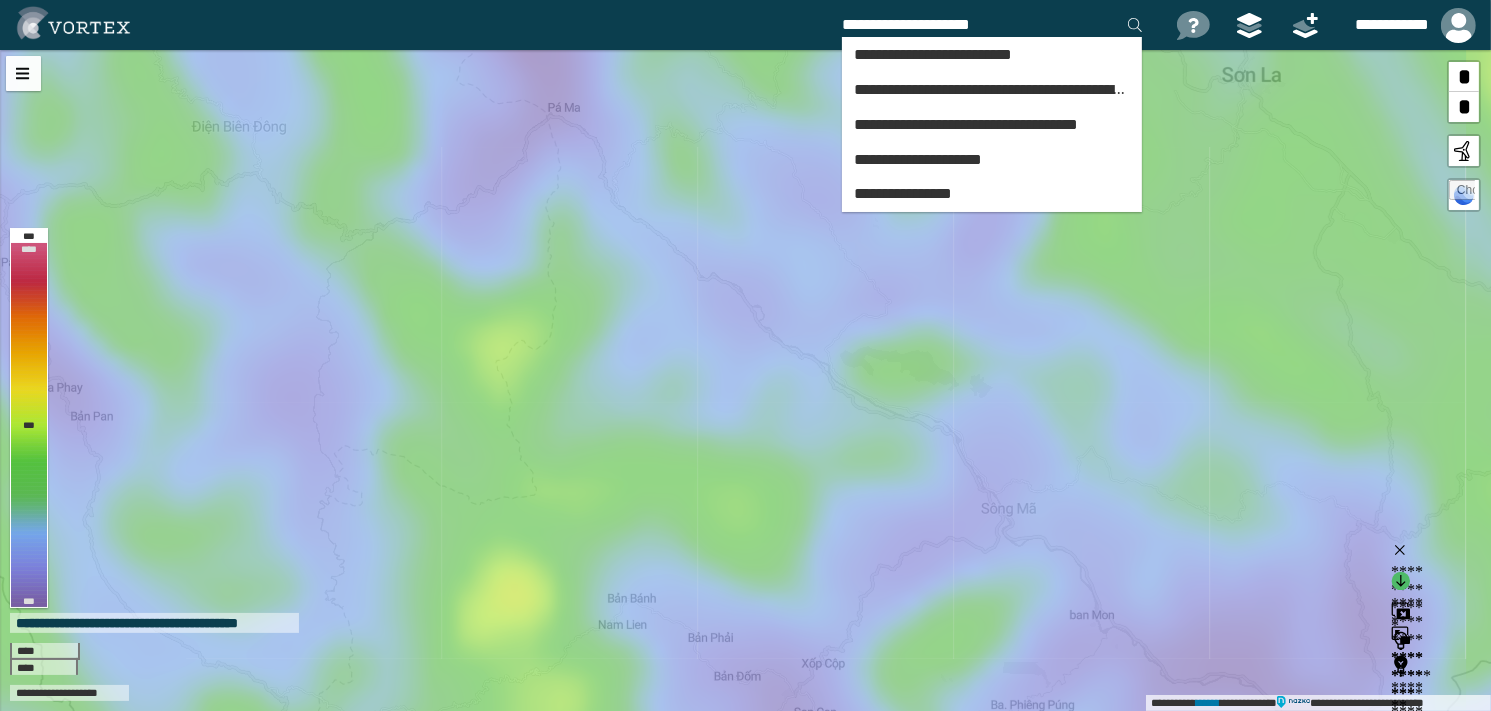 click on "[FIRST] [LAST] [STREET] [CITY] [STATE] [ZIP] [COUNTRY] [PHONE] [EMAIL] [SSN] [CC] [DL] [PASSPORT] [DOB] [AGE] [TIME]" at bounding box center (745, 25) 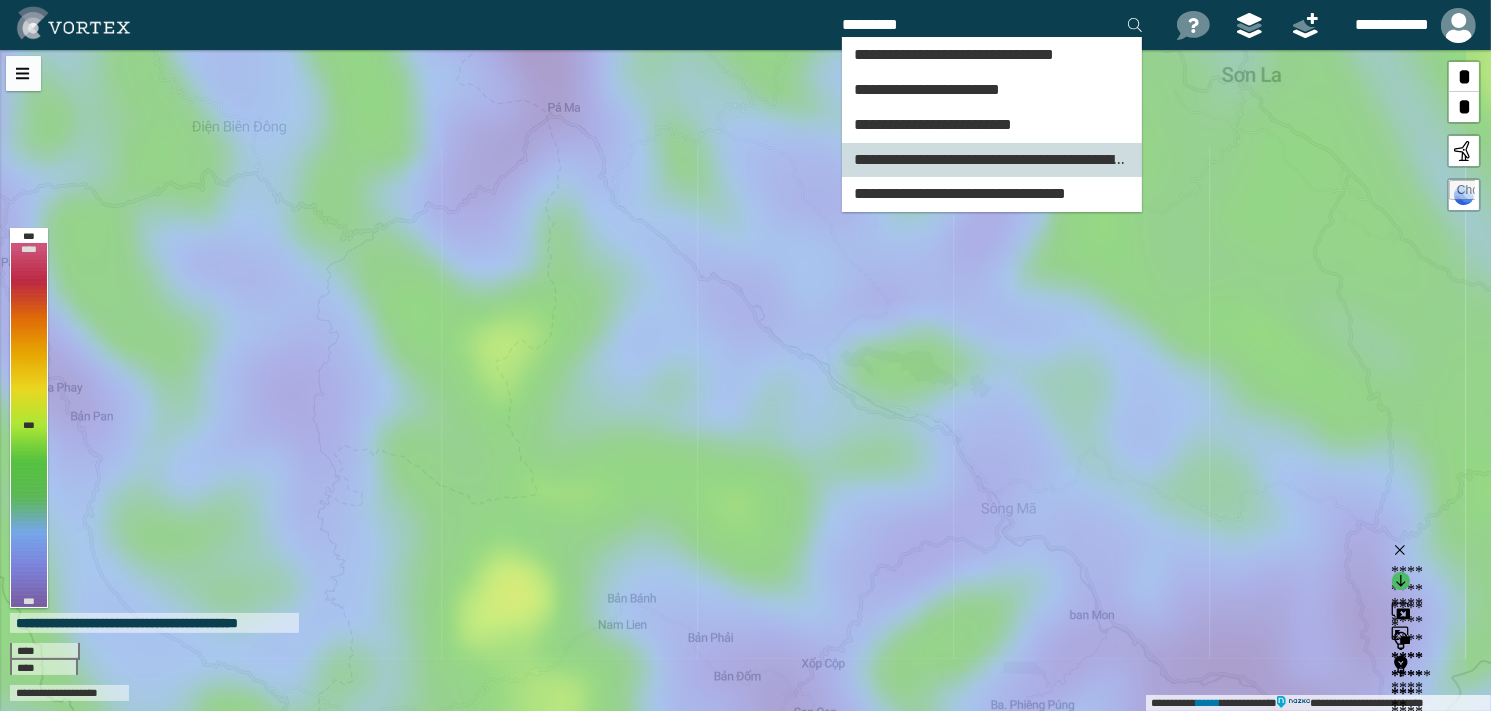 type on "*********" 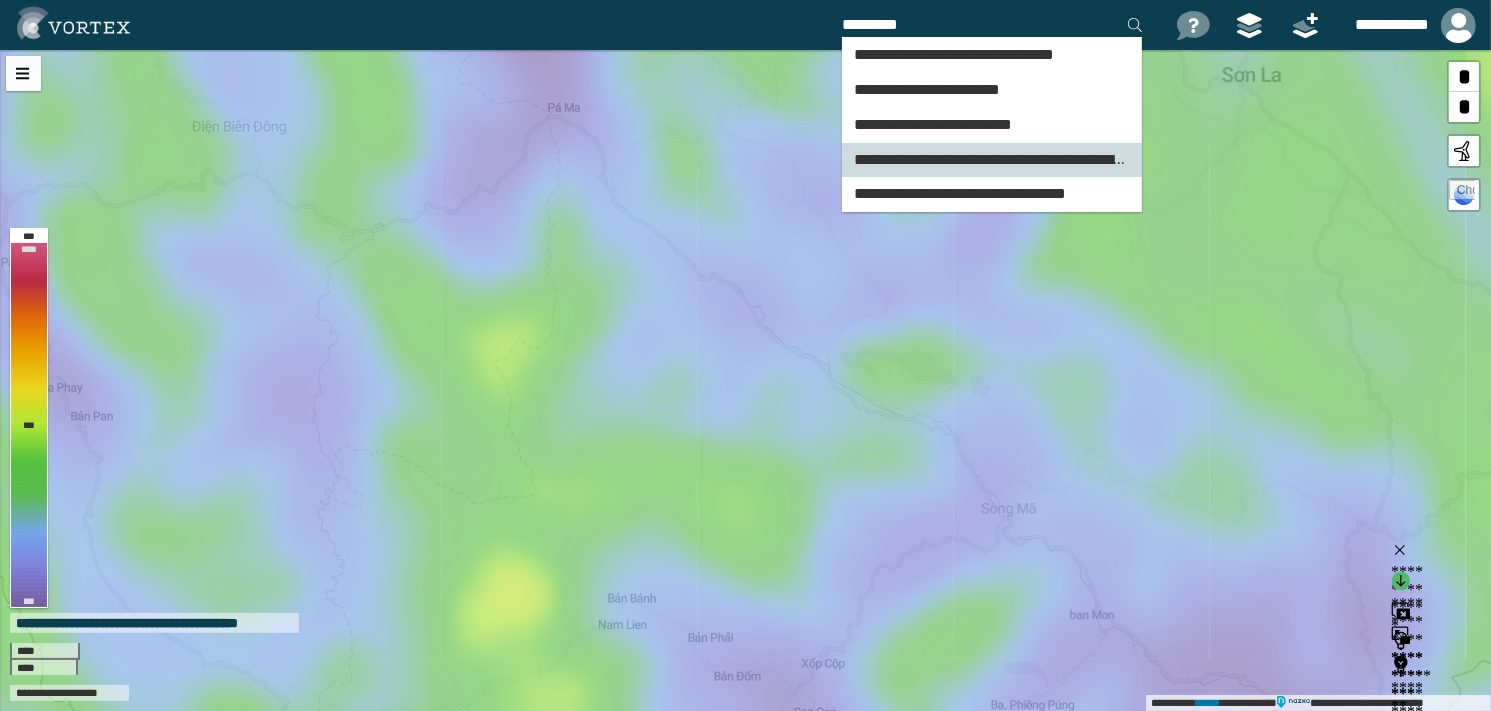 click on "**********" at bounding box center [992, 160] 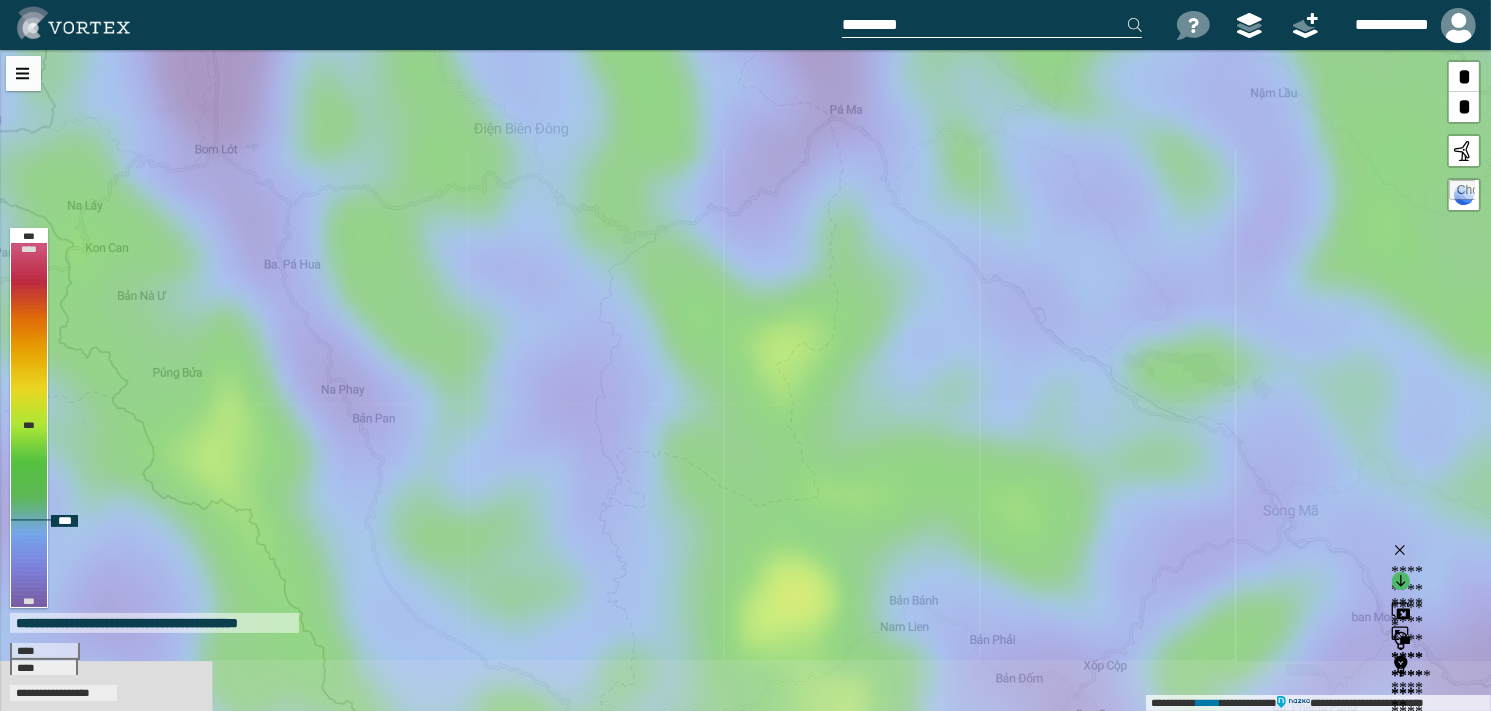 drag, startPoint x: 753, startPoint y: 438, endPoint x: 567, endPoint y: 235, distance: 275.3271 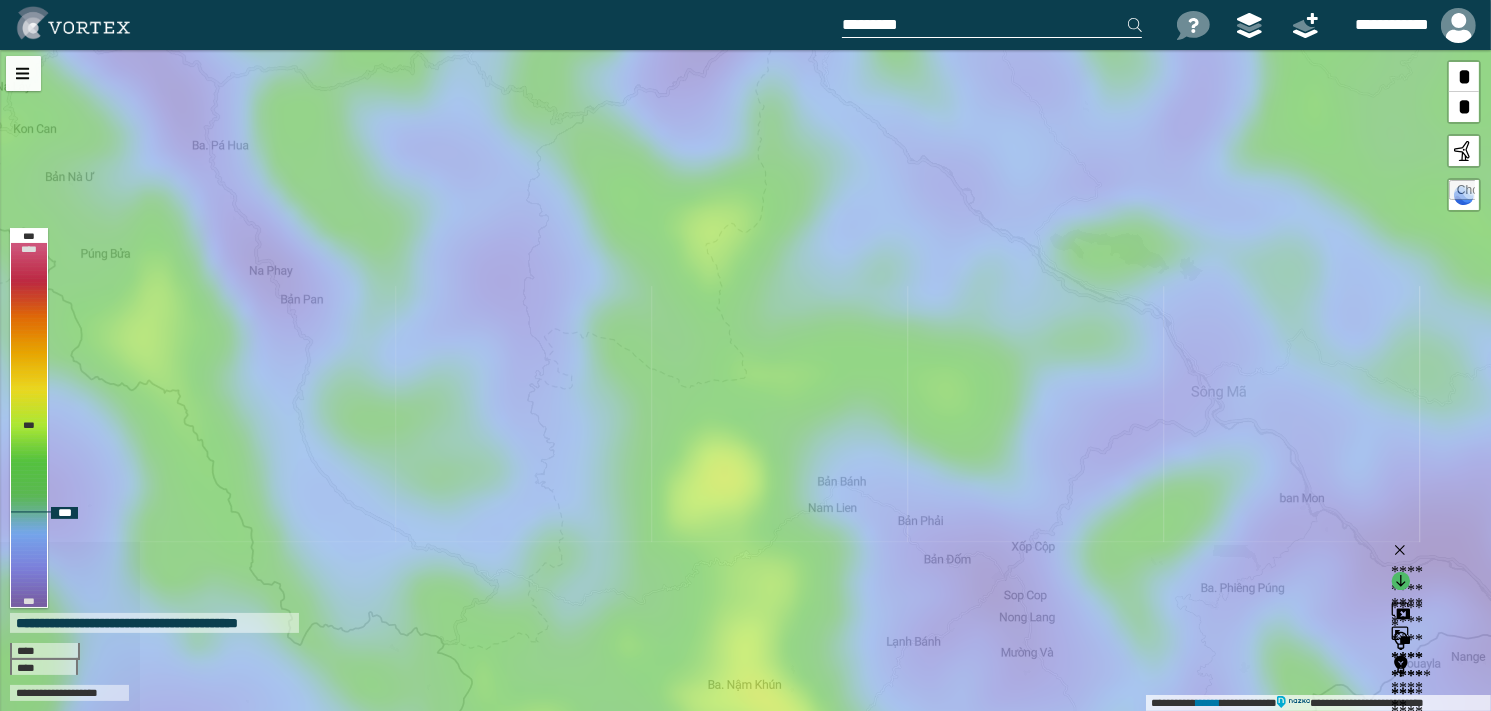 drag, startPoint x: 896, startPoint y: 560, endPoint x: 824, endPoint y: 441, distance: 139.0863 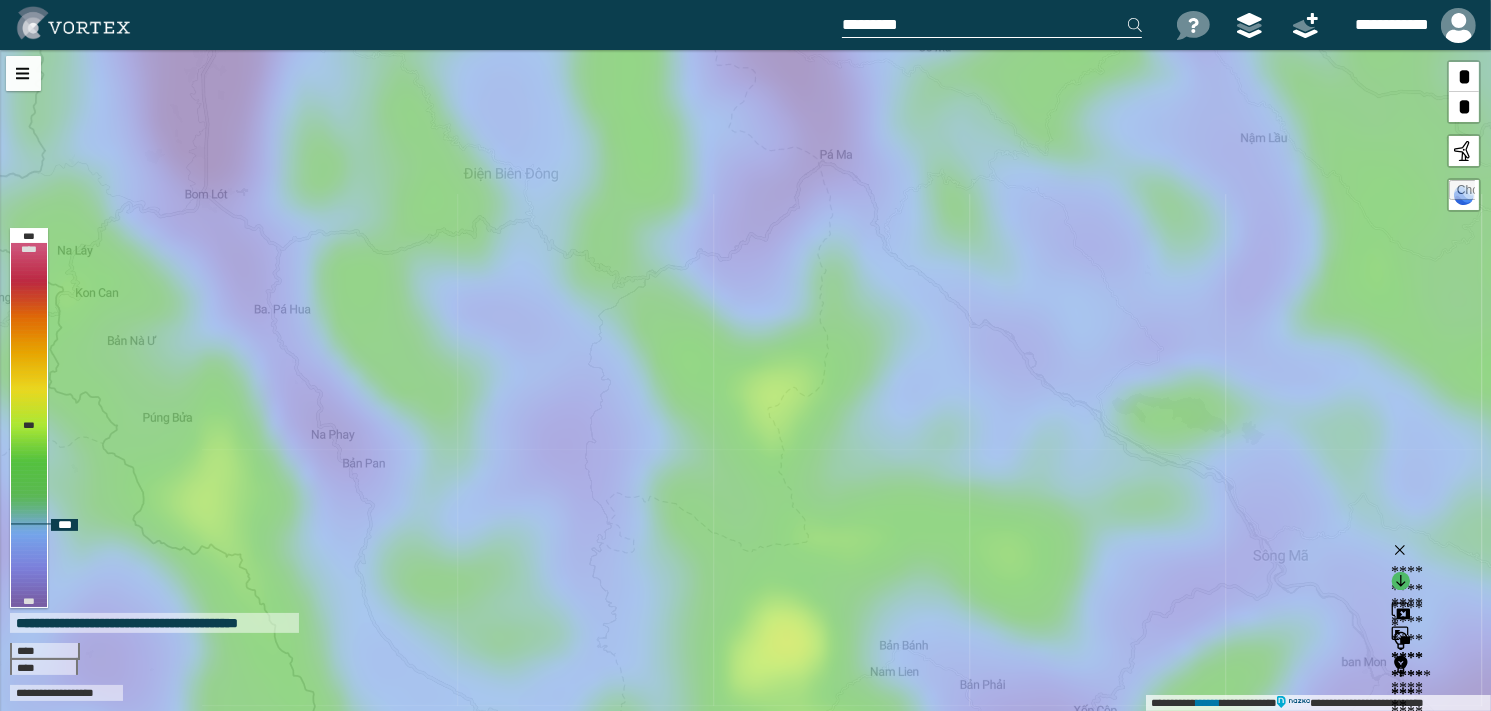 drag, startPoint x: 361, startPoint y: 337, endPoint x: 423, endPoint y: 501, distance: 175.32826 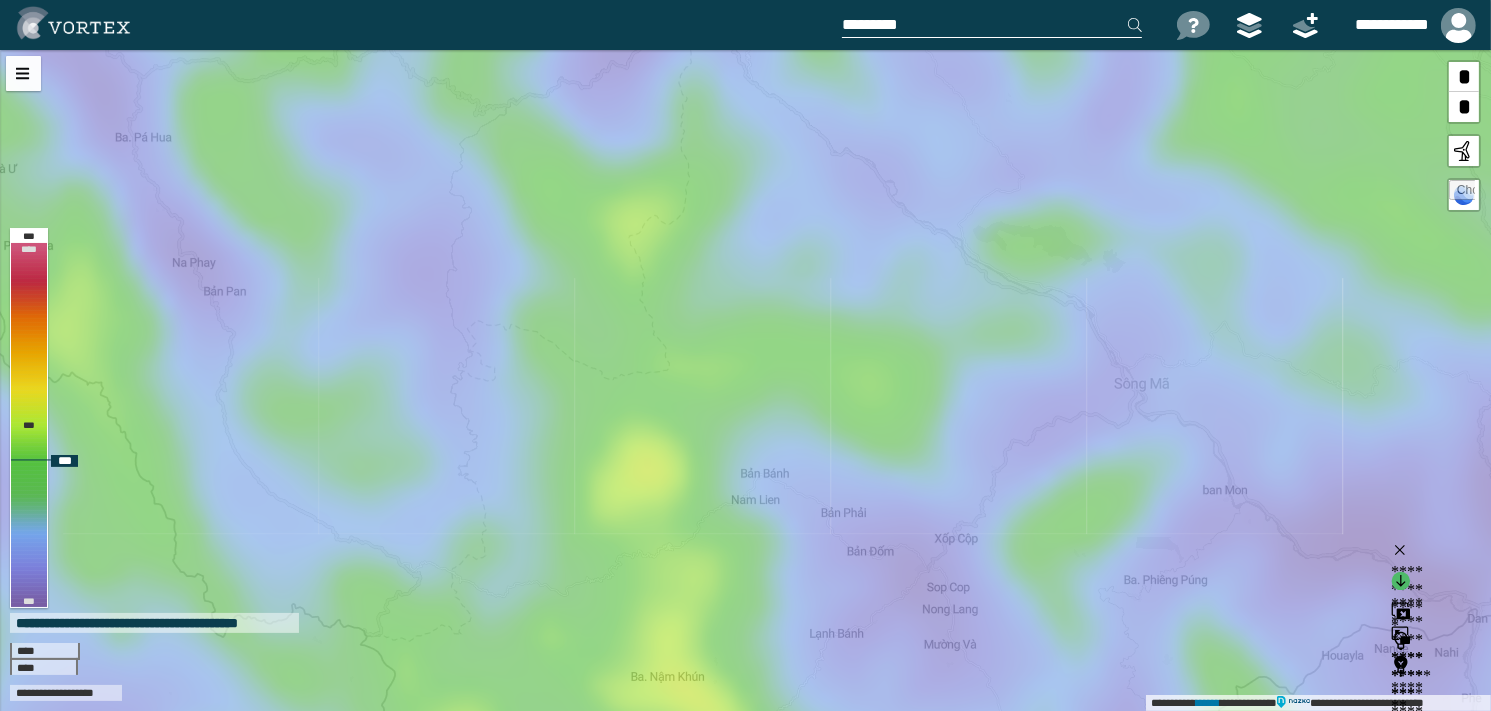 drag, startPoint x: 936, startPoint y: 531, endPoint x: 797, endPoint y: 359, distance: 221.14474 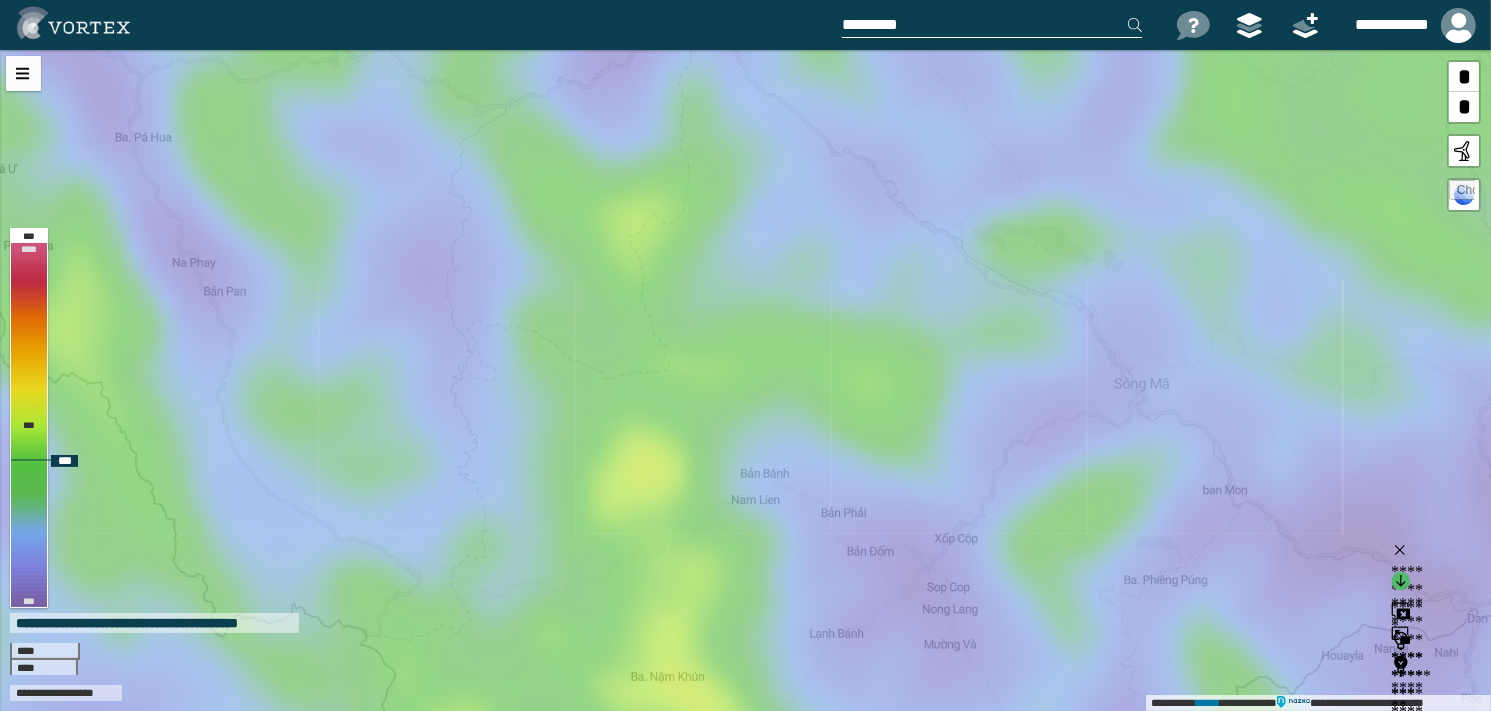 click on "**********" at bounding box center (745, 380) 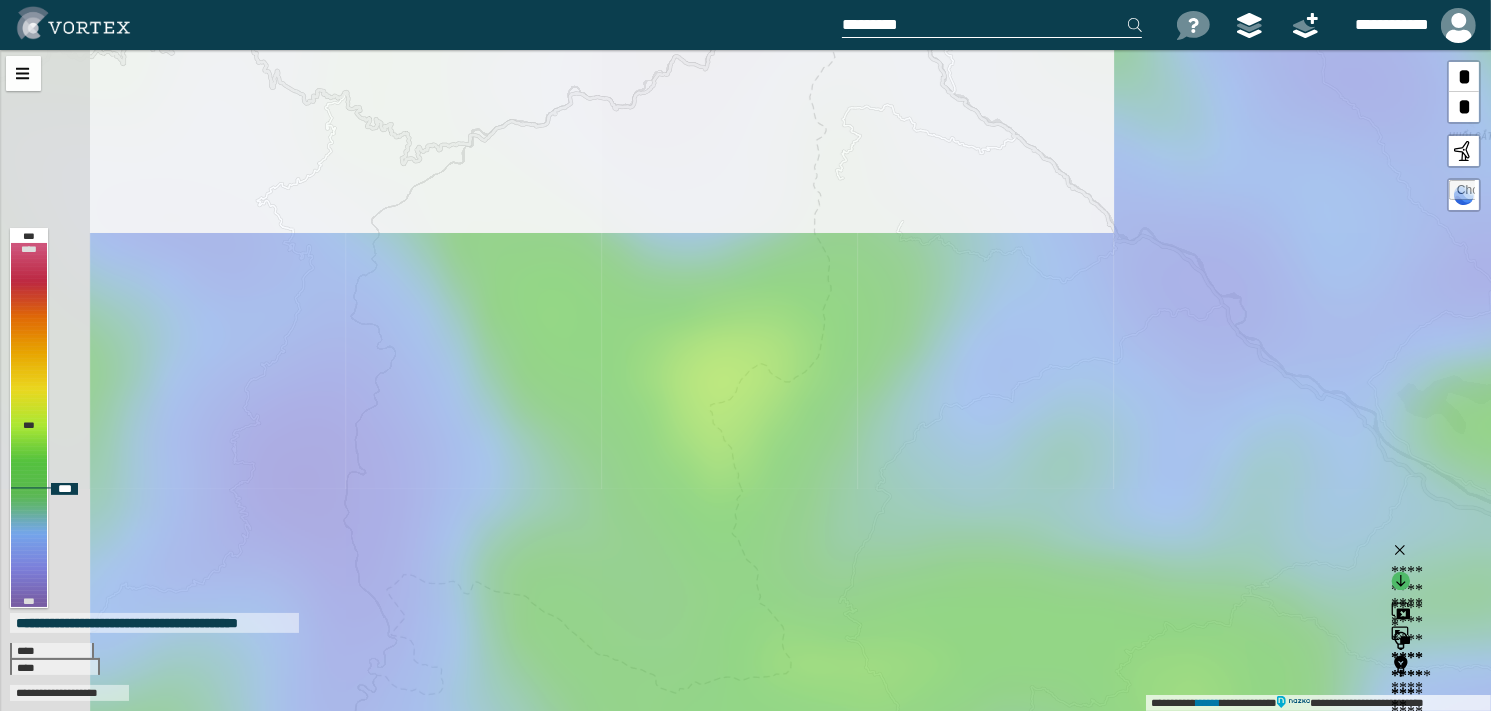 drag, startPoint x: 717, startPoint y: 305, endPoint x: 915, endPoint y: 574, distance: 334.01346 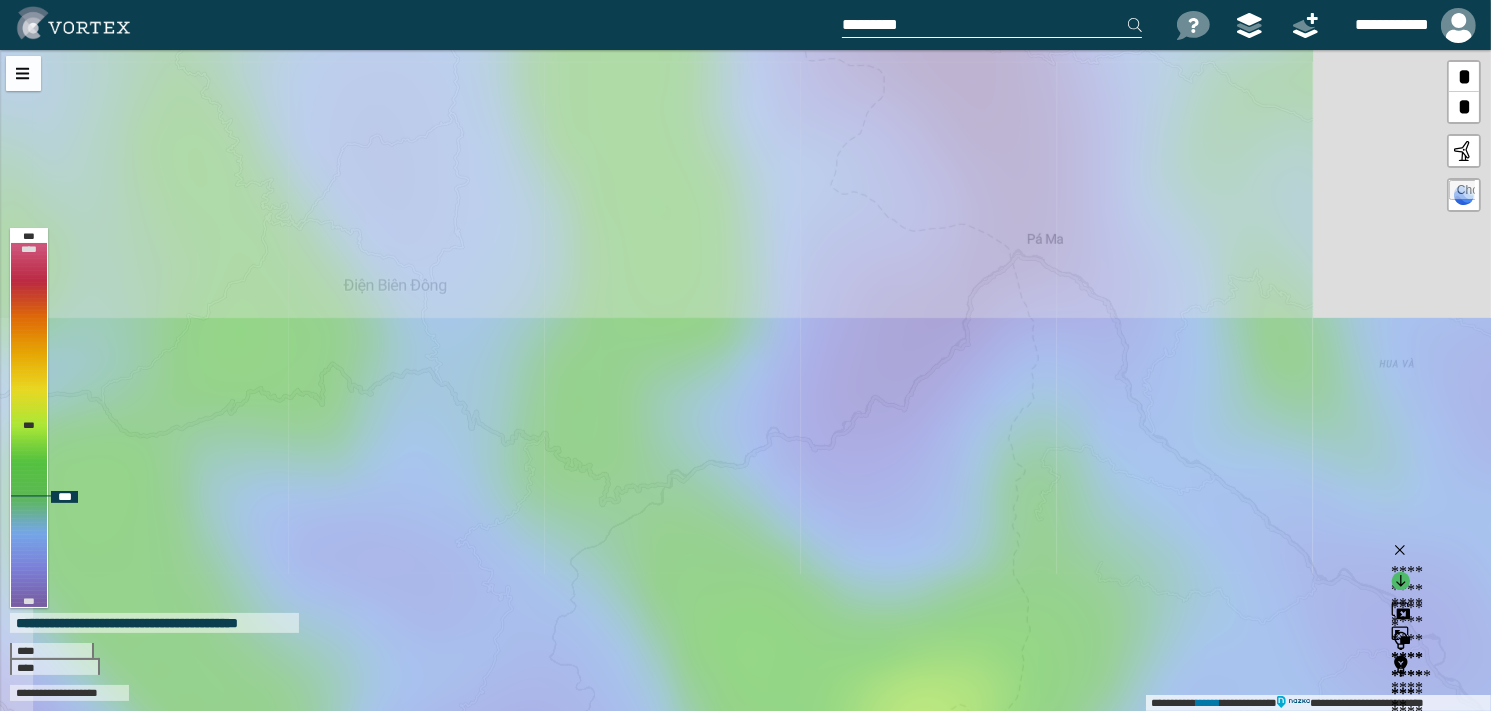 drag, startPoint x: 703, startPoint y: 280, endPoint x: 902, endPoint y: 621, distance: 394.81894 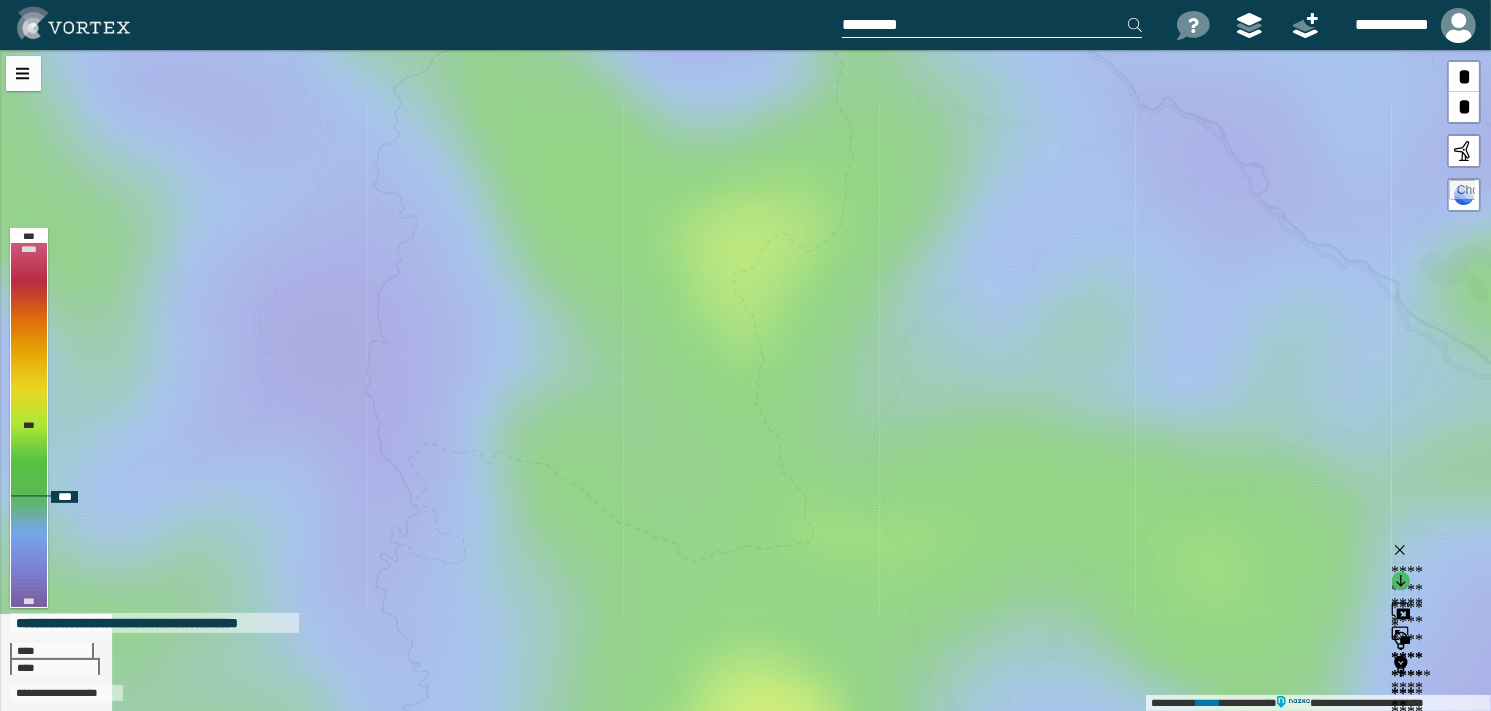 drag, startPoint x: 901, startPoint y: 629, endPoint x: 711, endPoint y: 118, distance: 545.1798 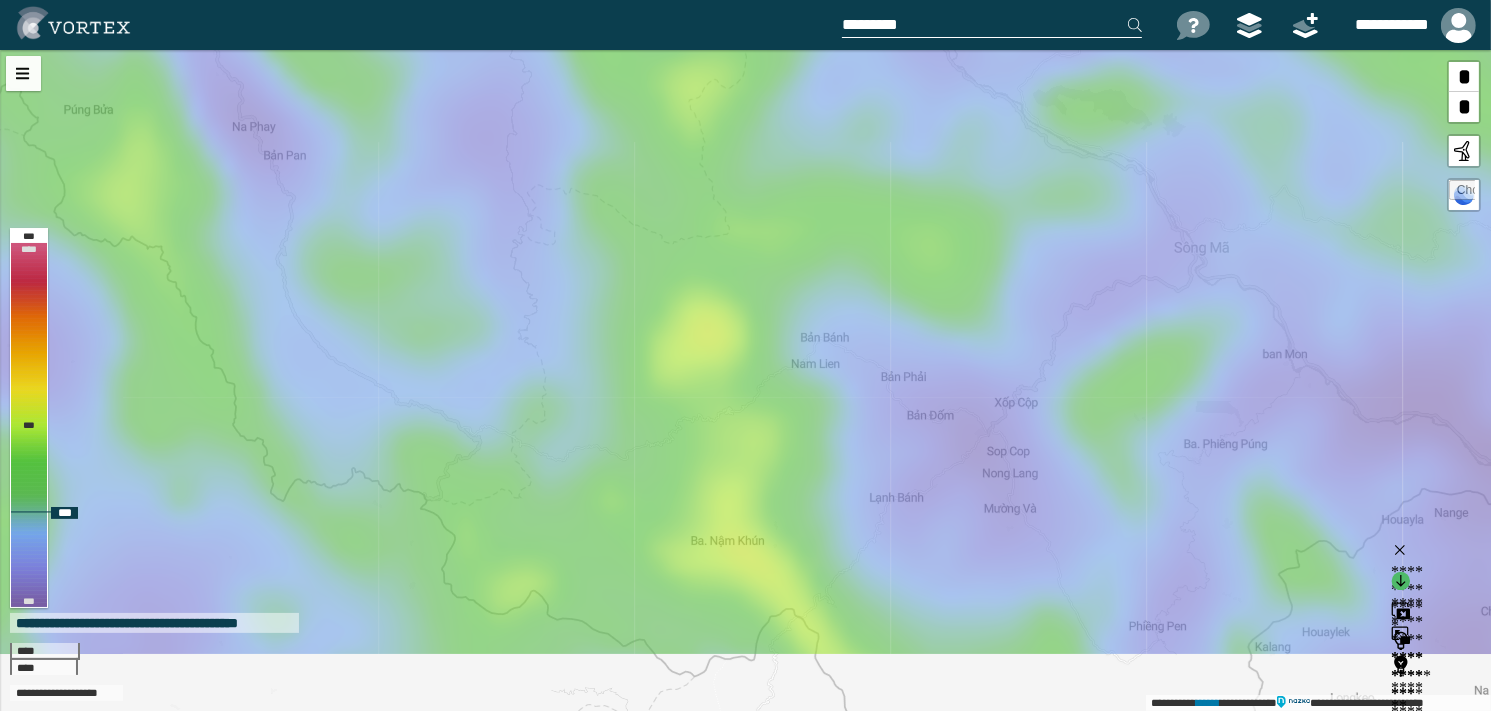 drag, startPoint x: 901, startPoint y: 448, endPoint x: 879, endPoint y: 295, distance: 154.57361 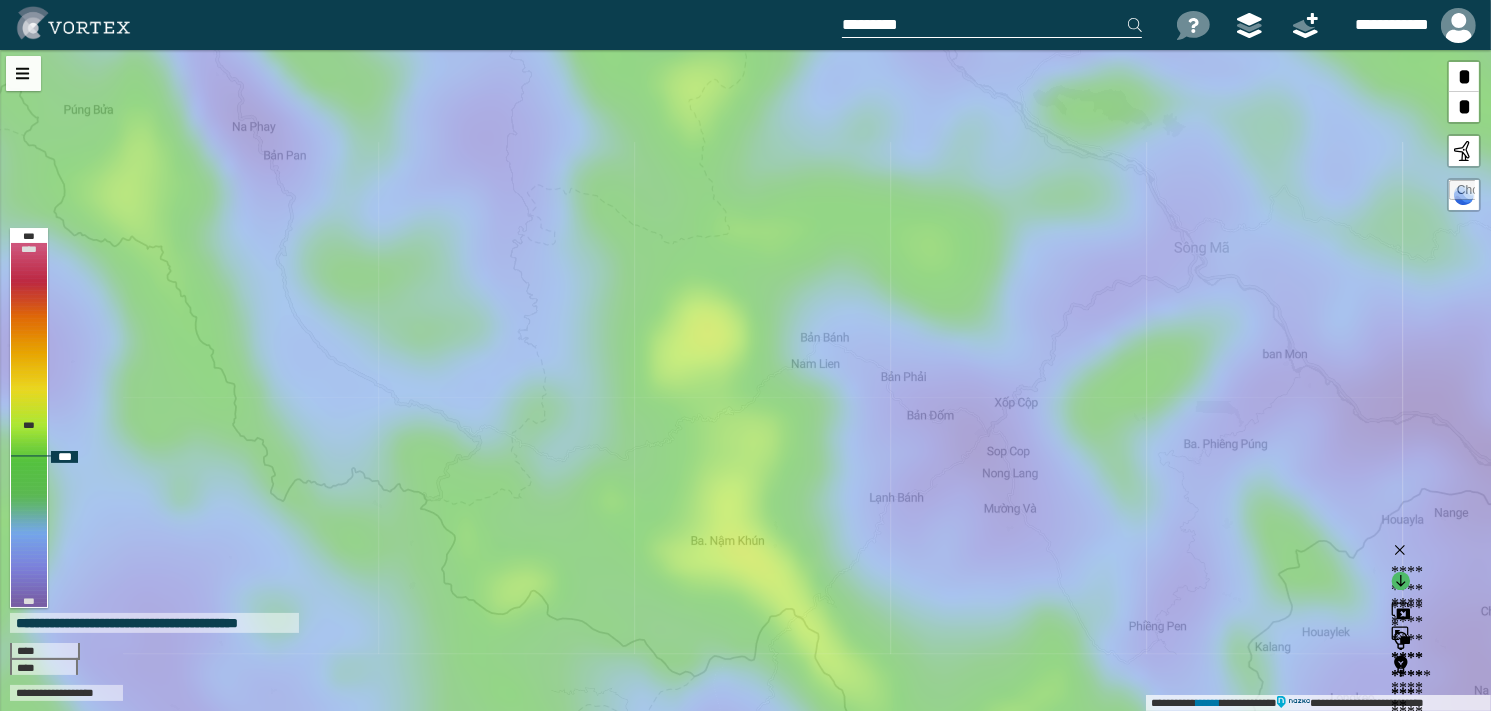 drag, startPoint x: 675, startPoint y: 287, endPoint x: 625, endPoint y: 275, distance: 51.41984 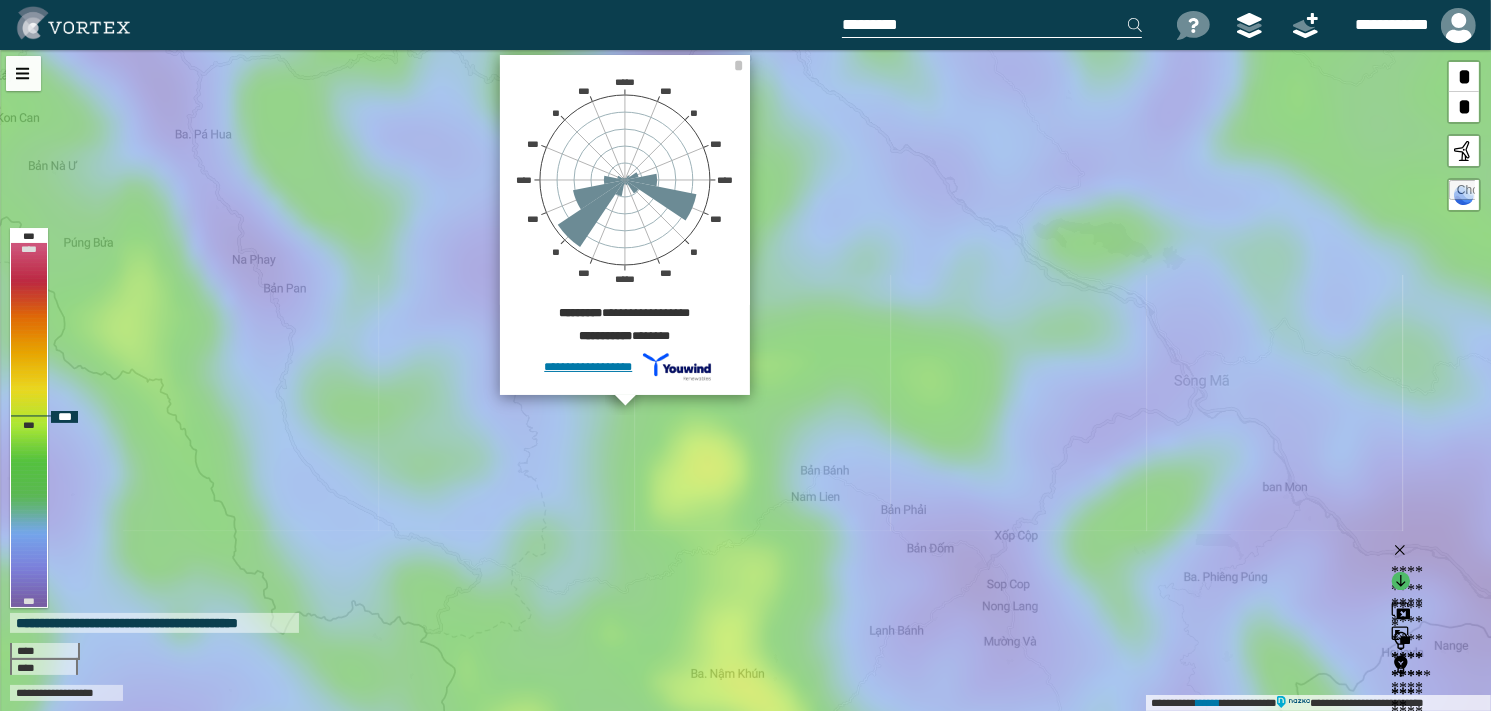 click on "[FIRST] [LAST] [STREET] [CITY] [STATE] [ZIP] [COUNTRY] [PHONE] [EMAIL] [SSN] [CC] [DL] [PASSPORT] [DOB] [AGE] [TIME]" at bounding box center (745, 380) 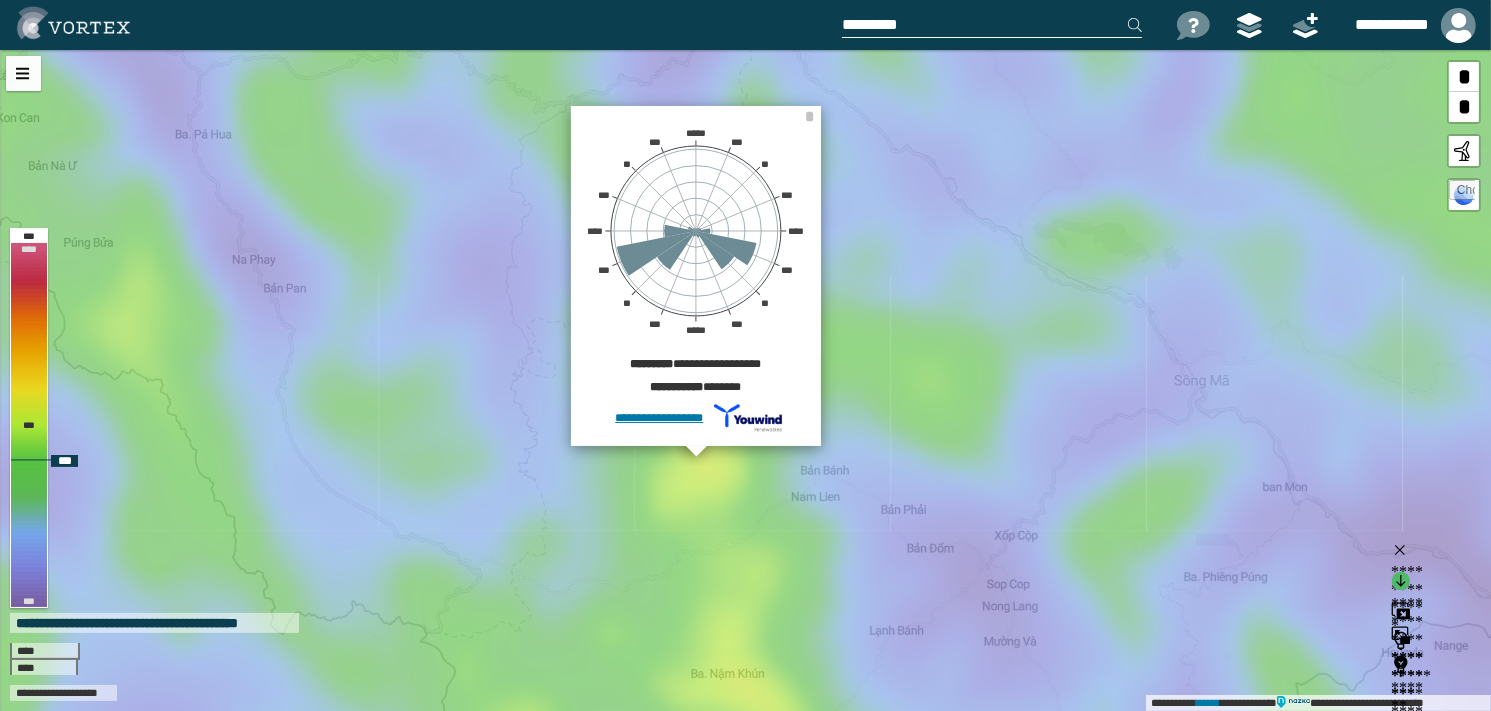click on "**********" at bounding box center (745, 380) 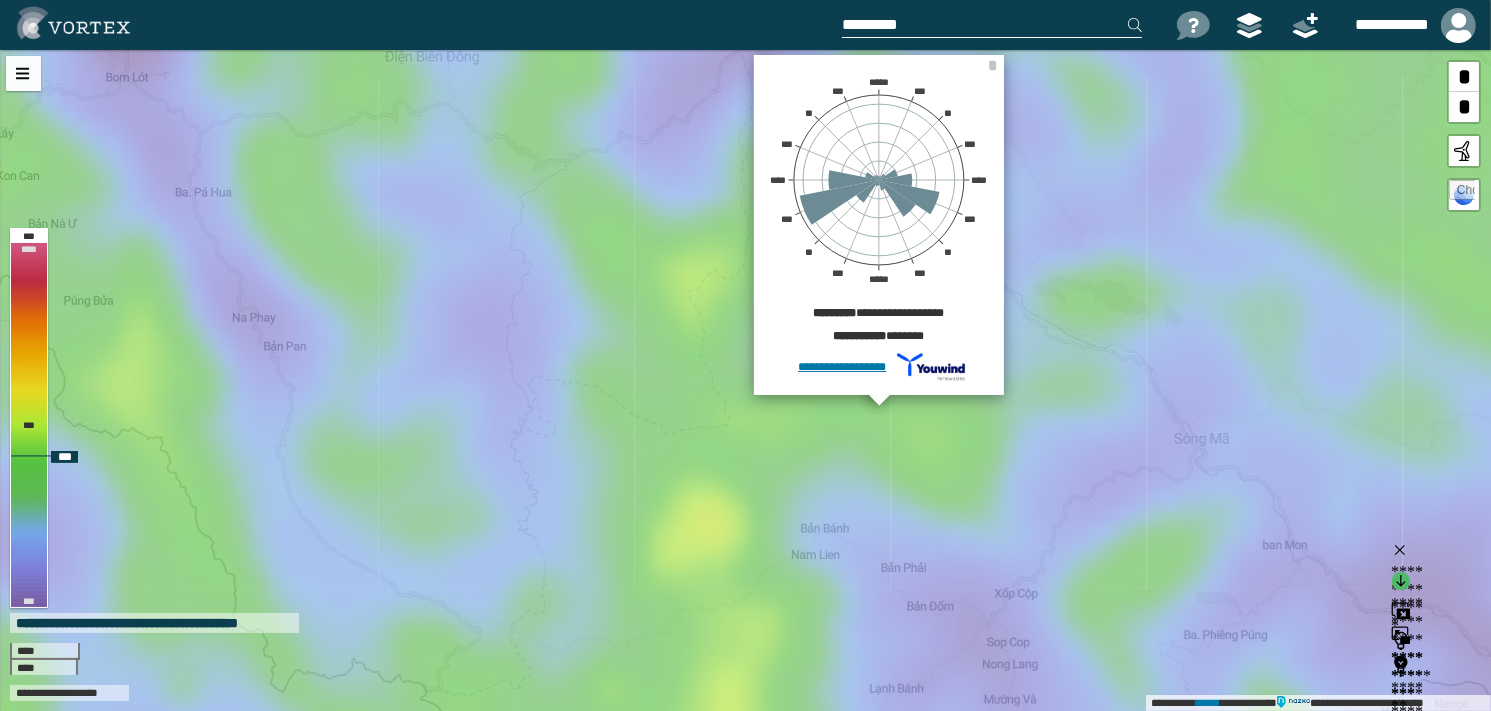 click on "**********" at bounding box center [745, 380] 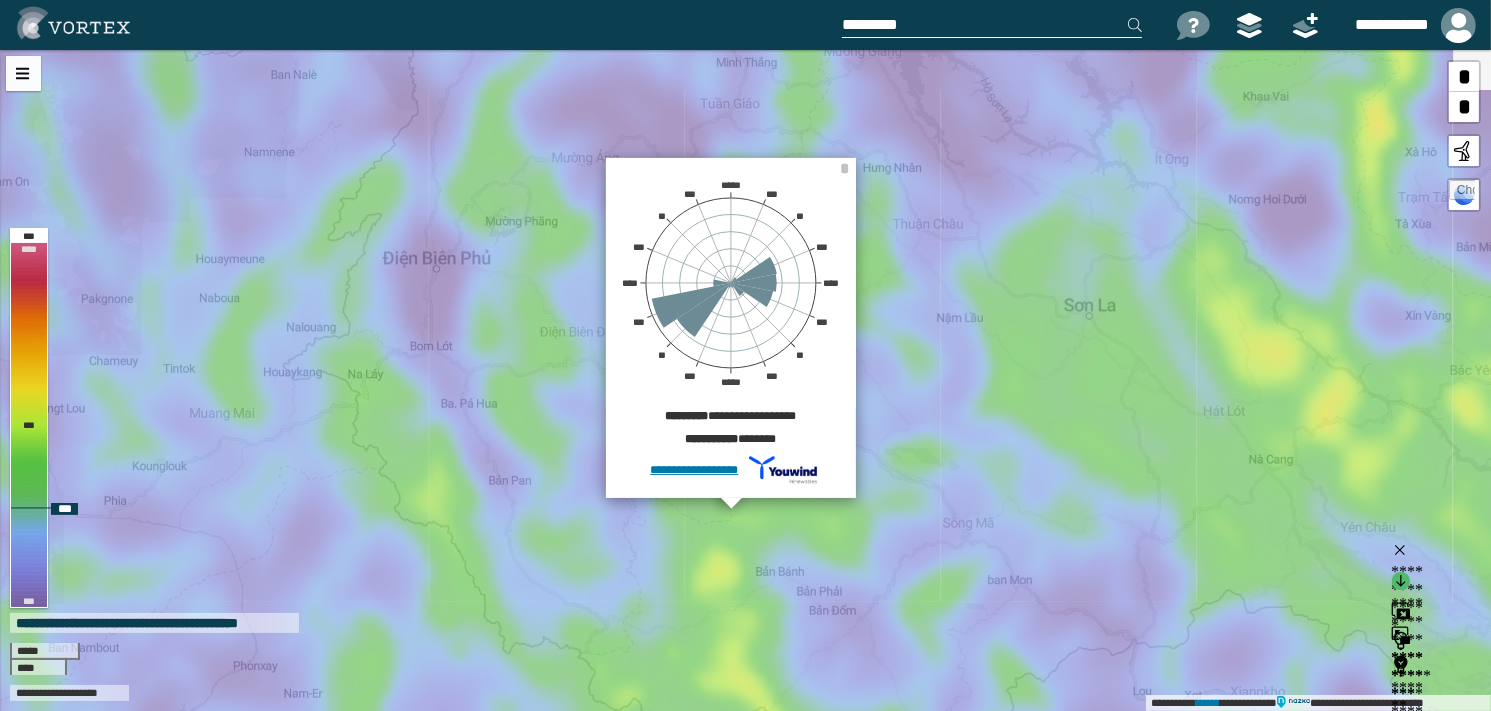 drag, startPoint x: 943, startPoint y: 332, endPoint x: 926, endPoint y: 439, distance: 108.34205 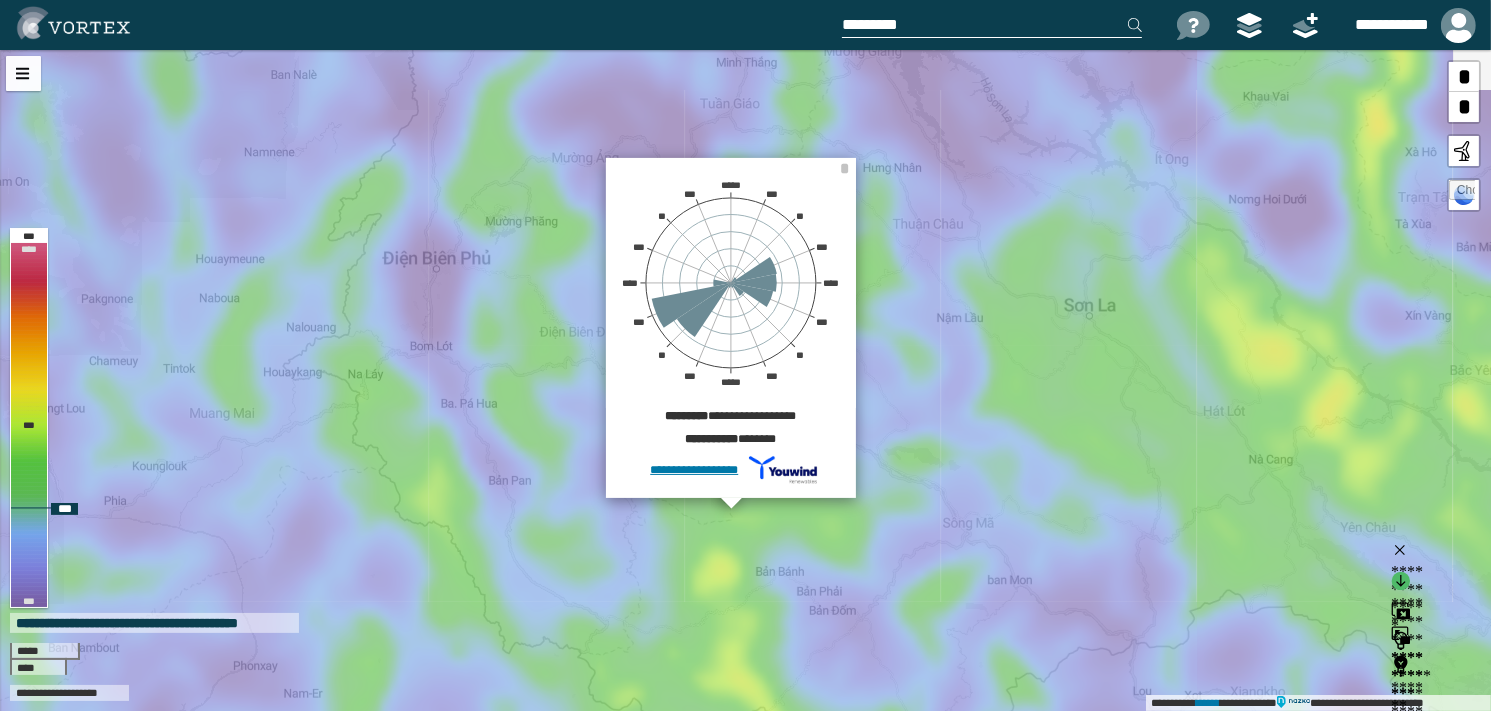 click on "**********" at bounding box center [745, 380] 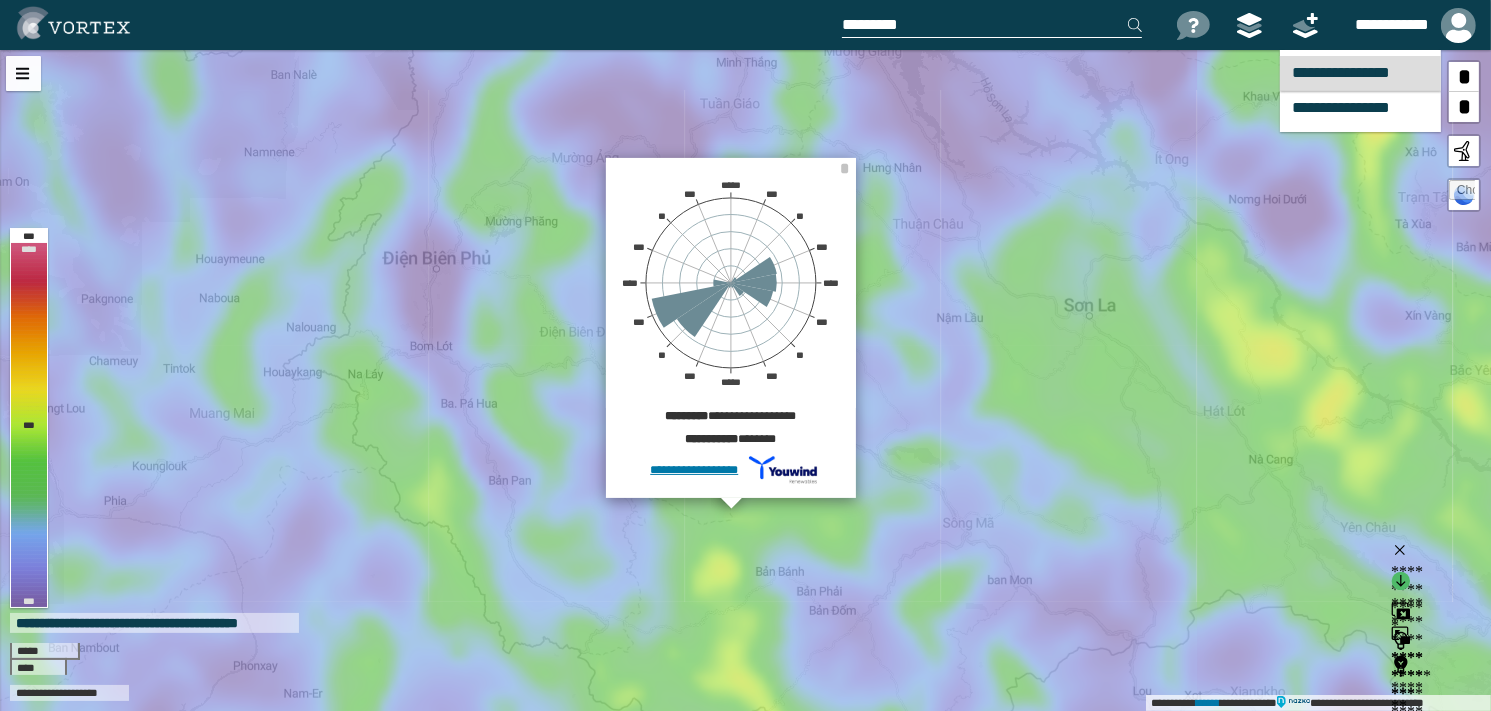 click on "**********" at bounding box center [1360, 73] 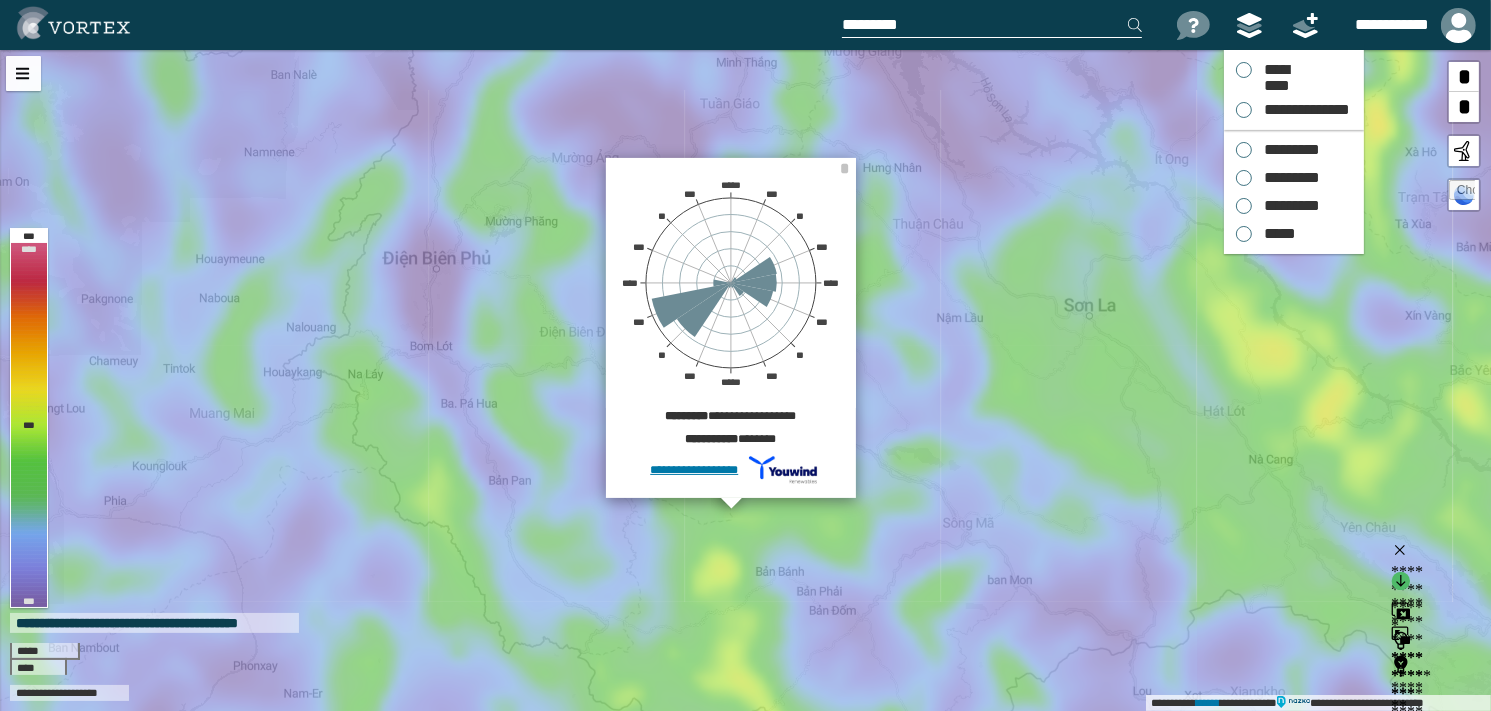 click at bounding box center (1249, 25) 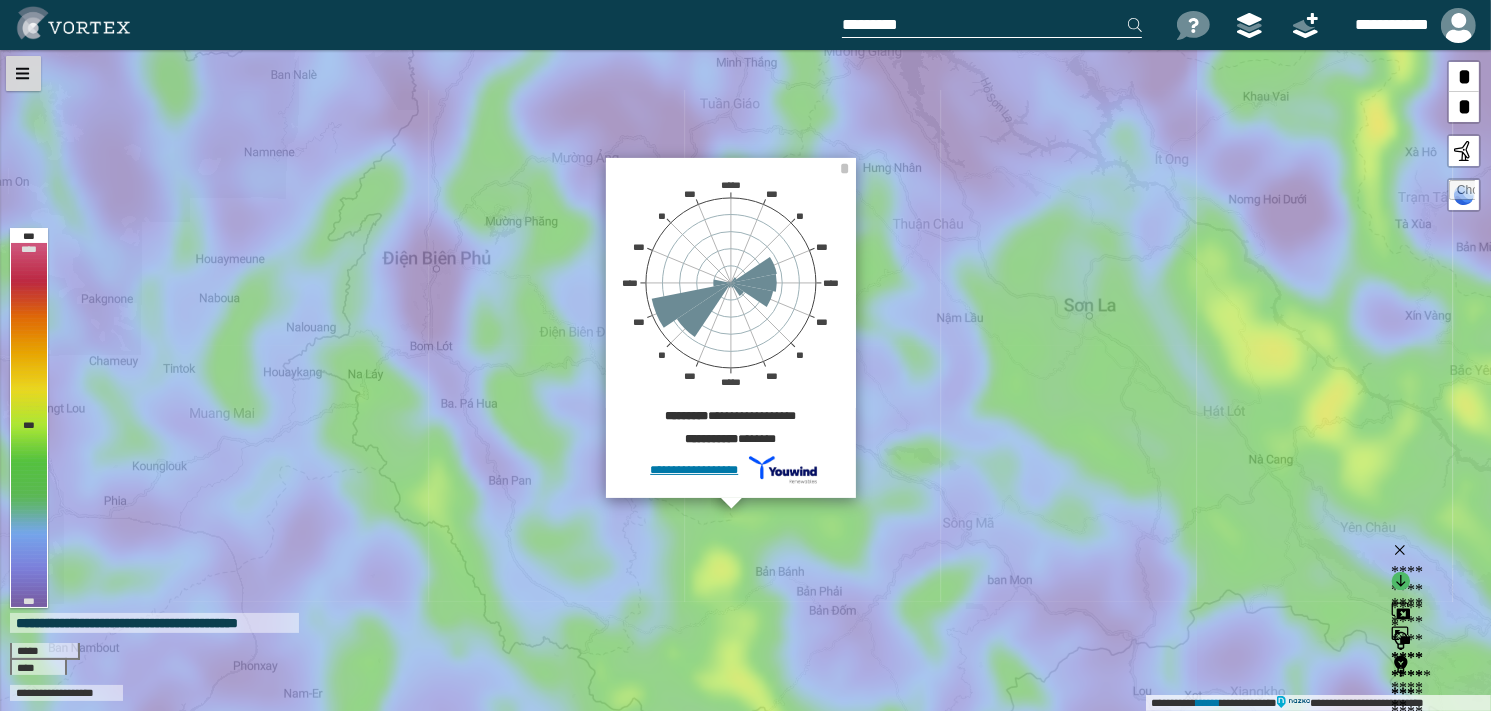 click at bounding box center [23, 73] 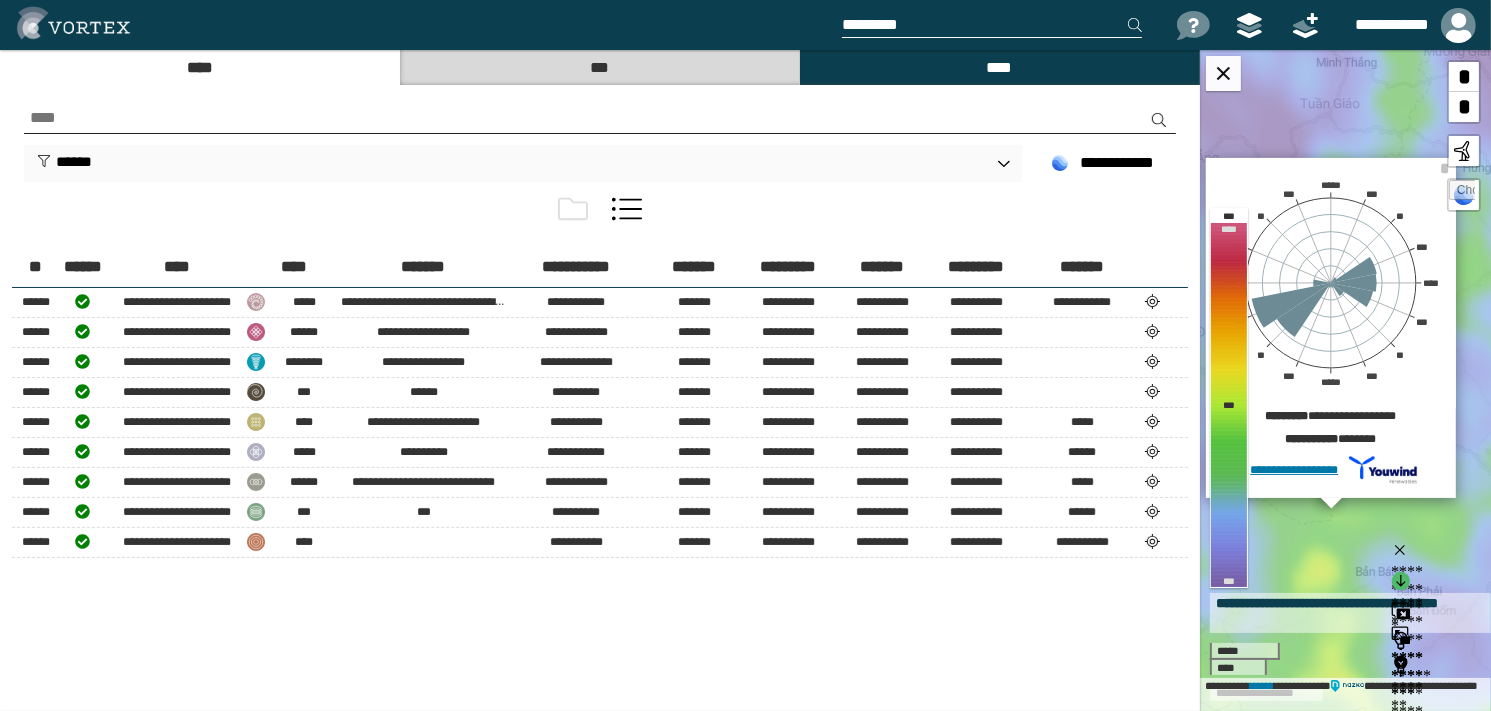click on "***" at bounding box center [599, 67] 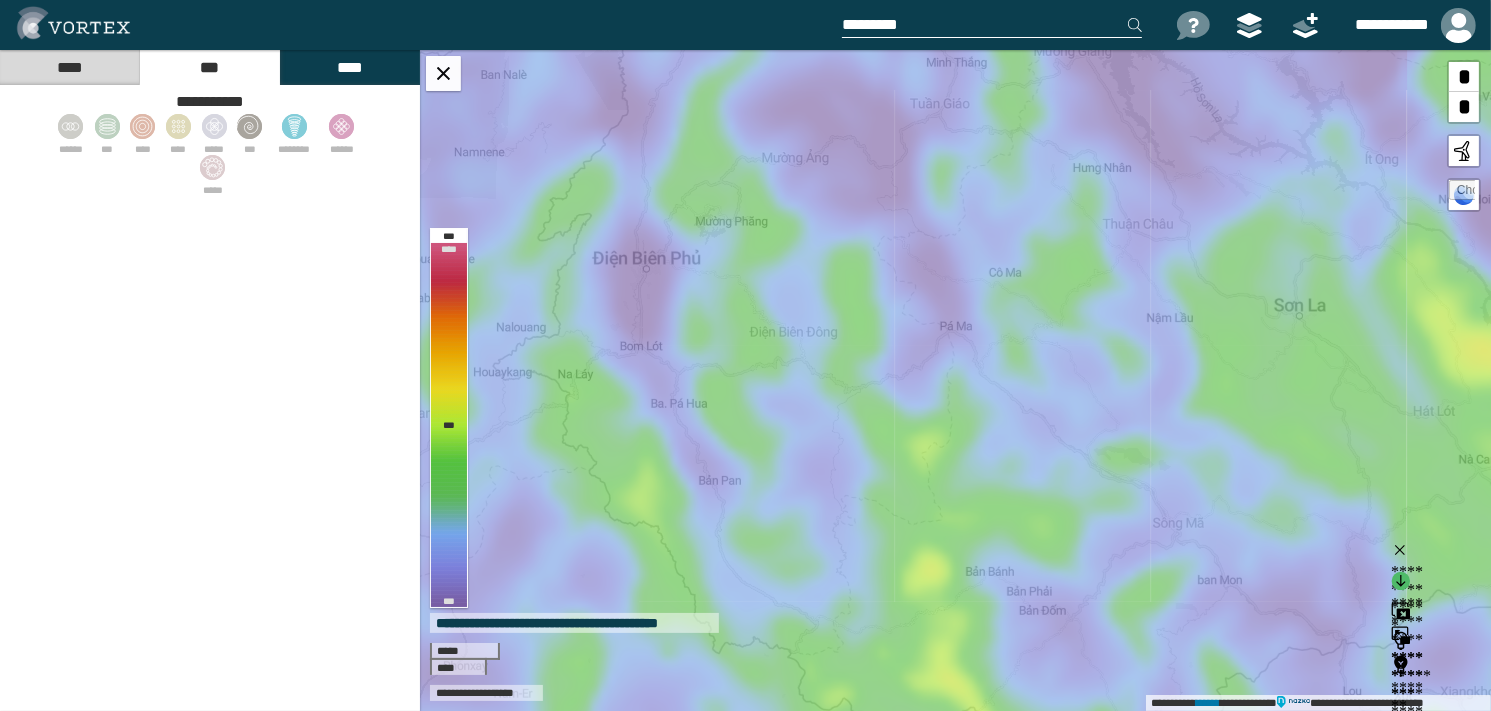 click on "****" at bounding box center (349, 67) 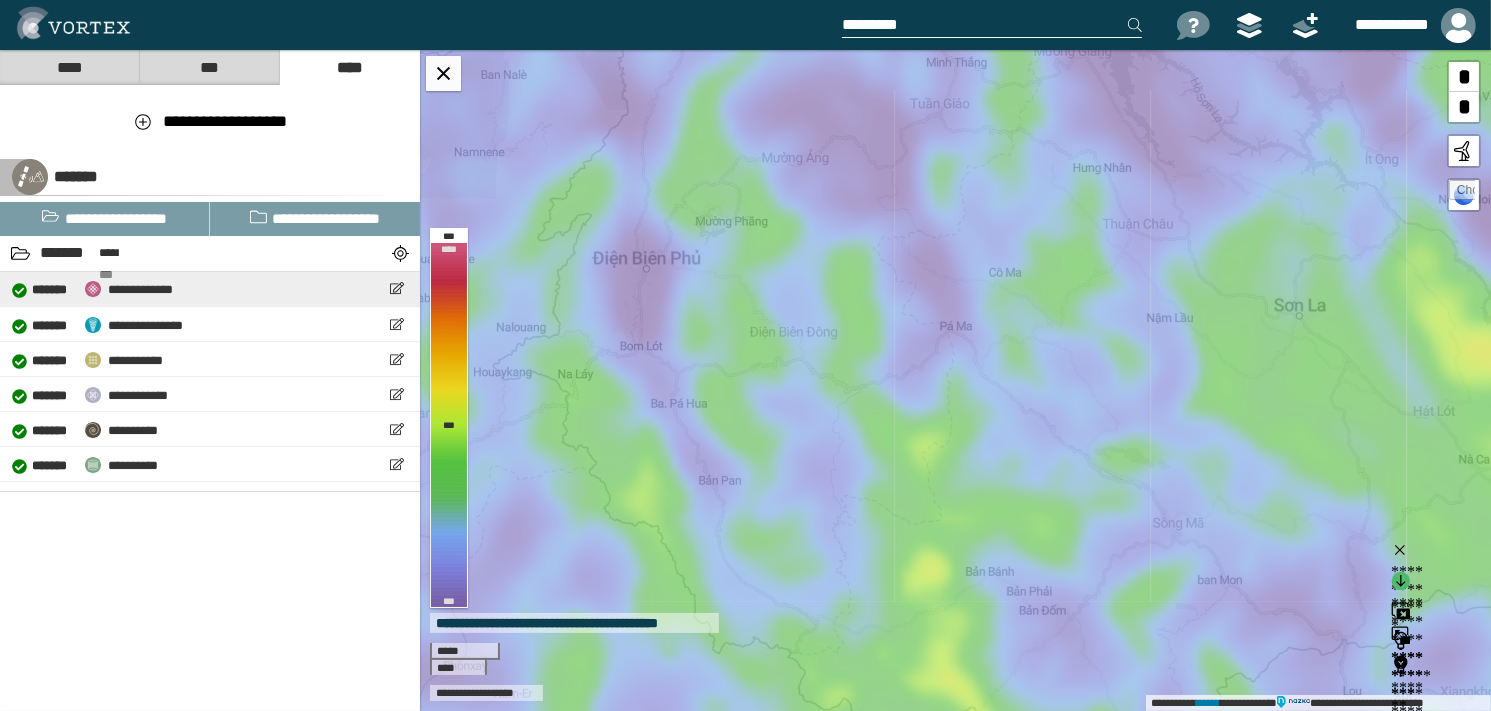 click on "**********" at bounding box center (140, 289) 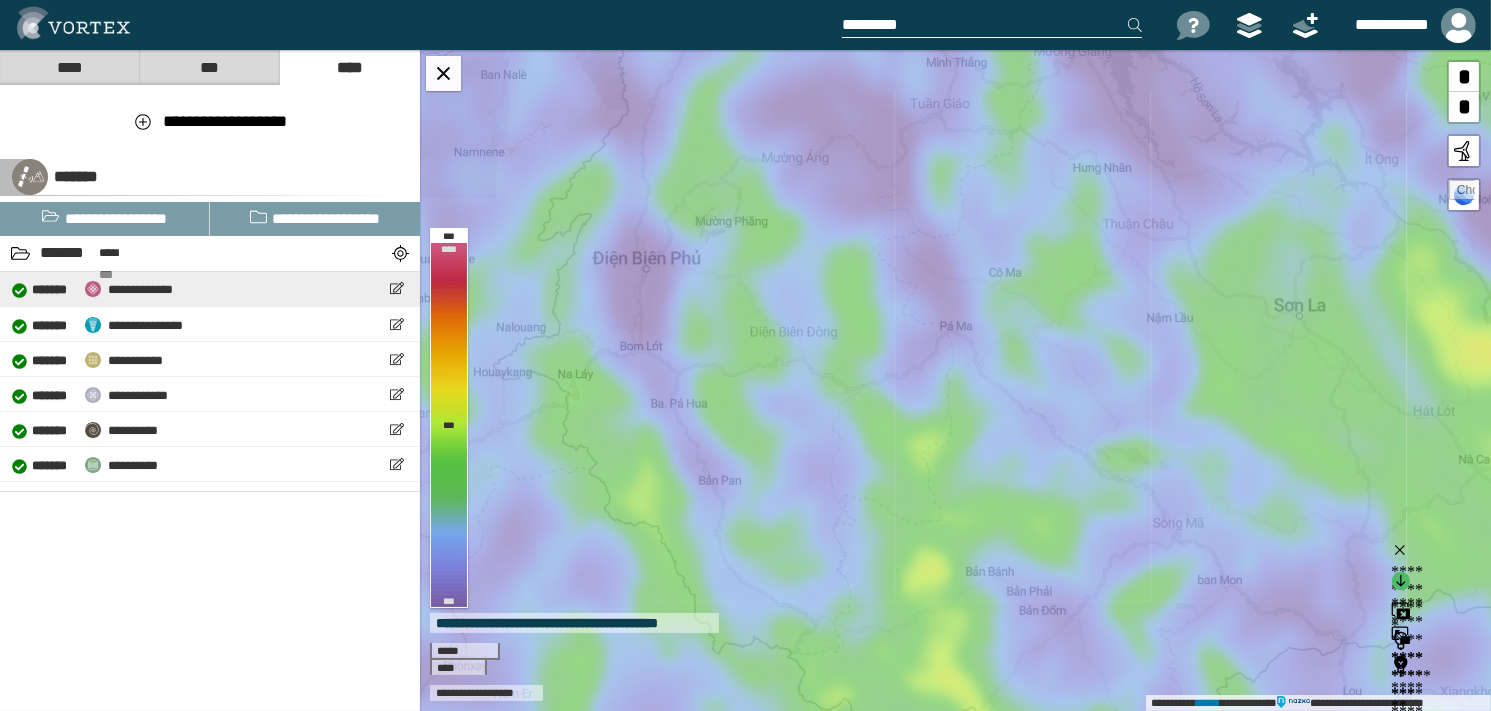 select on "**" 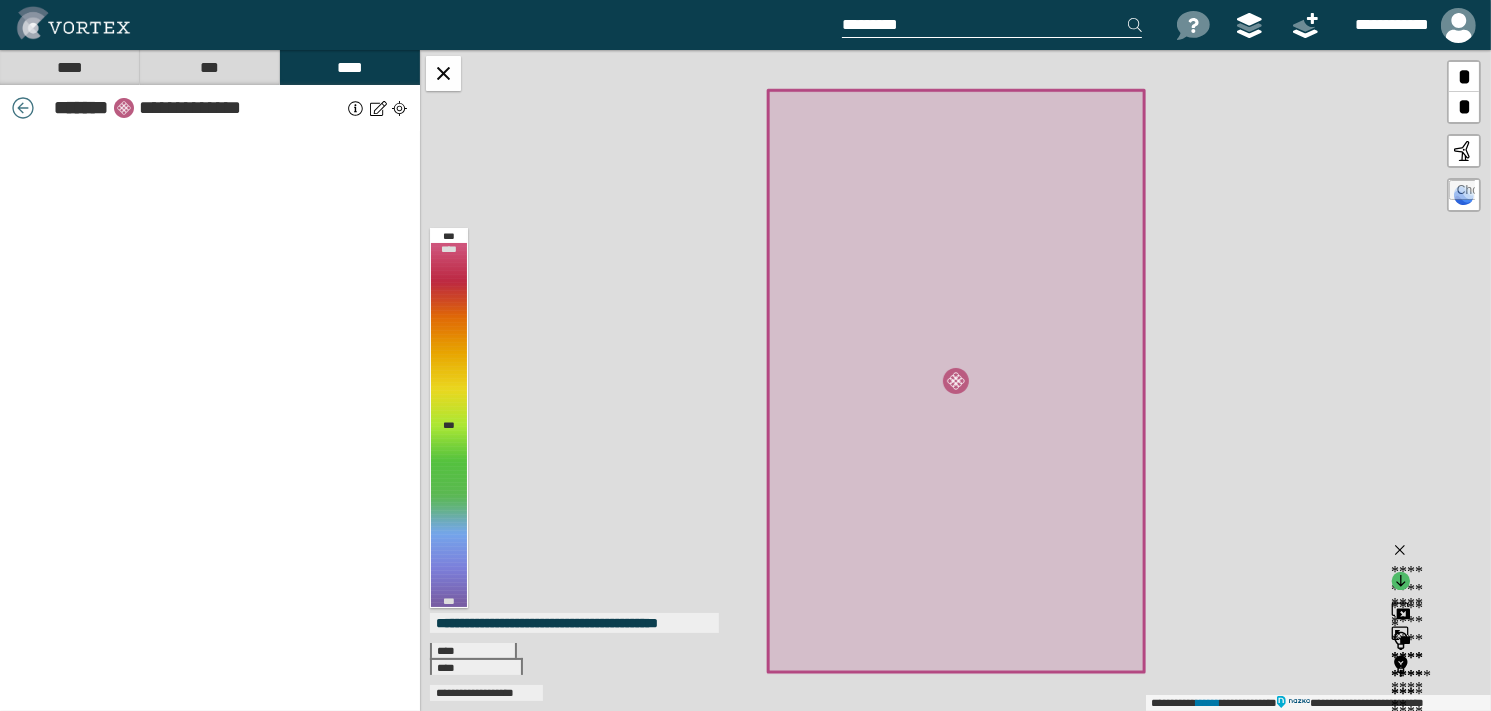 click on "[FIRST] [LAST] [STREET] [CITY] [STATE] [ZIP] [COUNTRY] [PHONE] [EMAIL] [SSN] [CC] [DL] [PASSPORT] [DOB] [AGE] [TIME]" at bounding box center [210, 421] 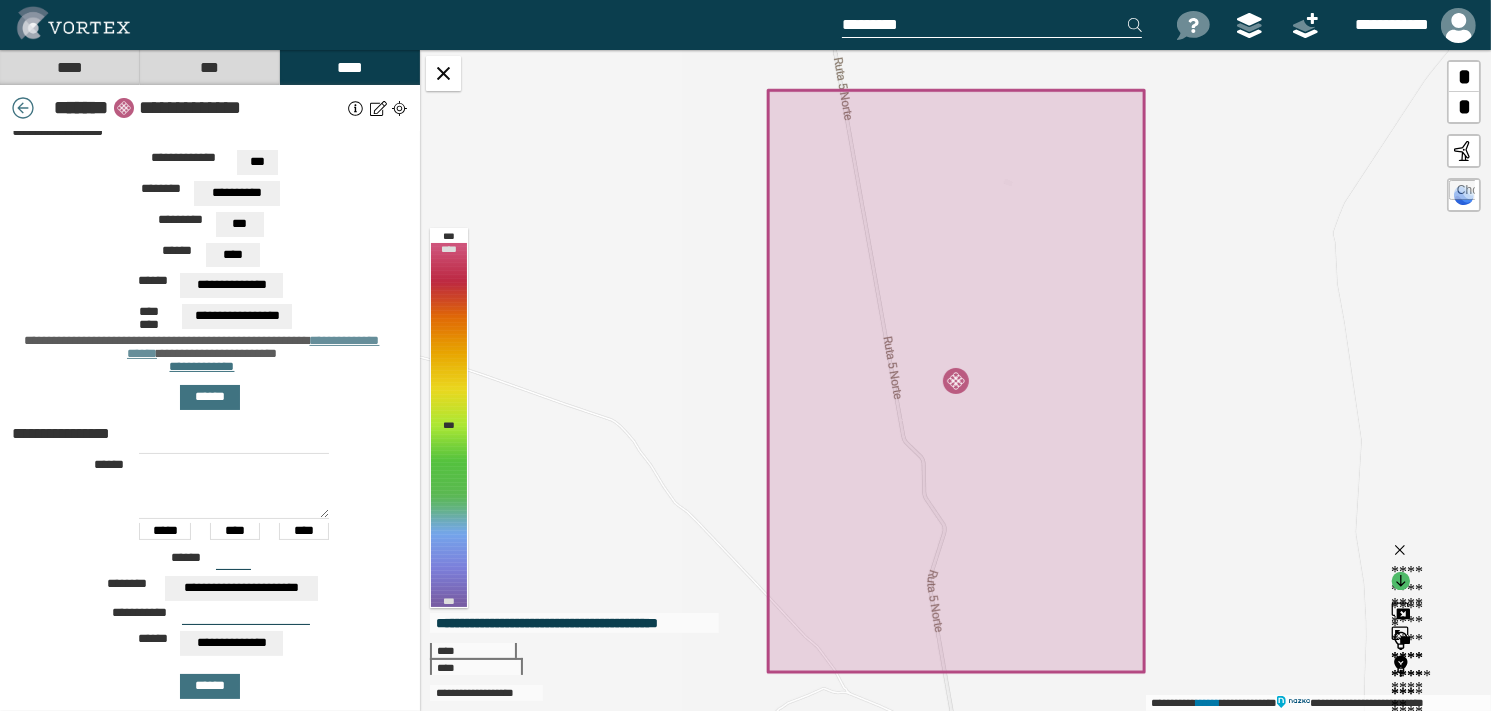 scroll, scrollTop: 0, scrollLeft: 0, axis: both 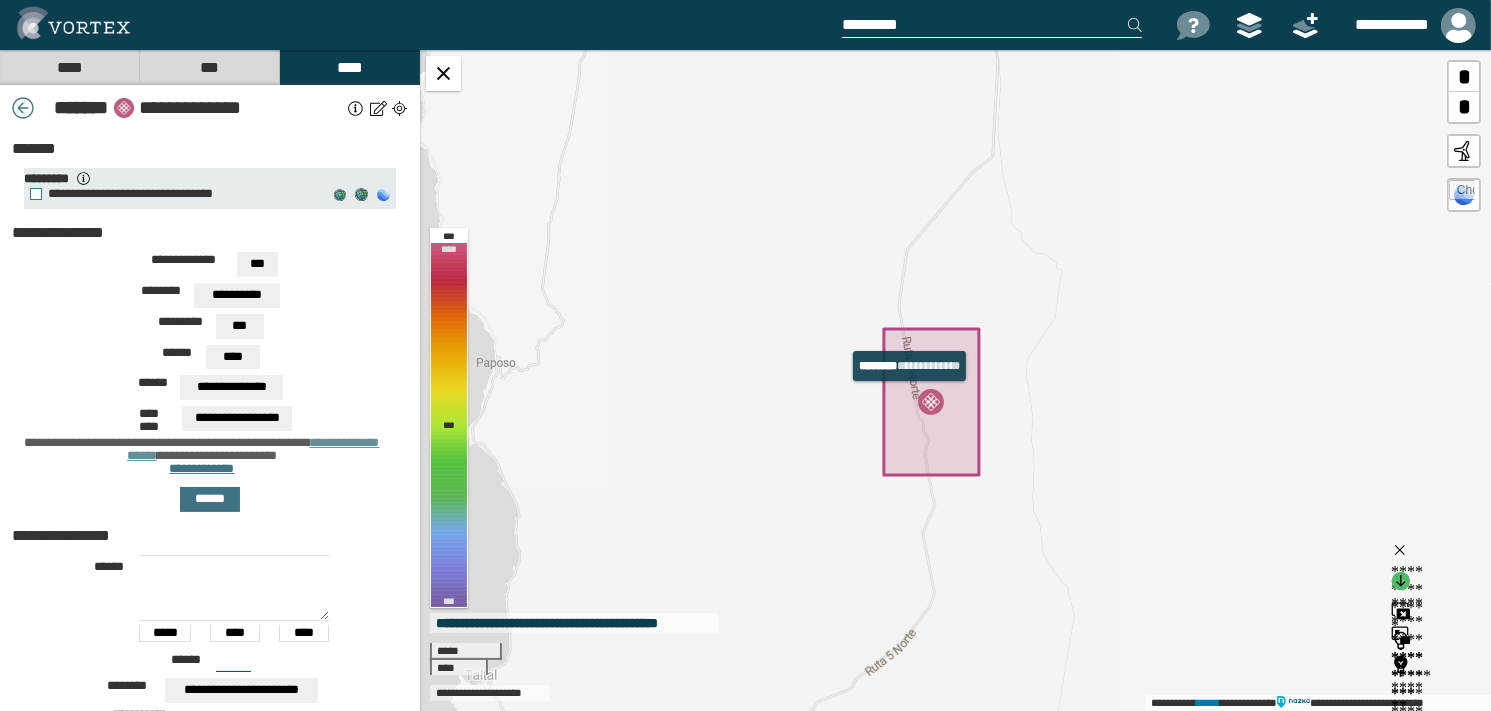 drag, startPoint x: 1010, startPoint y: 367, endPoint x: 888, endPoint y: 408, distance: 128.7051 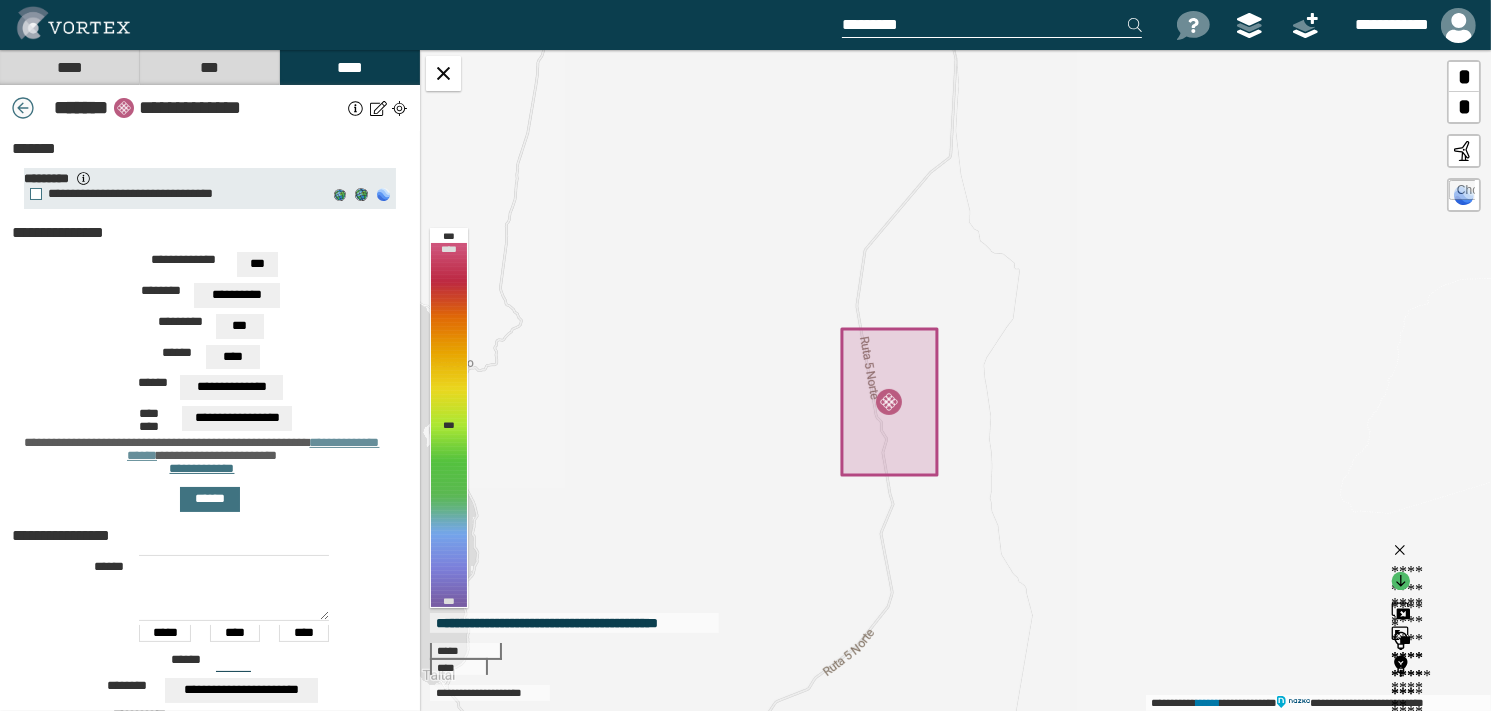 click at bounding box center [23, 108] 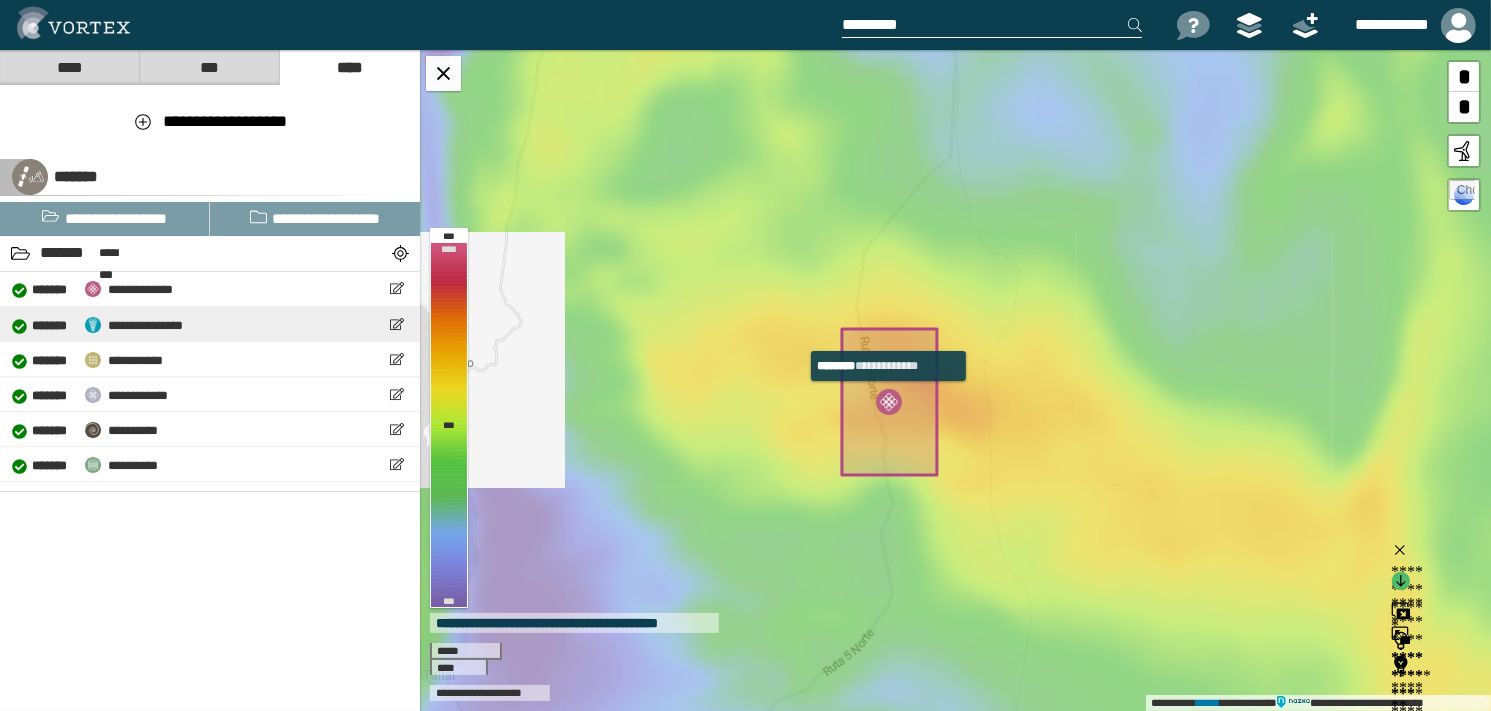 click on "**********" at bounding box center [145, 325] 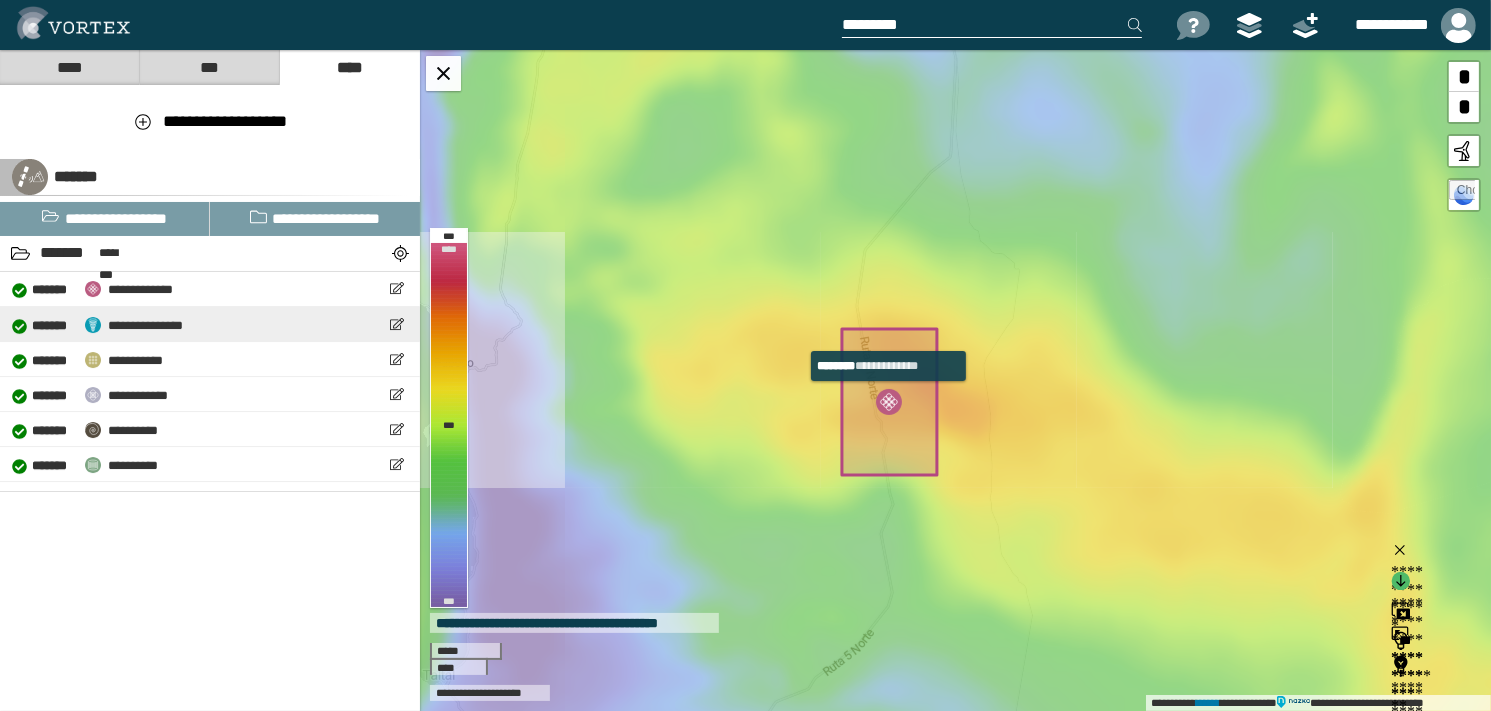 select on "**" 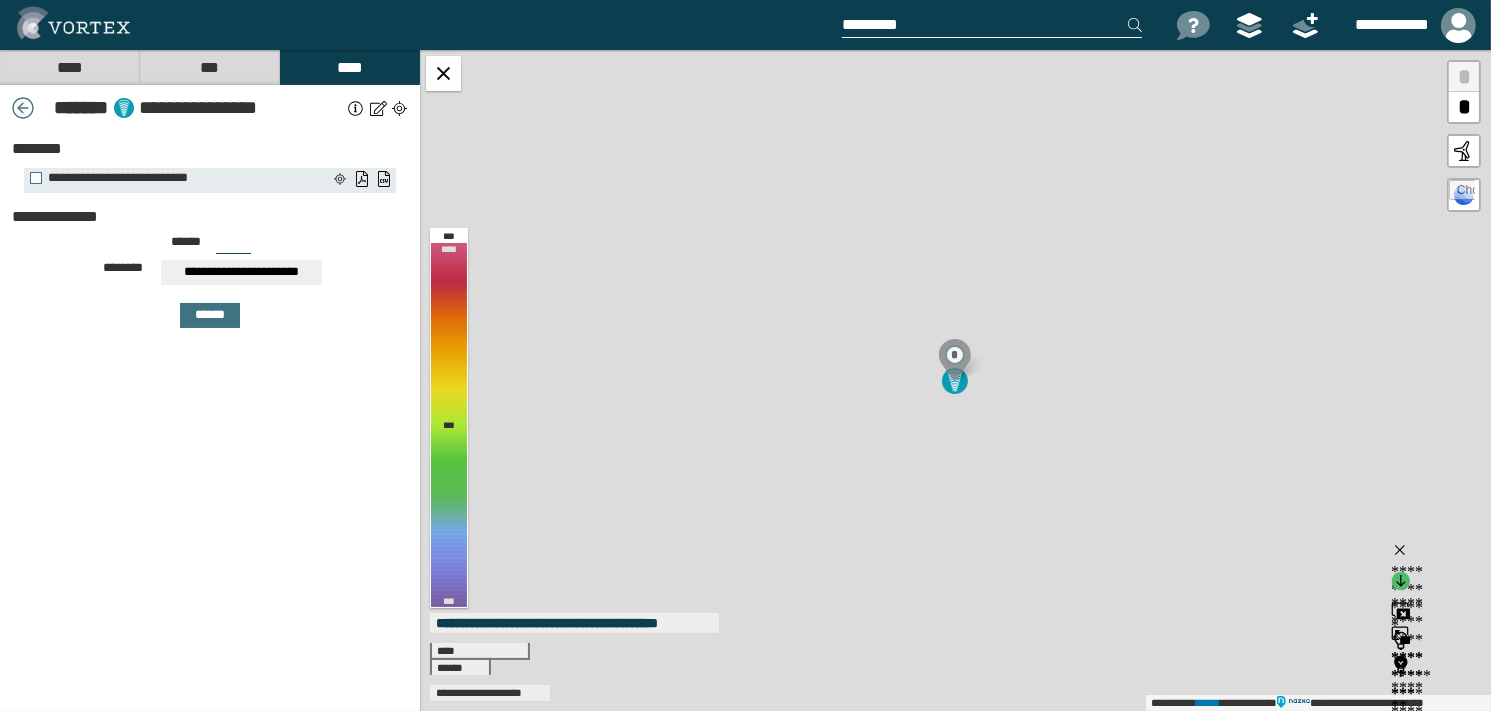 click at bounding box center (23, 108) 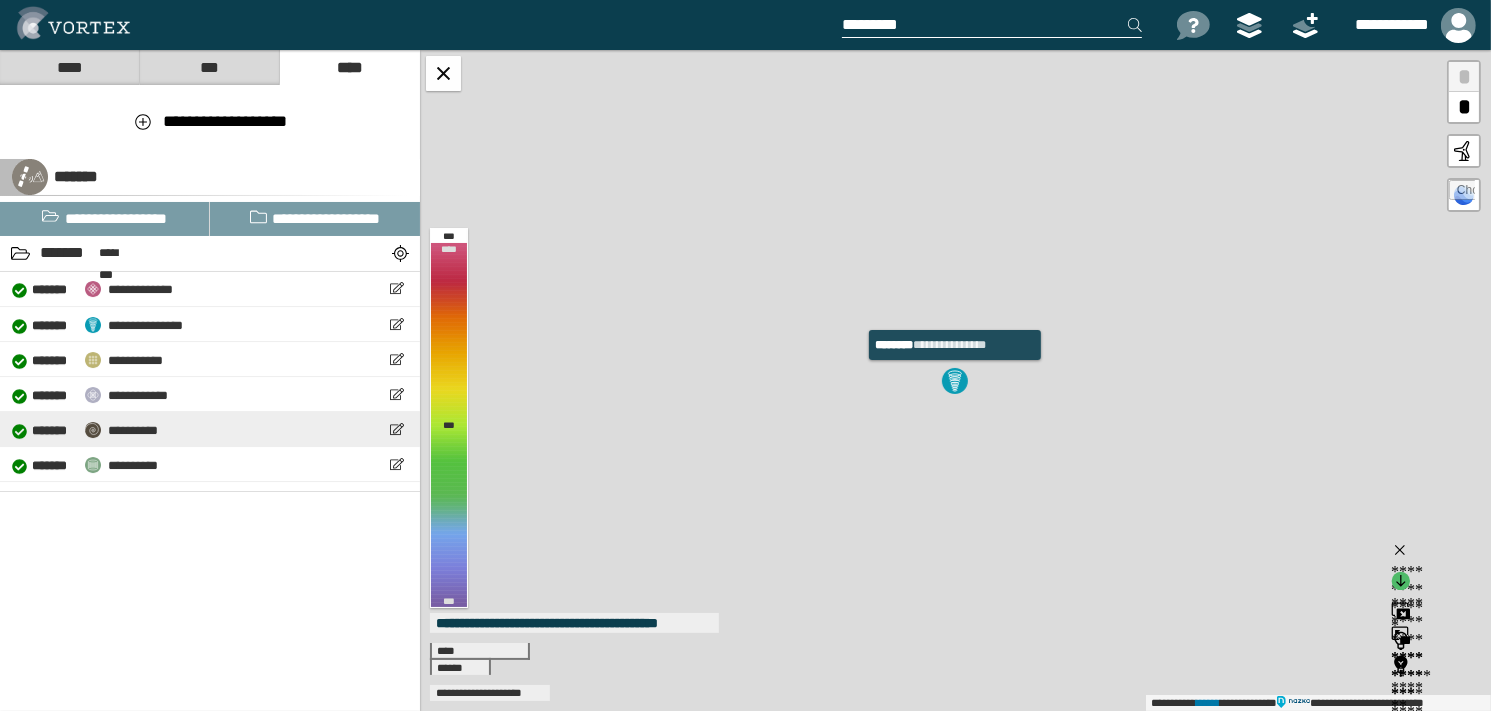 click on "[FIRST] [LAST] [STREET] [CITY] [STATE] [ZIP] [COUNTRY] [PHONE] [EMAIL] [SSN] [CC] [DL] [PASSPORT] [DOB] [AGE] [TIME]" at bounding box center (210, 429) 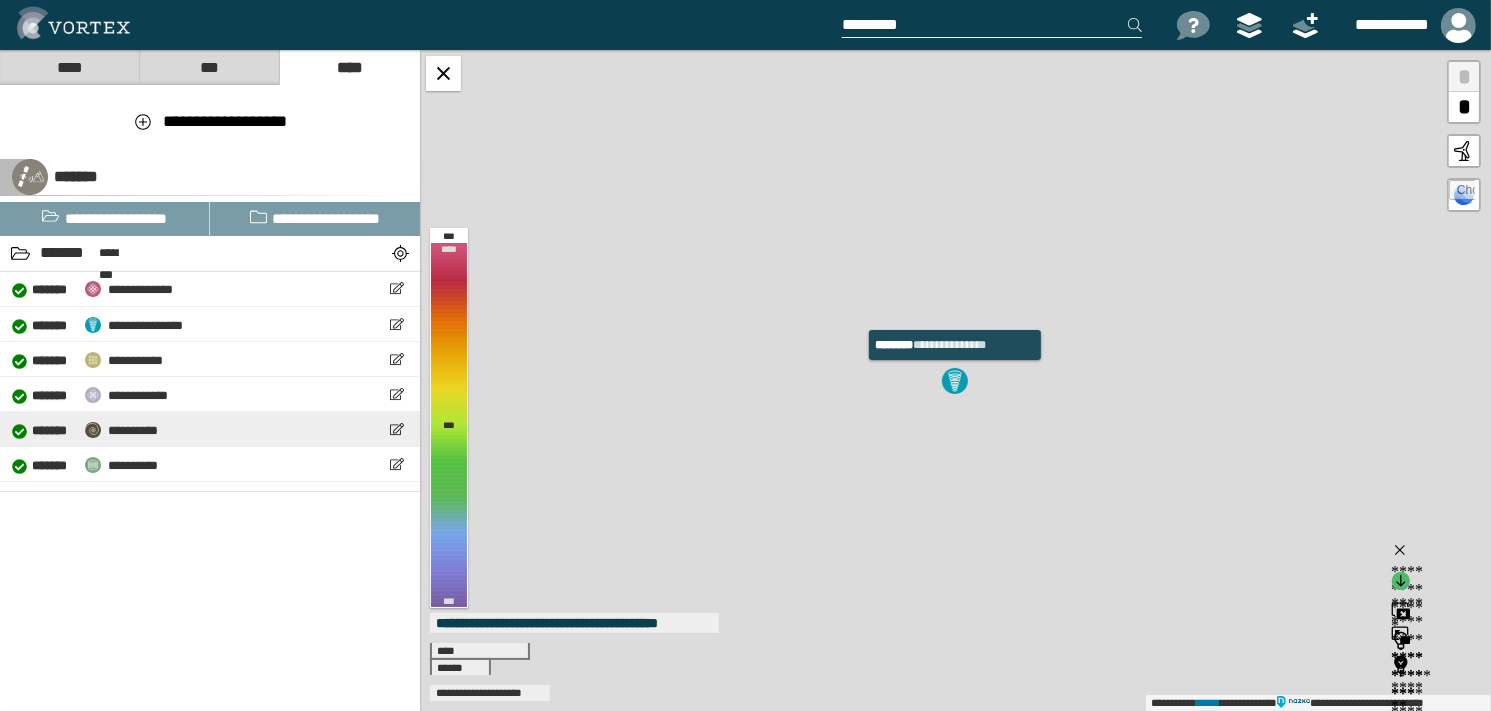 select on "**" 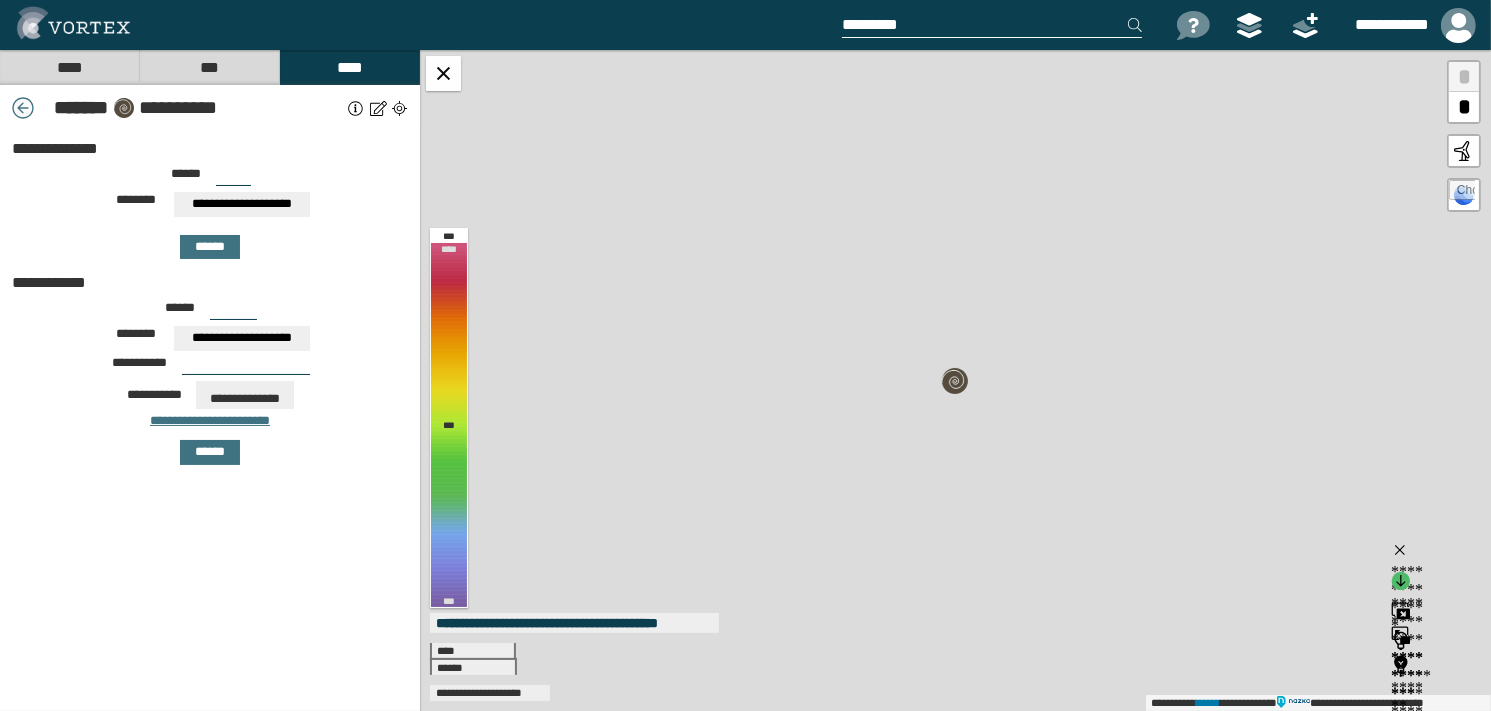 click at bounding box center (23, 108) 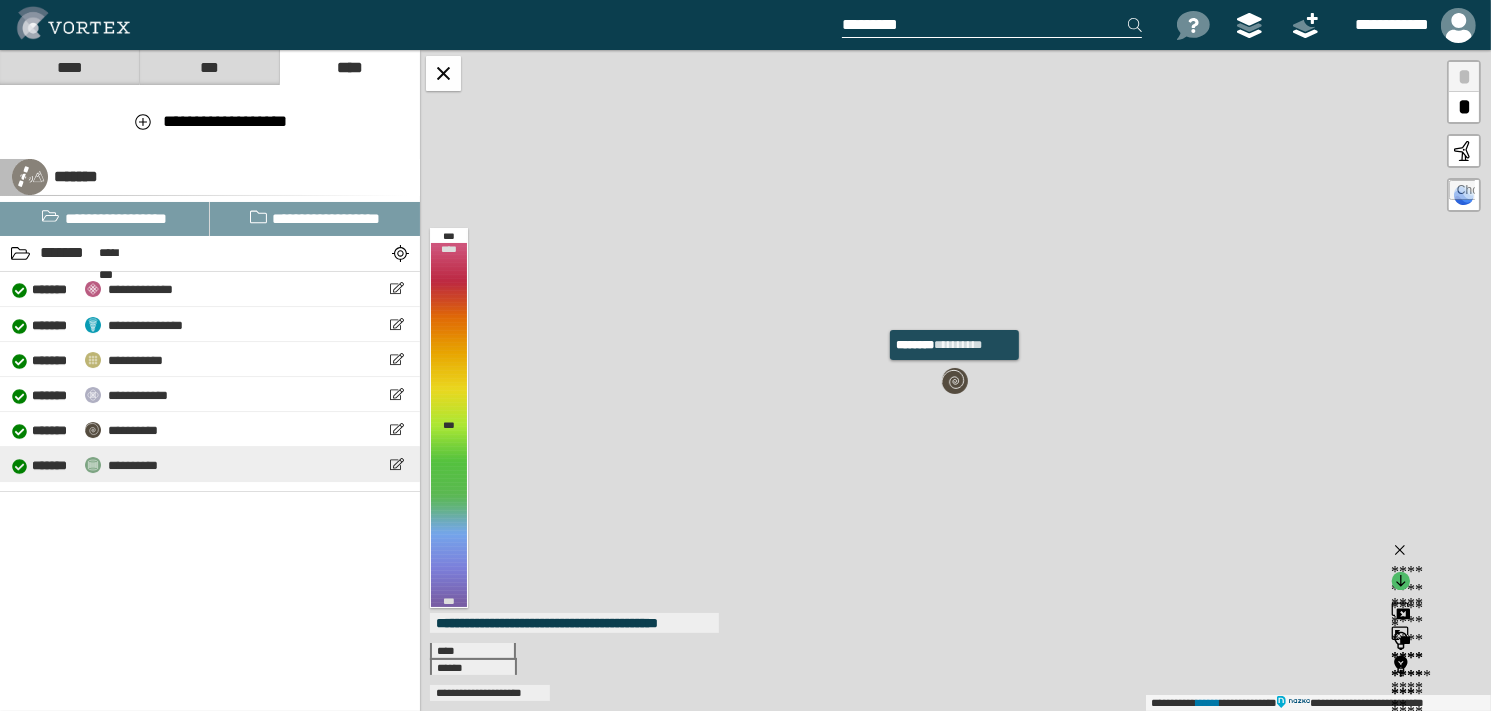 click on "[FIRST] [LAST] [STREET] [CITY] [STATE] [ZIP] [COUNTRY] [PHONE] [EMAIL] [SSN] [CC] [DL] [PASSPORT] [DOB] [AGE] [TIME]" at bounding box center (85, 464) 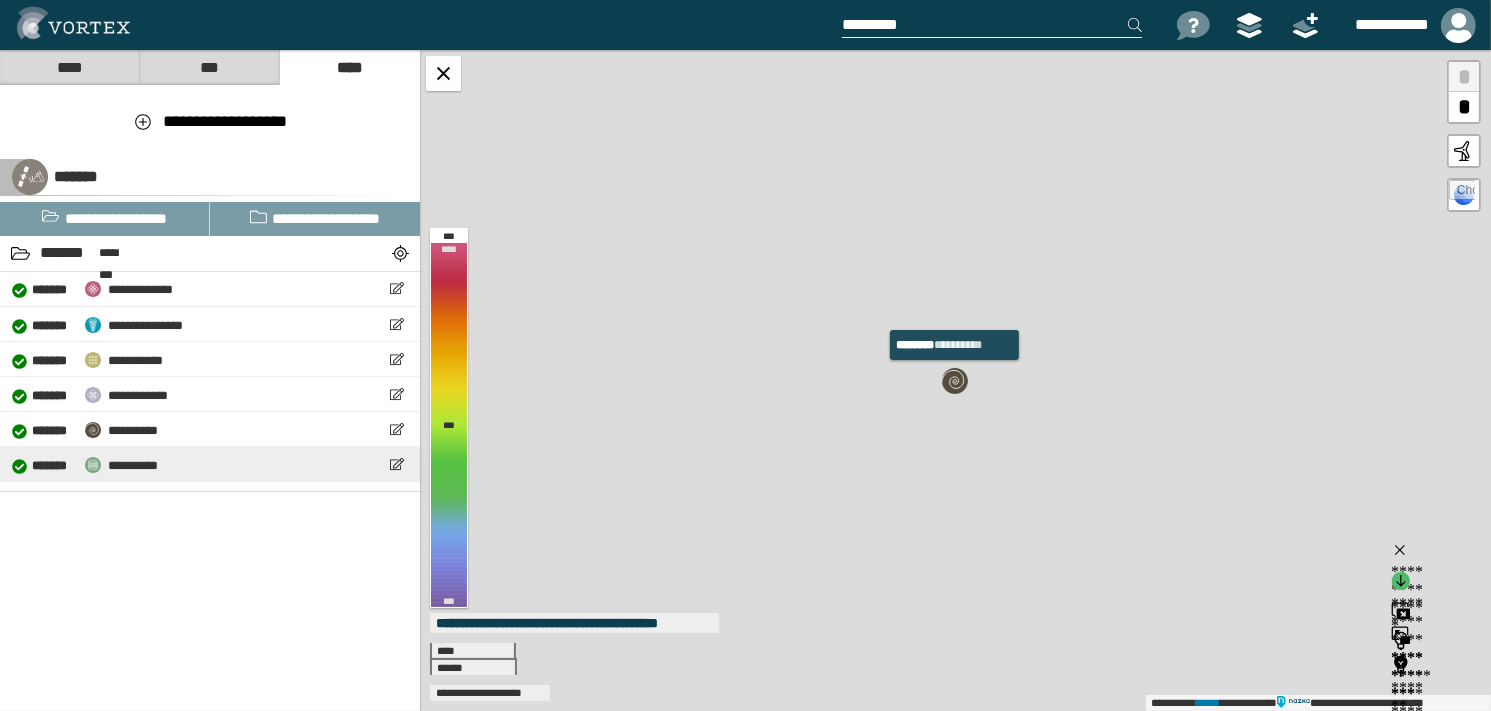 select on "**" 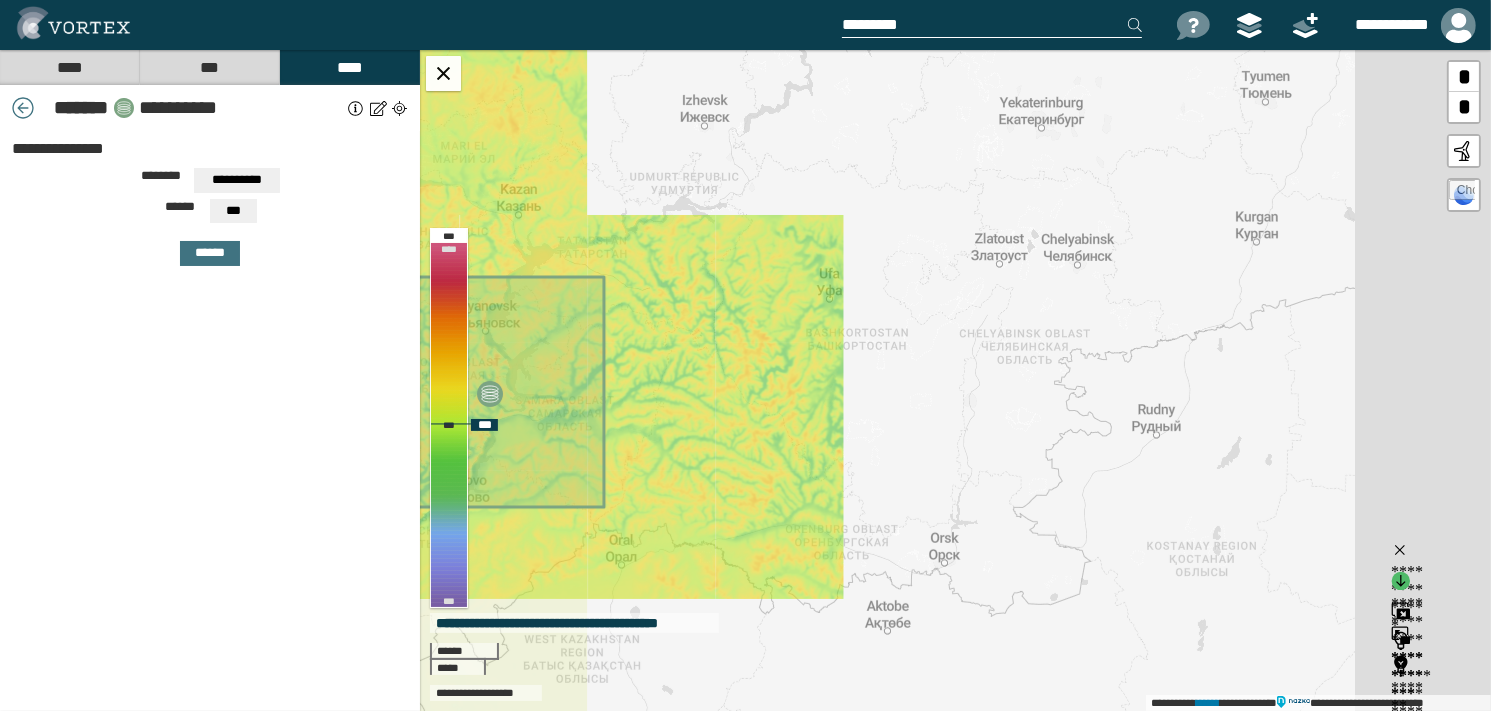 drag, startPoint x: 1351, startPoint y: 387, endPoint x: 721, endPoint y: 384, distance: 630.00714 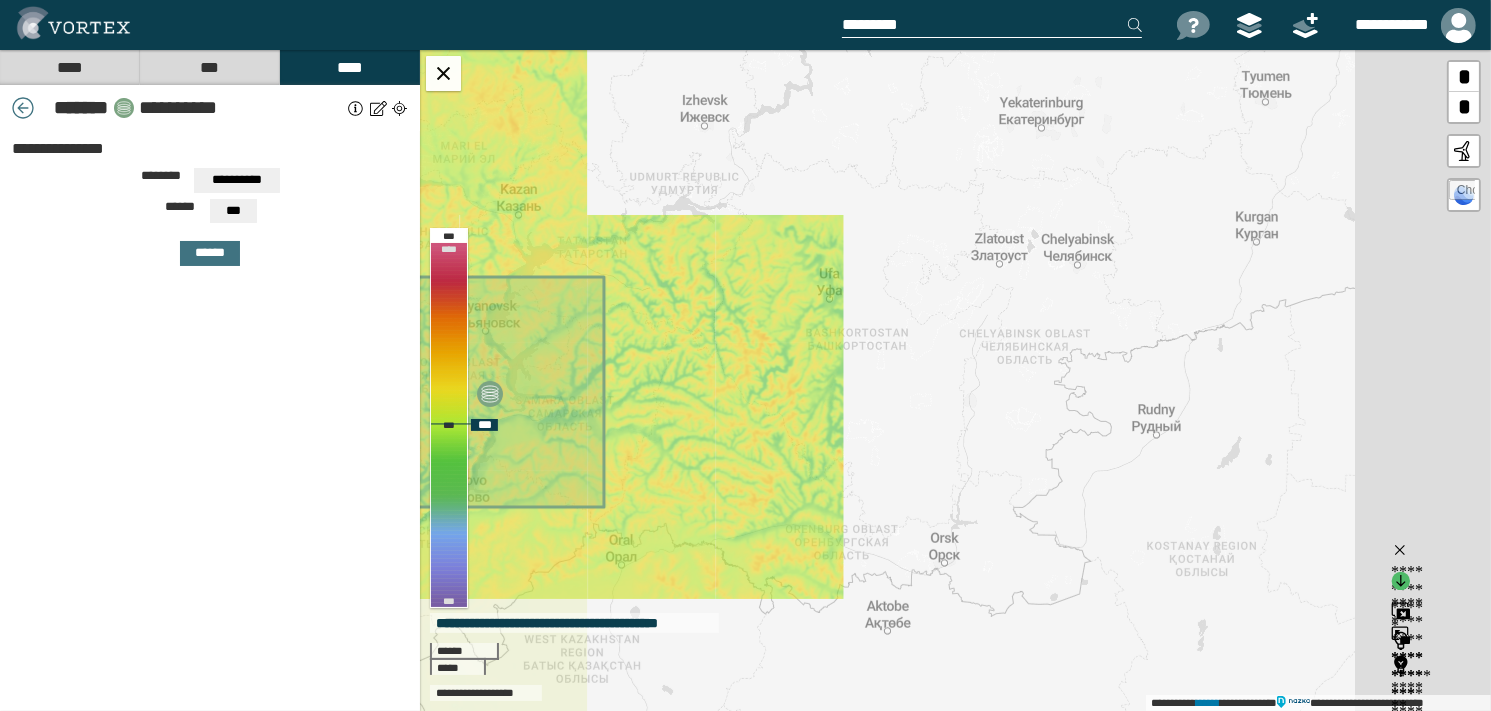 click on "**********" at bounding box center (955, 380) 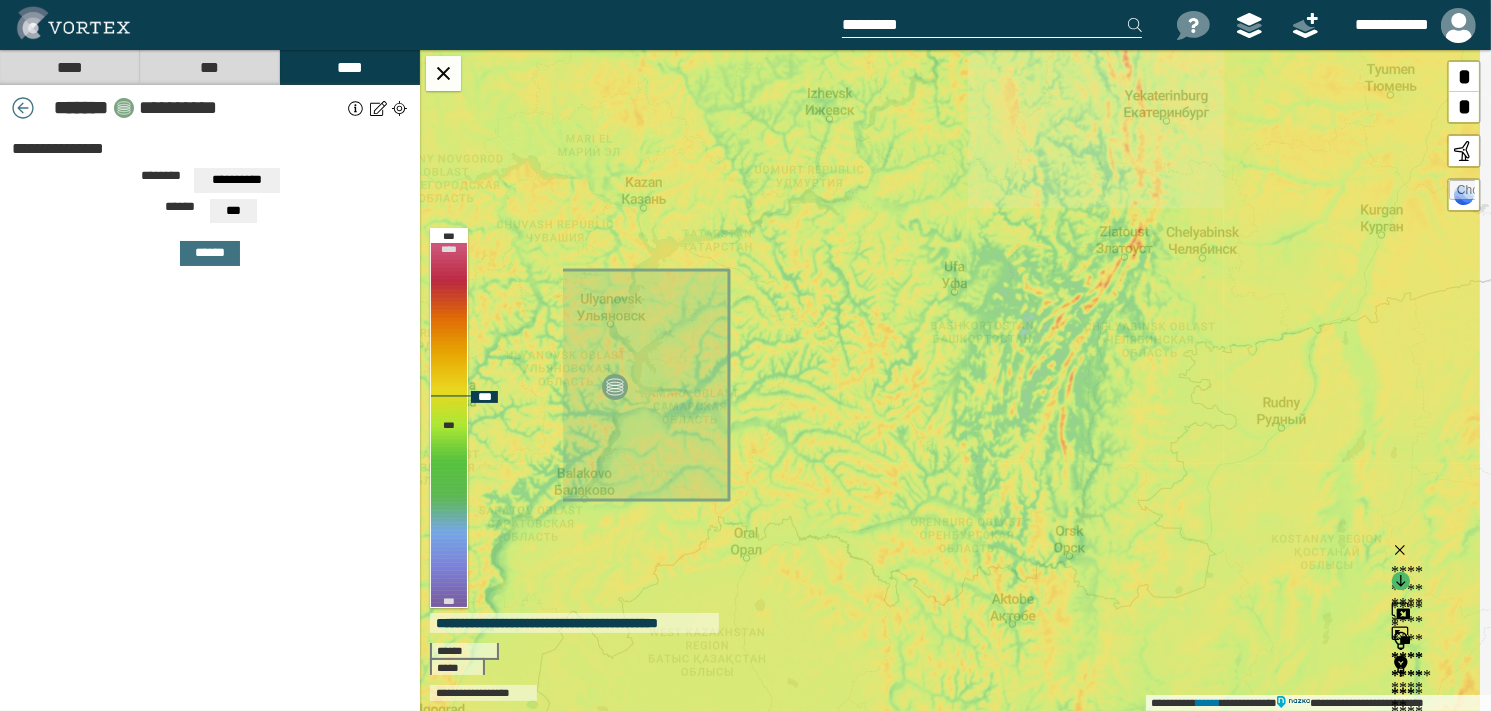 drag, startPoint x: 601, startPoint y: 342, endPoint x: 849, endPoint y: 335, distance: 248.09877 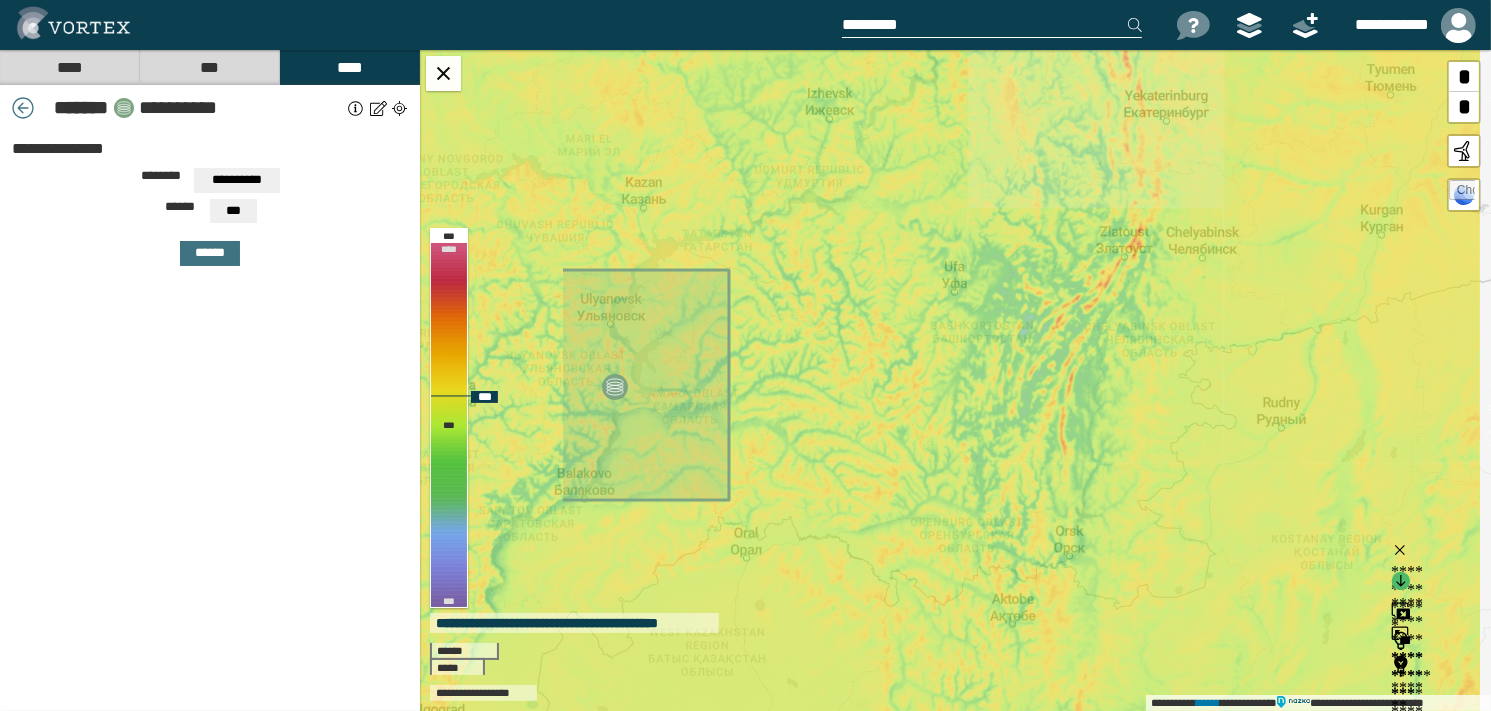 click on "**********" at bounding box center [955, 380] 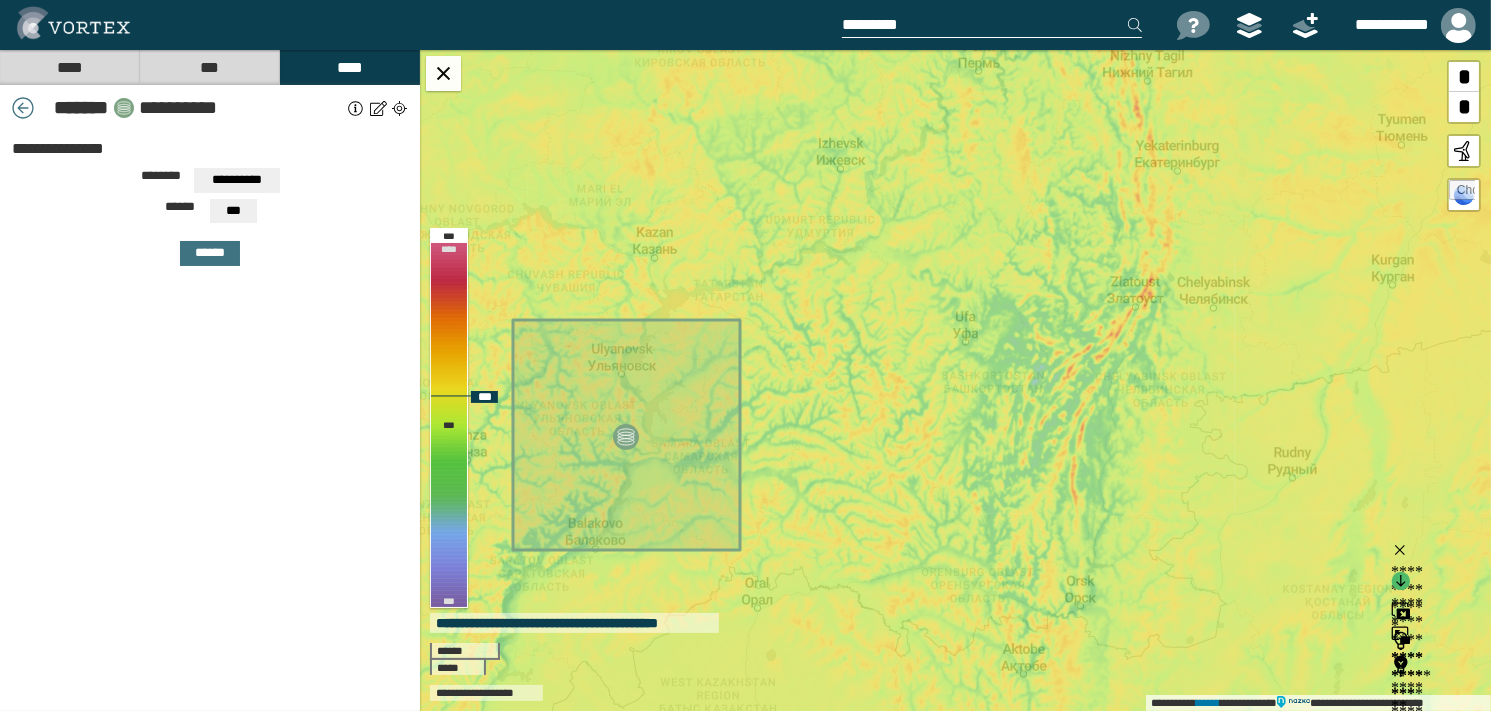 drag, startPoint x: 724, startPoint y: 313, endPoint x: 735, endPoint y: 363, distance: 51.1957 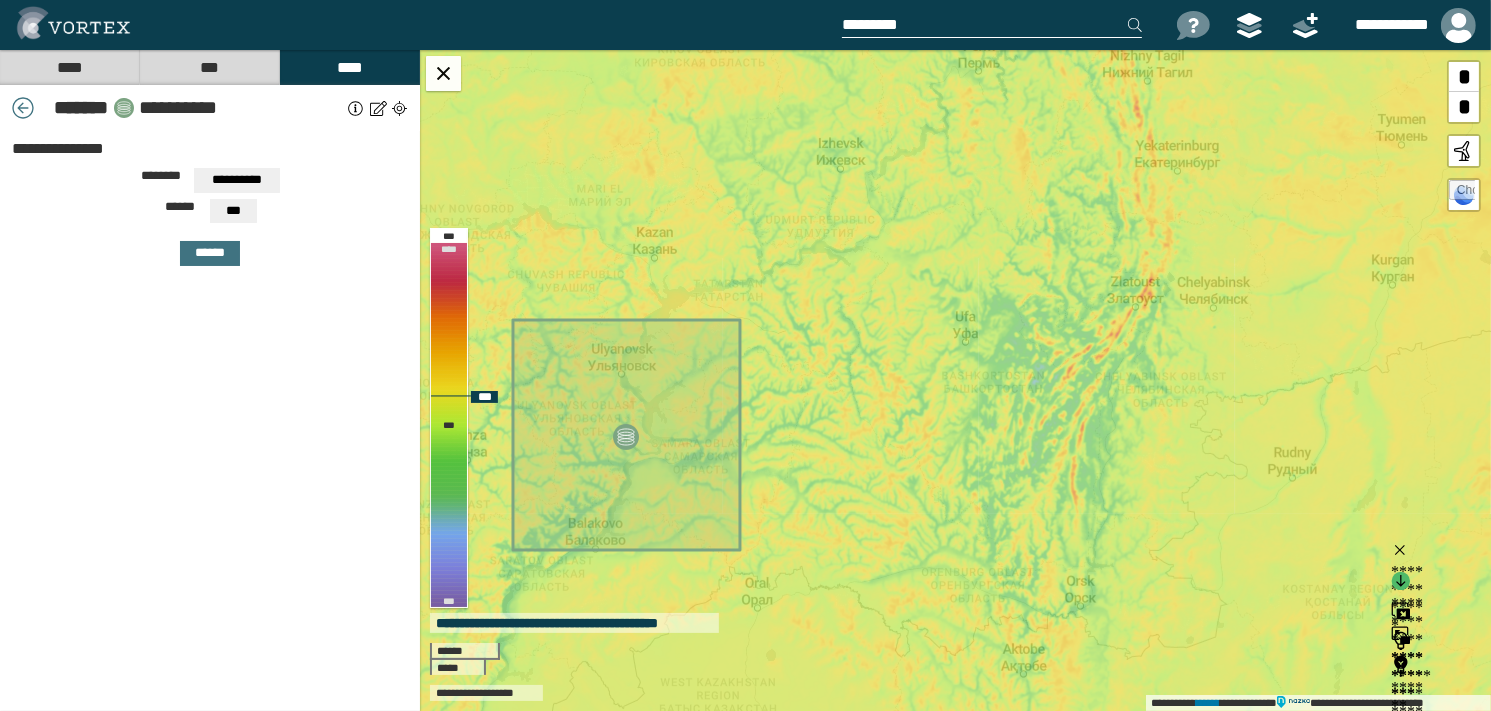 click 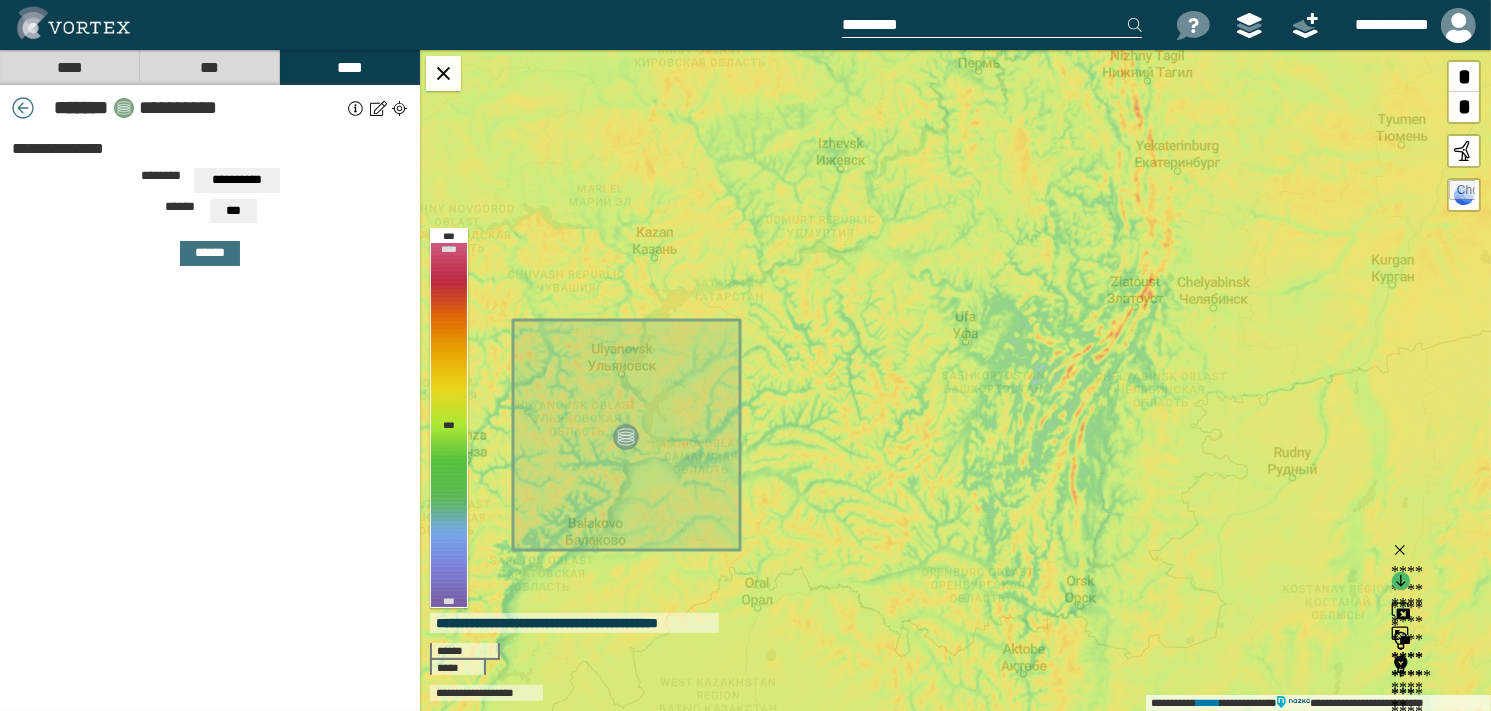click on "**********" at bounding box center [237, 180] 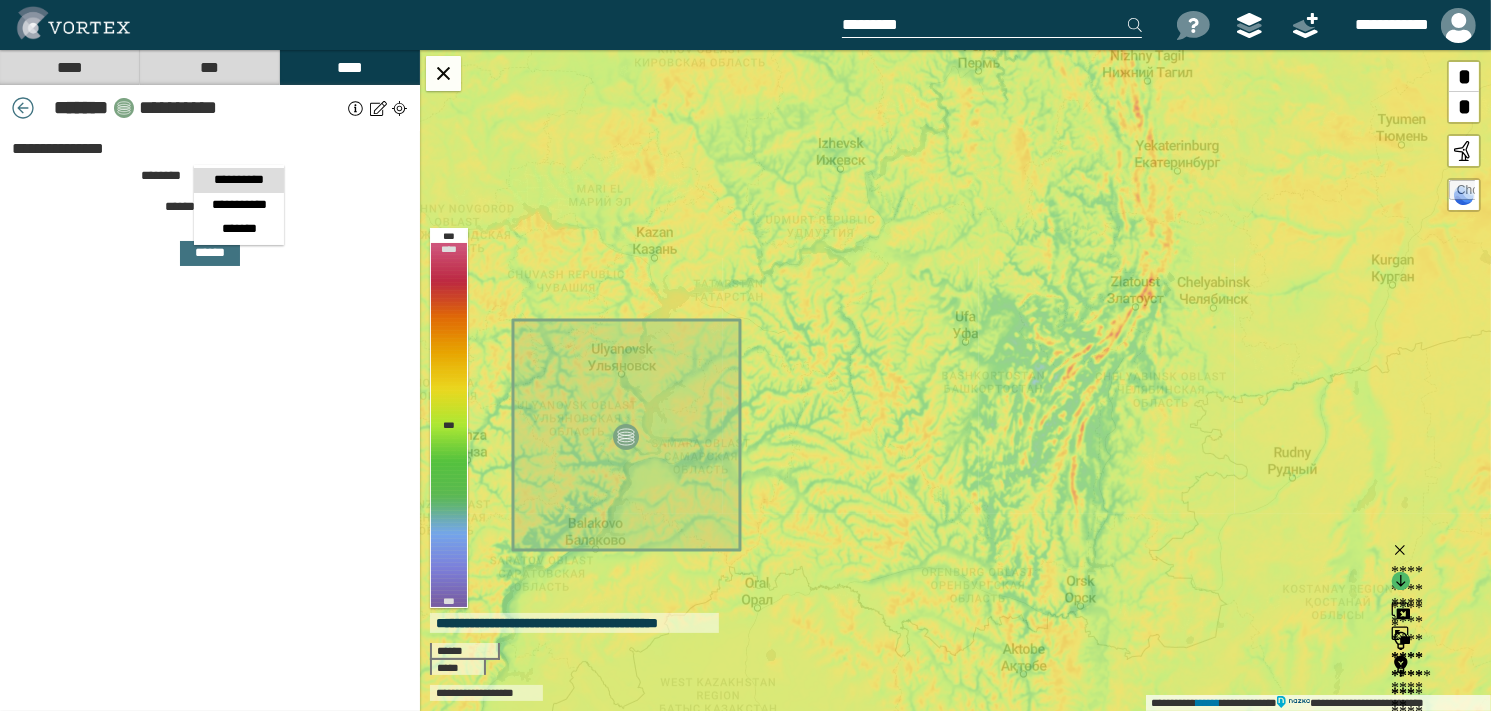 click on "**********" at bounding box center [239, 180] 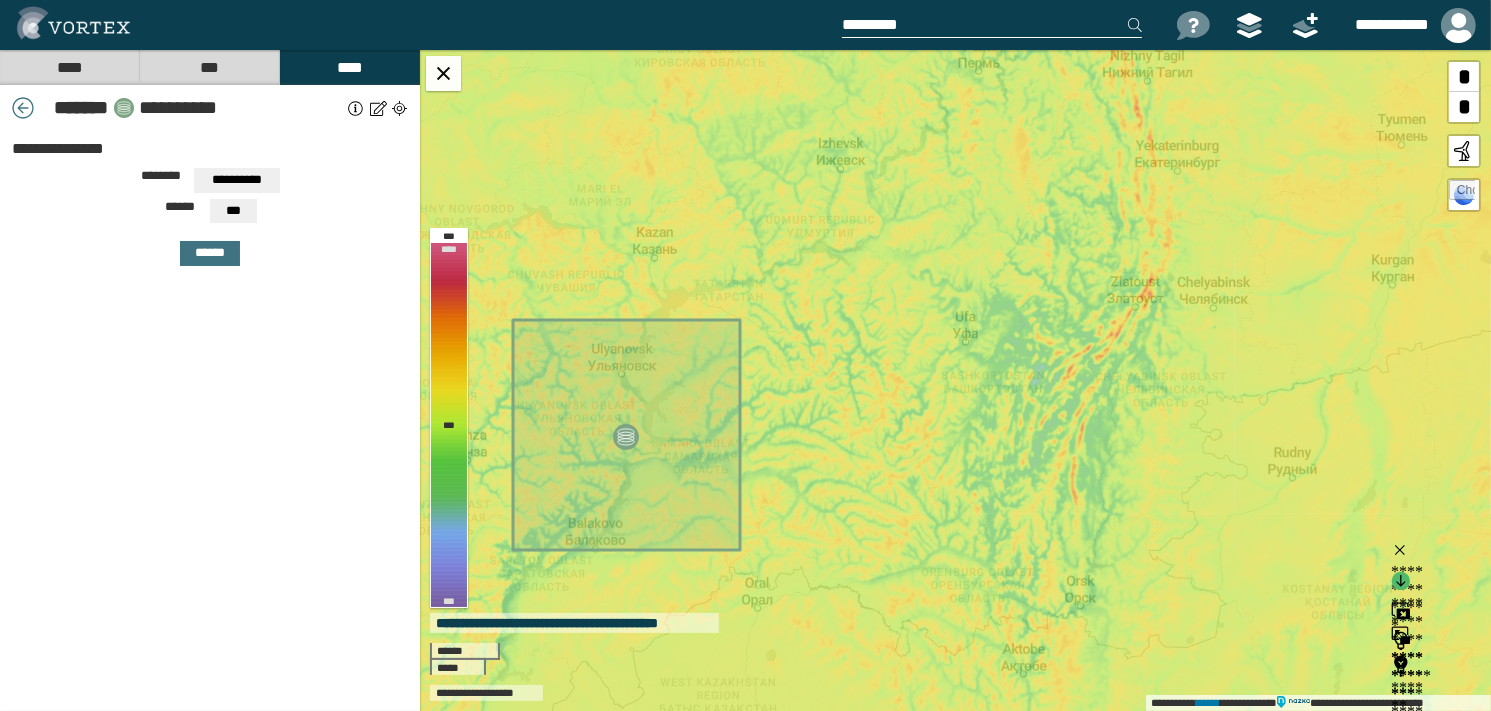 click at bounding box center (378, 108) 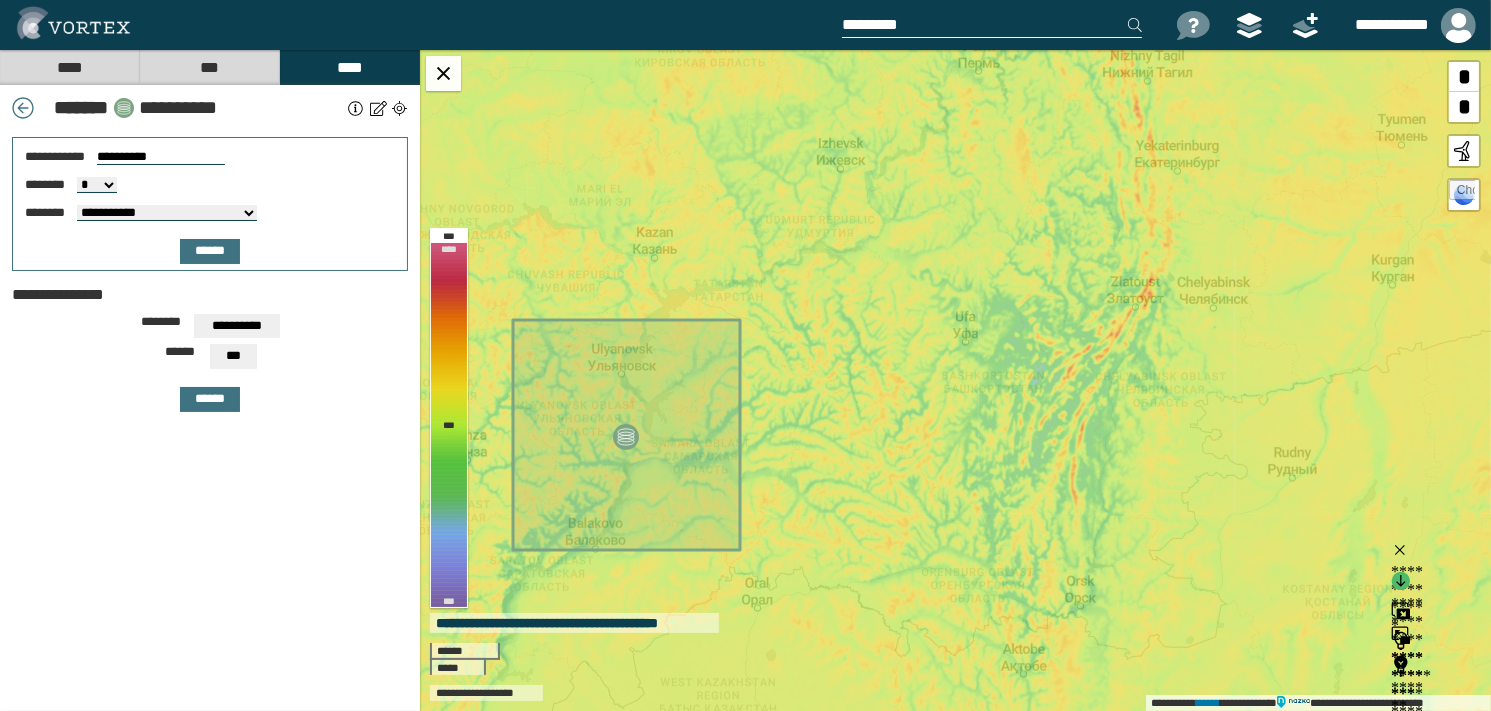 click on "[FIRST]" at bounding box center [97, 185] 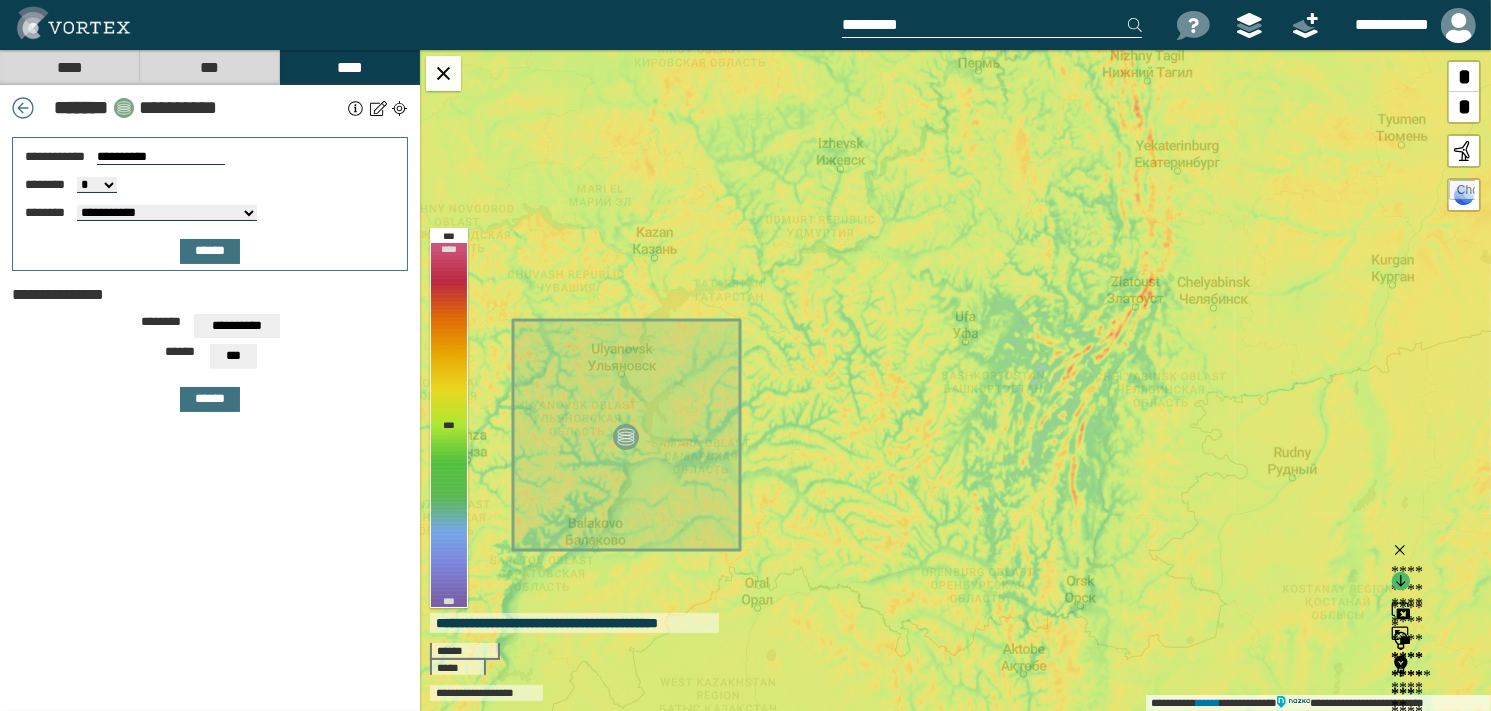 select on "*" 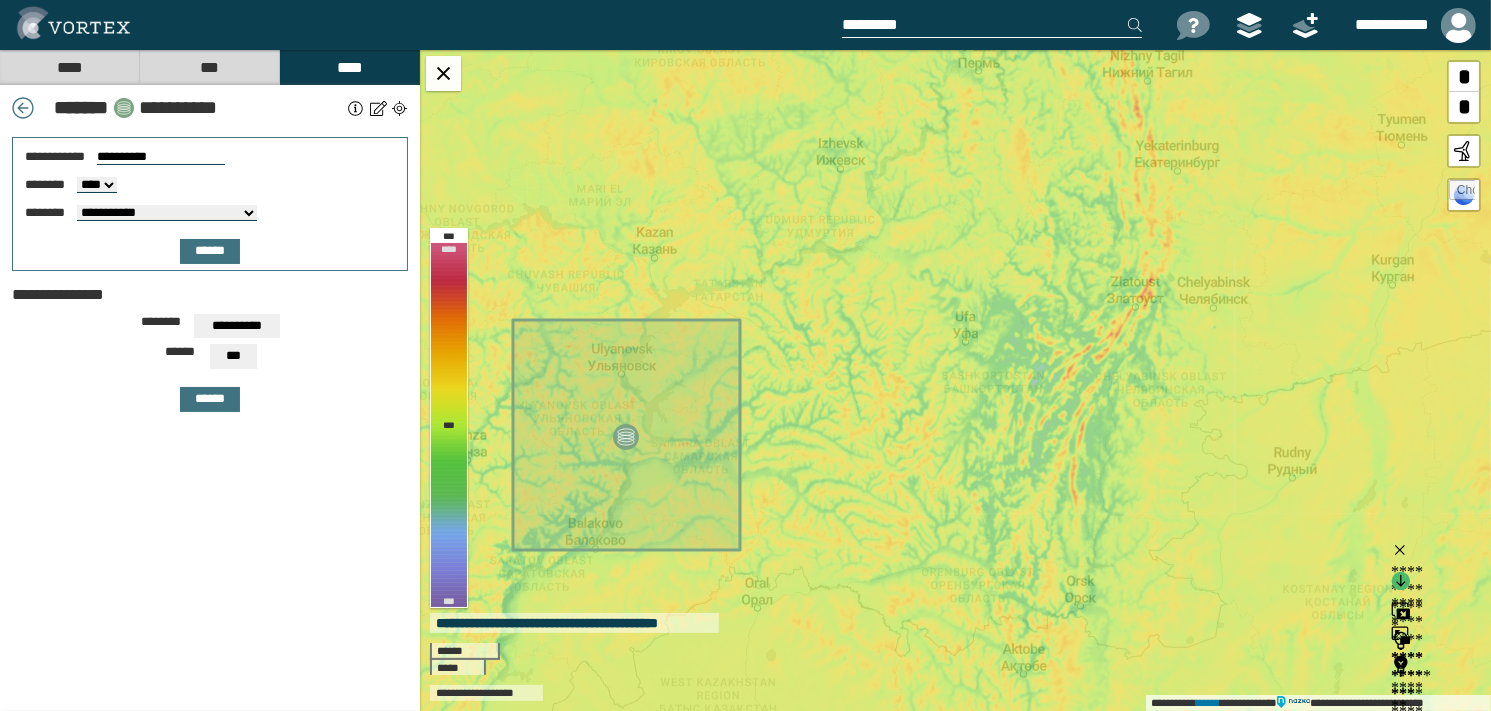 click on "[FIRST]" at bounding box center (97, 185) 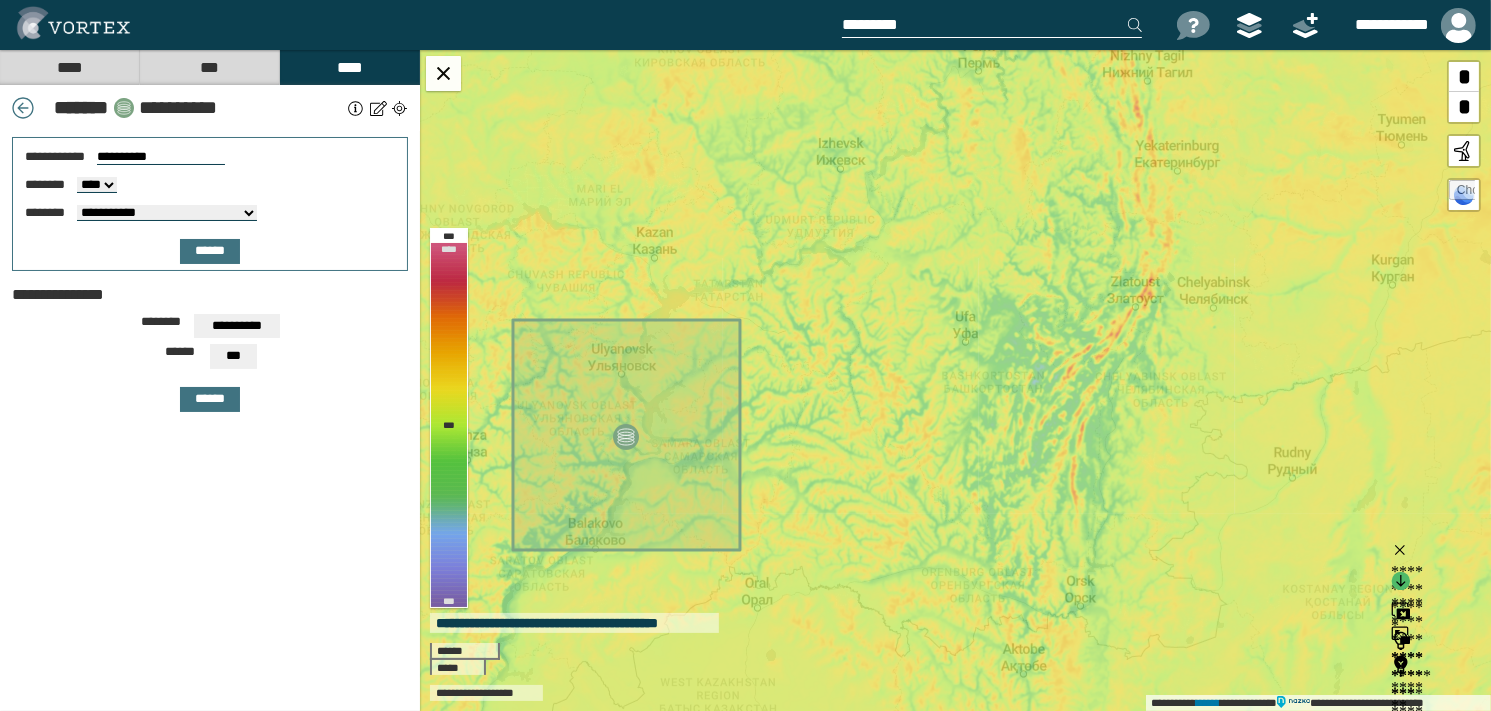 select on "**" 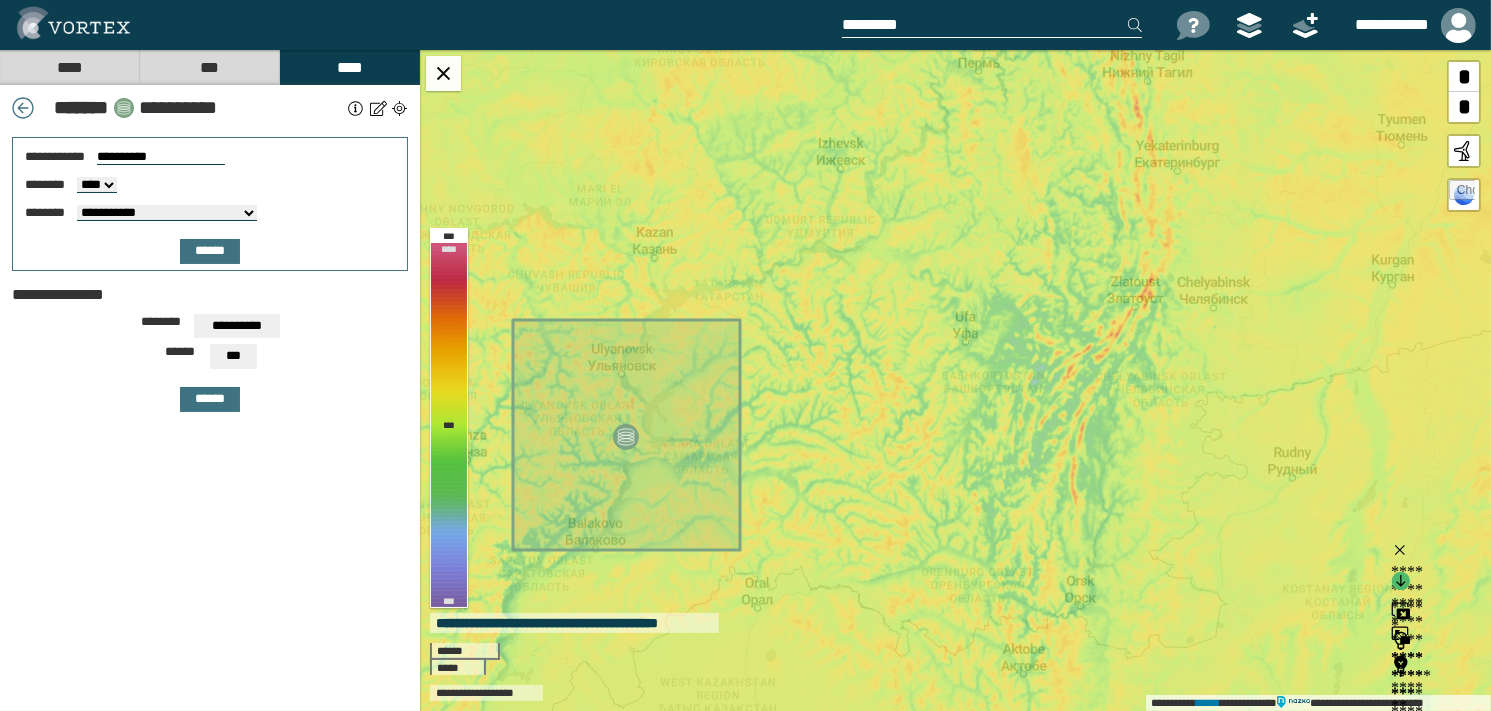 click on "**********" at bounding box center (167, 213) 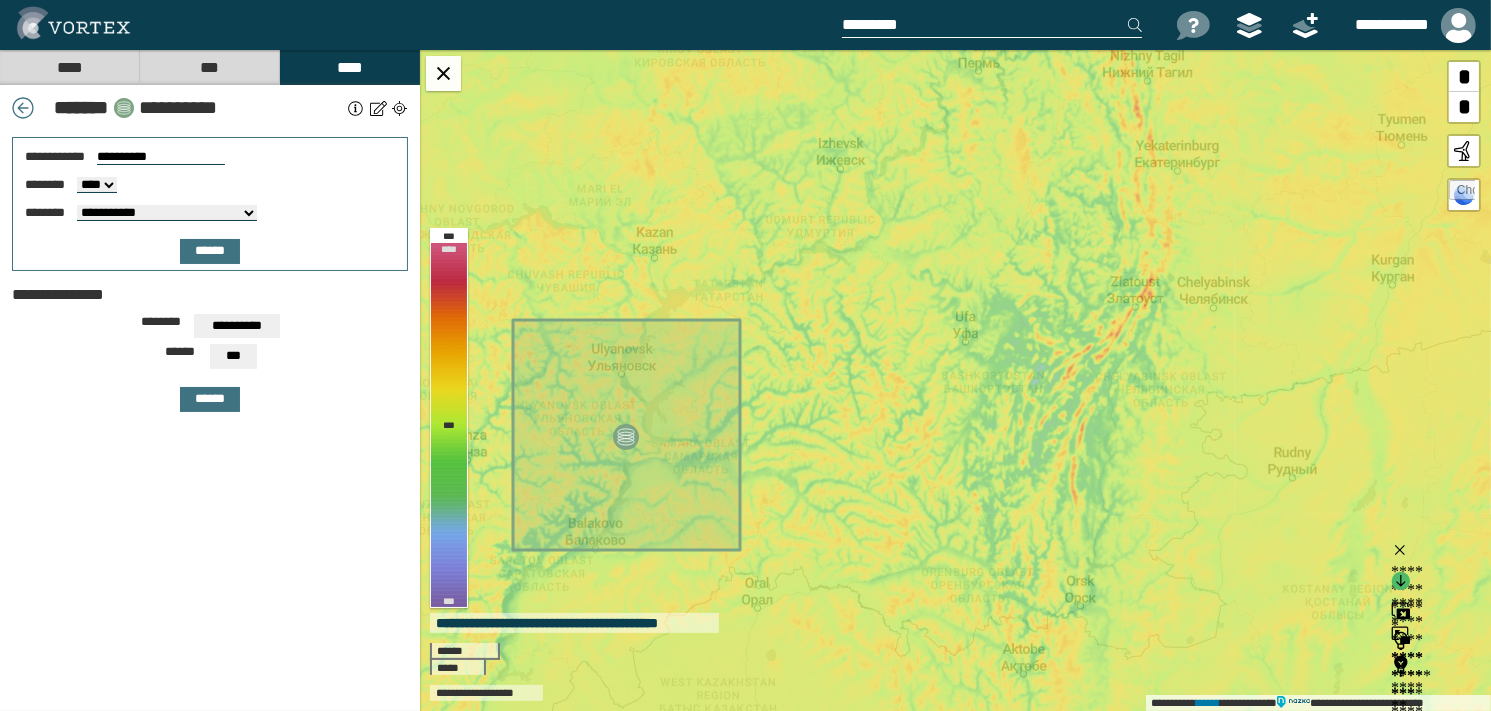 click on "**********" at bounding box center (161, 157) 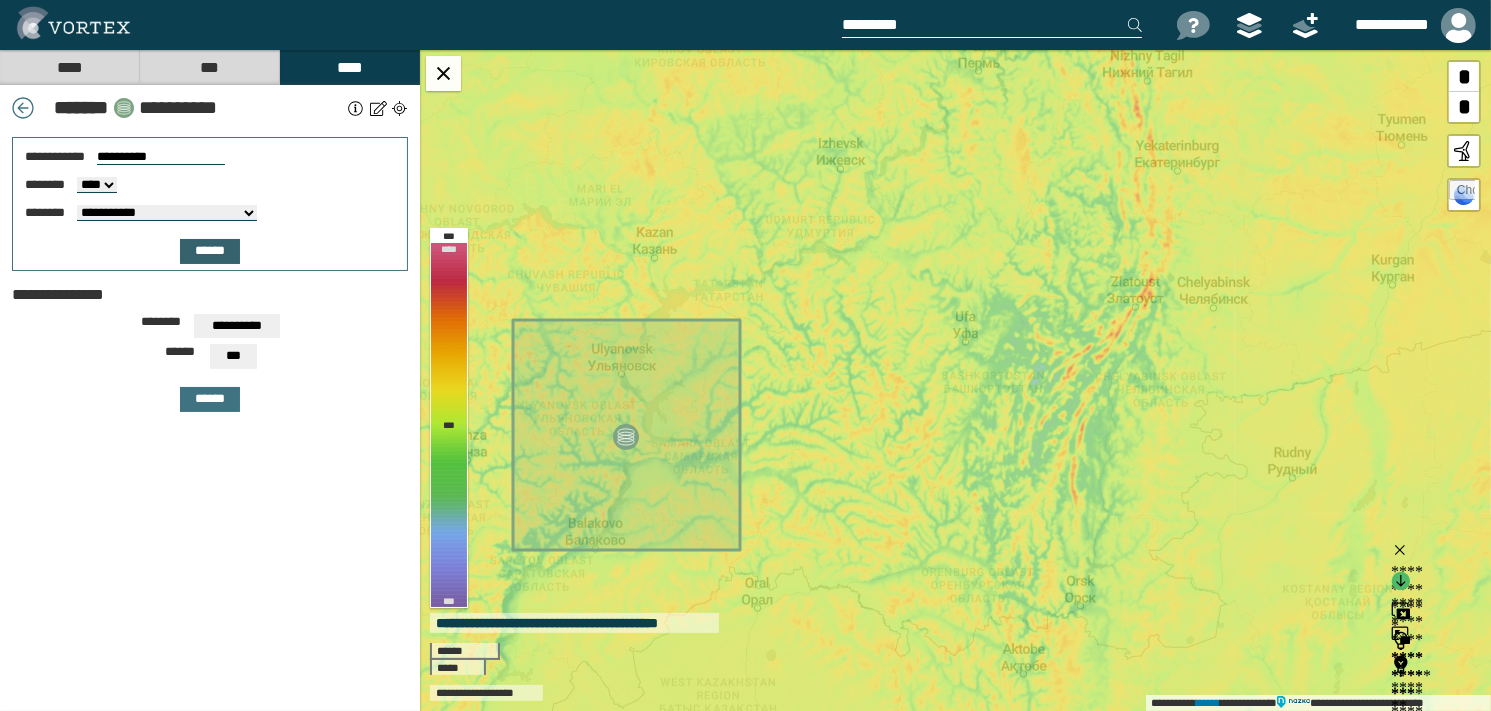 click on "******" at bounding box center (210, 251) 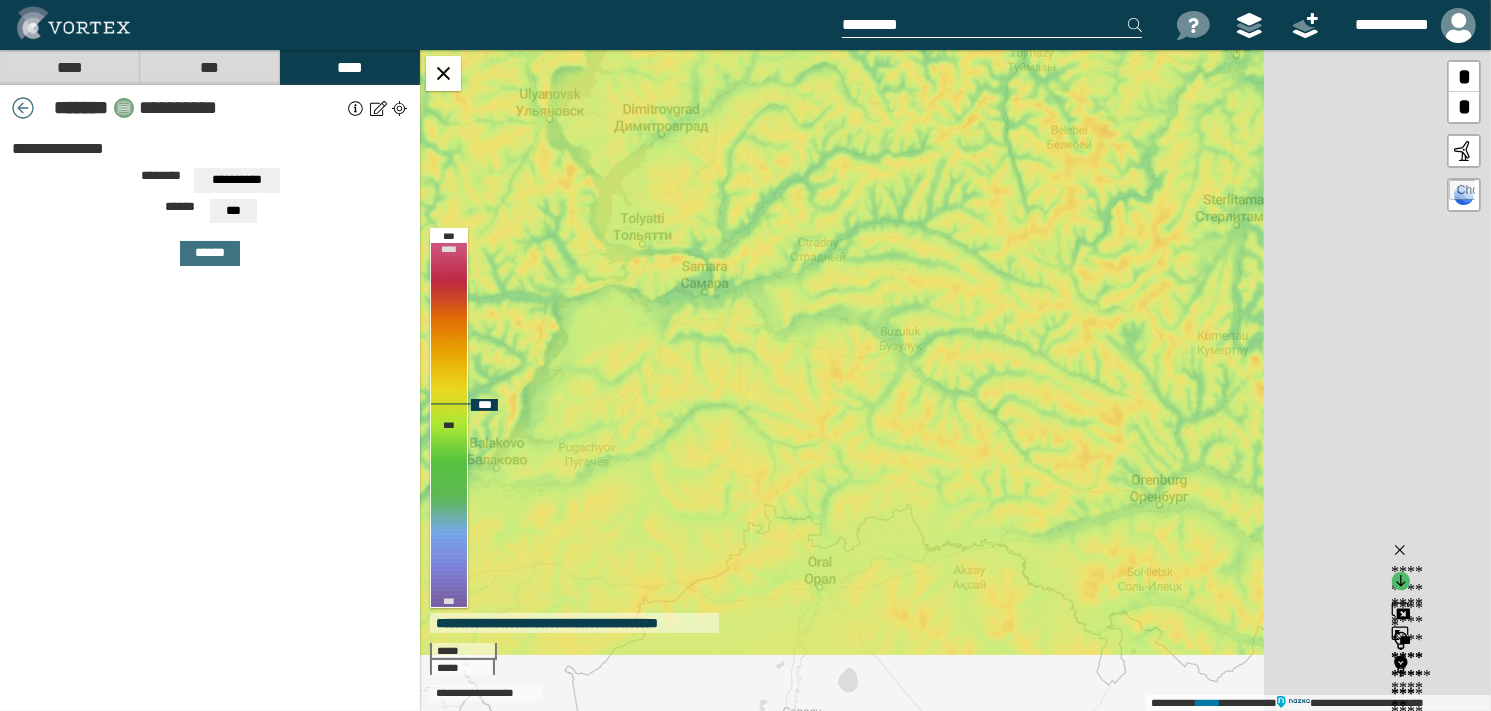 drag, startPoint x: 1040, startPoint y: 395, endPoint x: 645, endPoint y: 258, distance: 418.0837 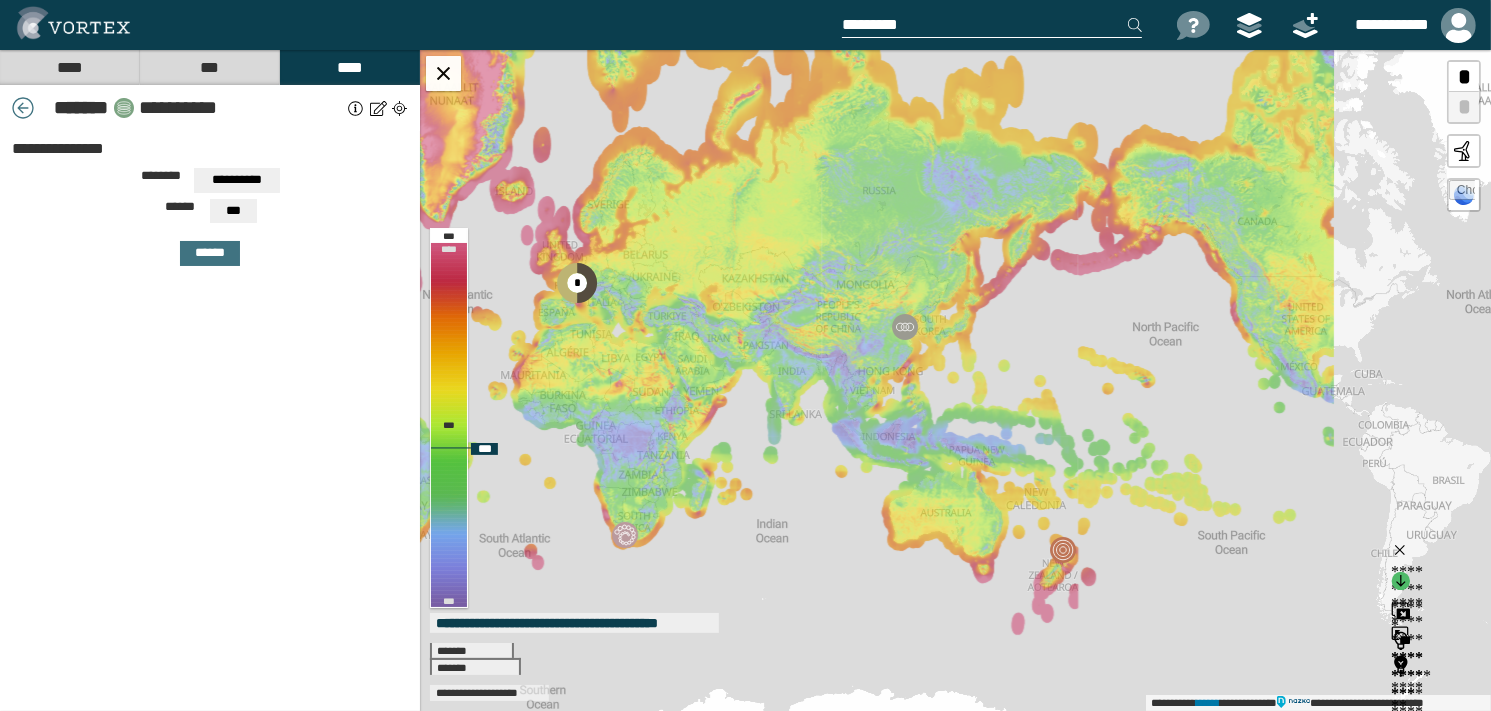 drag, startPoint x: 1114, startPoint y: 294, endPoint x: 884, endPoint y: 247, distance: 234.75307 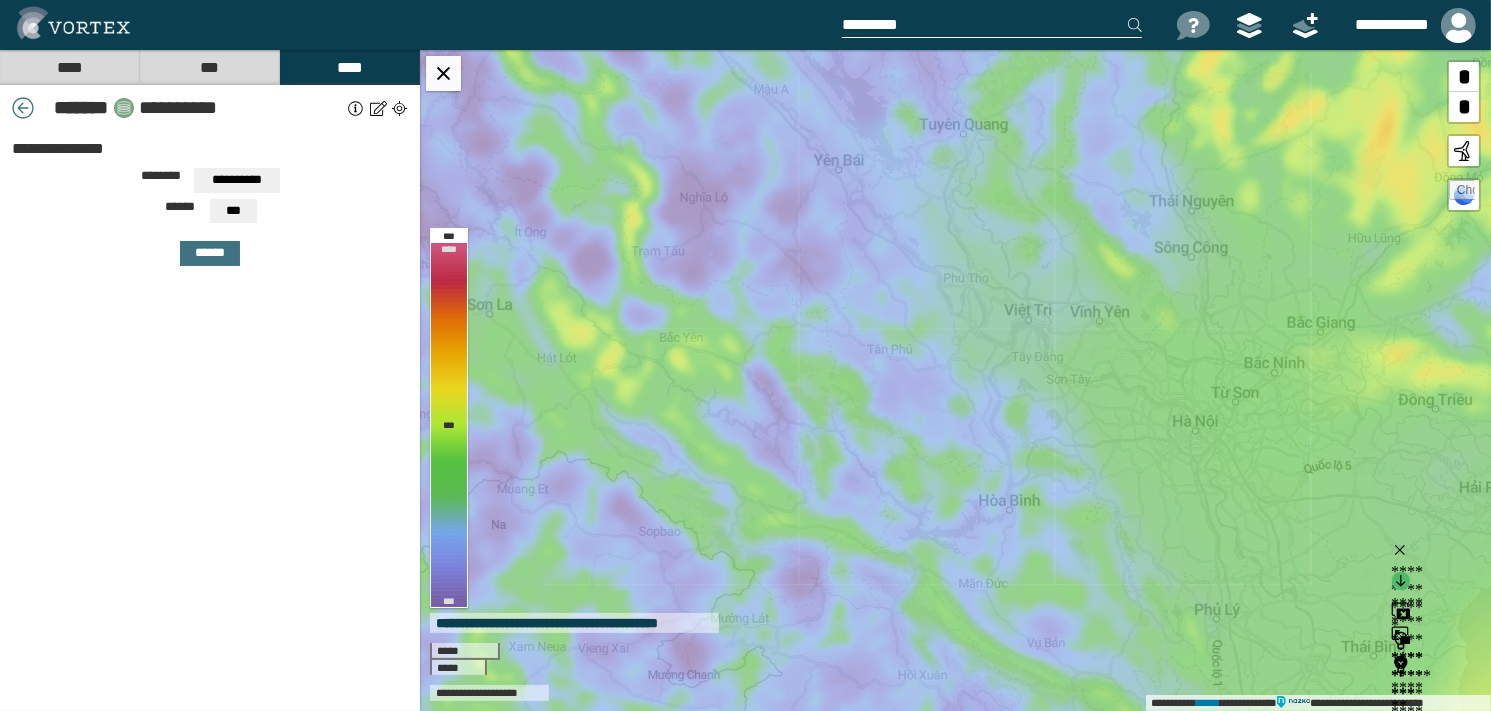 click at bounding box center [399, 108] 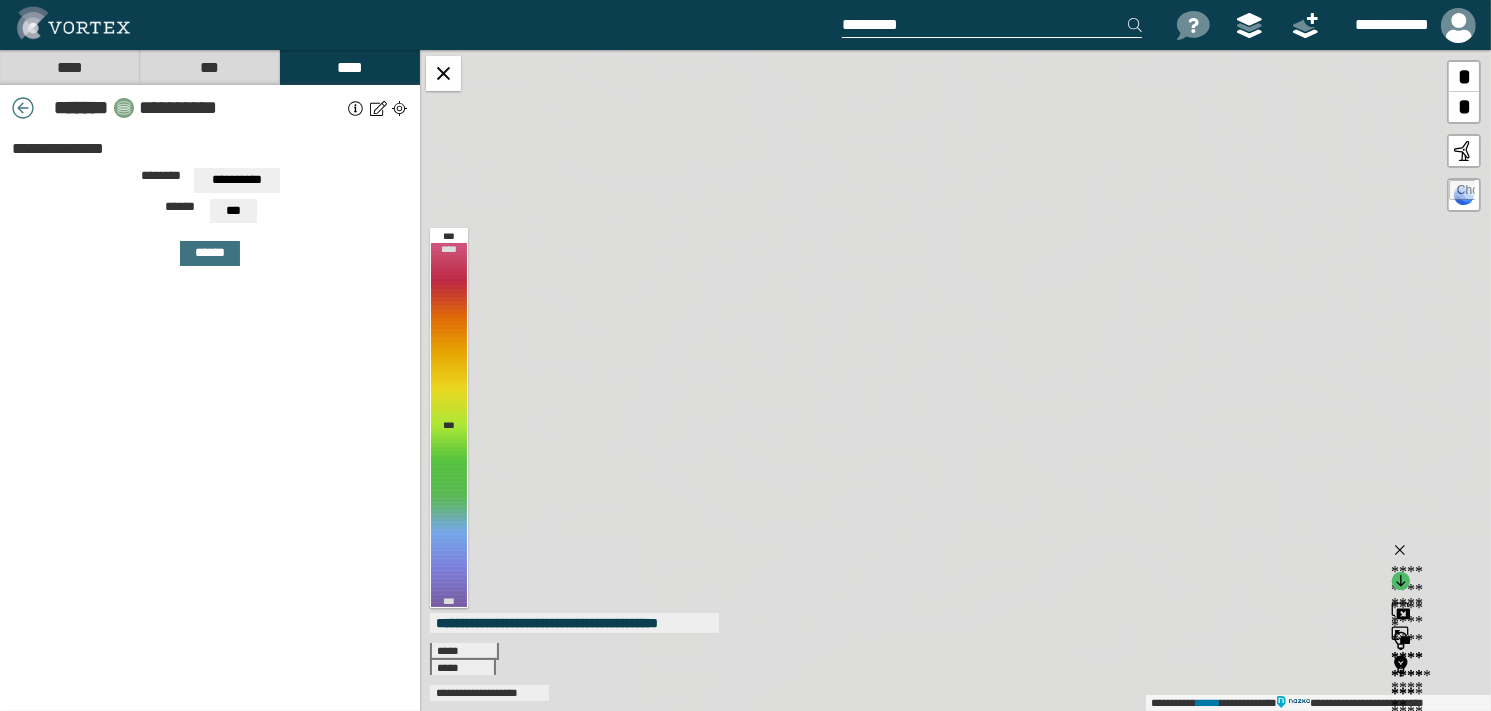 click at bounding box center [399, 108] 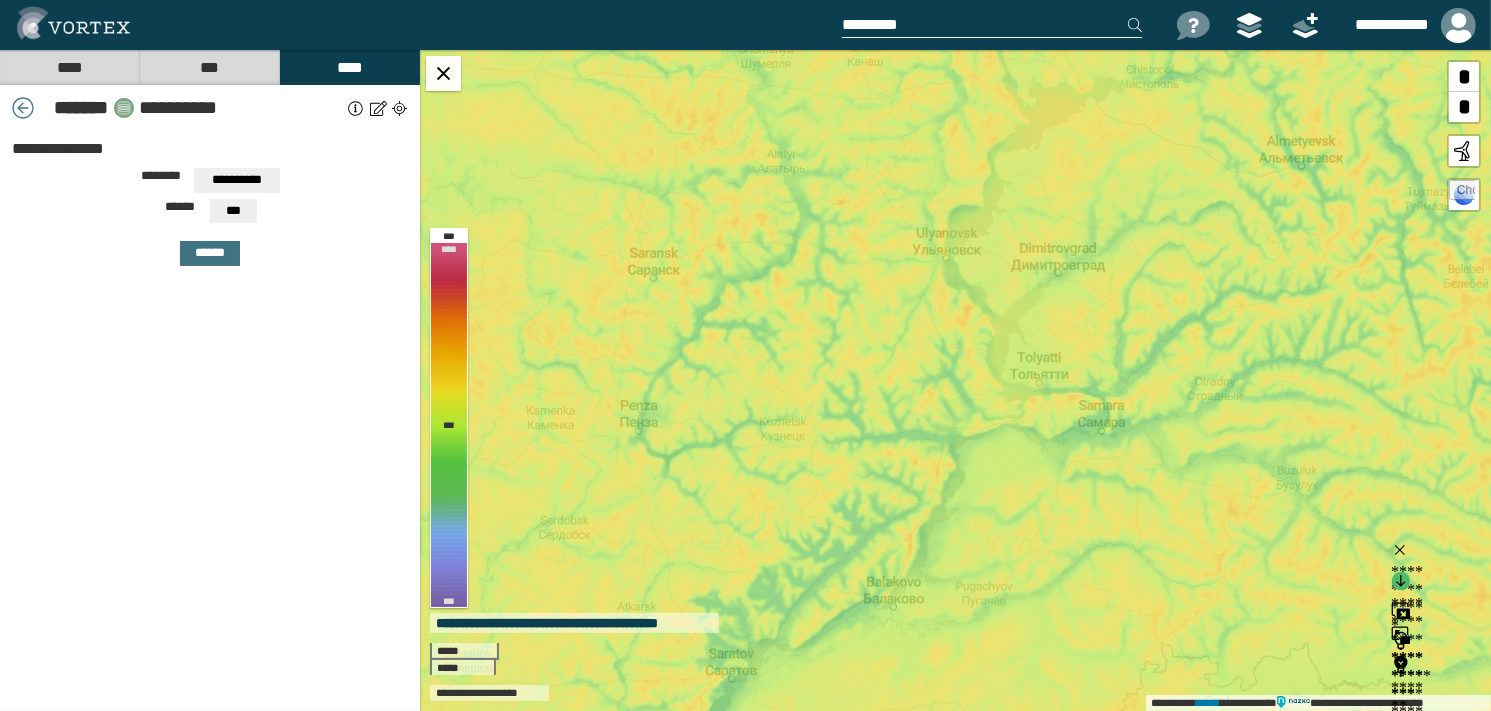 click at bounding box center [399, 108] 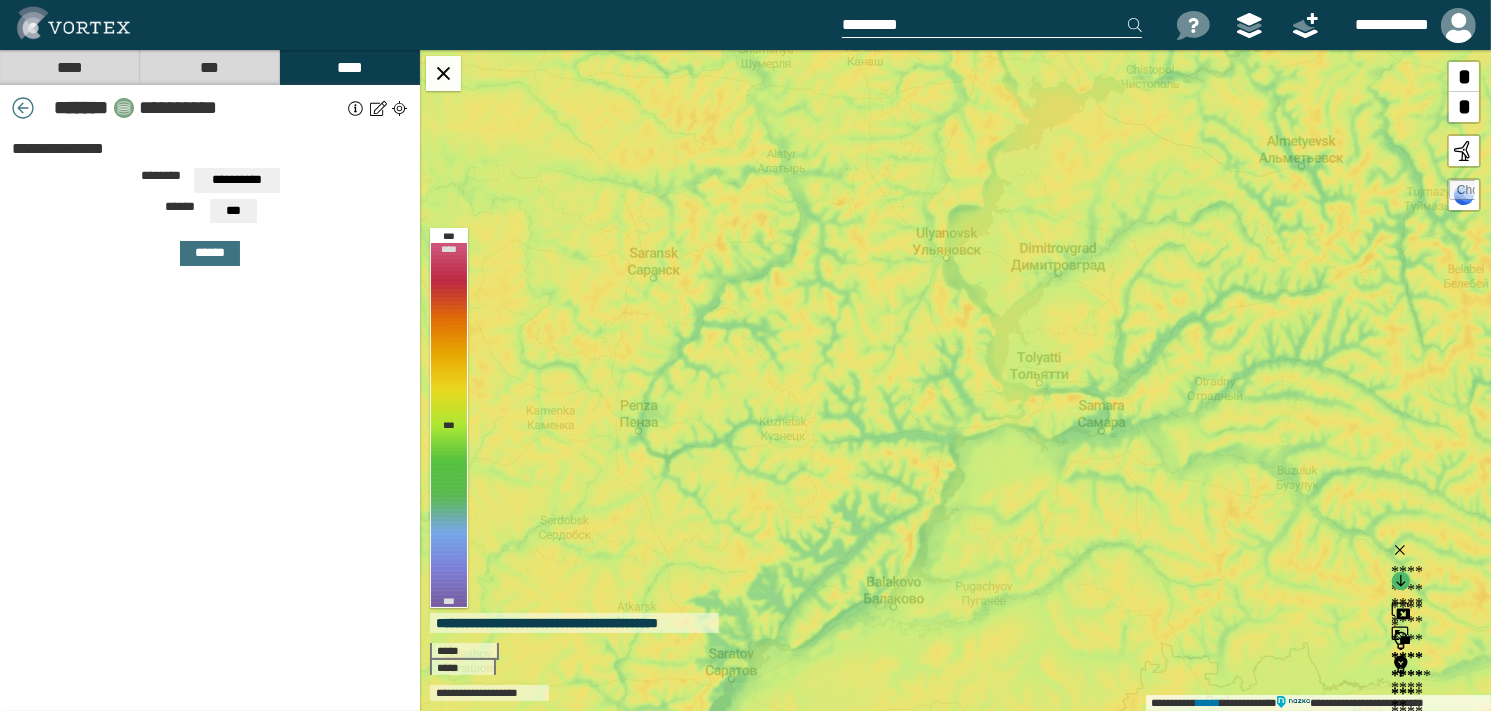click at bounding box center (399, 108) 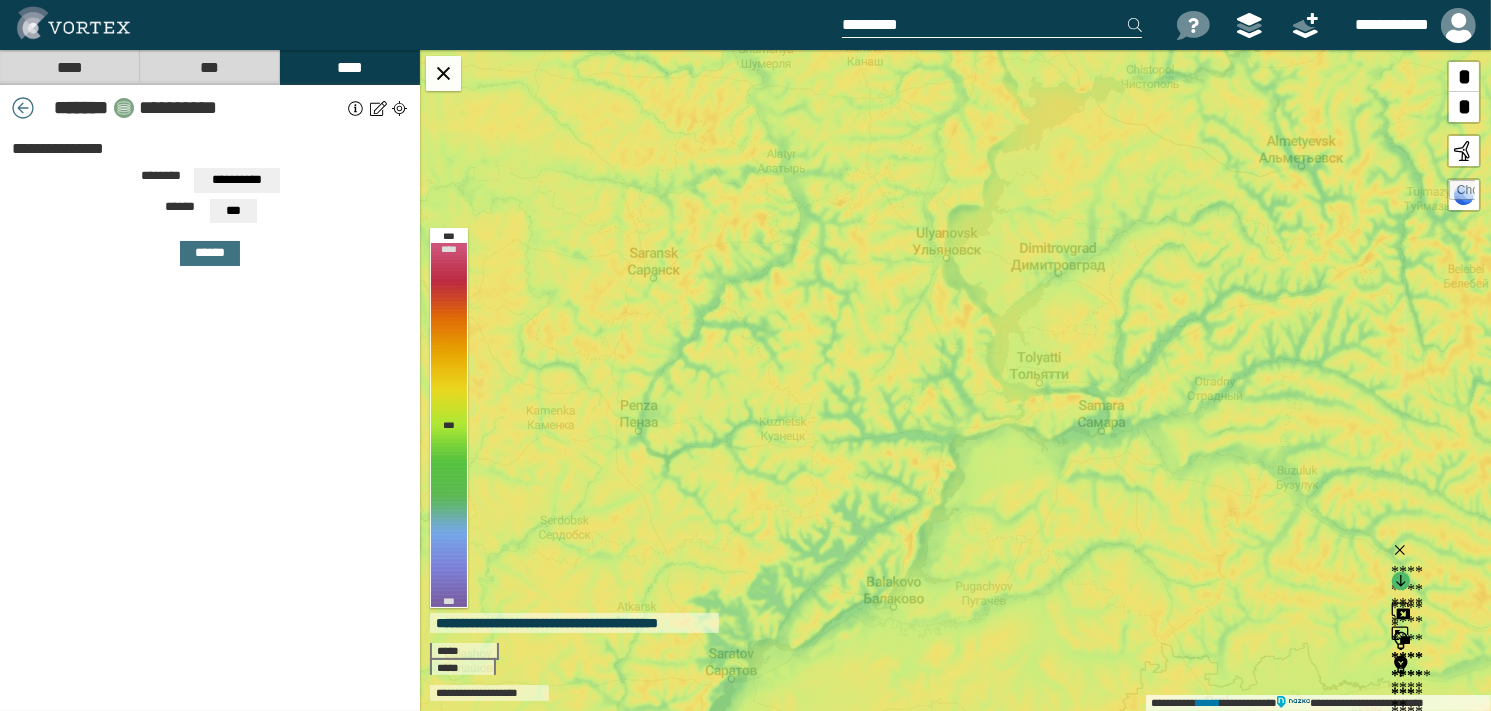 click on "***" at bounding box center (209, 67) 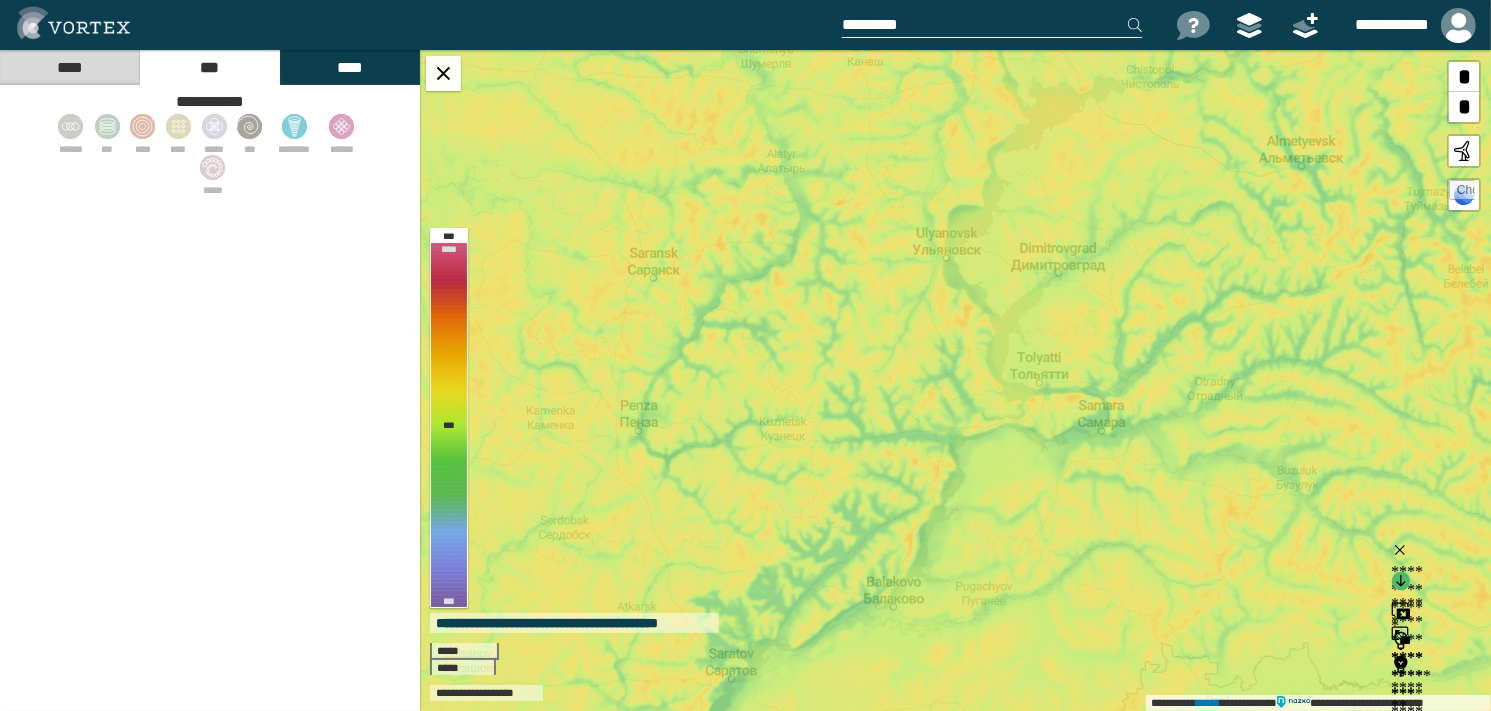 click at bounding box center (992, 25) 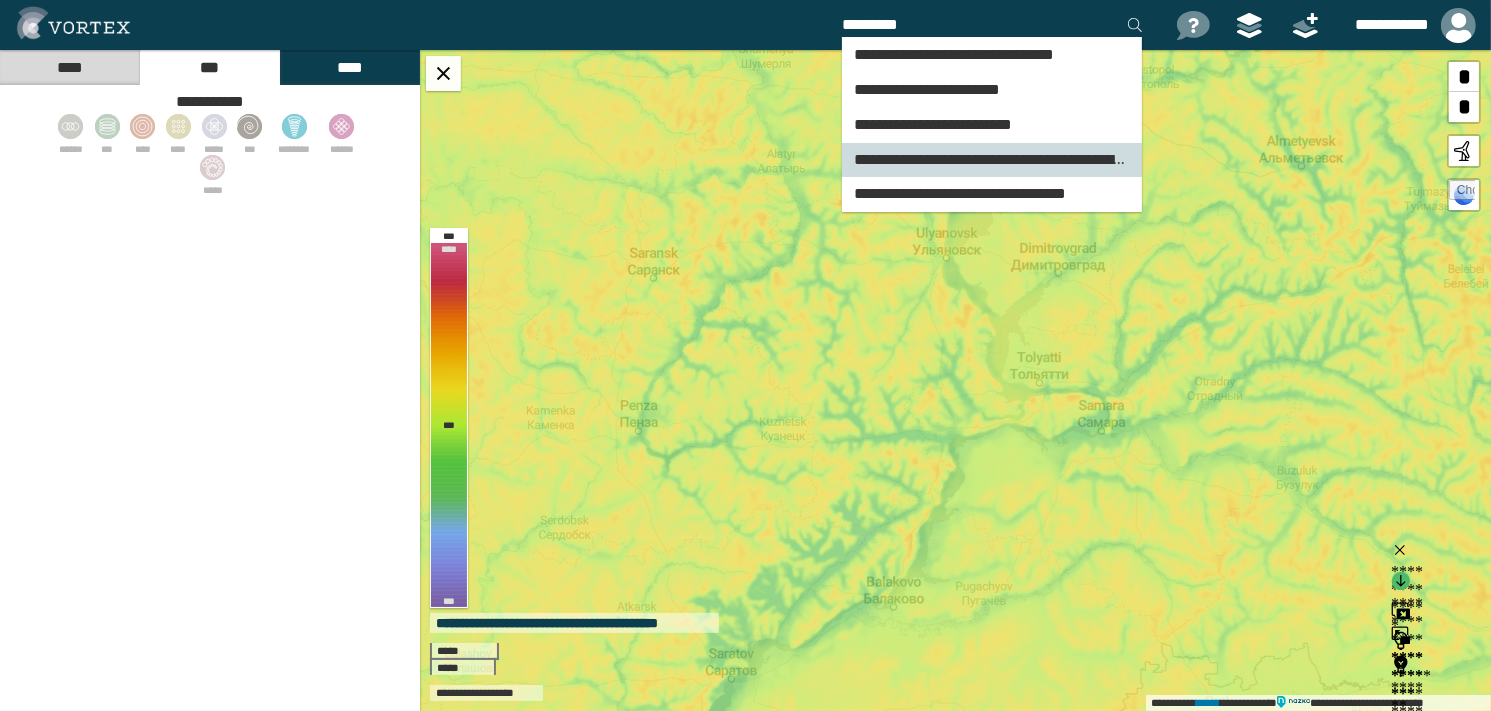 type on "*********" 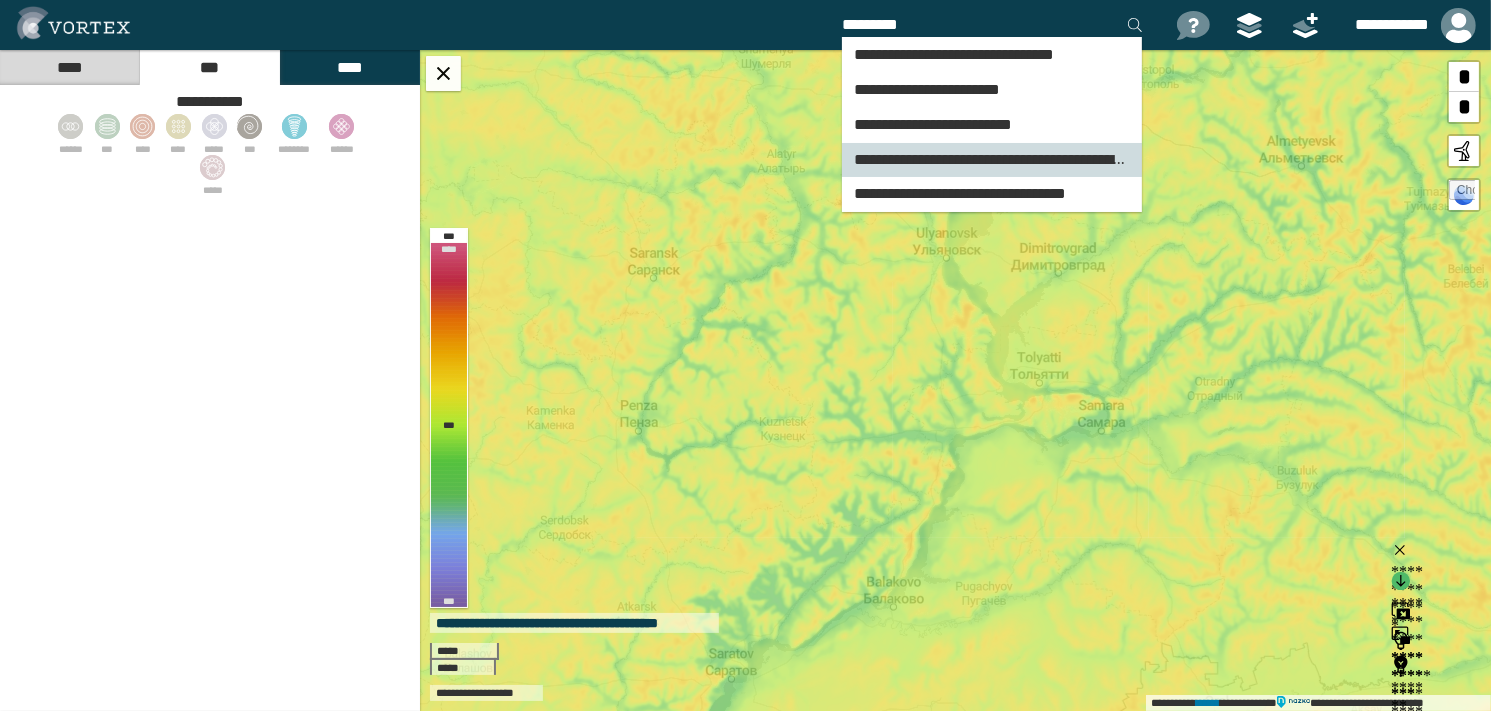 click on "**********" at bounding box center [993, 159] 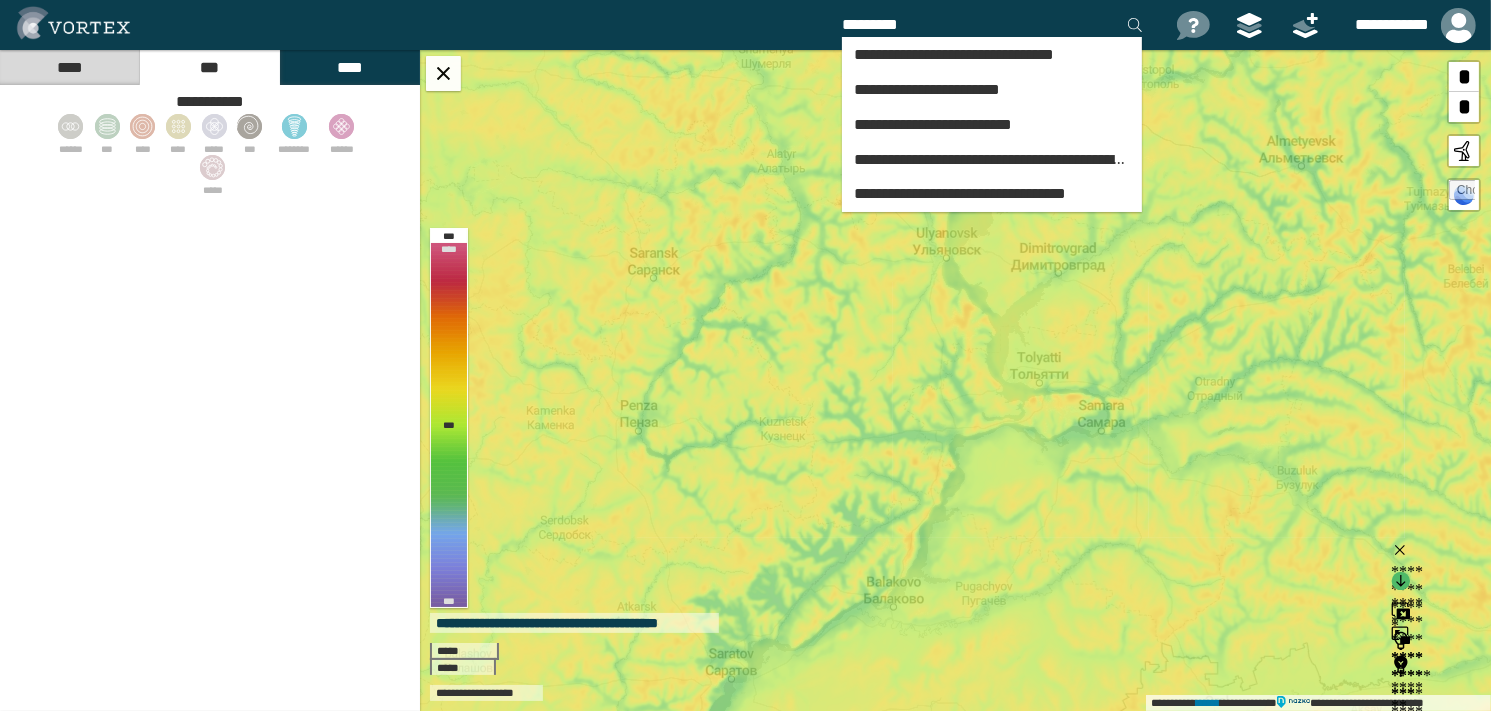 type 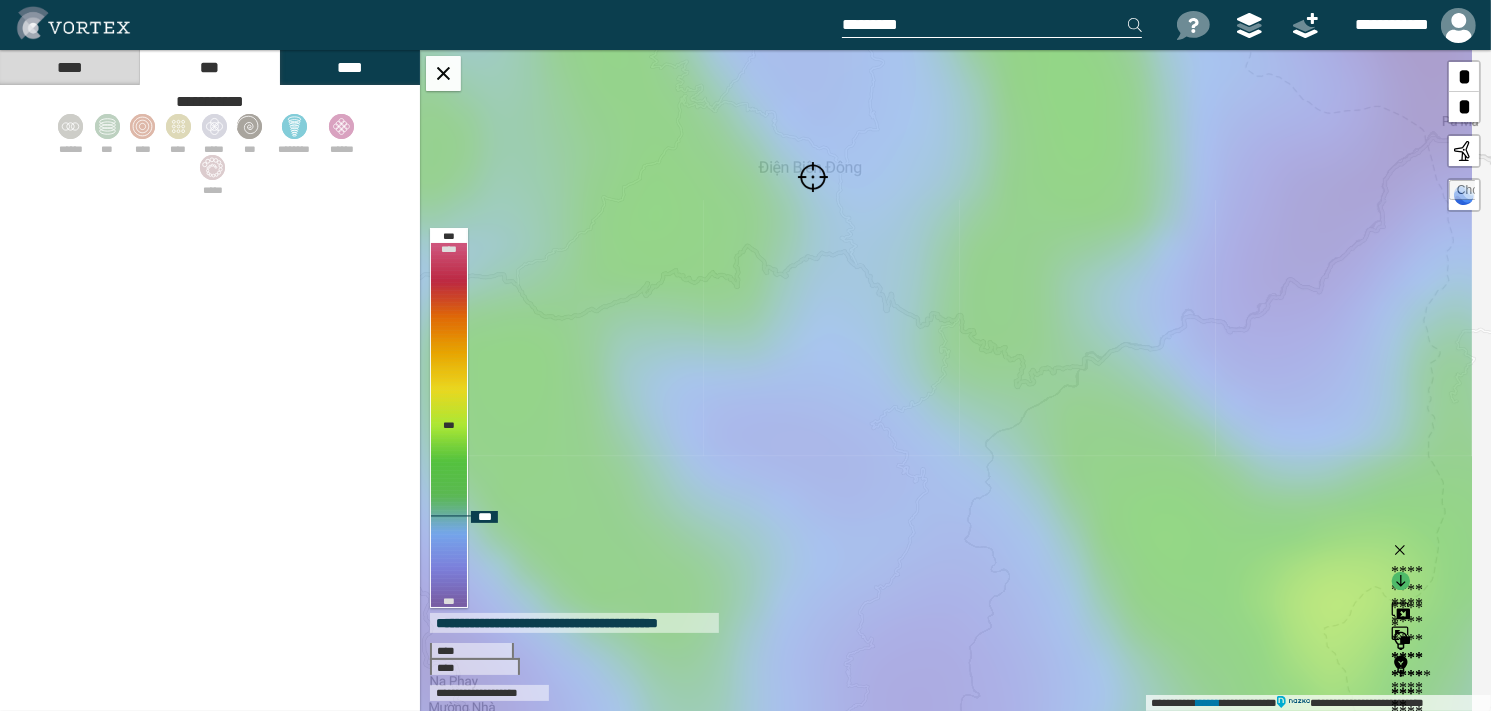 drag, startPoint x: 1089, startPoint y: 442, endPoint x: 925, endPoint y: 209, distance: 284.9298 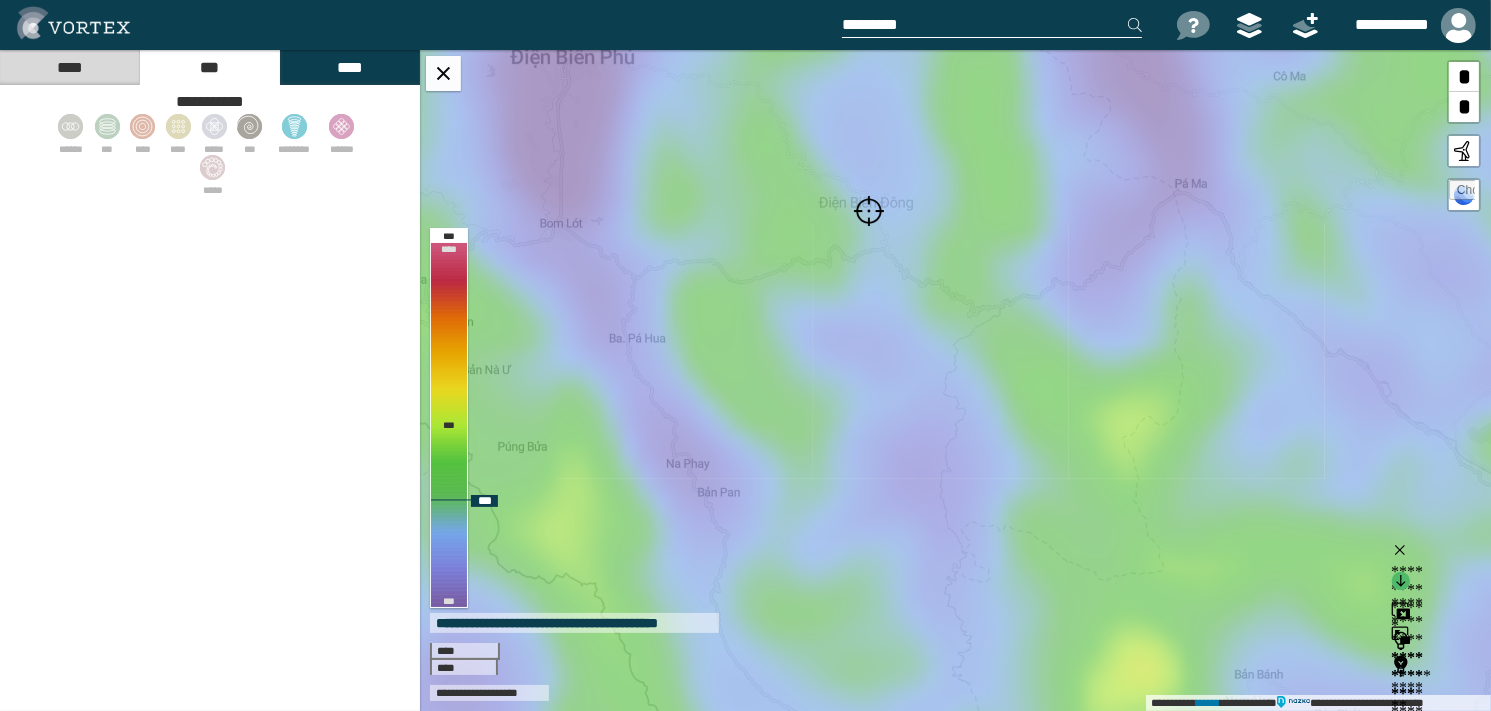 drag, startPoint x: 967, startPoint y: 295, endPoint x: 986, endPoint y: 305, distance: 21.470911 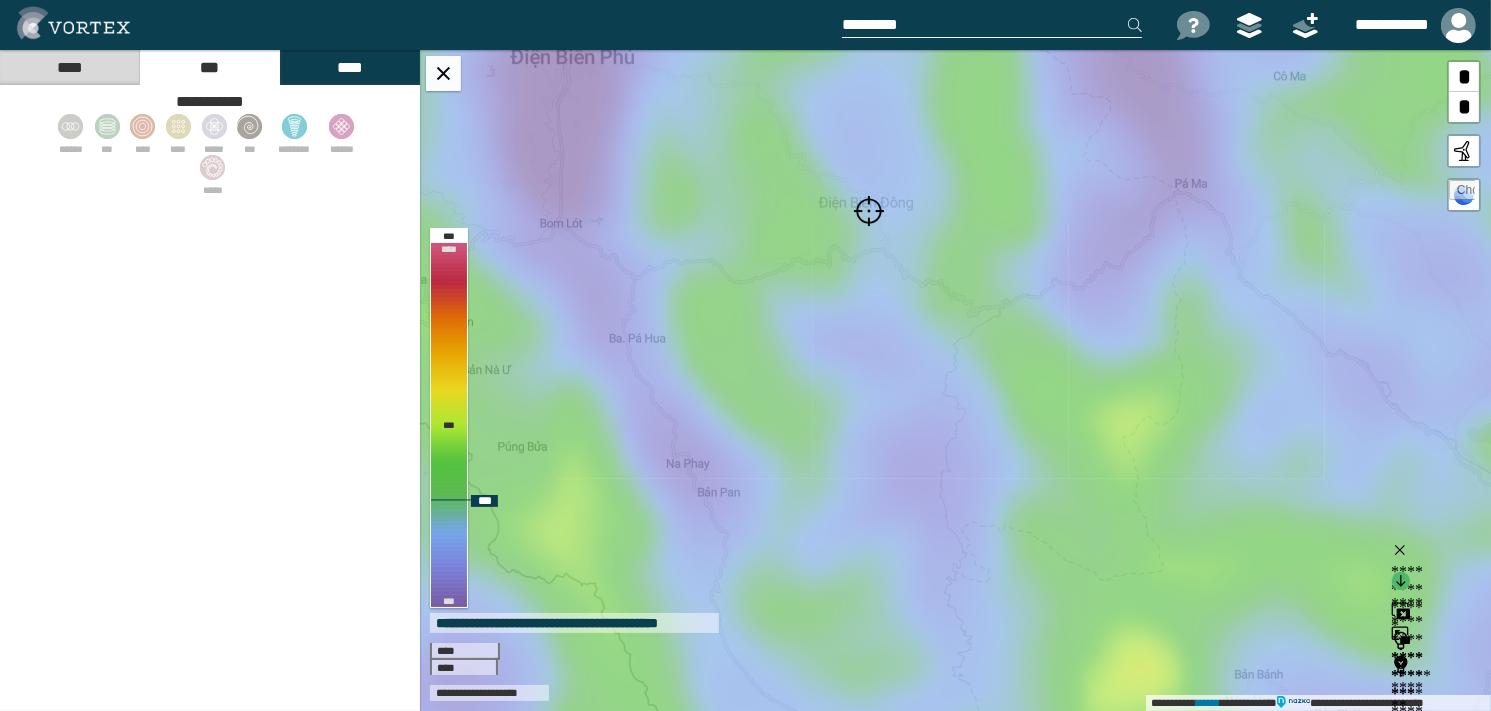 click on "**********" at bounding box center [955, 380] 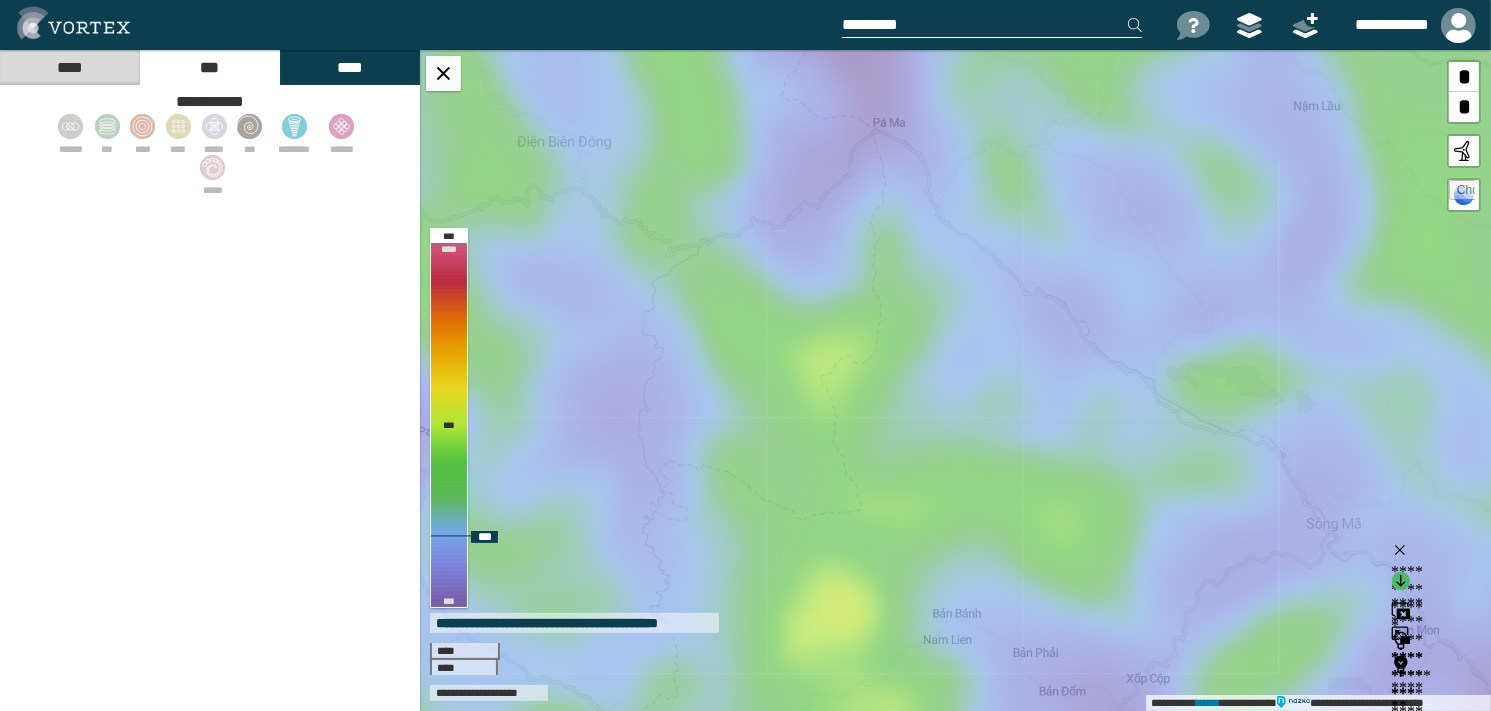 drag, startPoint x: 900, startPoint y: 307, endPoint x: 595, endPoint y: 246, distance: 311.0402 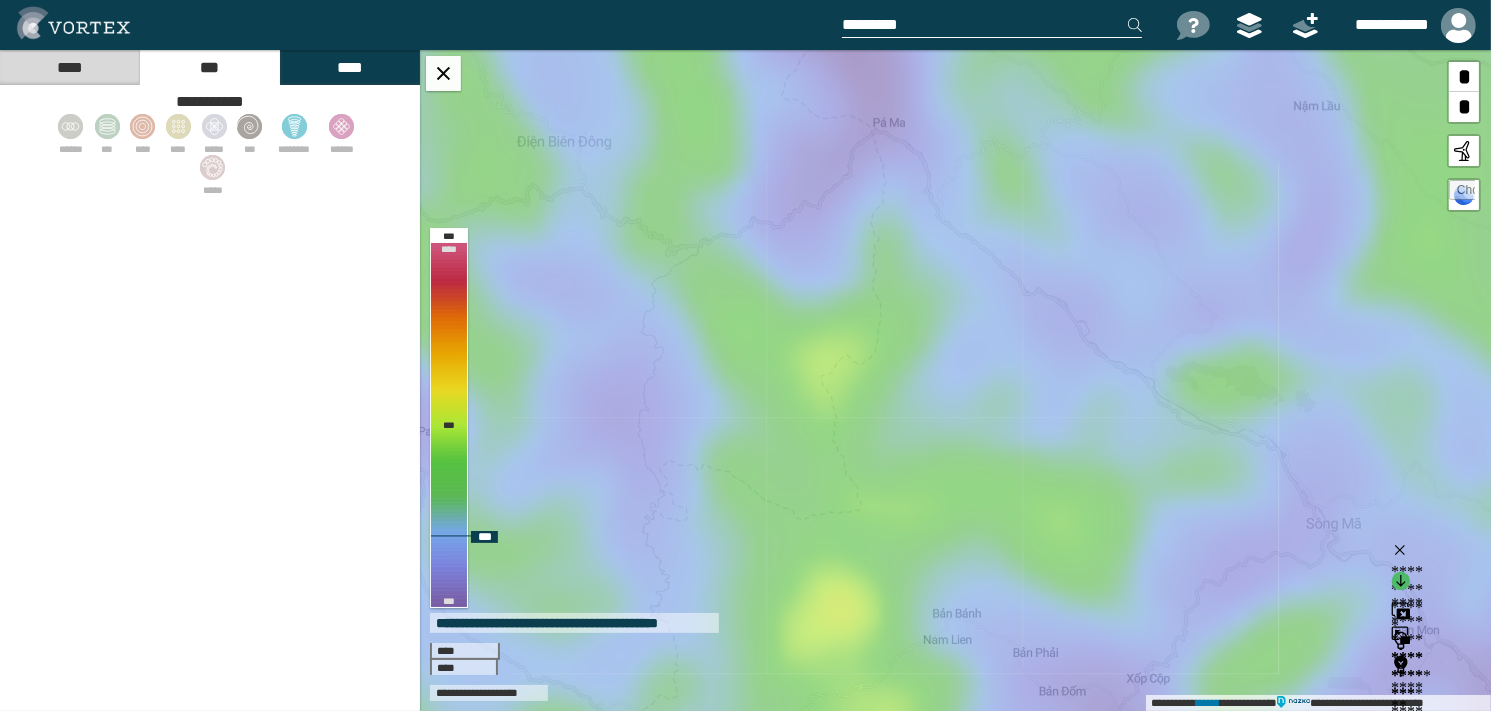 click on "**********" at bounding box center [955, 380] 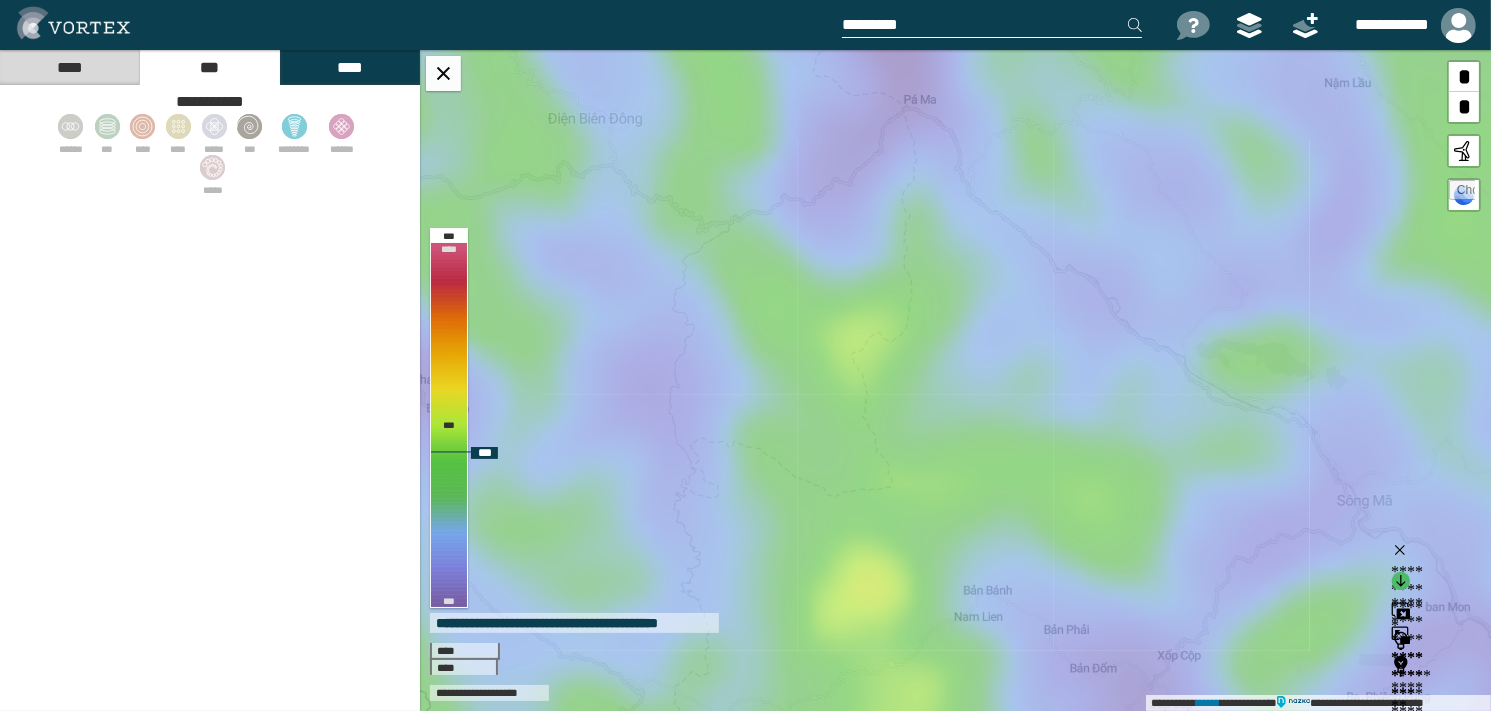 drag, startPoint x: 790, startPoint y: 386, endPoint x: 835, endPoint y: 348, distance: 58.898216 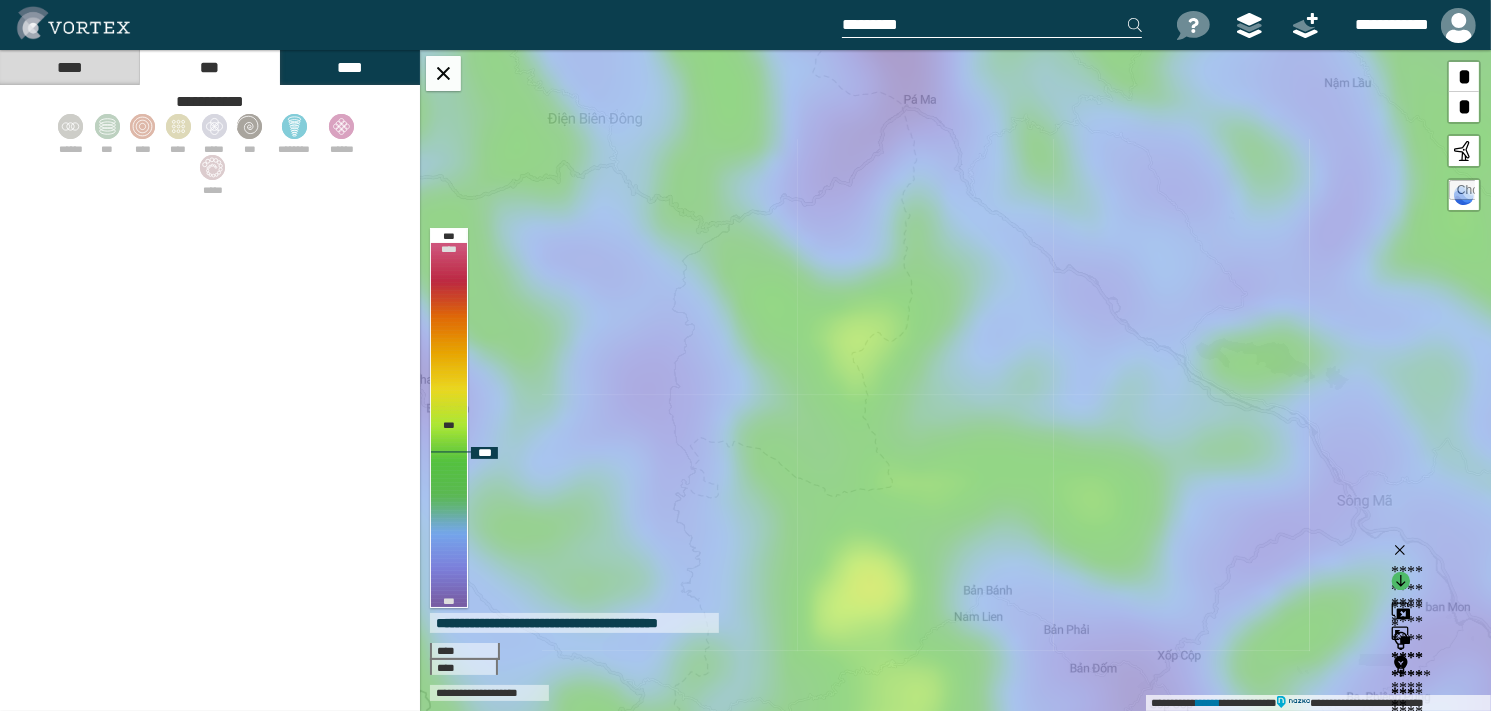 click on "**********" at bounding box center (955, 380) 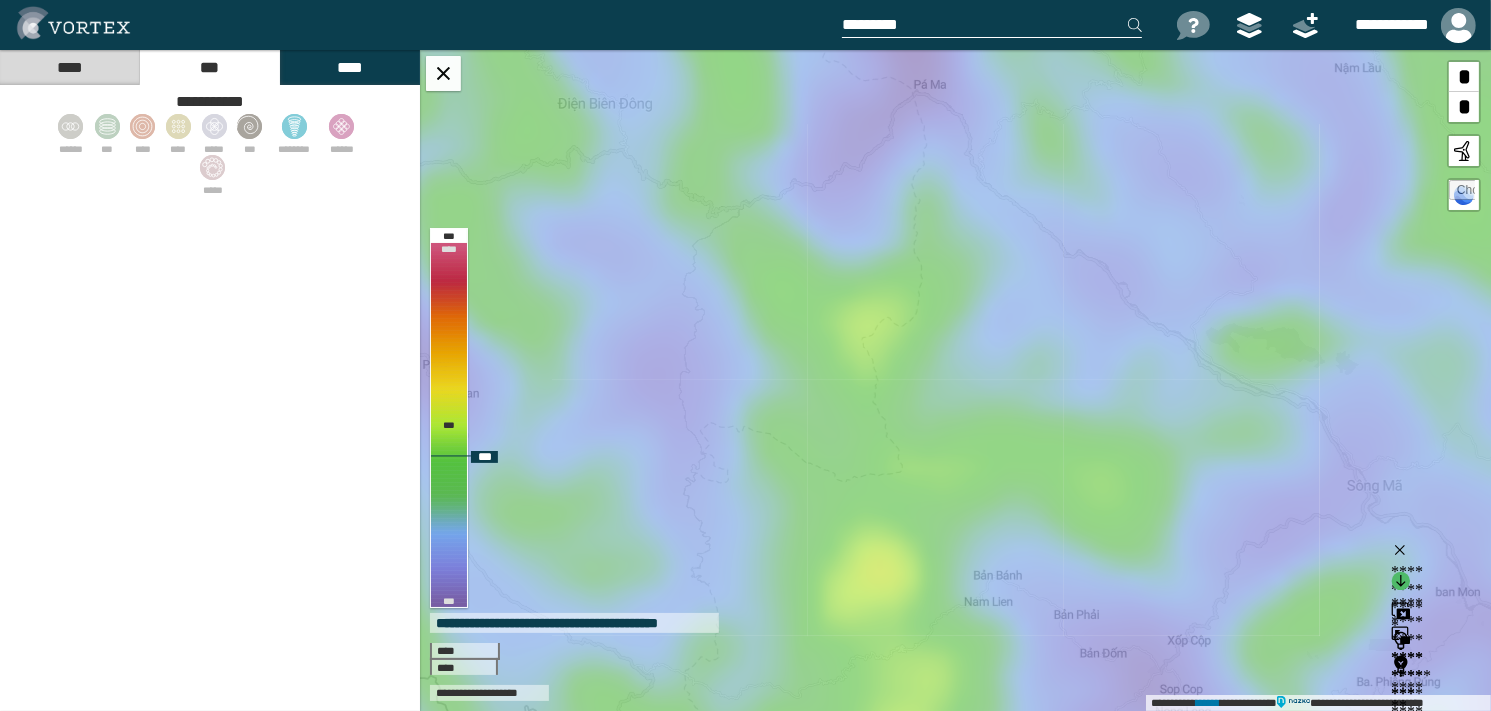 click on "**********" at bounding box center [955, 380] 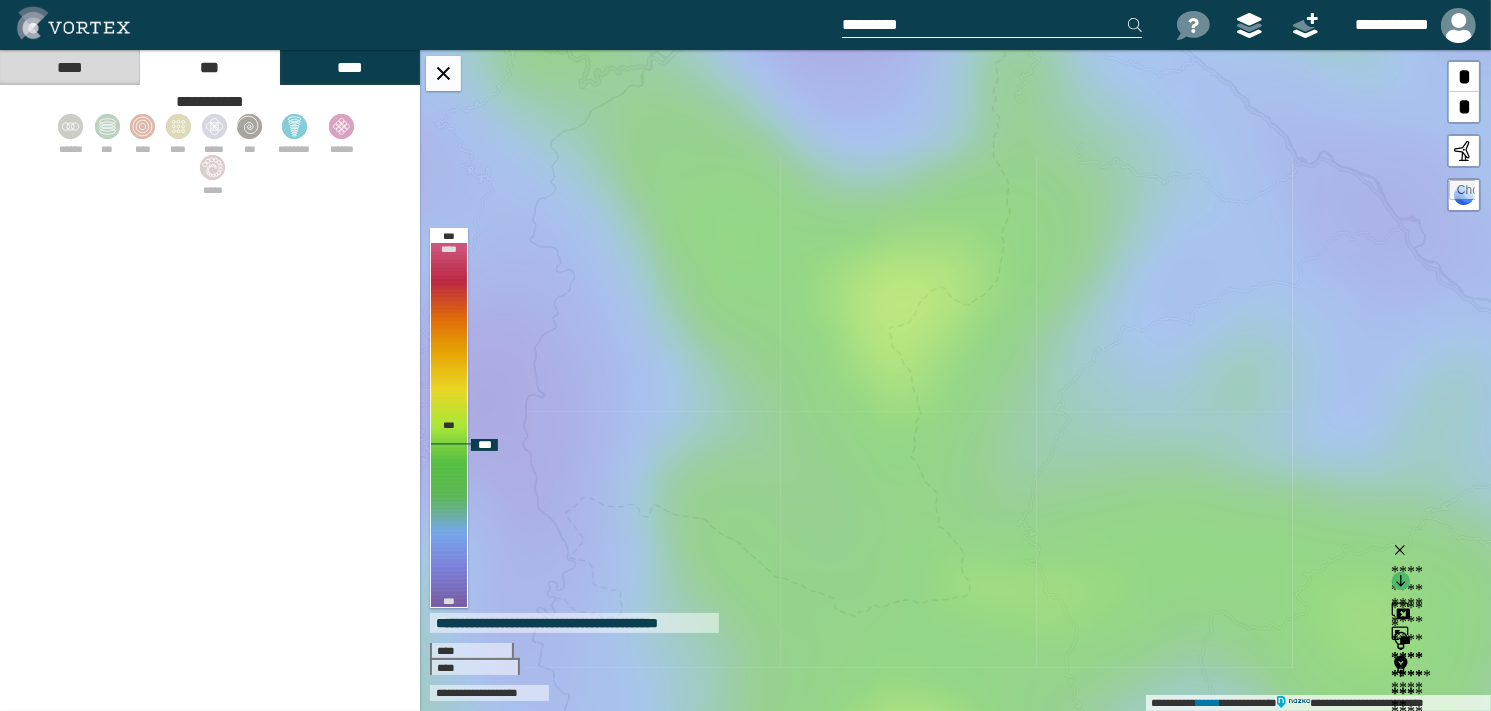 click on "**********" at bounding box center [955, 380] 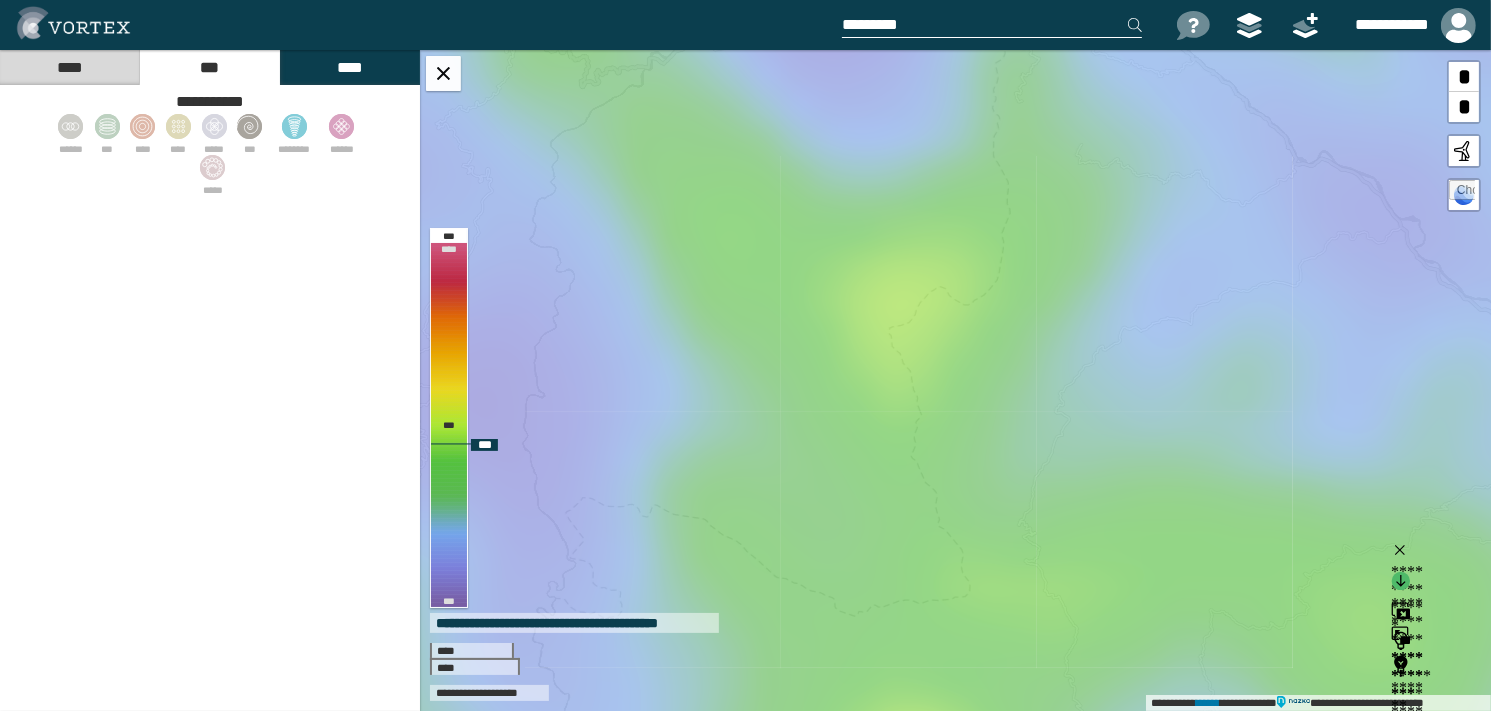 click on "**********" at bounding box center [955, 380] 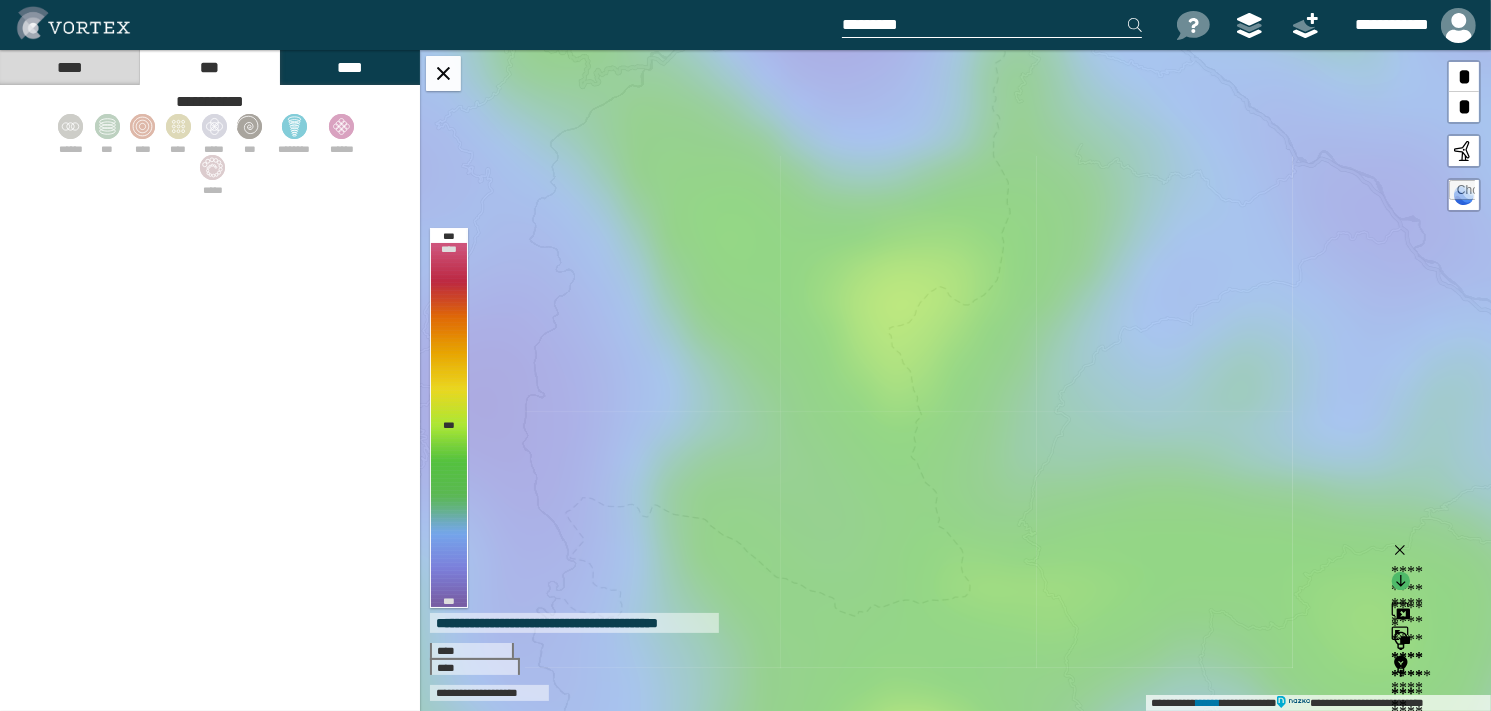 click on "****" at bounding box center (69, 67) 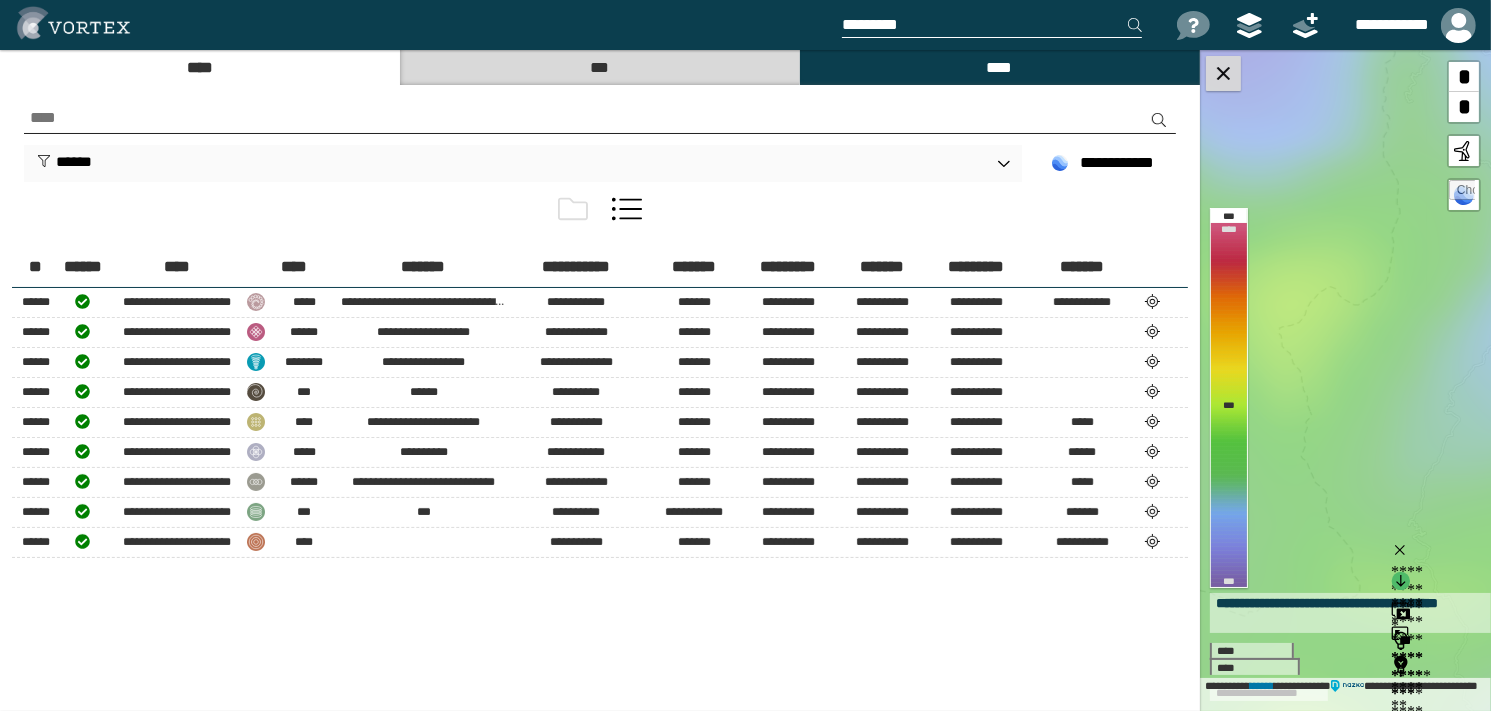 click at bounding box center (1223, 73) 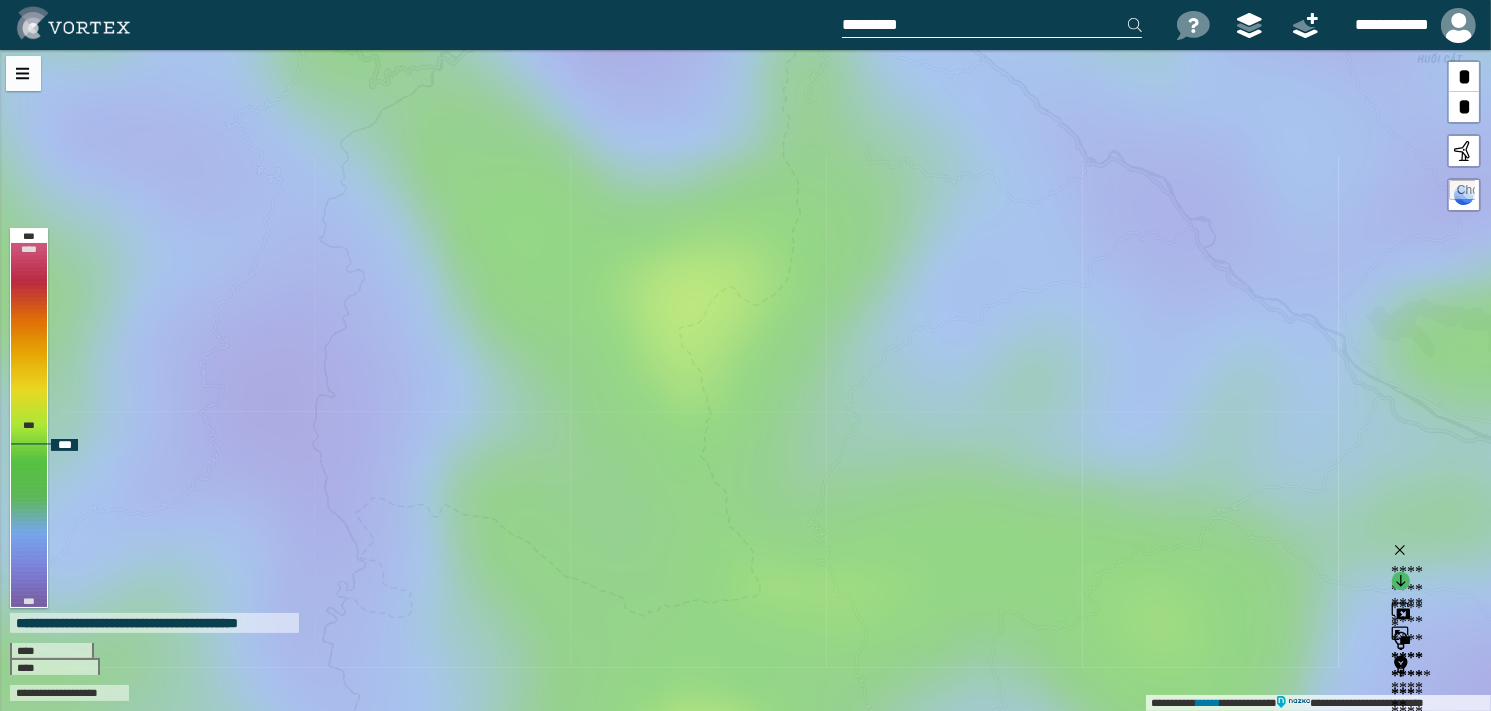 click on "**********" at bounding box center (745, 380) 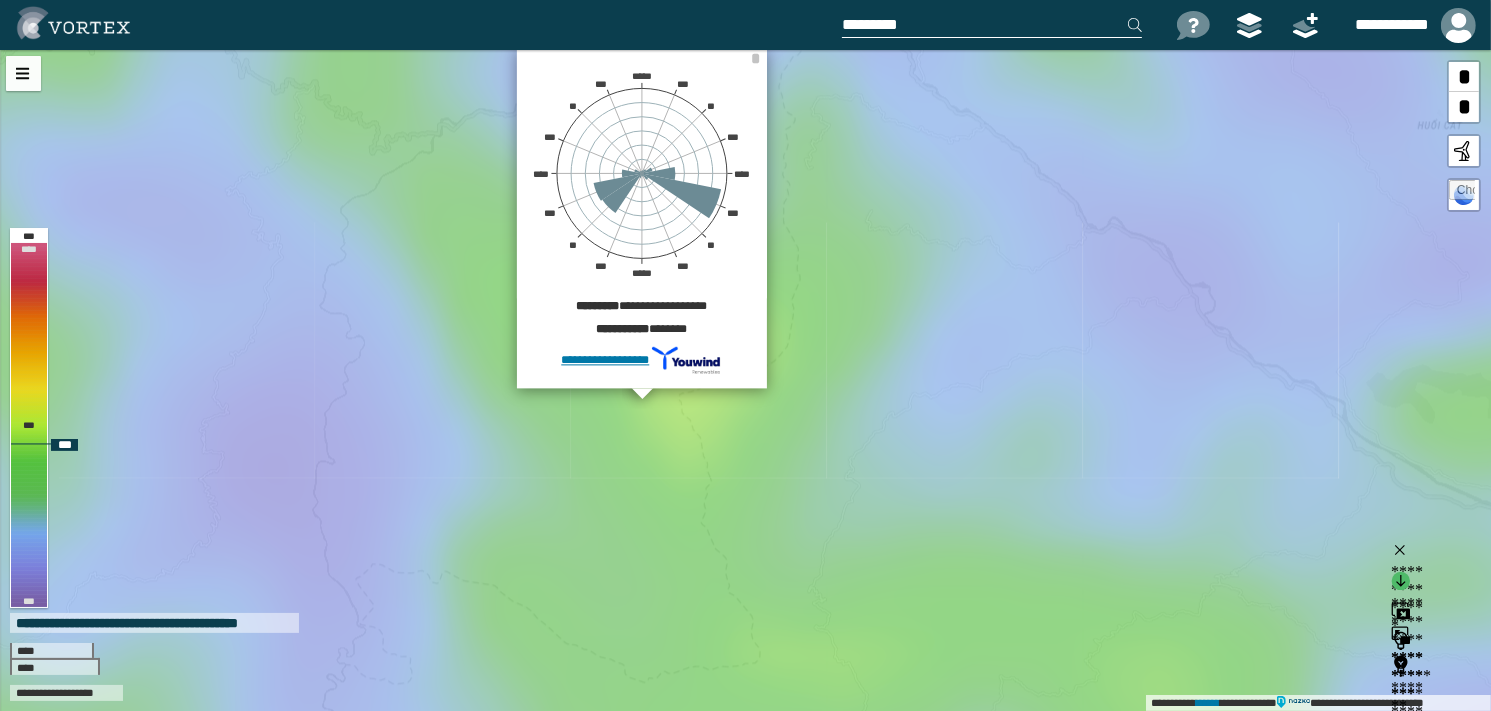 click on "[FIRST] [LAST] [STREET] [CITY] [STATE] [ZIP] [COUNTRY] [PHONE] [EMAIL] [SSN] [CC] [DL] [PASSPORT] [DOB] [AGE] [TIME]" at bounding box center [642, 218] 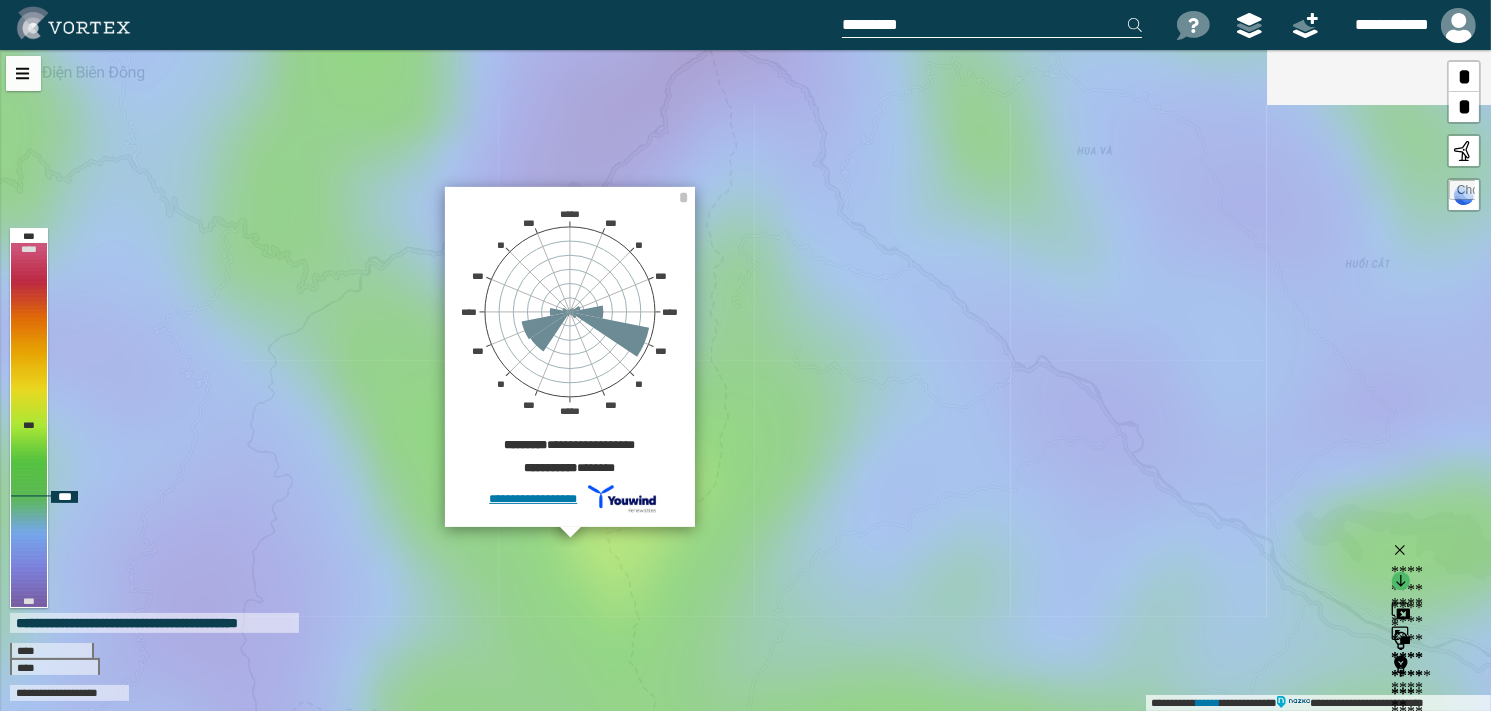drag, startPoint x: 791, startPoint y: 235, endPoint x: 719, endPoint y: 367, distance: 150.35957 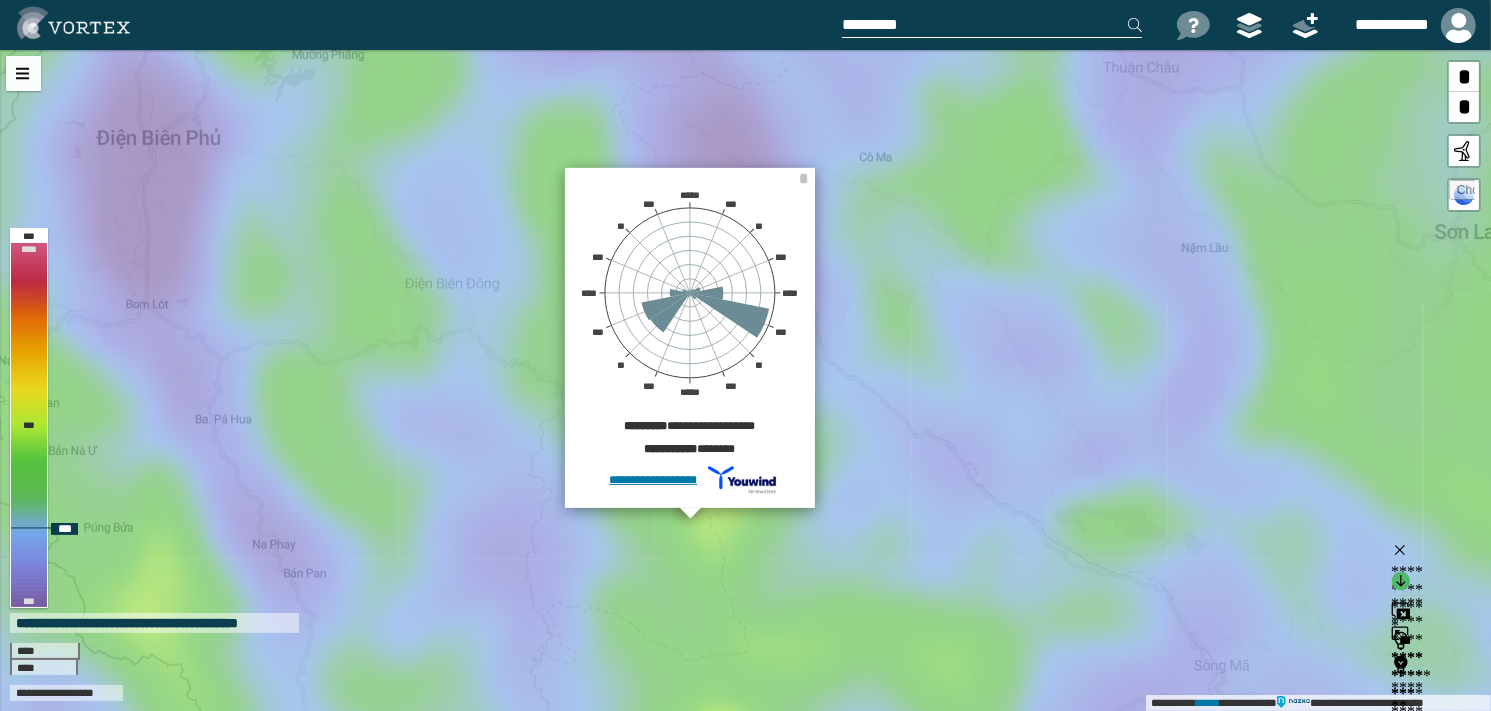 drag, startPoint x: 914, startPoint y: 292, endPoint x: 960, endPoint y: 360, distance: 82.0975 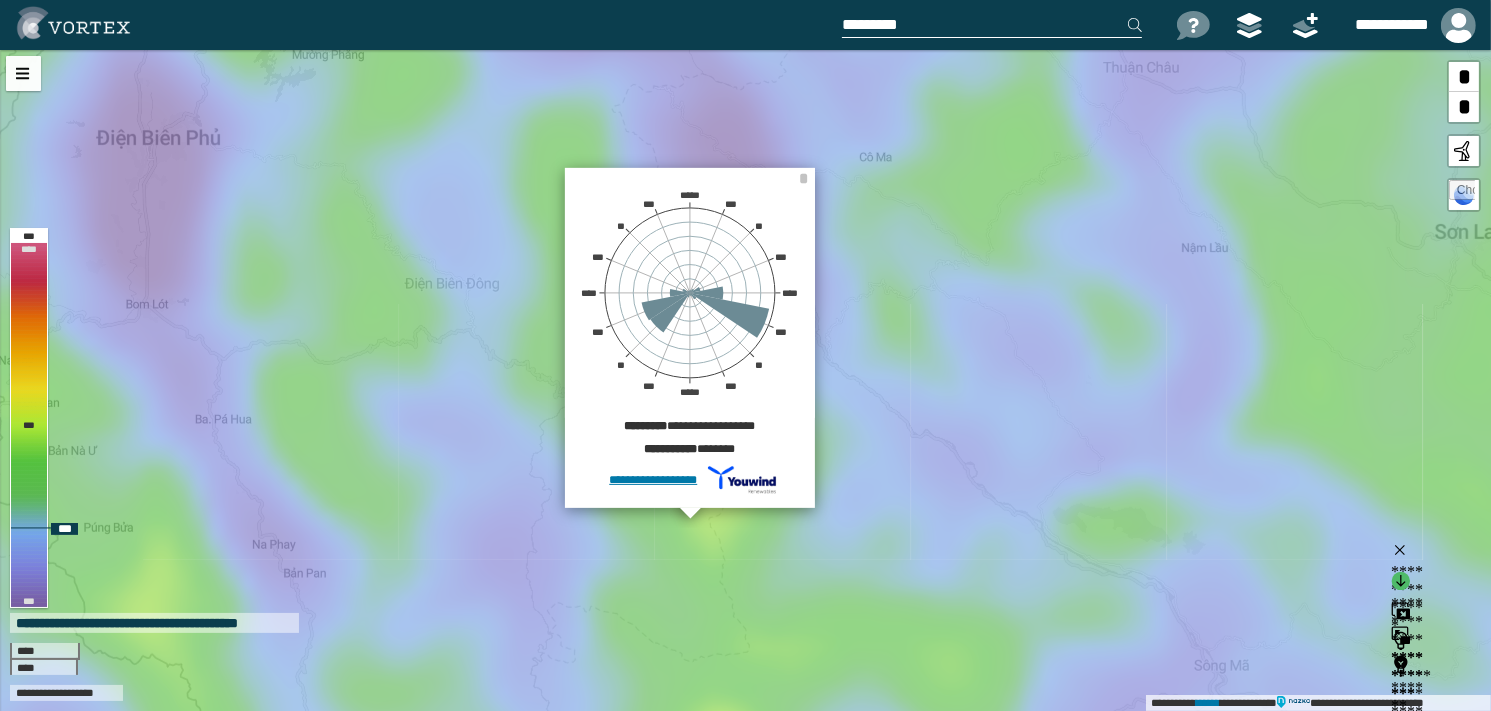 click on "[FIRST] [LAST] [STREET] [CITY] [STATE] [ZIP] [COUNTRY] [PHONE] [EMAIL] [SSN] [CC] [DL] [PASSPORT] [DOB] [AGE] [TIME]" at bounding box center [745, 380] 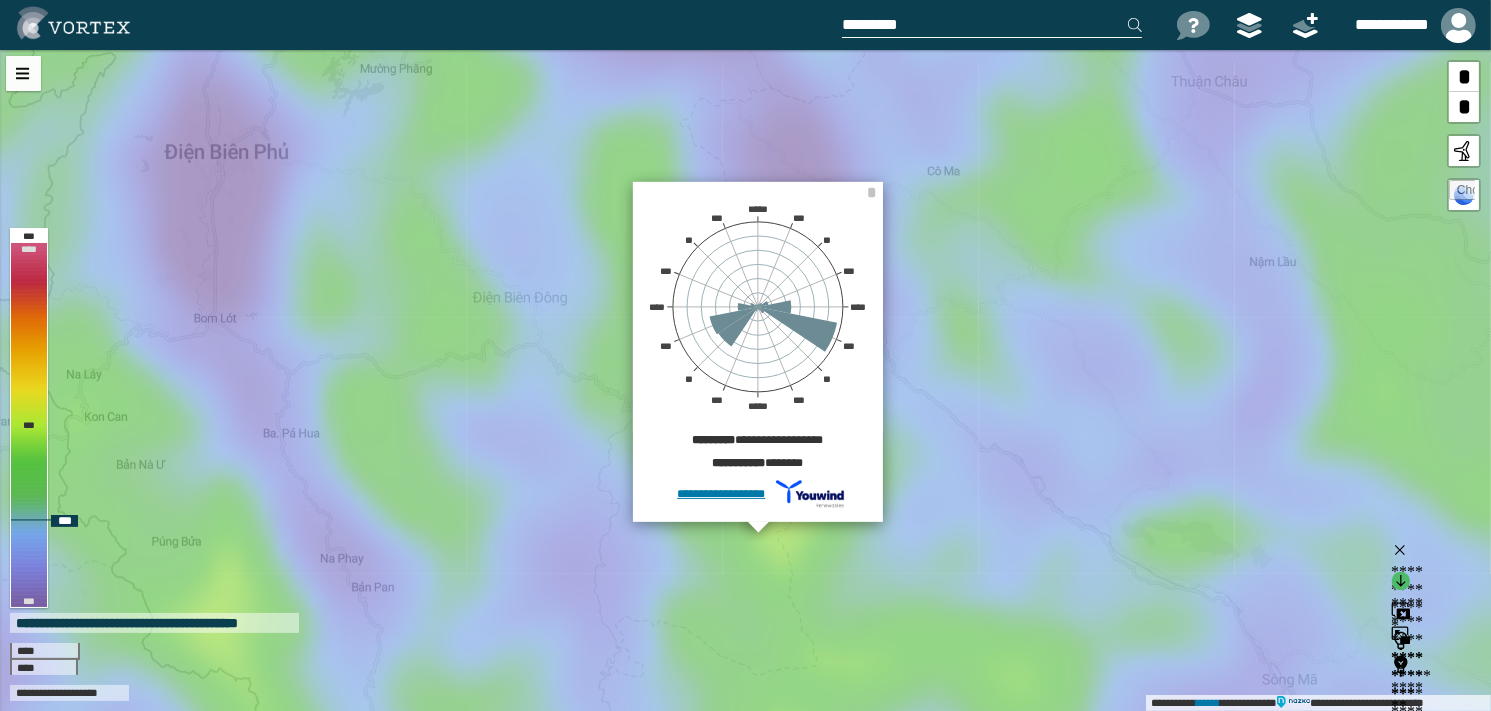 drag, startPoint x: 939, startPoint y: 336, endPoint x: 1007, endPoint y: 350, distance: 69.426216 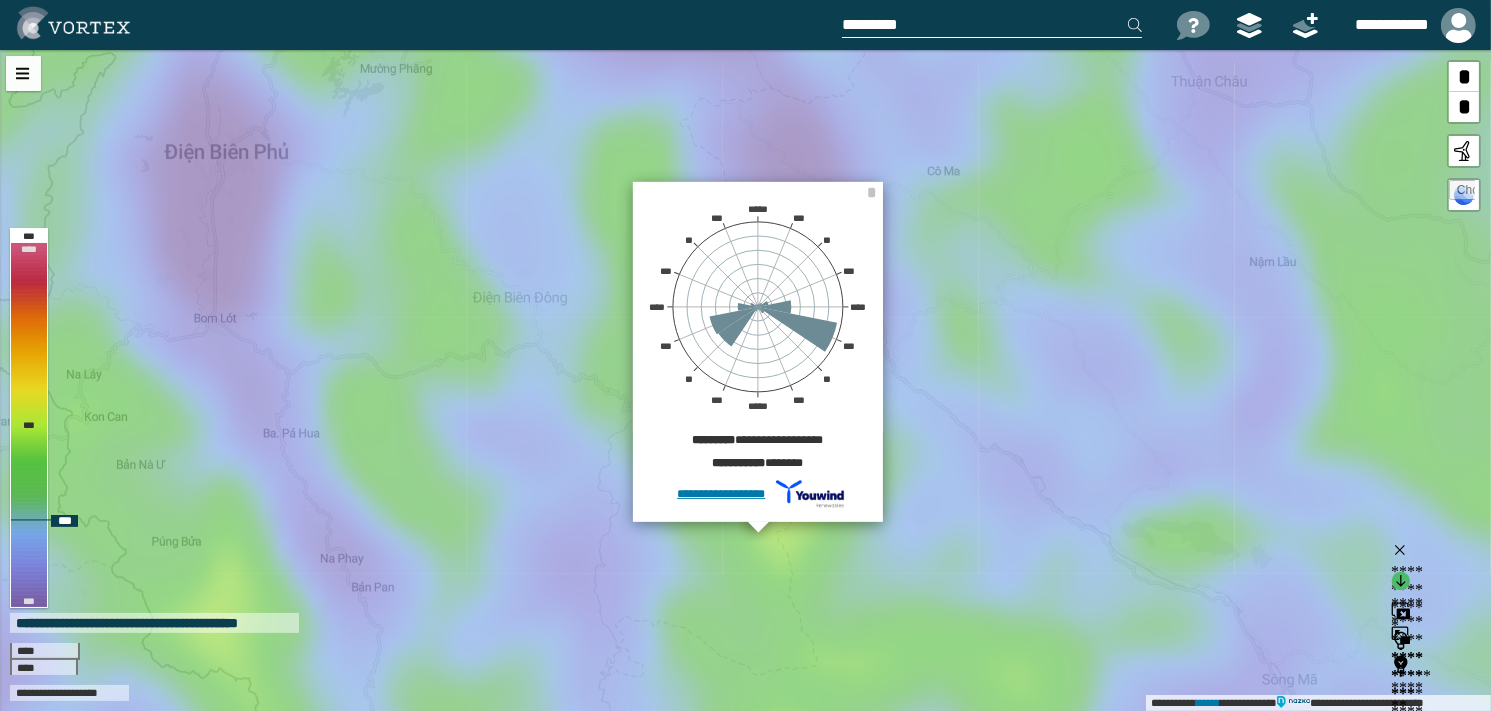 click on "**********" at bounding box center [745, 380] 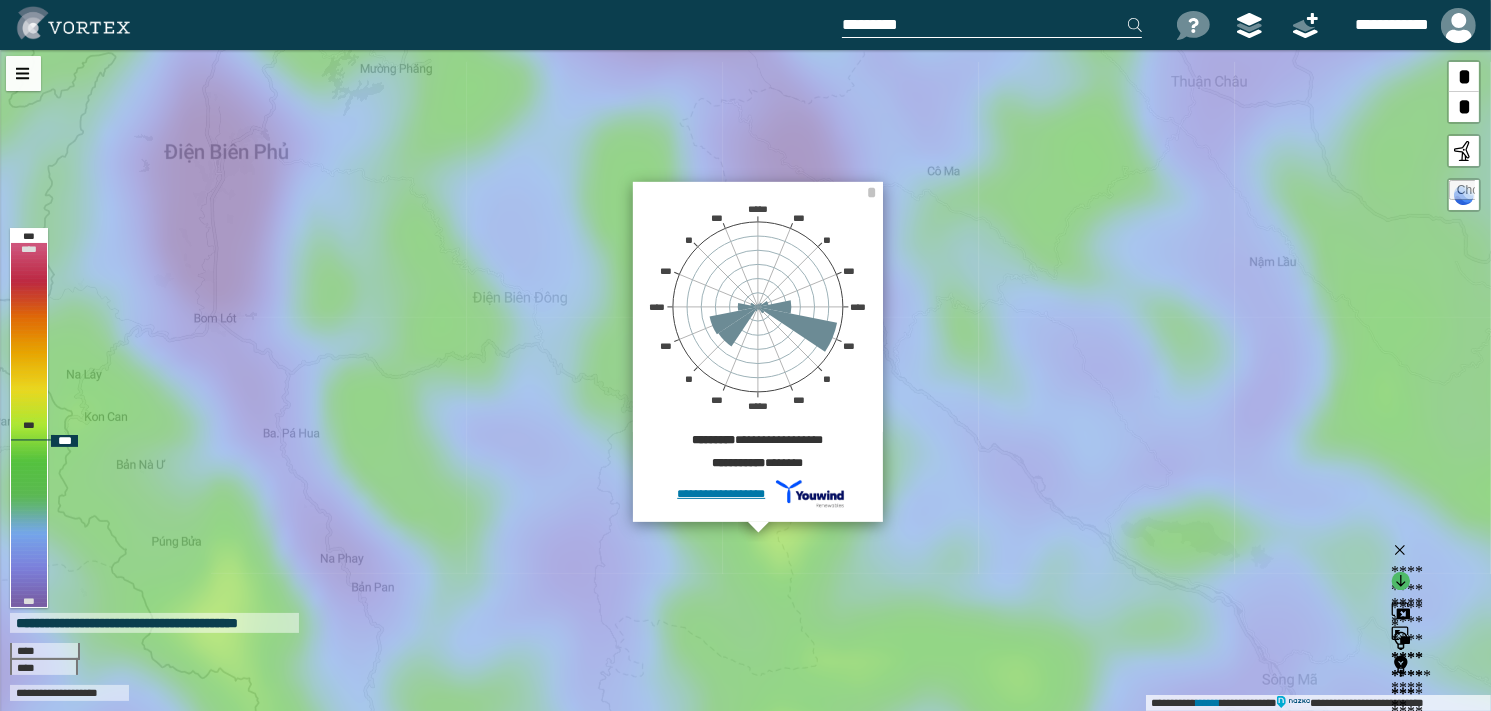 click on "**********" at bounding box center [745, 380] 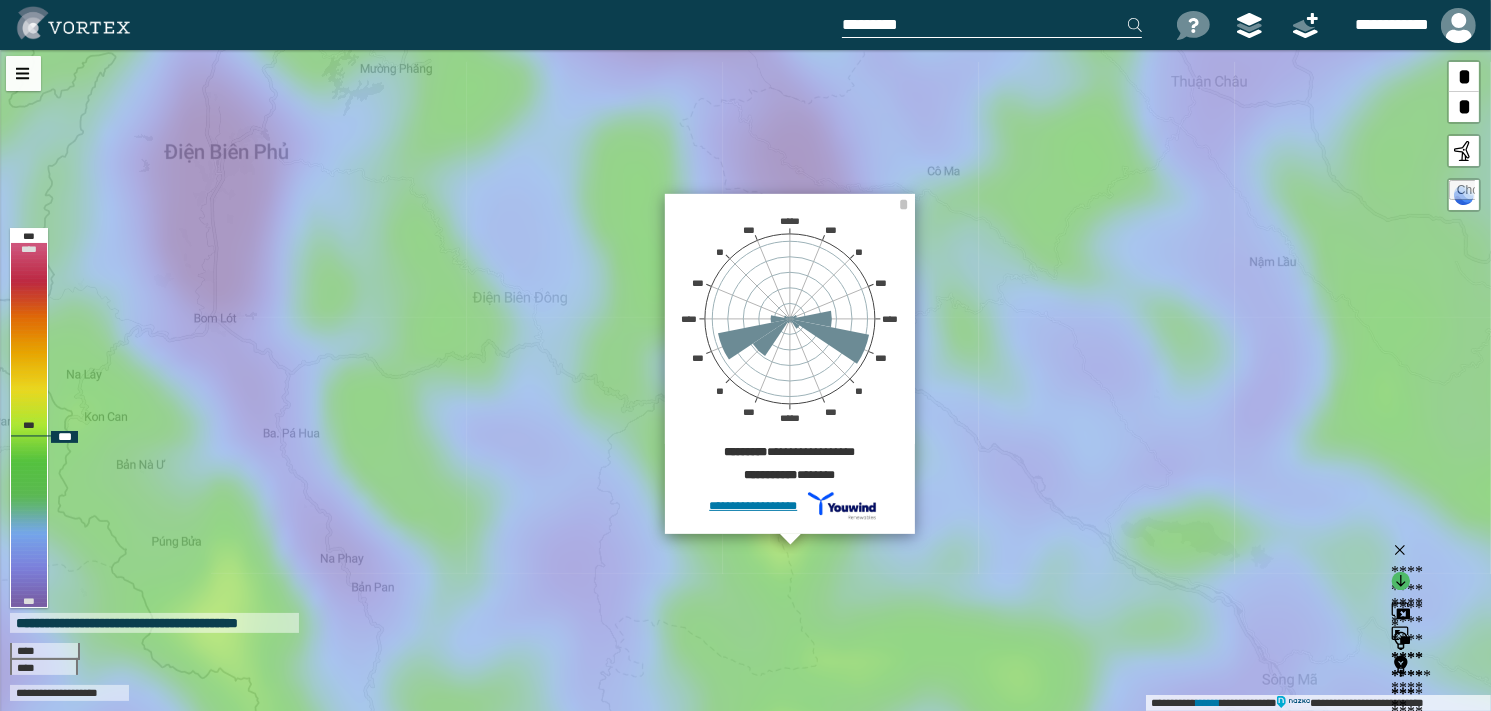click on "**********" at bounding box center [745, 380] 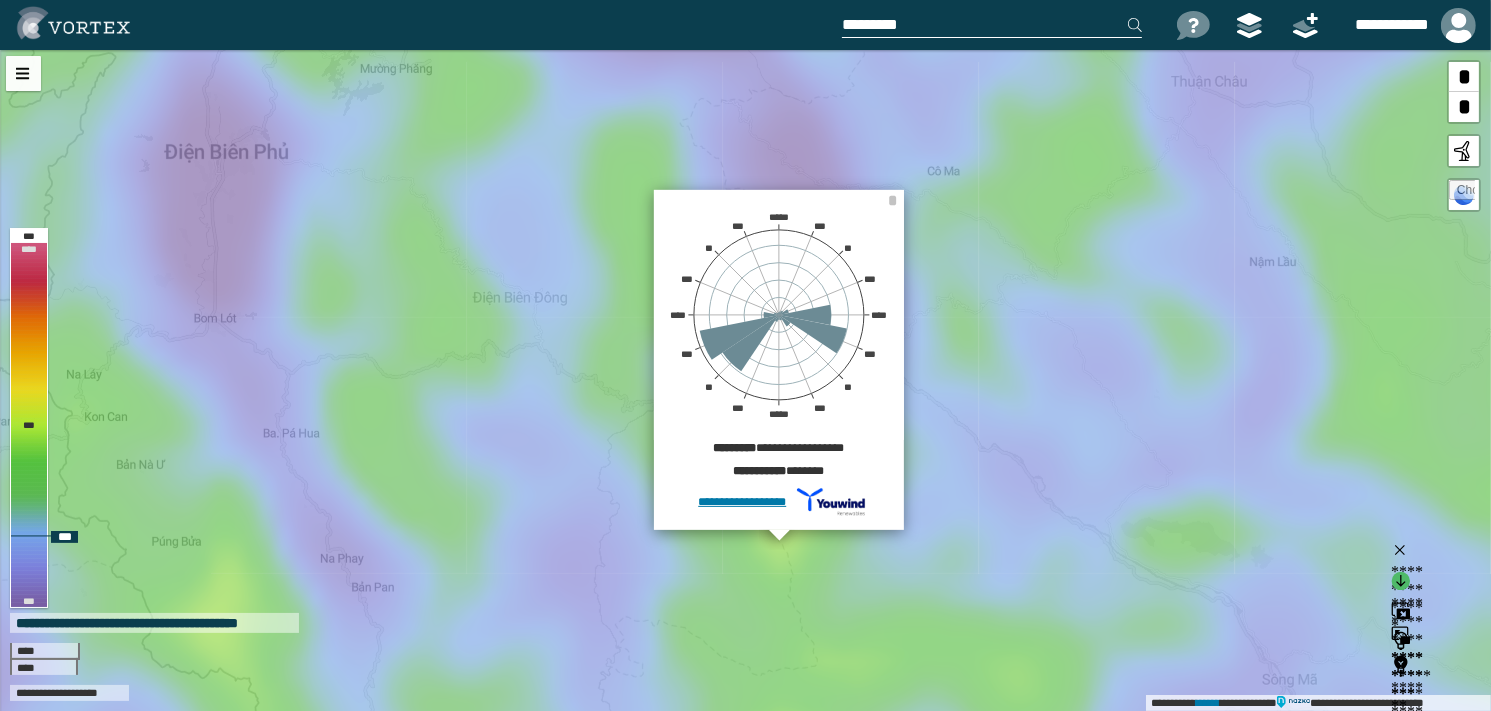 click on "**********" at bounding box center [745, 380] 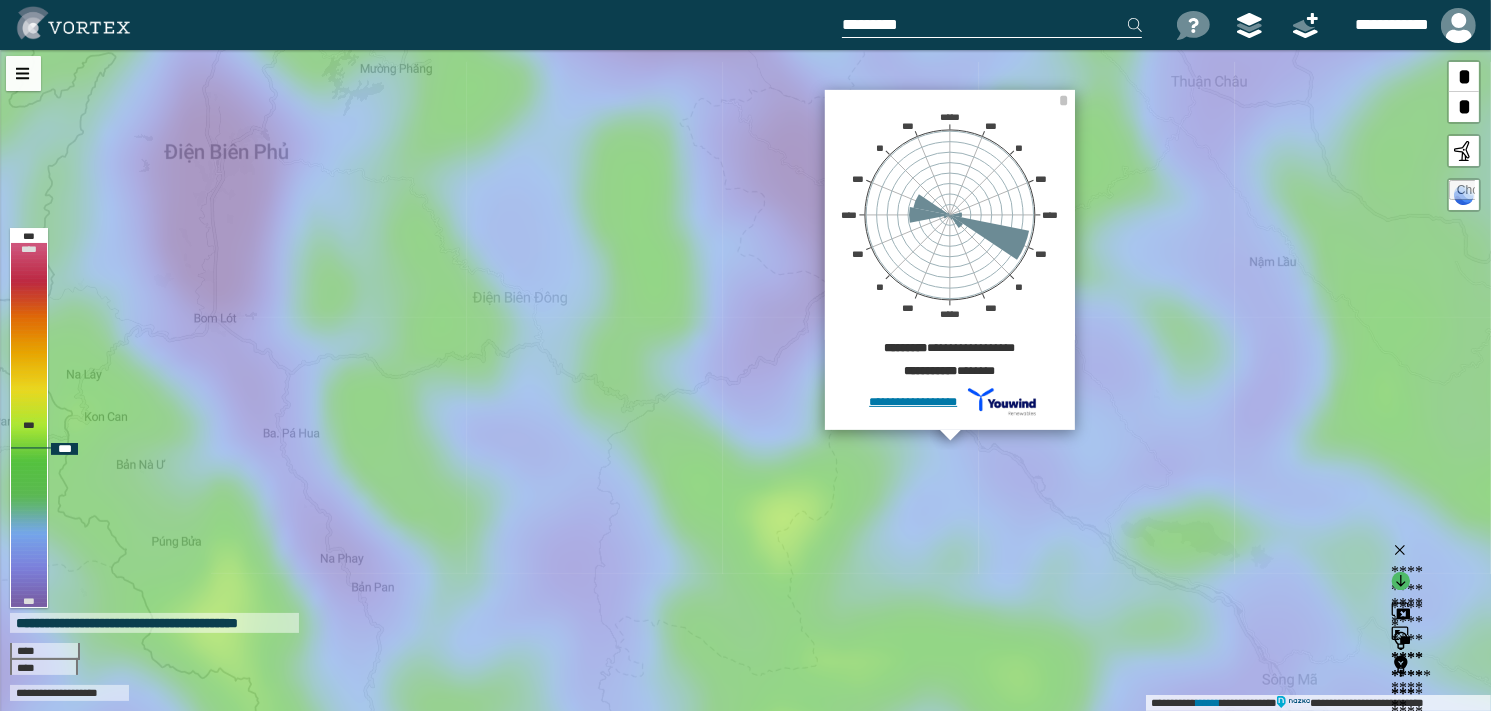 click on "**********" at bounding box center (745, 380) 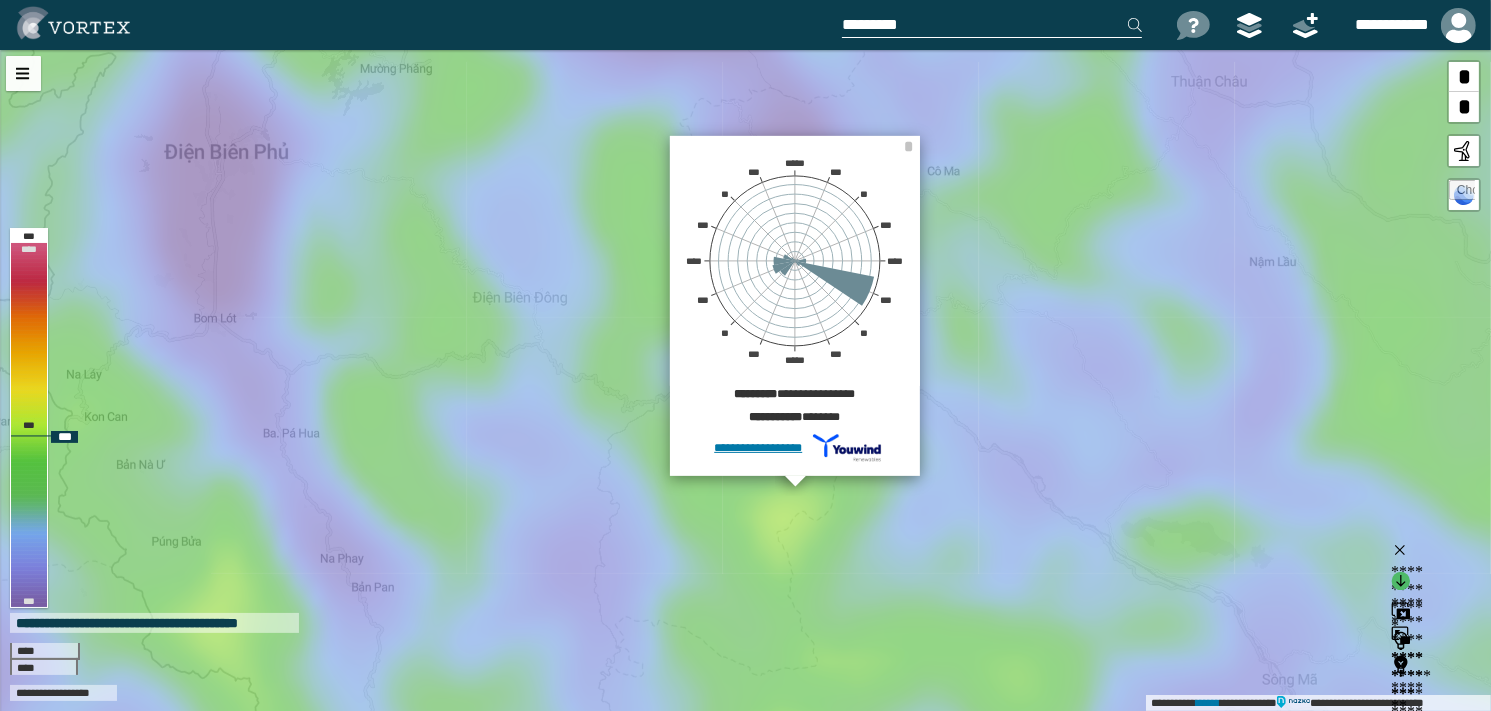 click on "**********" at bounding box center [745, 380] 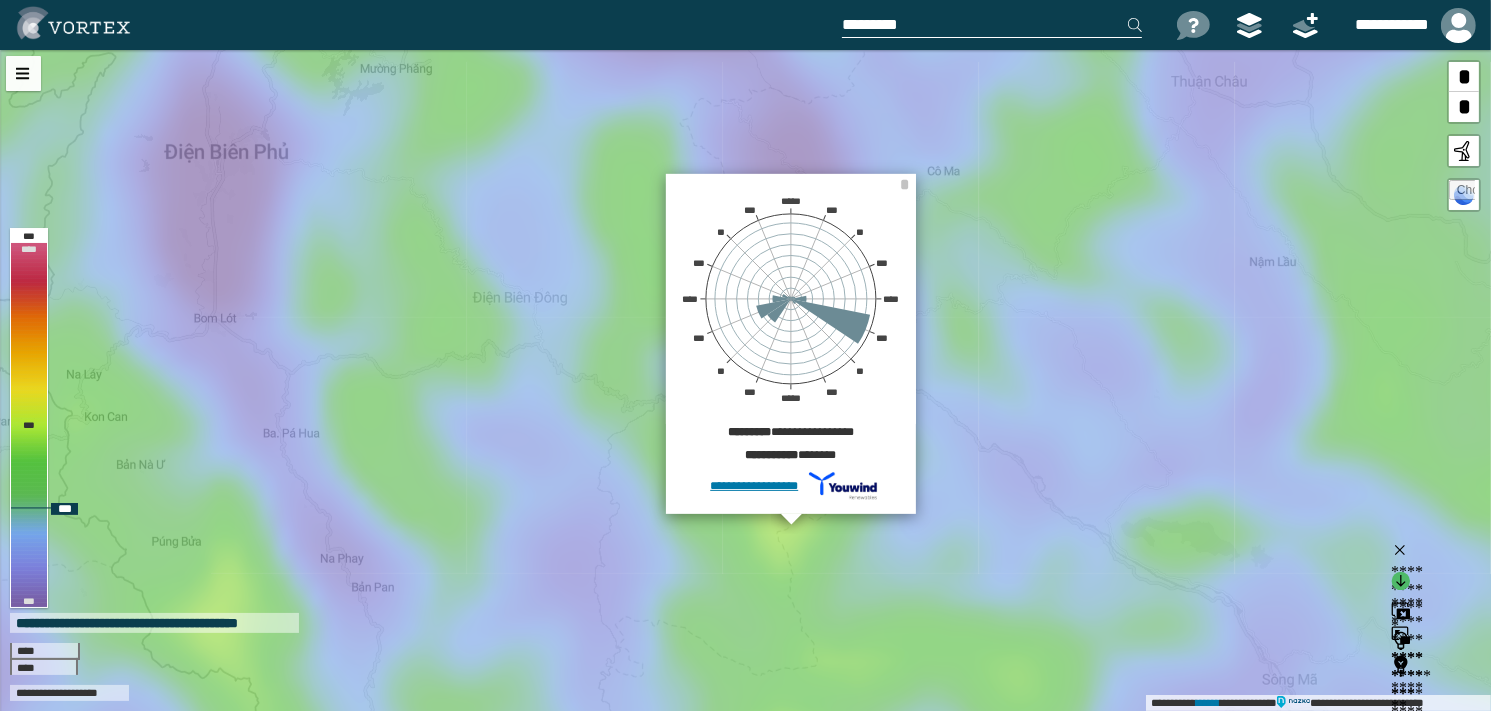 click on "**********" at bounding box center [745, 380] 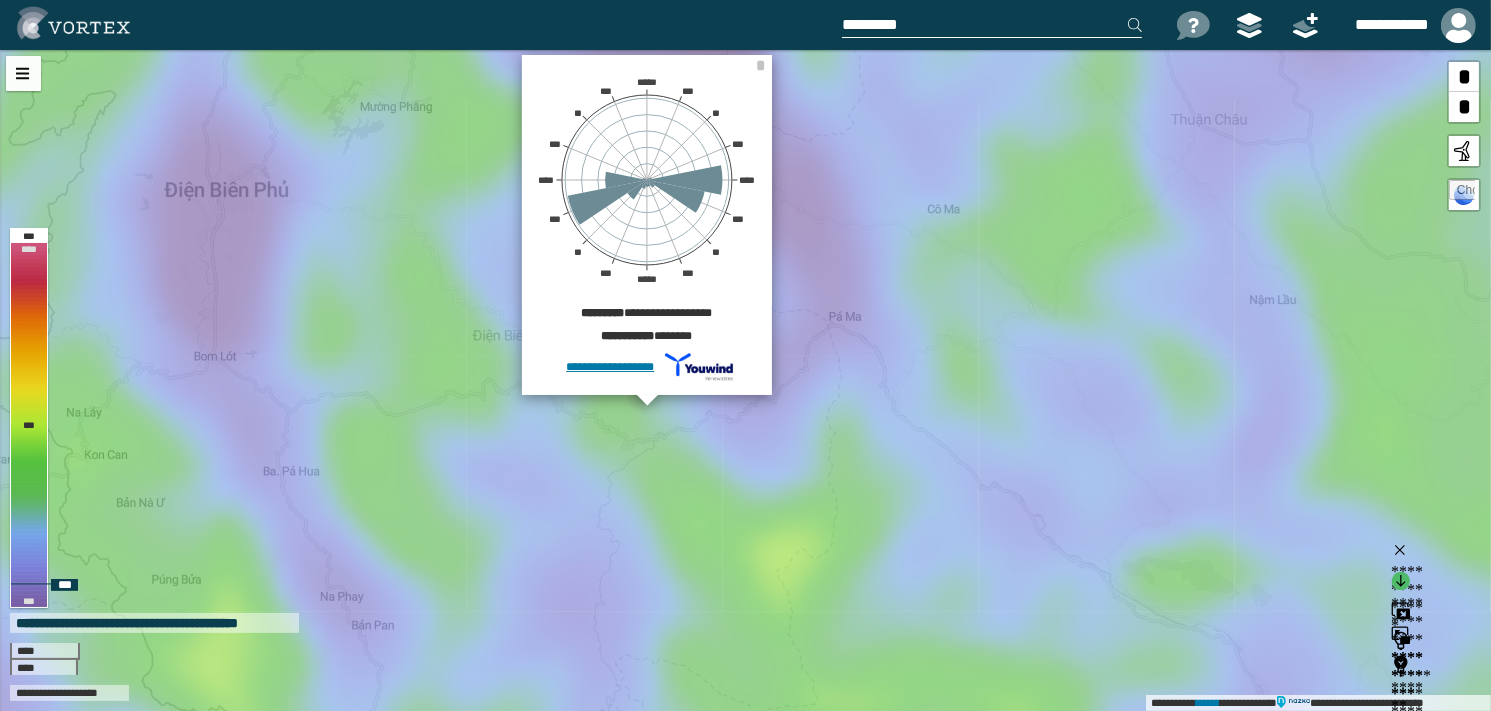 drag, startPoint x: 816, startPoint y: 318, endPoint x: 806, endPoint y: 370, distance: 52.95281 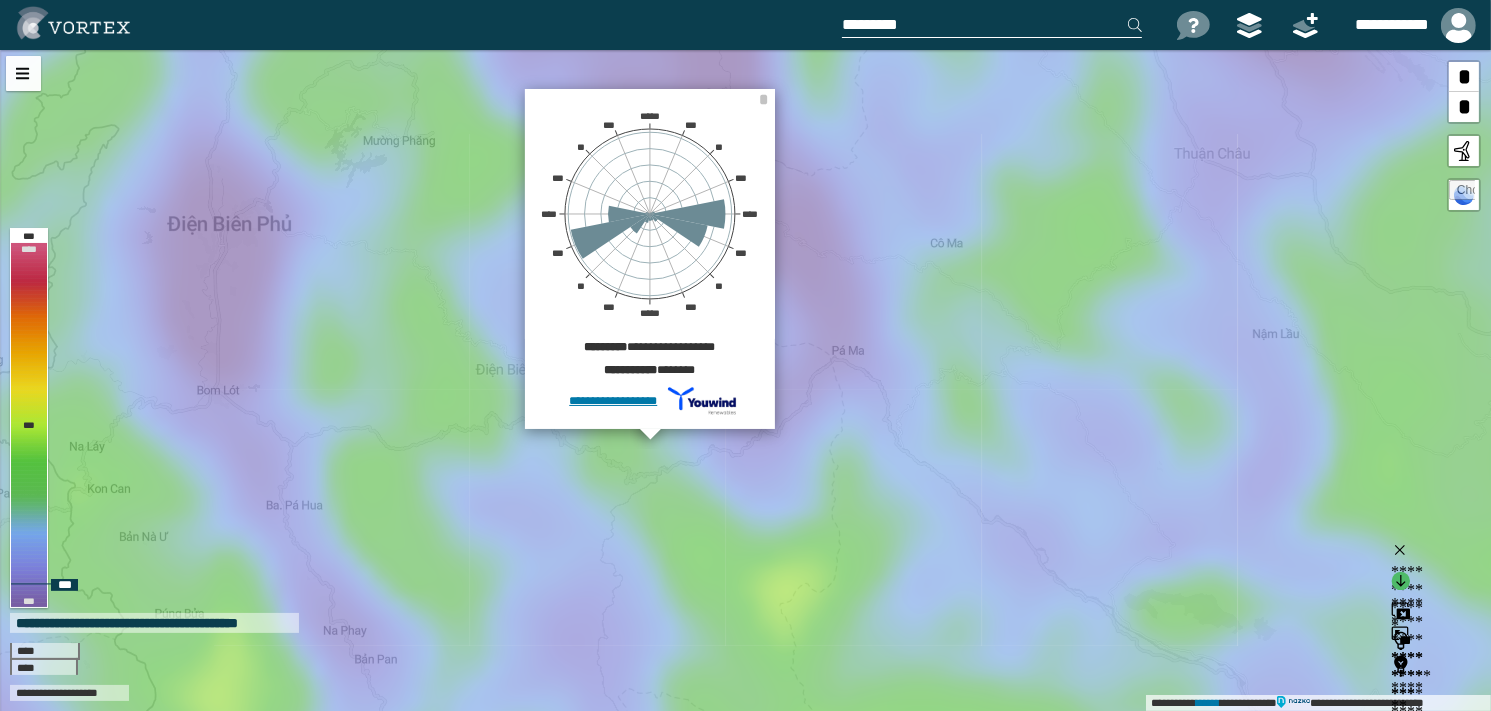 click on "**********" at bounding box center (745, 380) 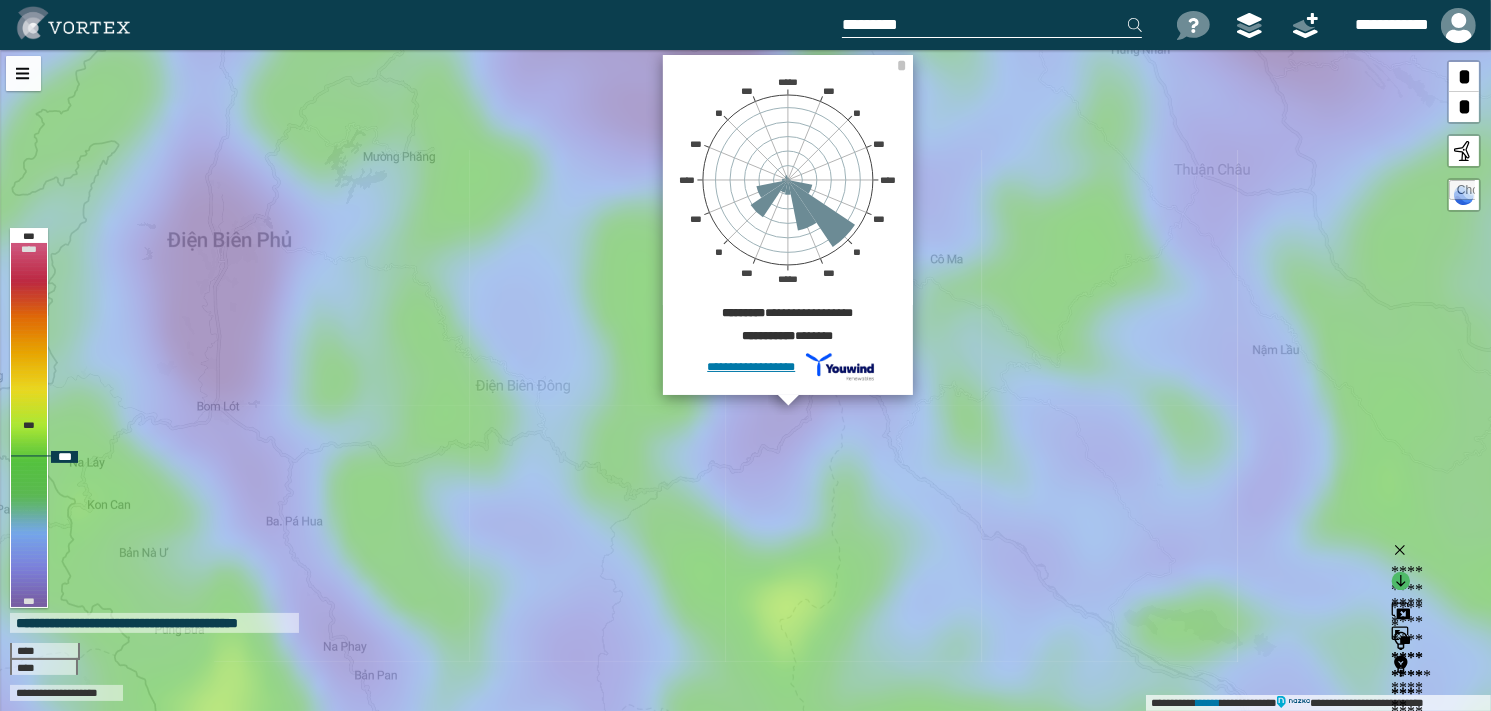 click on "**********" at bounding box center (745, 380) 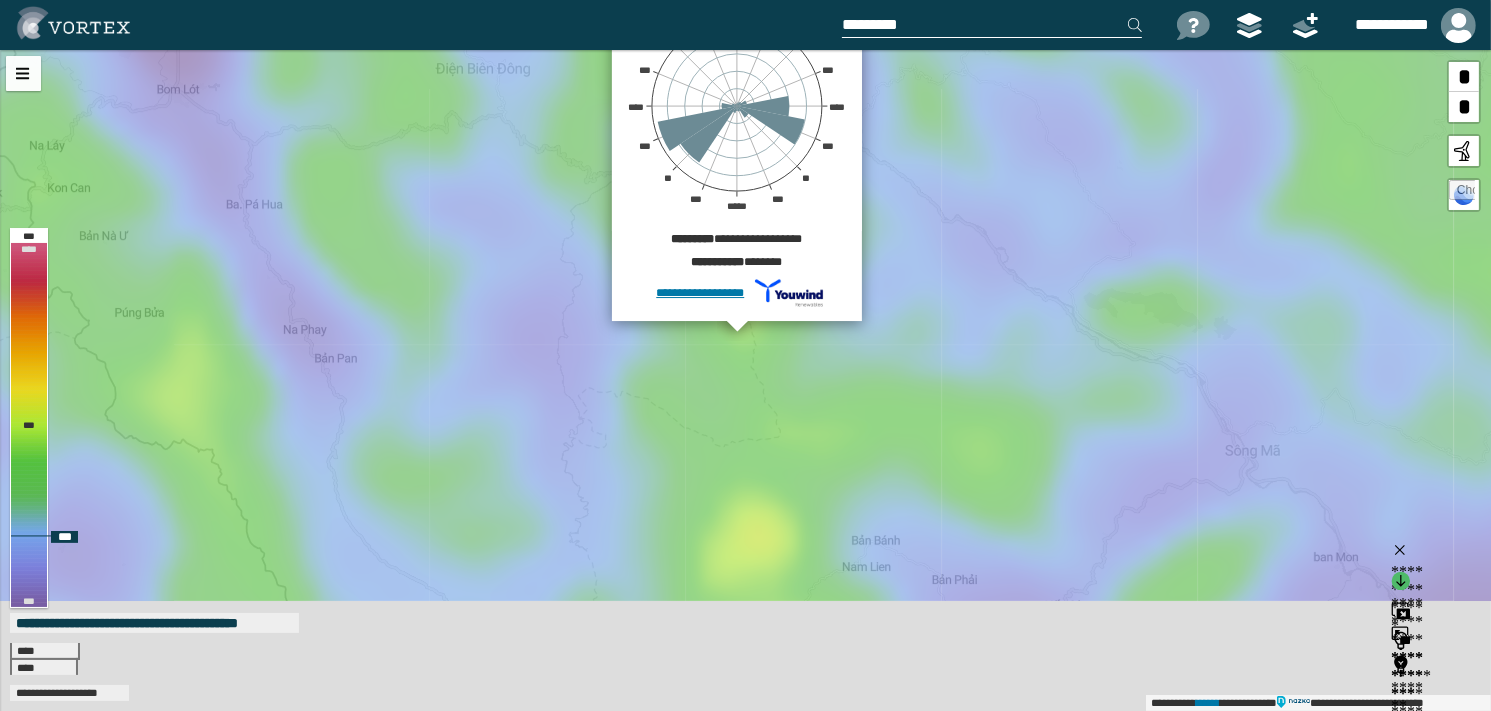 drag, startPoint x: 931, startPoint y: 548, endPoint x: 902, endPoint y: 267, distance: 282.4925 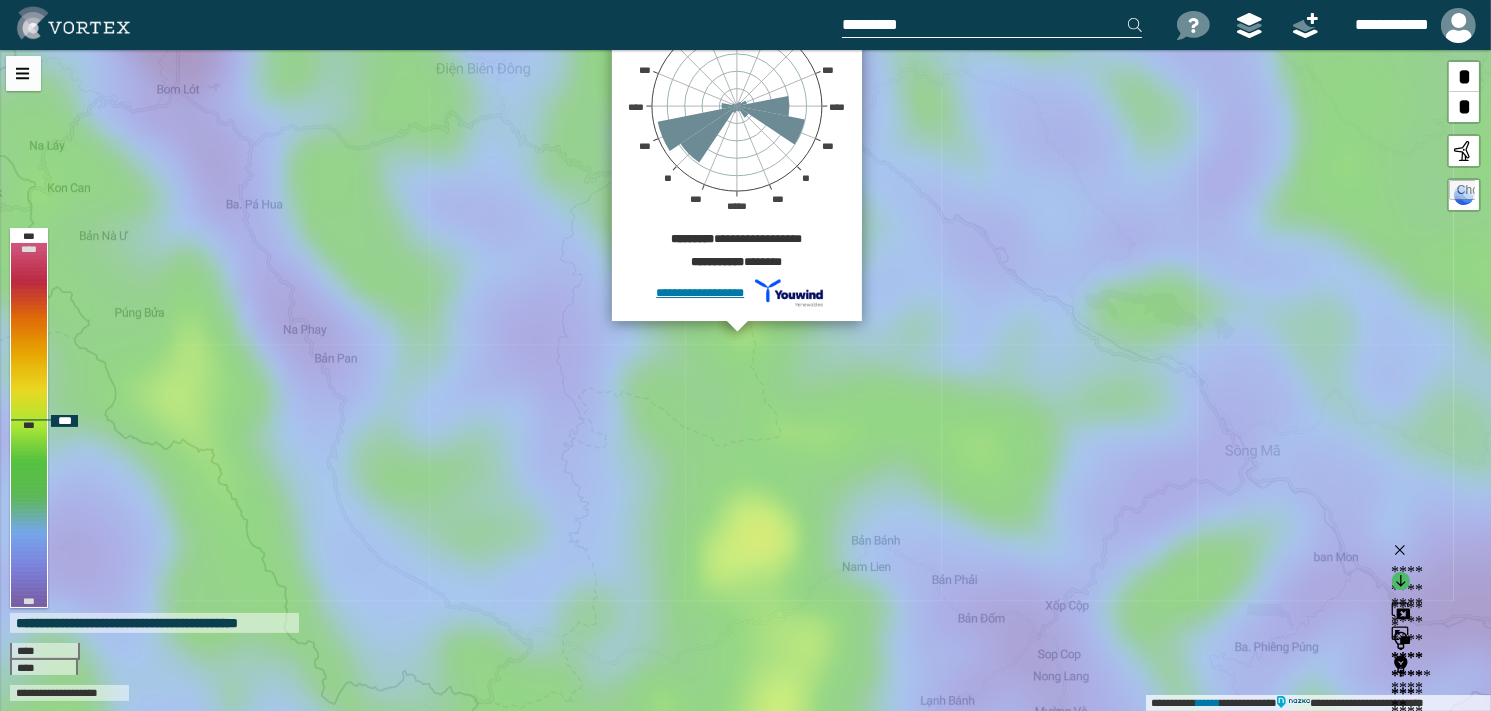 click on "**********" at bounding box center (745, 380) 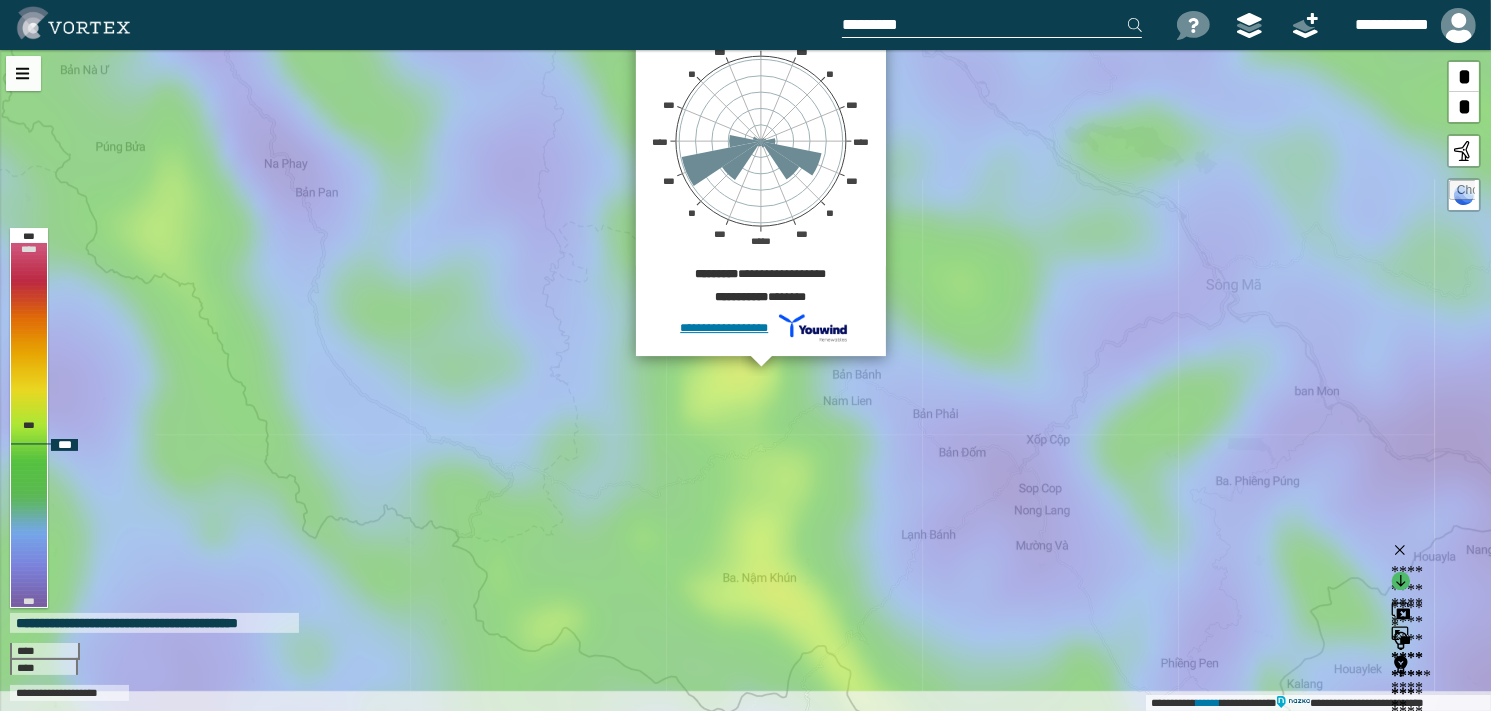 drag, startPoint x: 782, startPoint y: 577, endPoint x: 763, endPoint y: 411, distance: 167.08382 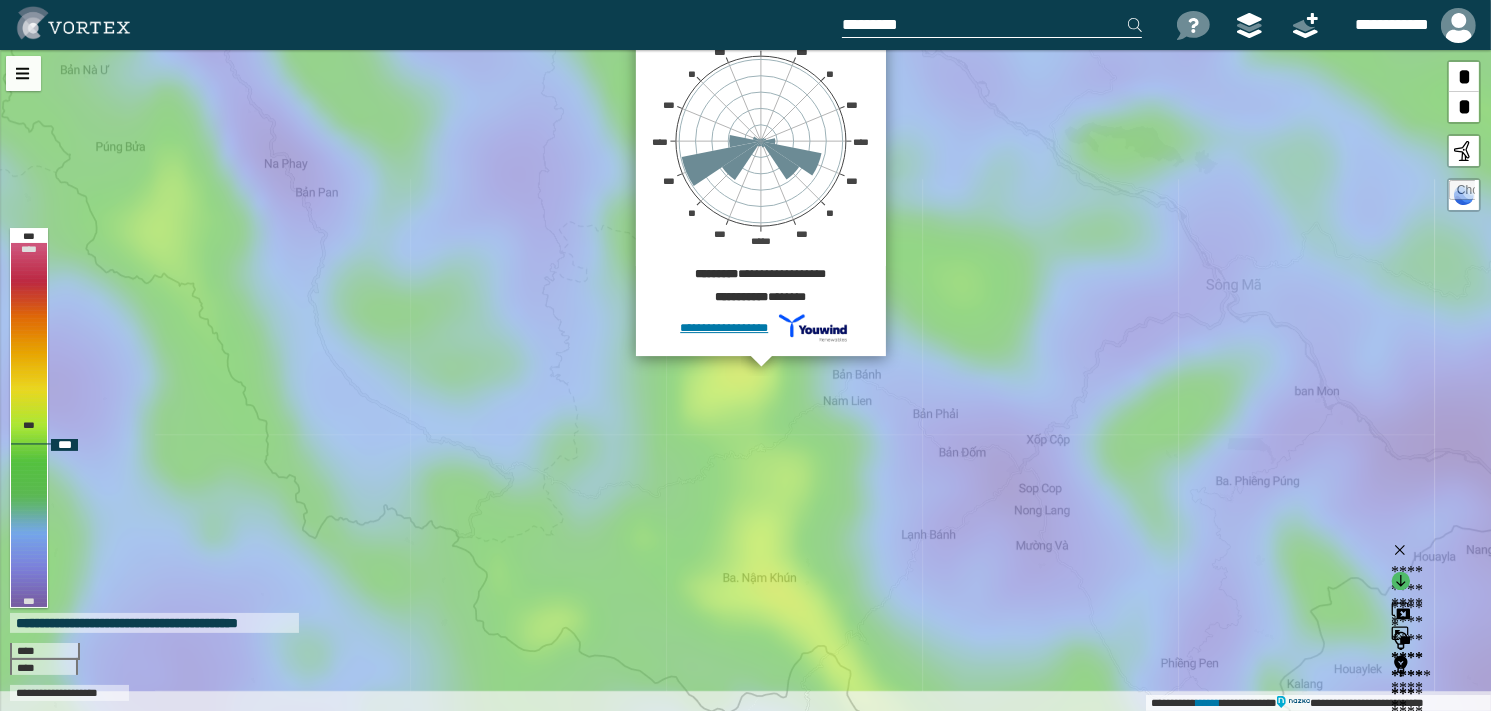 click on "**********" at bounding box center (745, 380) 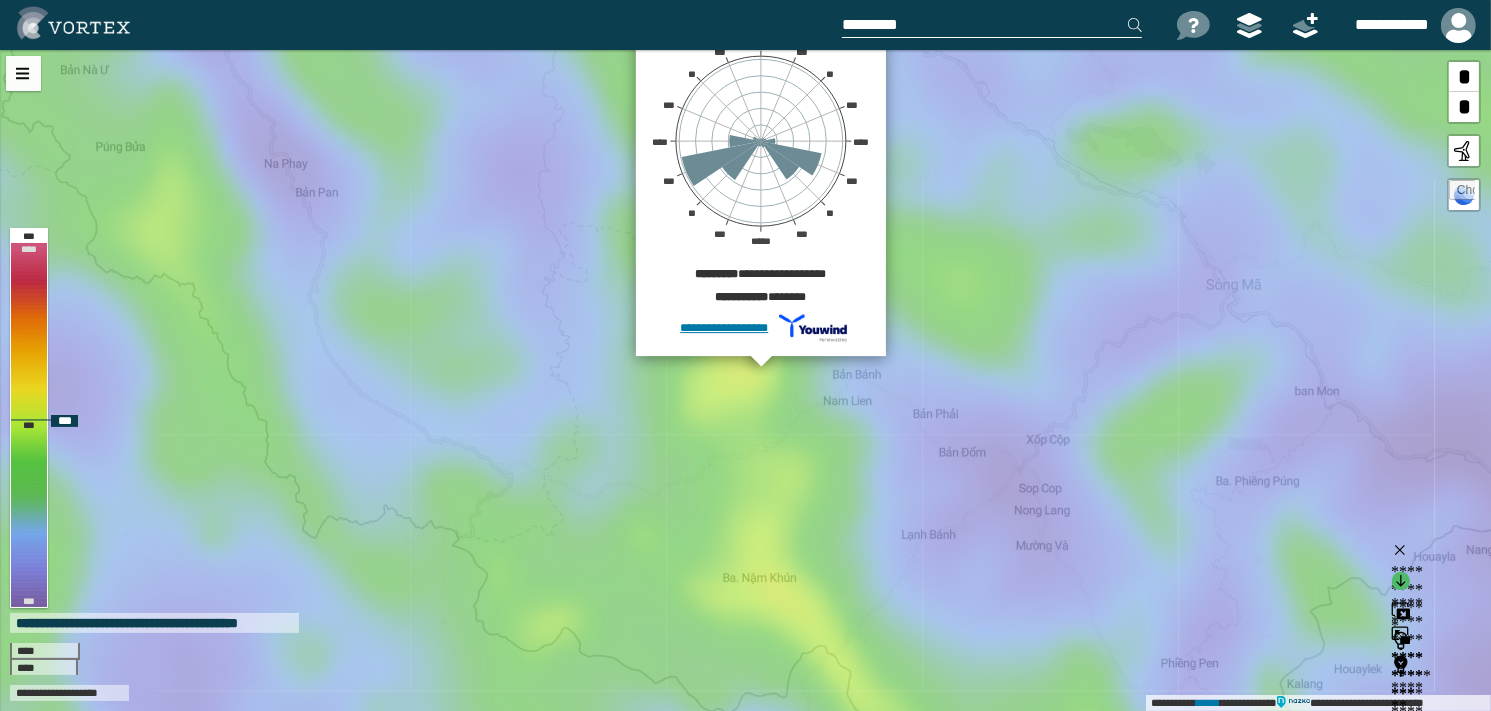 click on "**********" at bounding box center (745, 380) 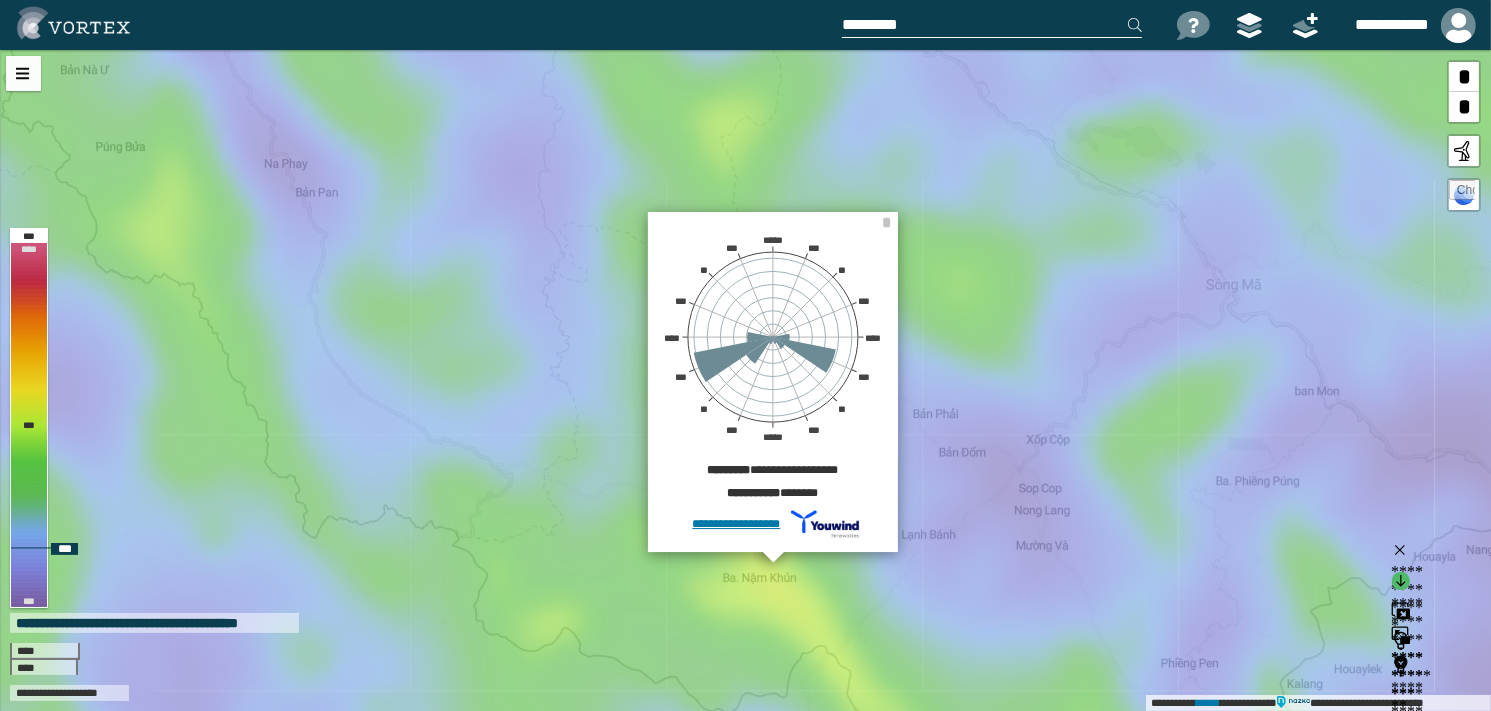 click on "**********" at bounding box center [745, 380] 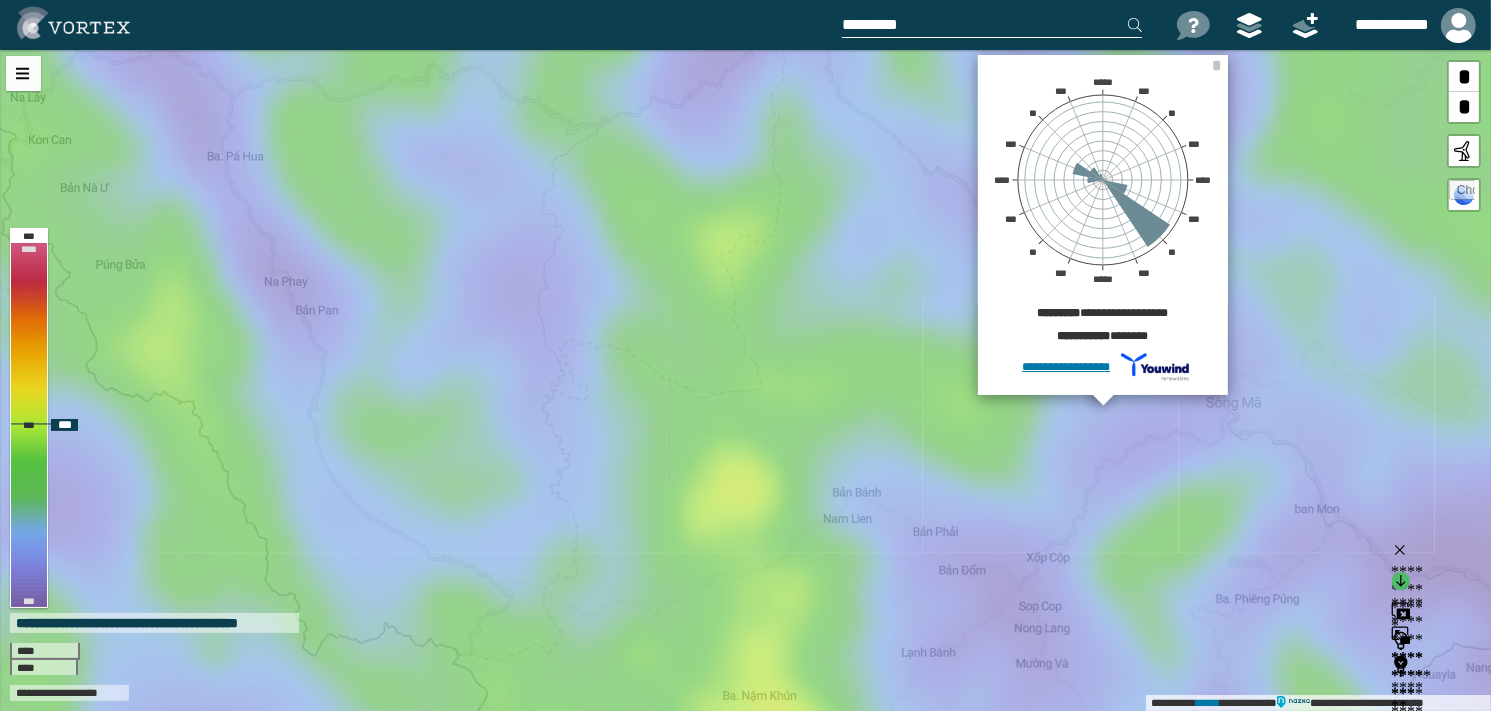 click on "**********" at bounding box center (745, 380) 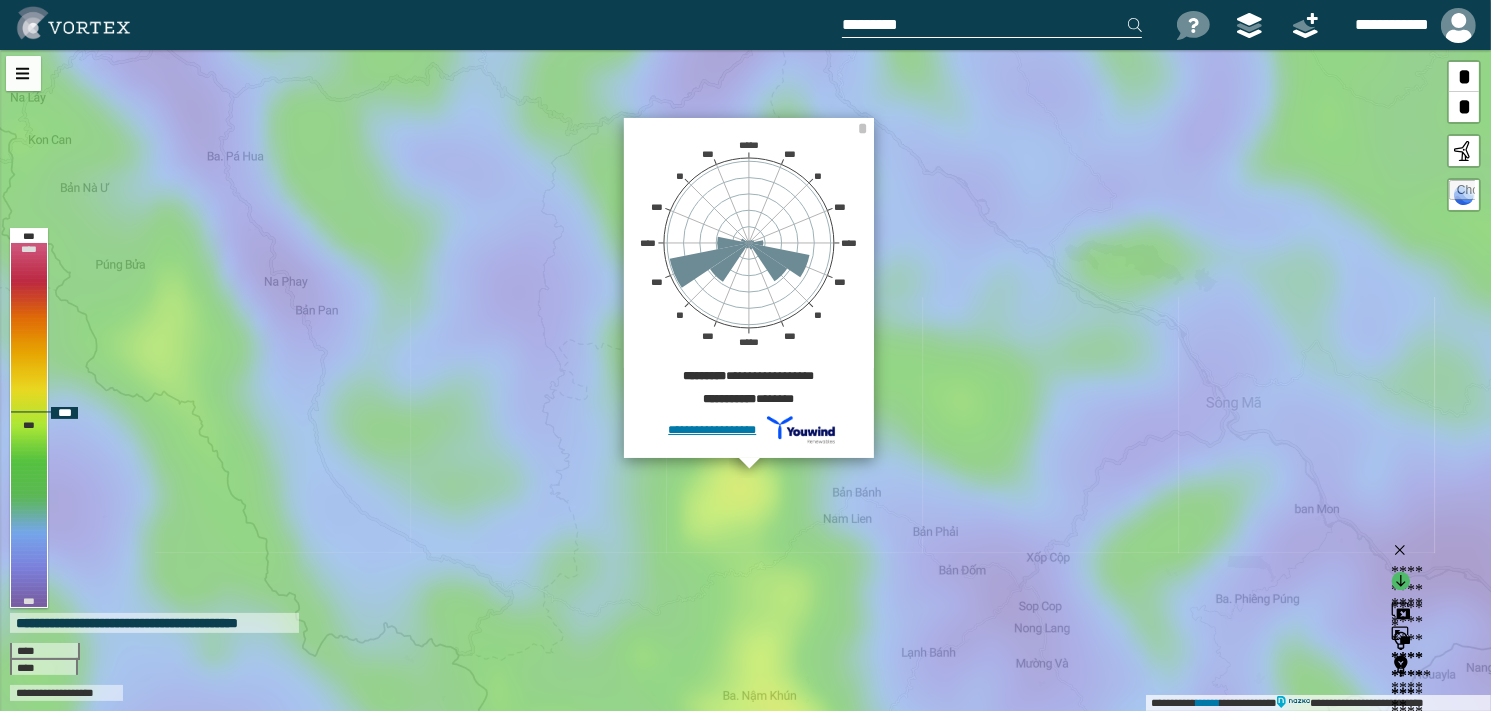 click on "[FIRST] [LAST] [STREET] [CITY] [STATE] [ZIP] [COUNTRY] [PHONE] [EMAIL] [SSN] [CC] [DL] [PASSPORT] [DOB] [AGE] [TIME]" at bounding box center (745, 380) 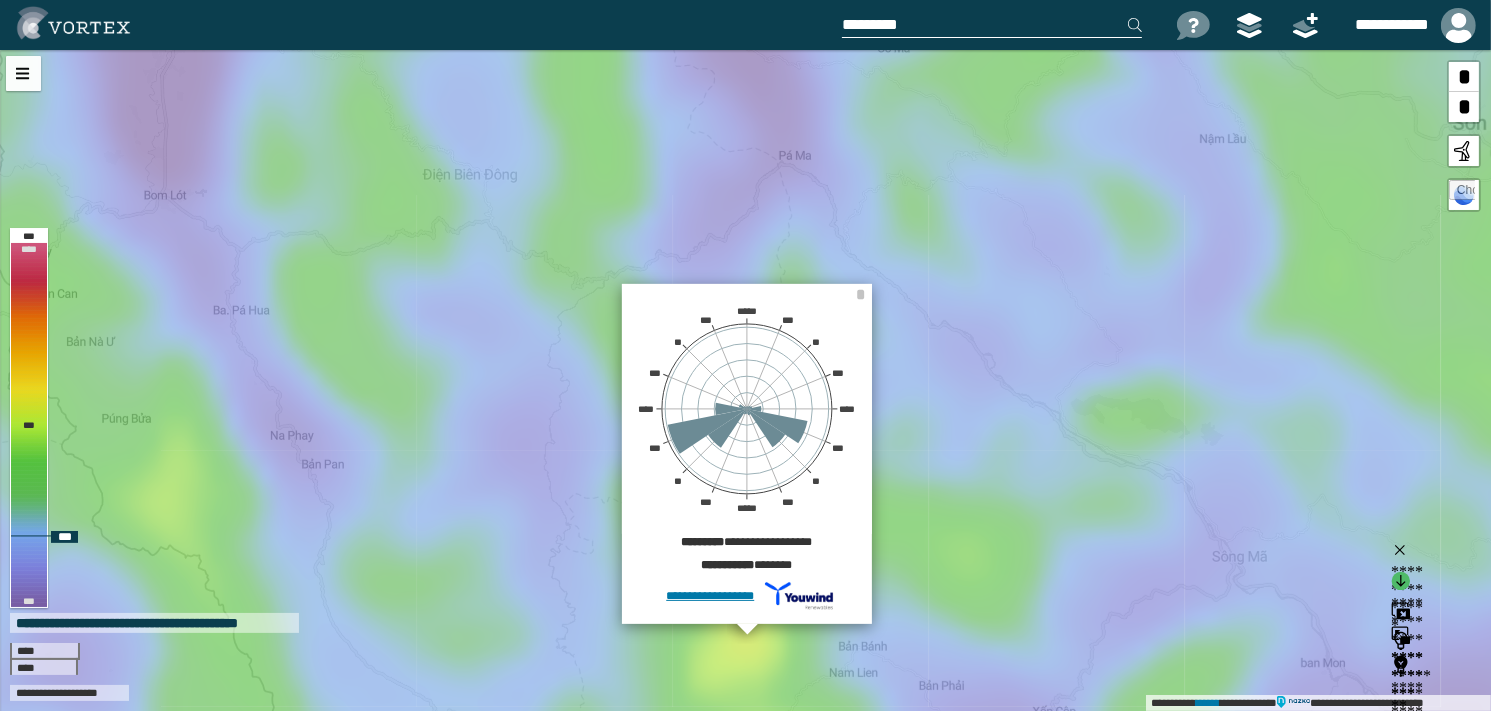 drag, startPoint x: 949, startPoint y: 278, endPoint x: 955, endPoint y: 432, distance: 154.11684 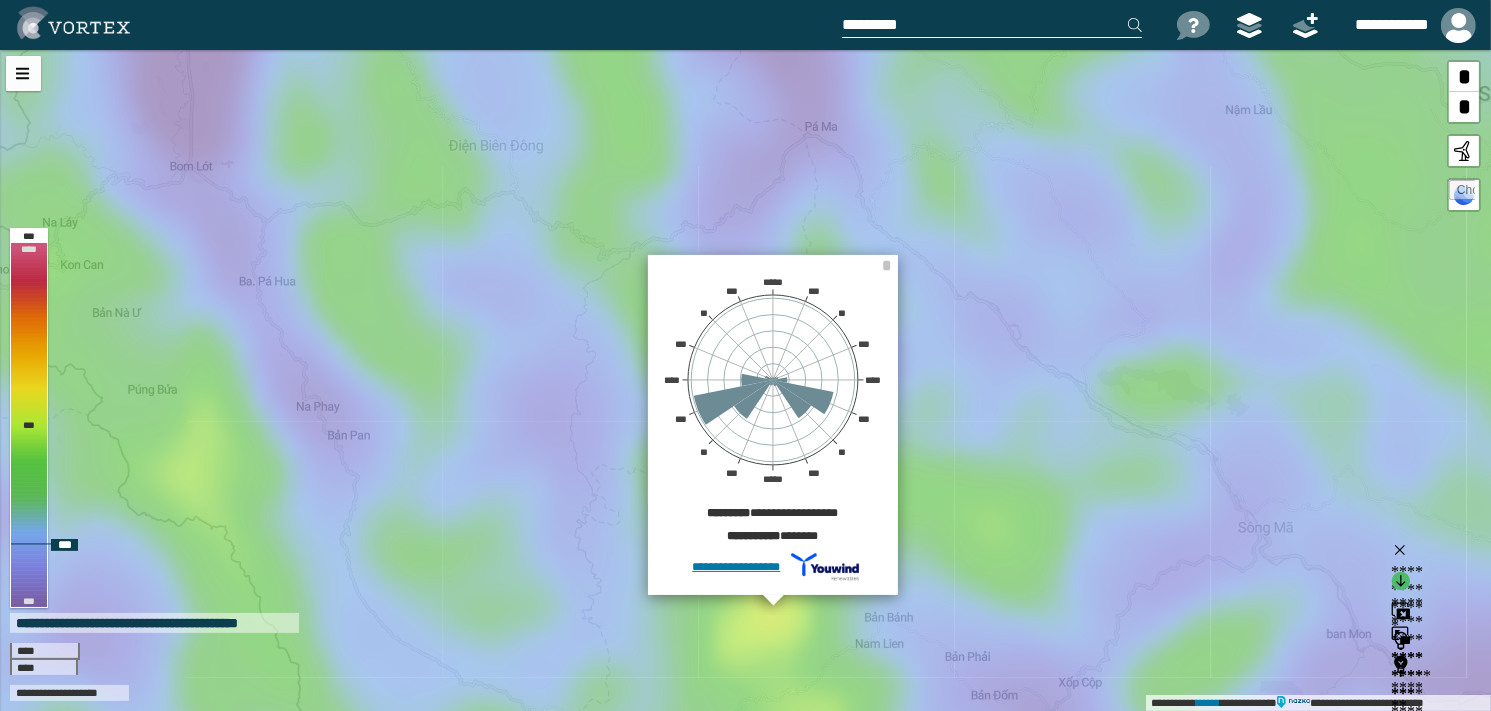 drag, startPoint x: 1095, startPoint y: 311, endPoint x: 948, endPoint y: 314, distance: 147.03061 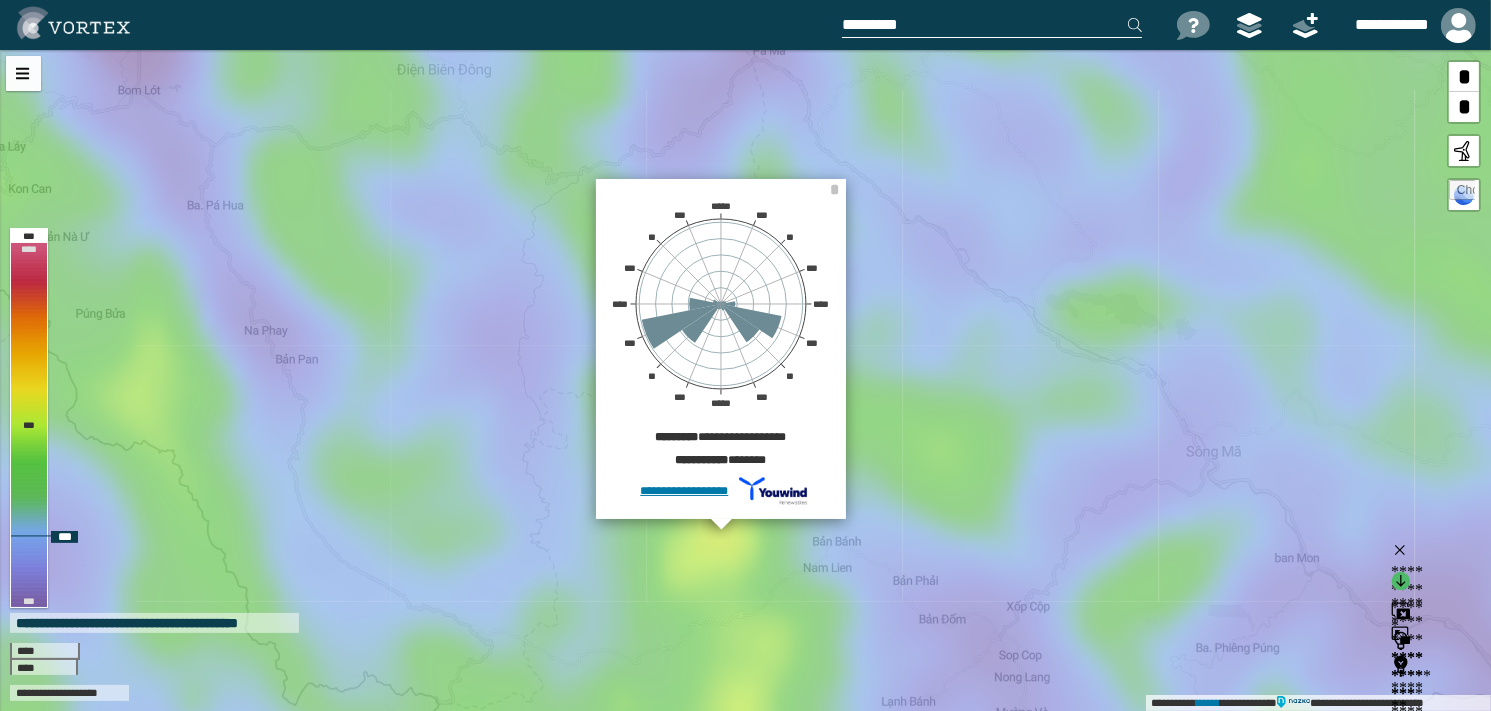 drag, startPoint x: 1073, startPoint y: 263, endPoint x: 1021, endPoint y: 187, distance: 92.086914 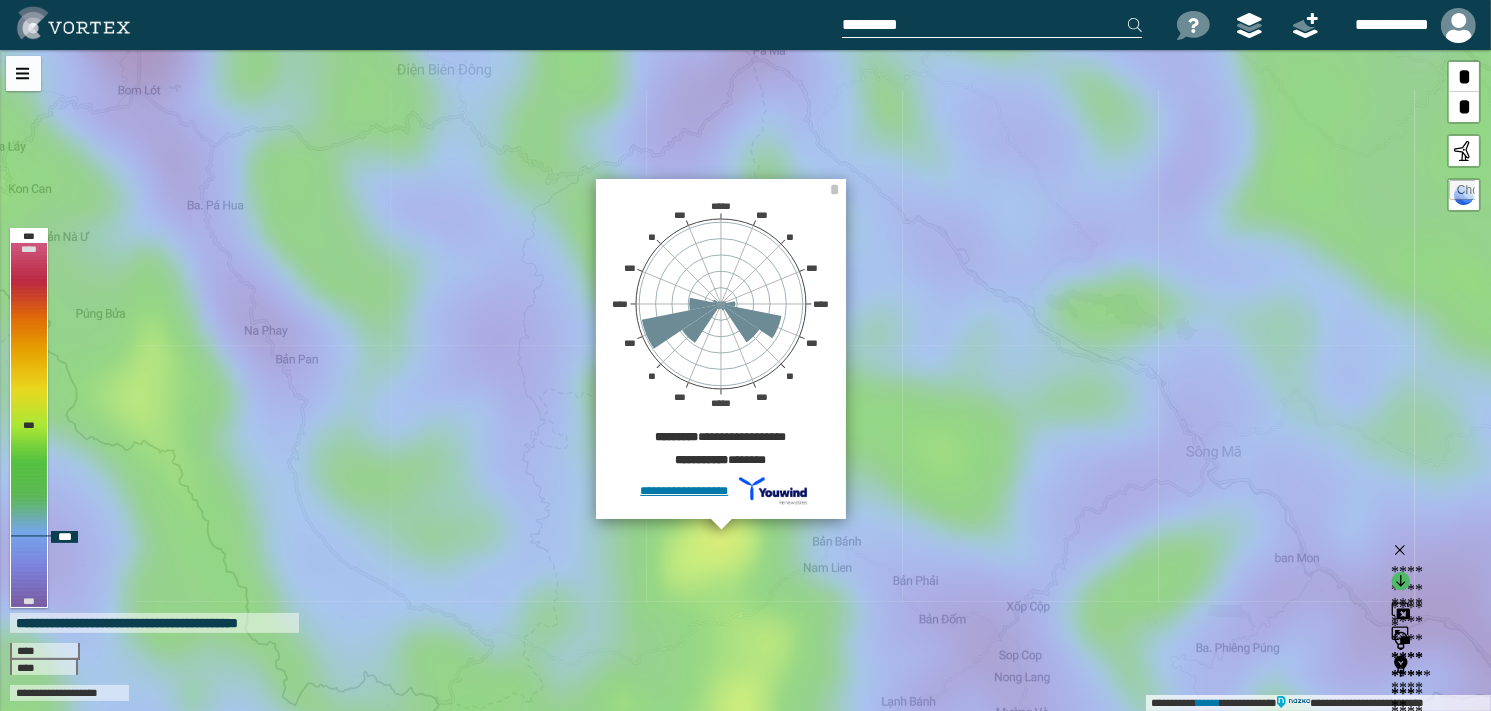 click on "**********" at bounding box center (745, 380) 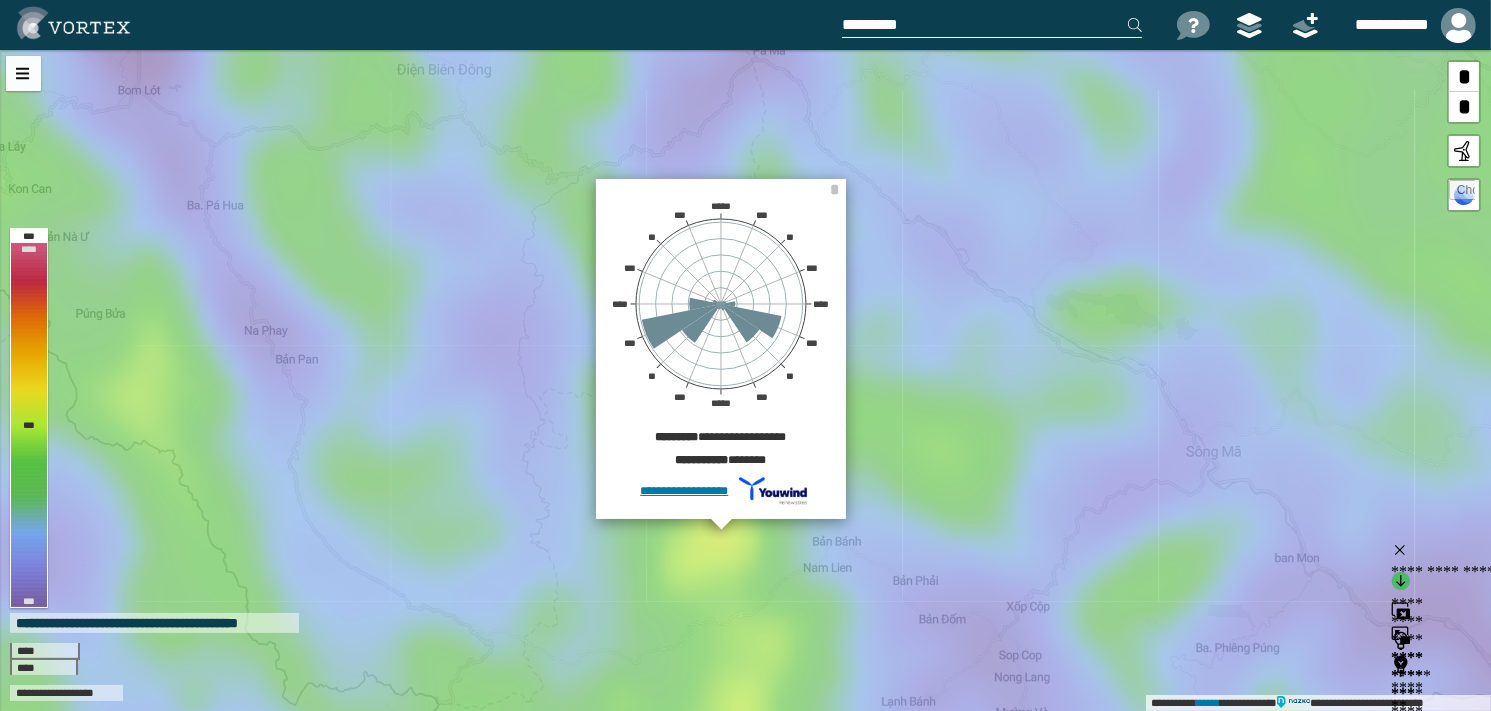 click on "**********" at bounding box center (1406, 556) 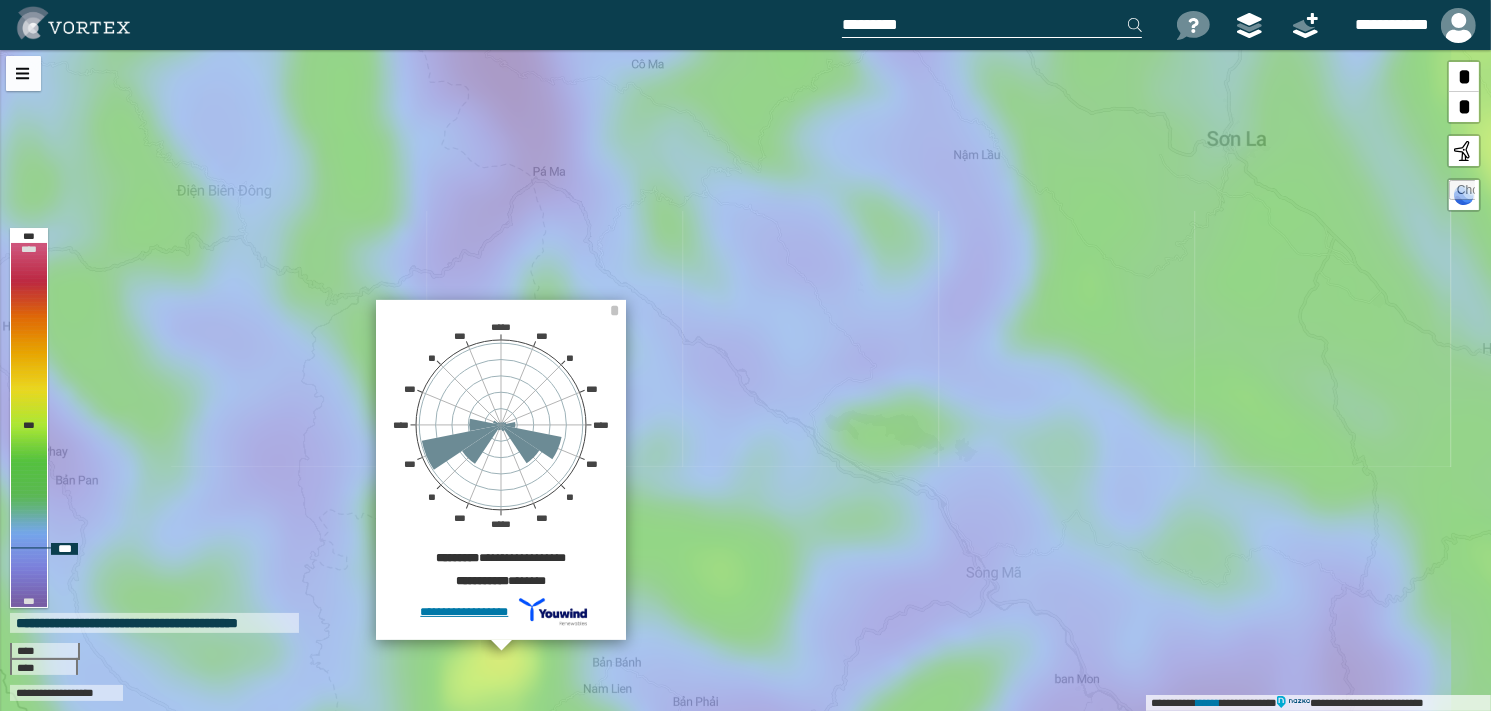 drag, startPoint x: 1204, startPoint y: 369, endPoint x: 984, endPoint y: 490, distance: 251.07967 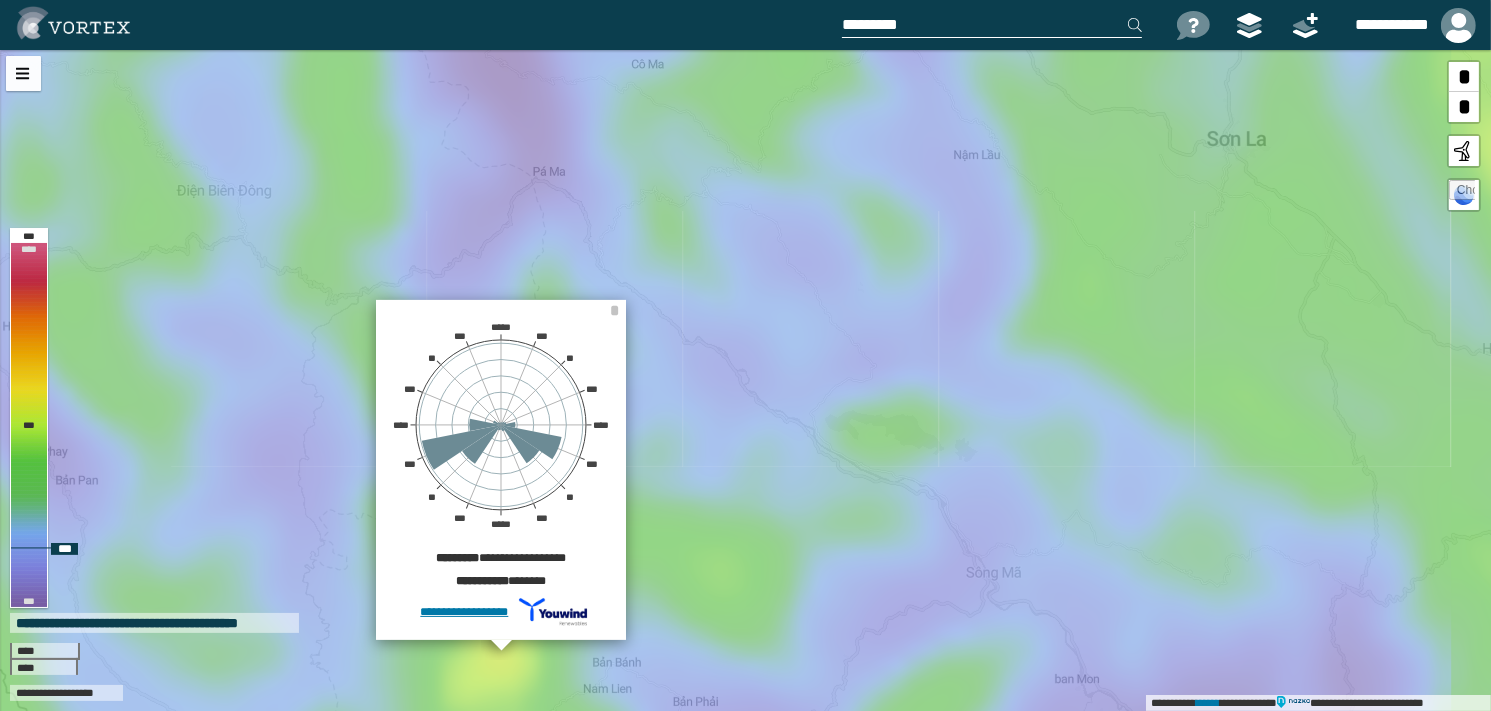 click on "[FIRST] [LAST] [STREET] [CITY] [STATE] [ZIP] [COUNTRY] [PHONE] [EMAIL] [SSN] [CC] [DL] [PASSPORT] [DOB] [AGE] [TIME]" at bounding box center (745, 380) 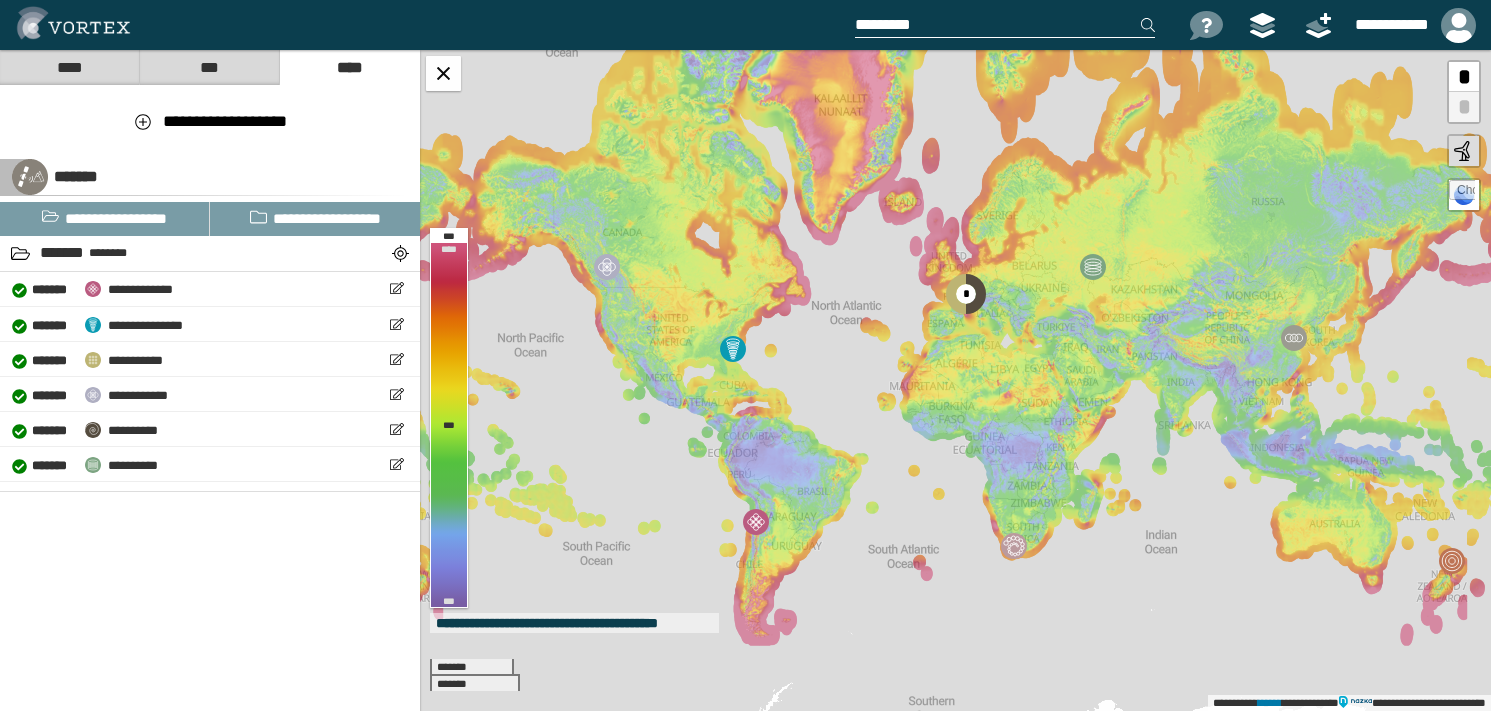 scroll, scrollTop: 0, scrollLeft: 0, axis: both 